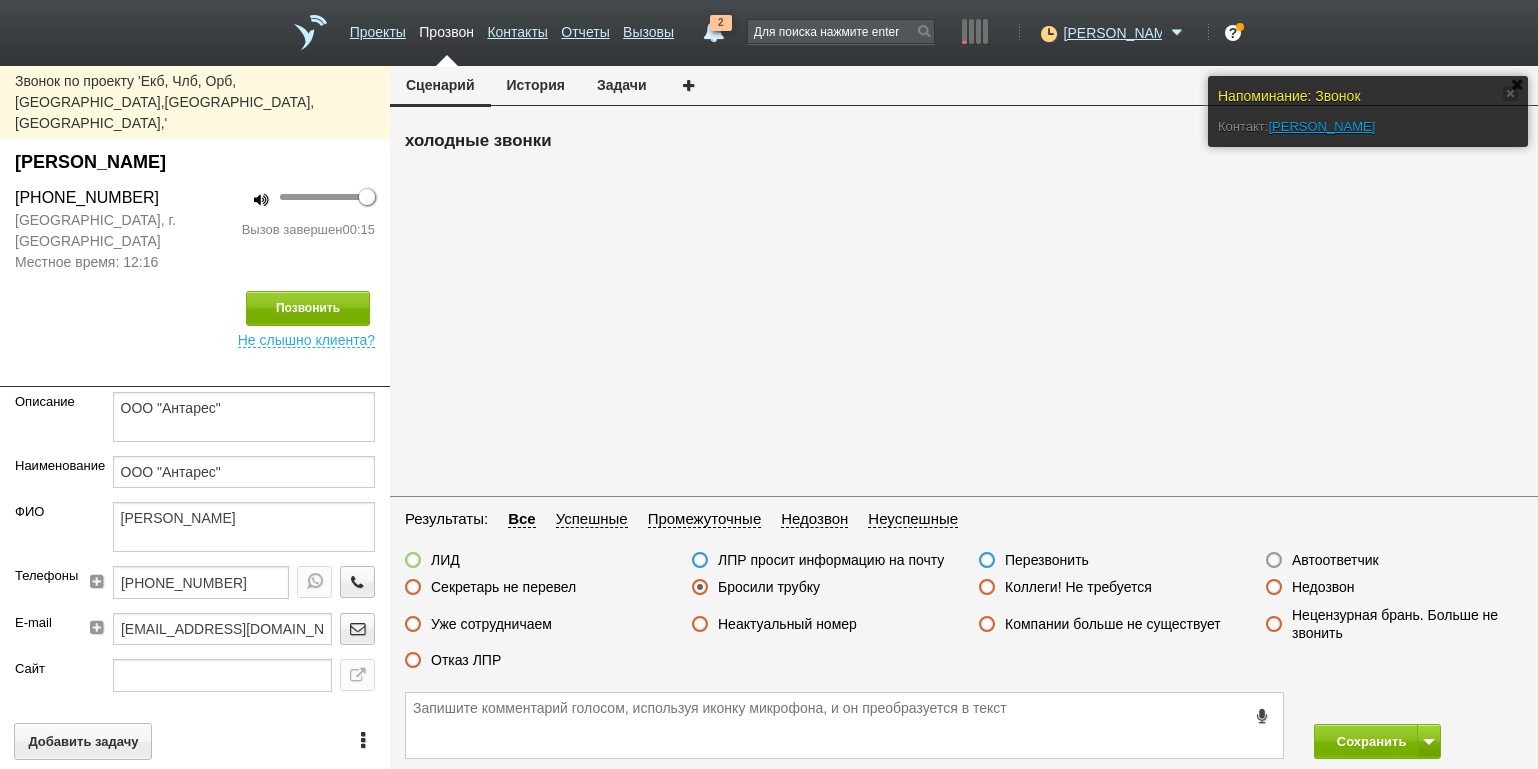 scroll, scrollTop: 0, scrollLeft: 0, axis: both 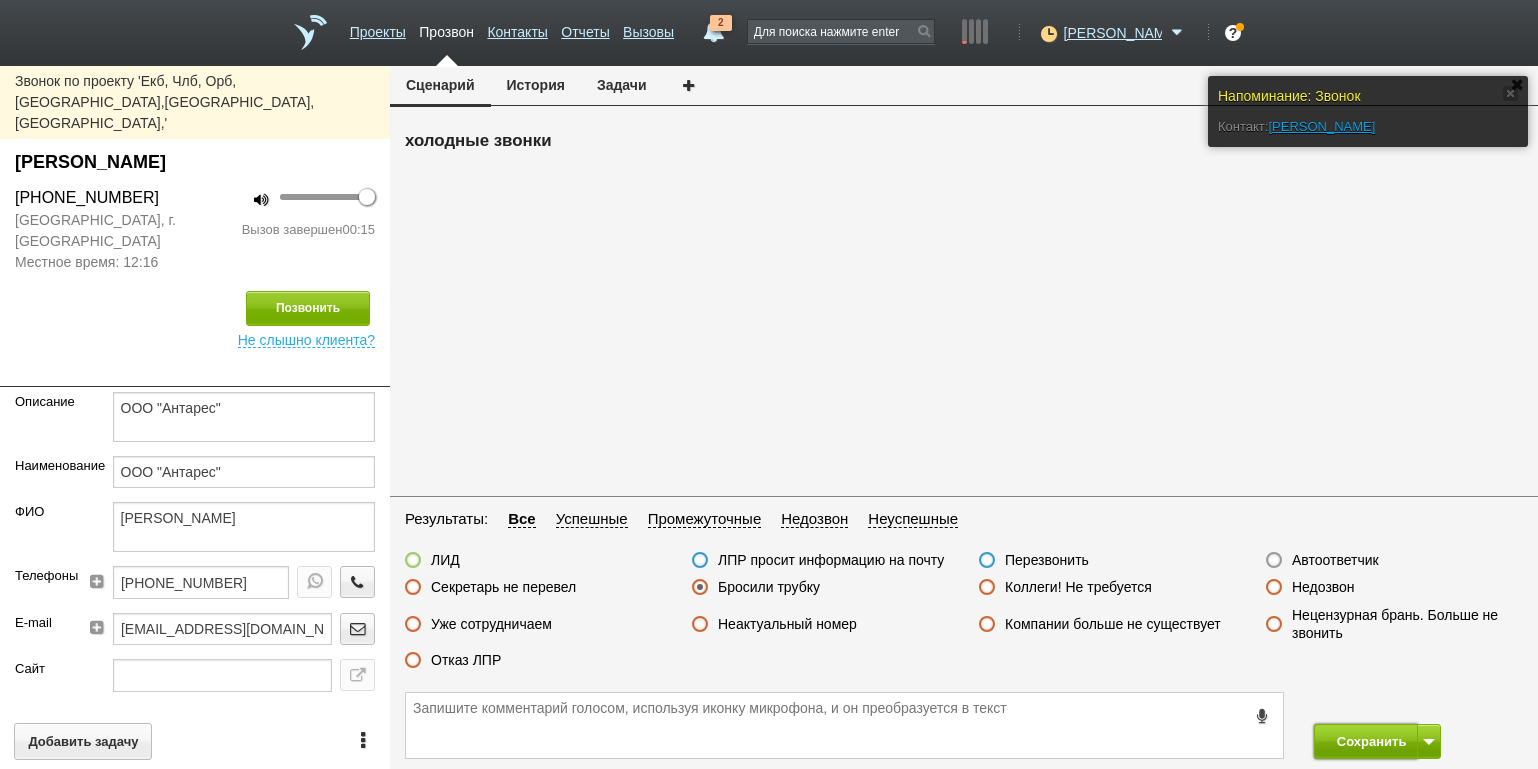 click on "Сохранить" at bounding box center (1366, 741) 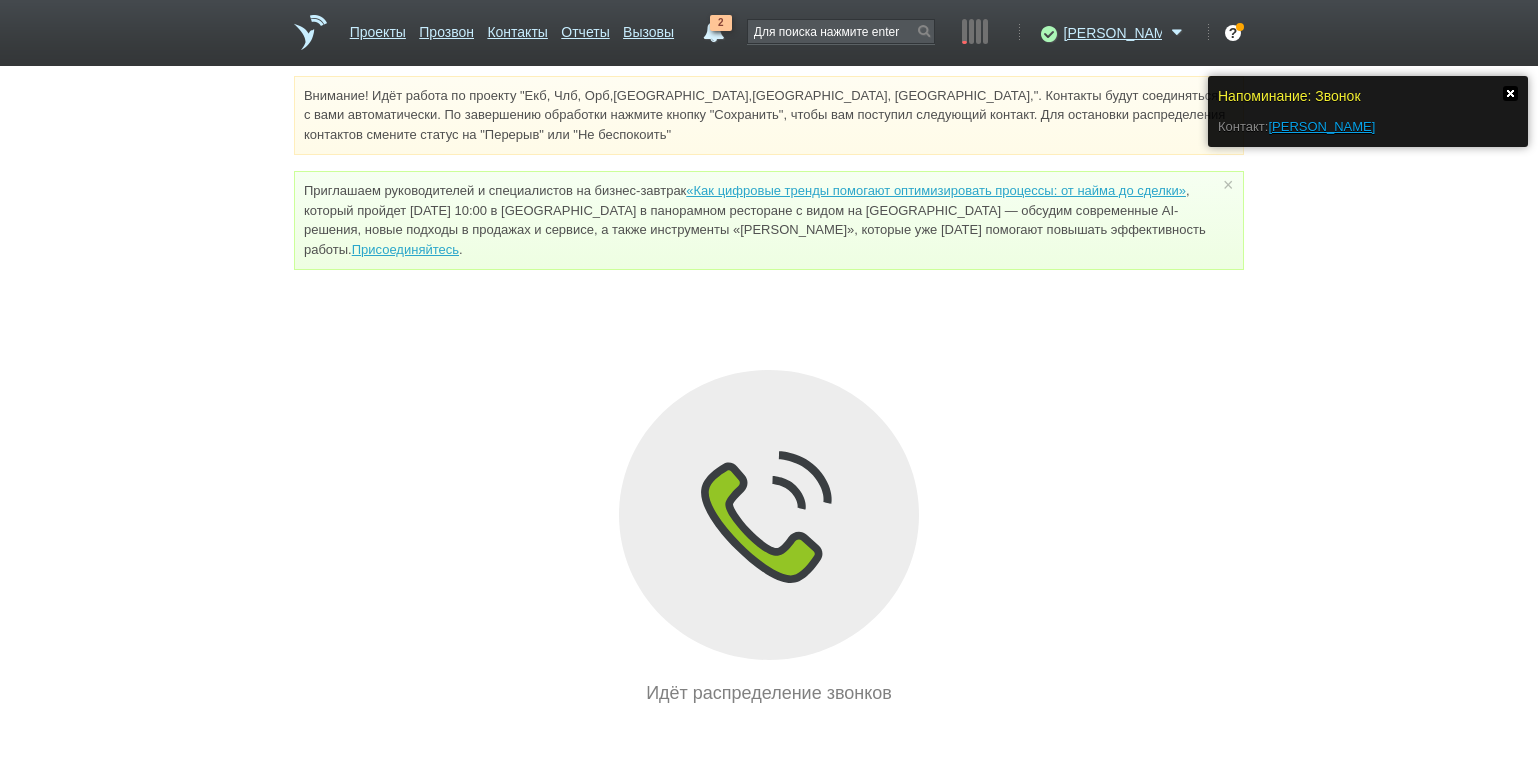 click at bounding box center (1510, 93) 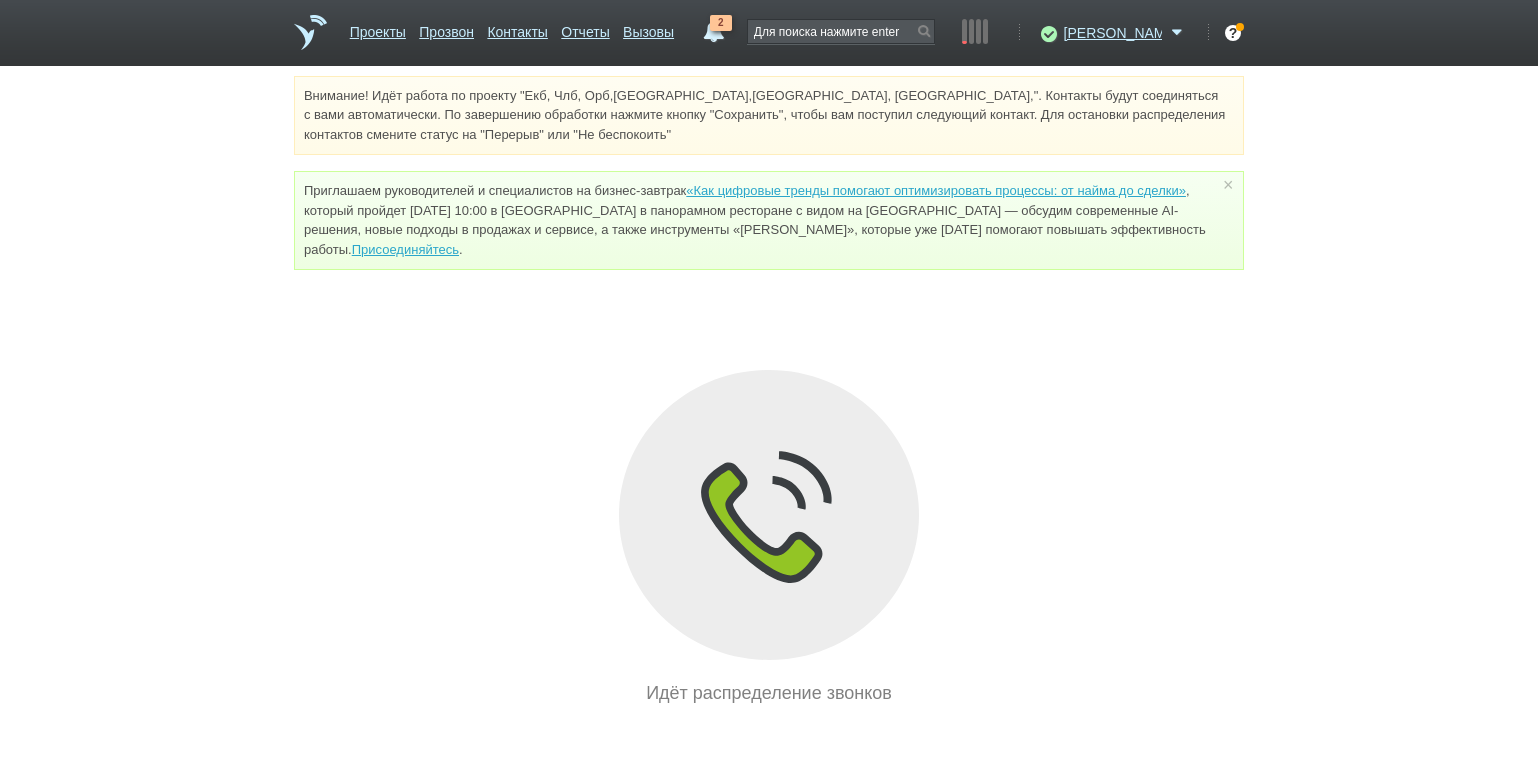 click on "Внимание! Идёт работа по проекту "Екб, Члб, Орб,[GEOGRAPHIC_DATA],[GEOGRAPHIC_DATA], [GEOGRAPHIC_DATA],". Контакты будут соединяться с вами автоматически. По завершению обработки нажмите кнопку "Сохранить", чтобы вам поступил следующий контакт. Для остановки распределения контактов смените статус на "Перерыв" или "Не беспокоить"
Приглашаем руководителей и специалистов на бизнес-завтрак  «Как цифровые тренды помогают оптимизировать процессы: от найма до сделки» Присоединяйтесь .
×
Идёт распределение звонков" at bounding box center [769, 391] 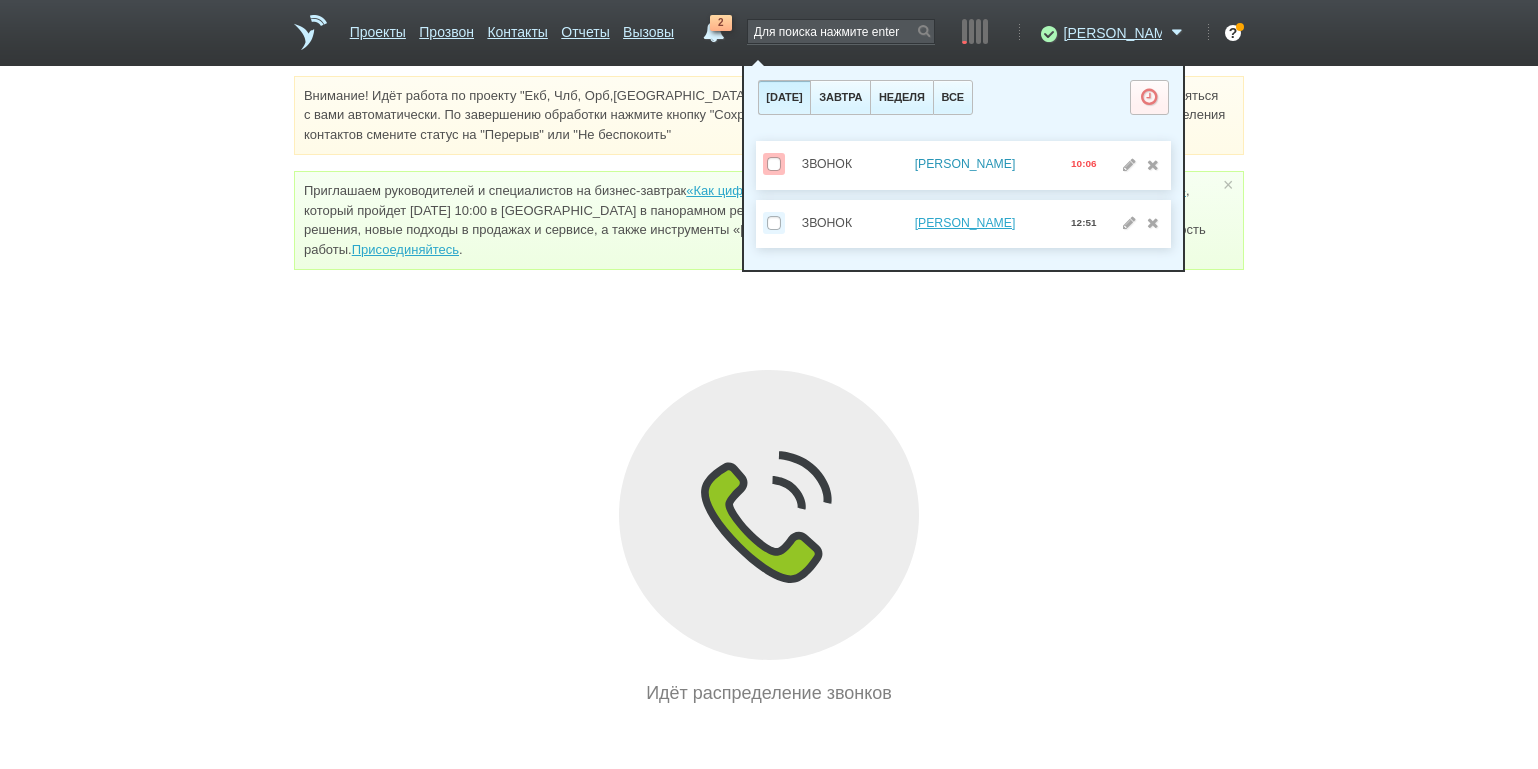 click on "[PERSON_NAME]" at bounding box center (965, 164) 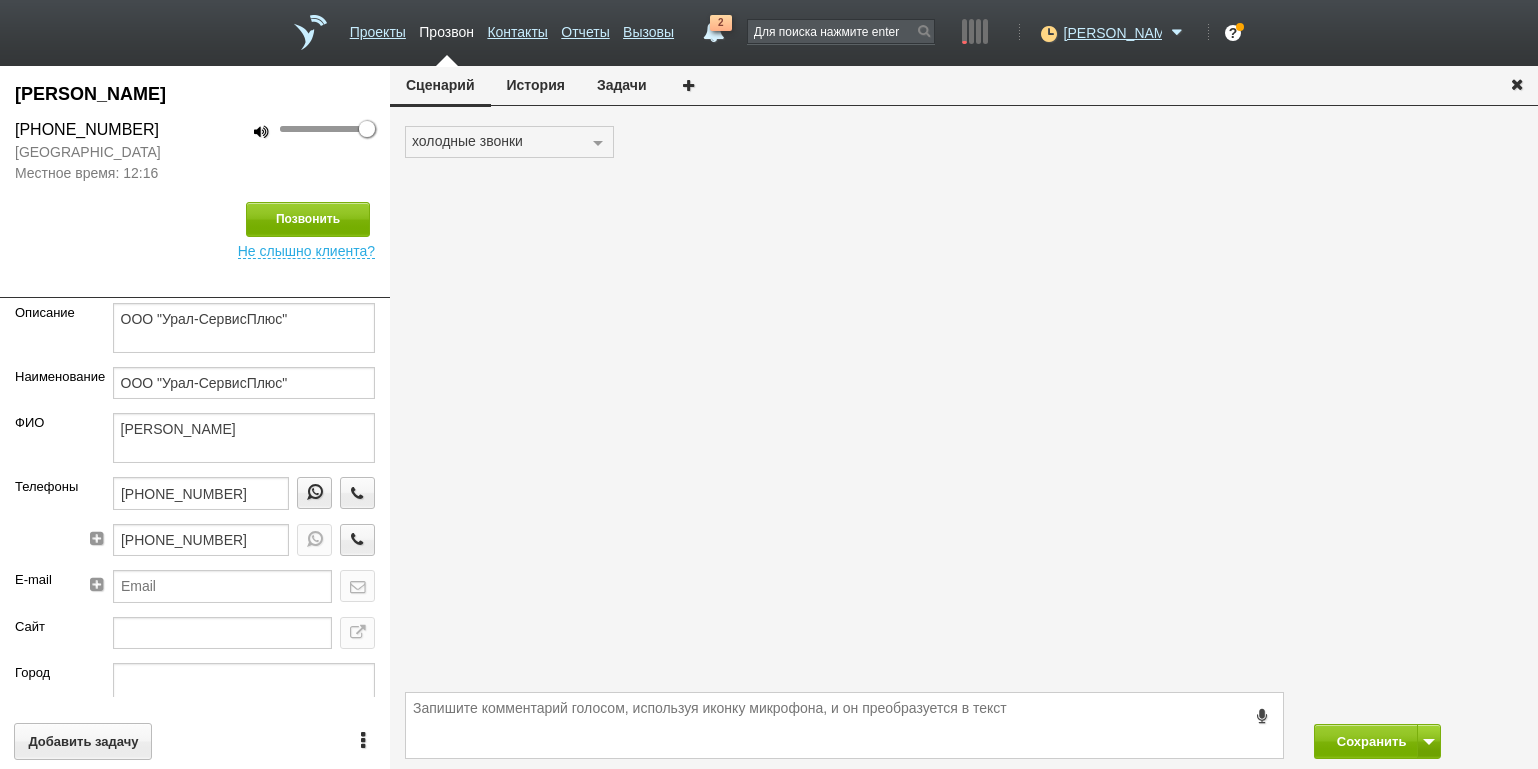 click on "История" at bounding box center [536, 85] 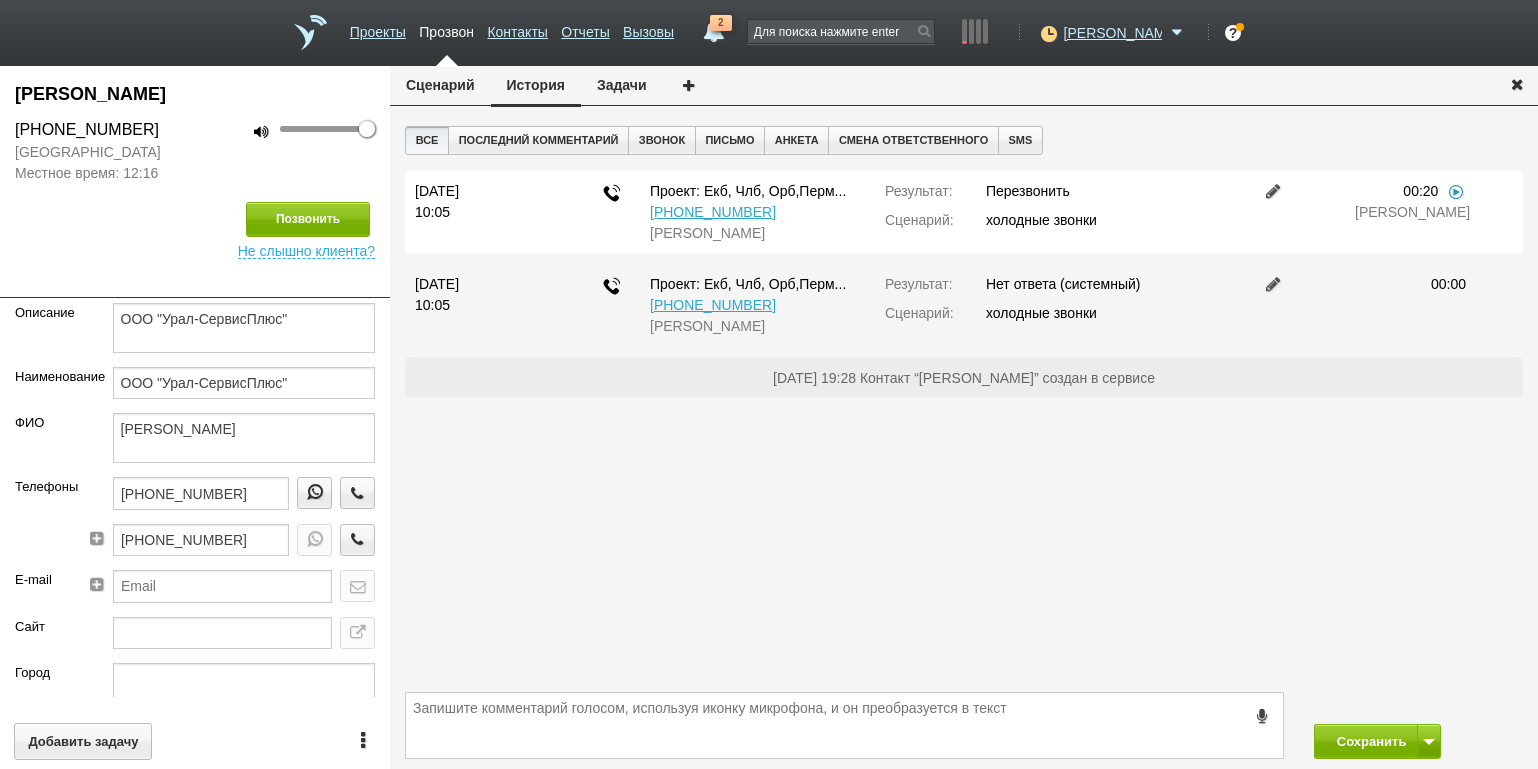click at bounding box center (1456, 191) 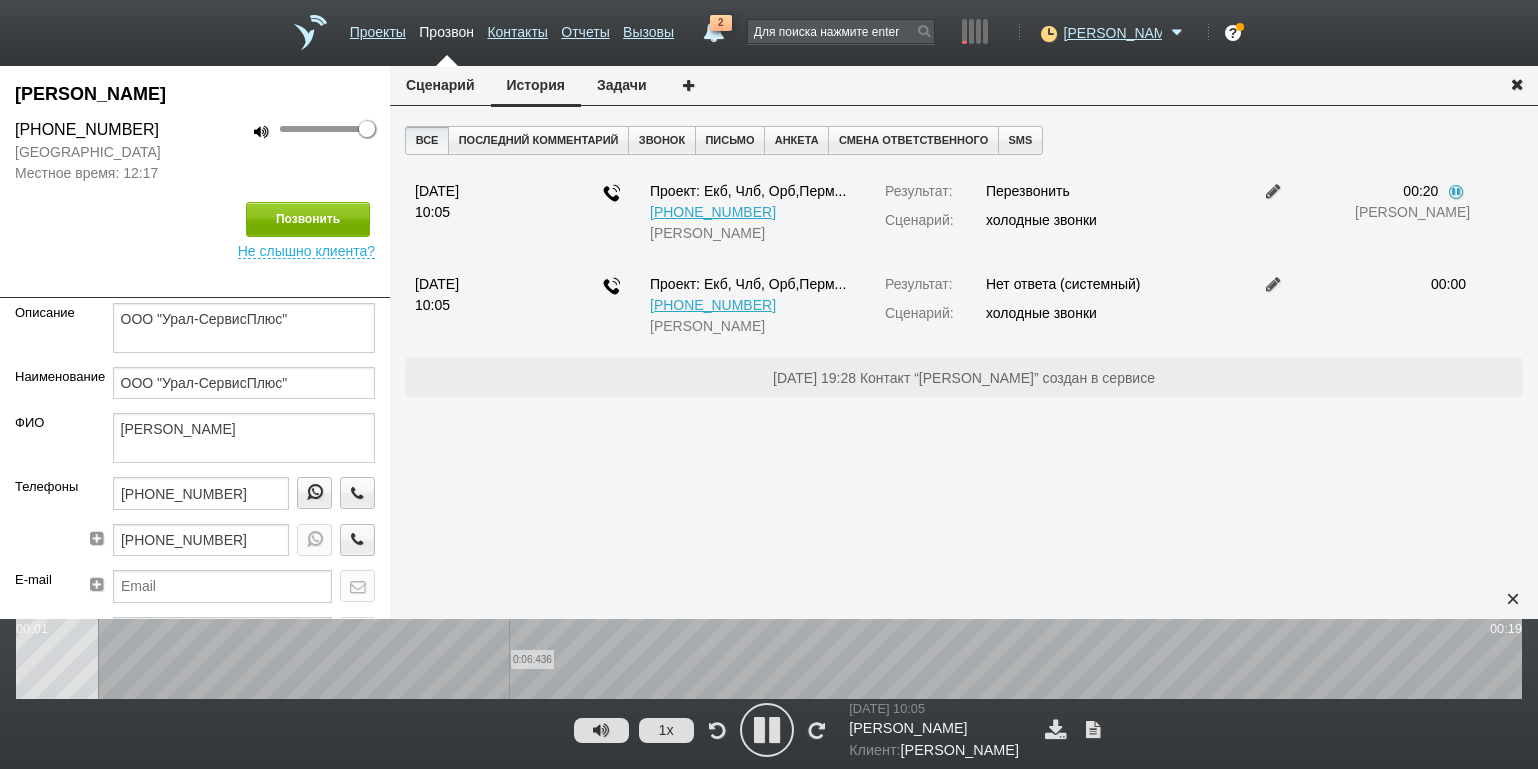 click on "0:06:436" at bounding box center (769, 659) 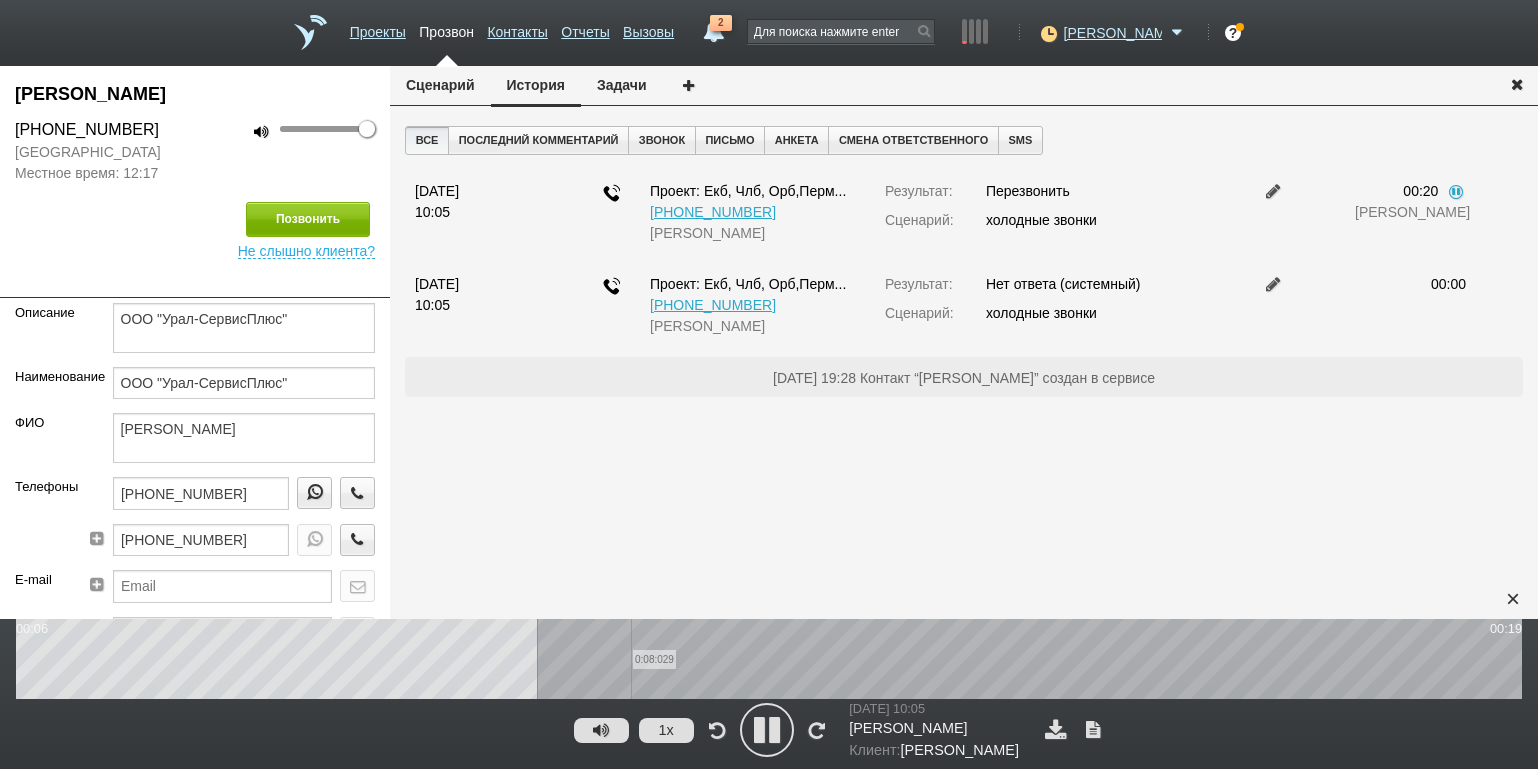 click on "0:08:029" at bounding box center [769, 659] 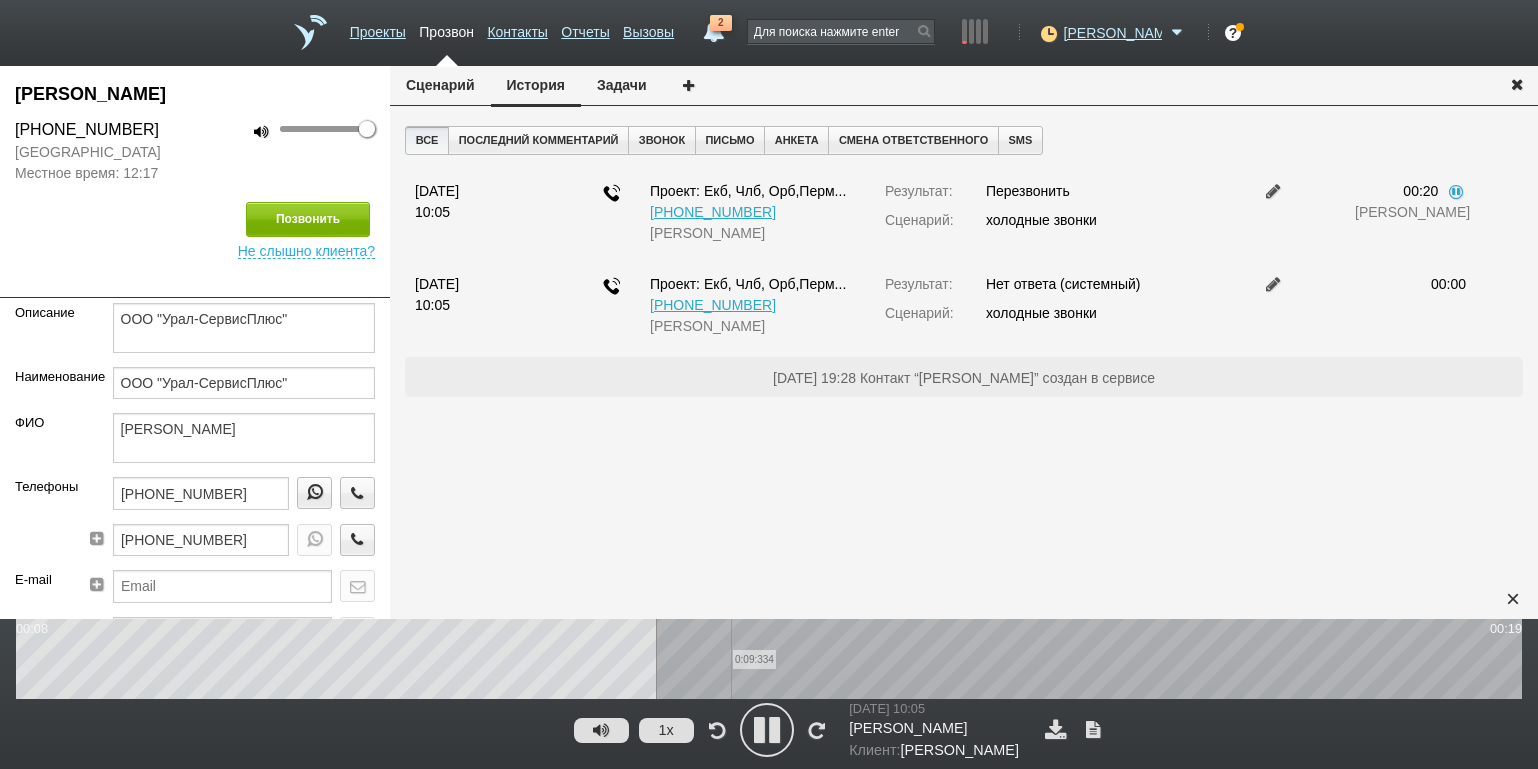 drag, startPoint x: 731, startPoint y: 678, endPoint x: 832, endPoint y: 677, distance: 101.00495 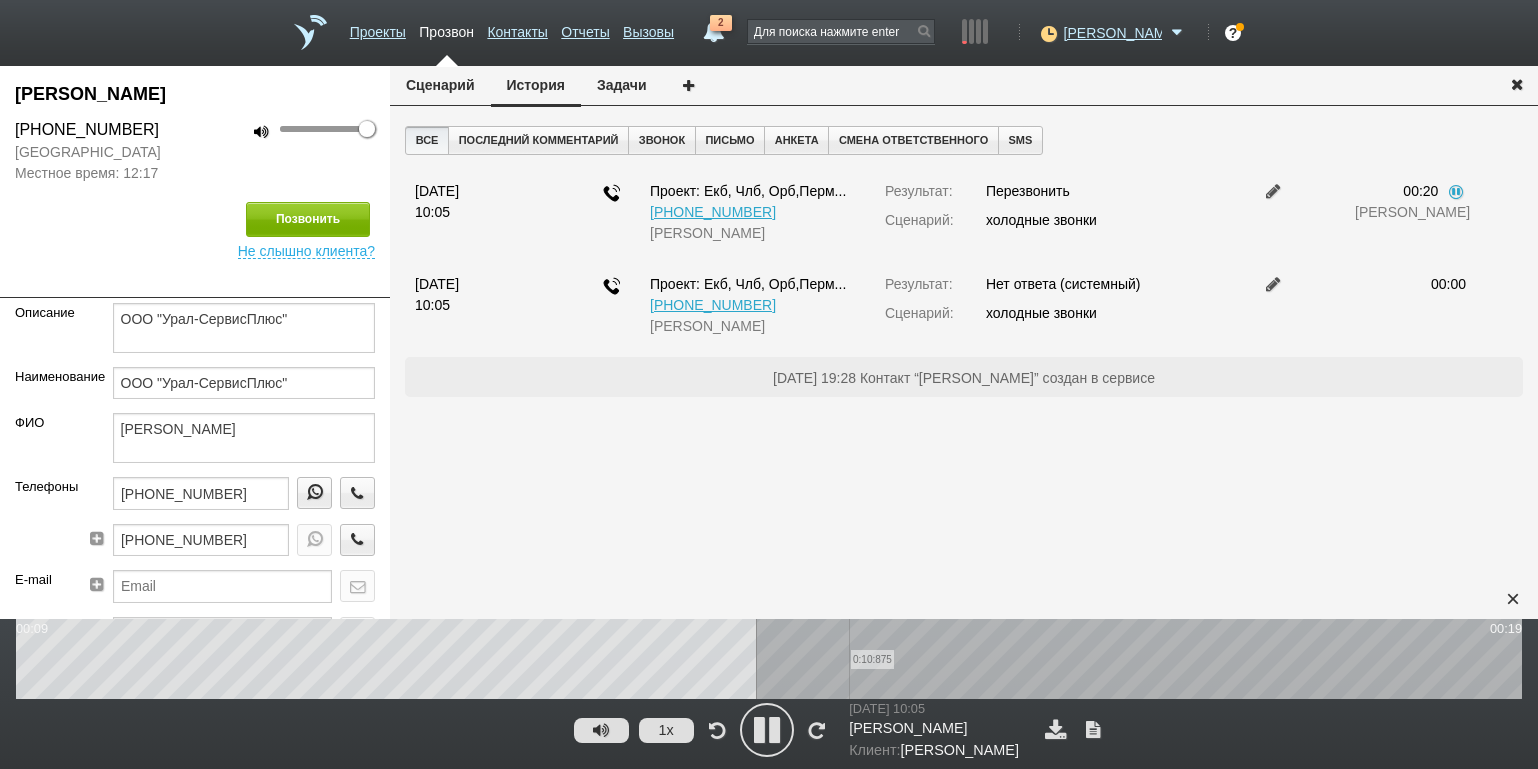 click on "0:10:875" at bounding box center (769, 659) 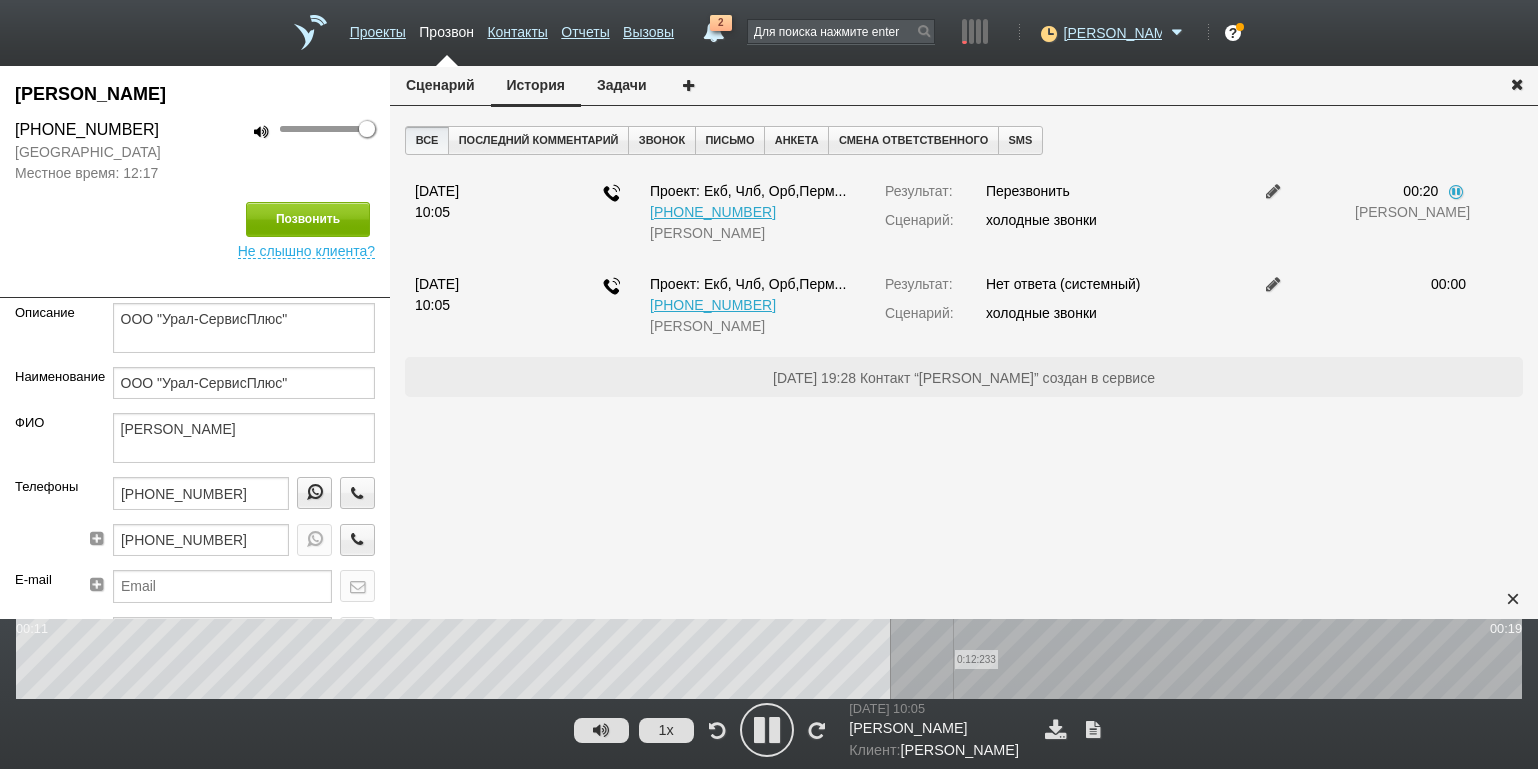 click on "0:12:233" at bounding box center [769, 659] 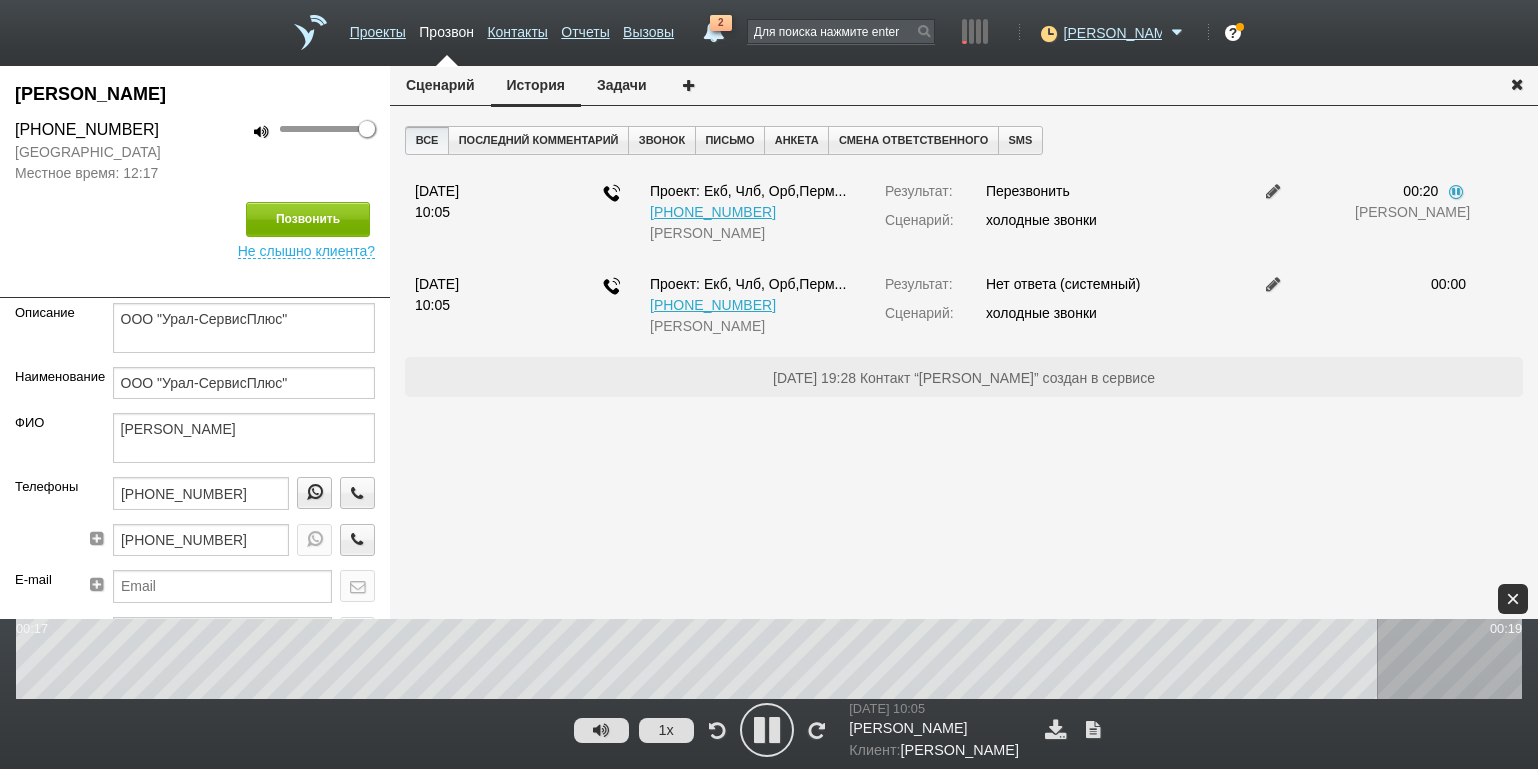 click on "×" at bounding box center [1513, 599] 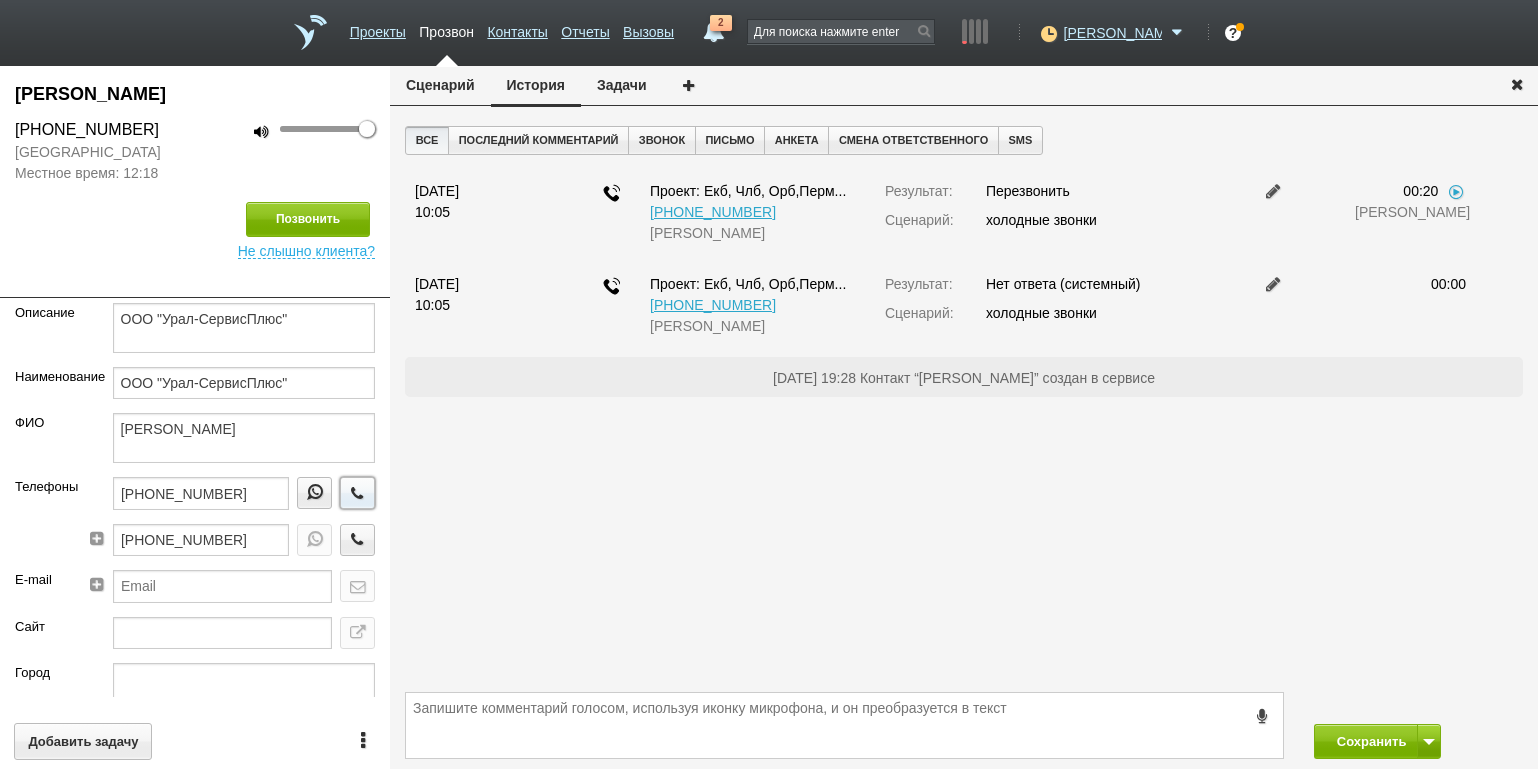 click at bounding box center [358, 492] 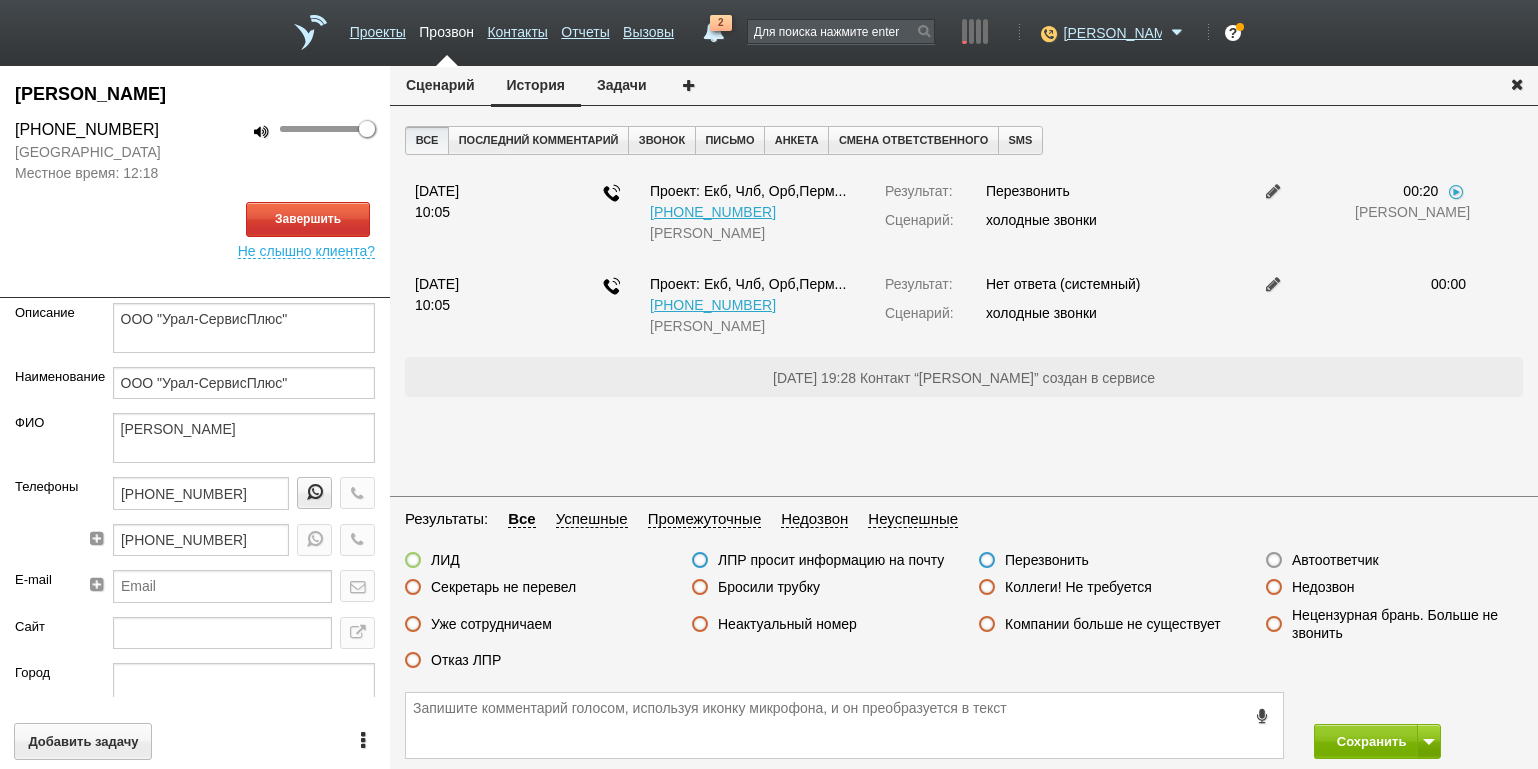 click on "Сценарий" at bounding box center [440, 85] 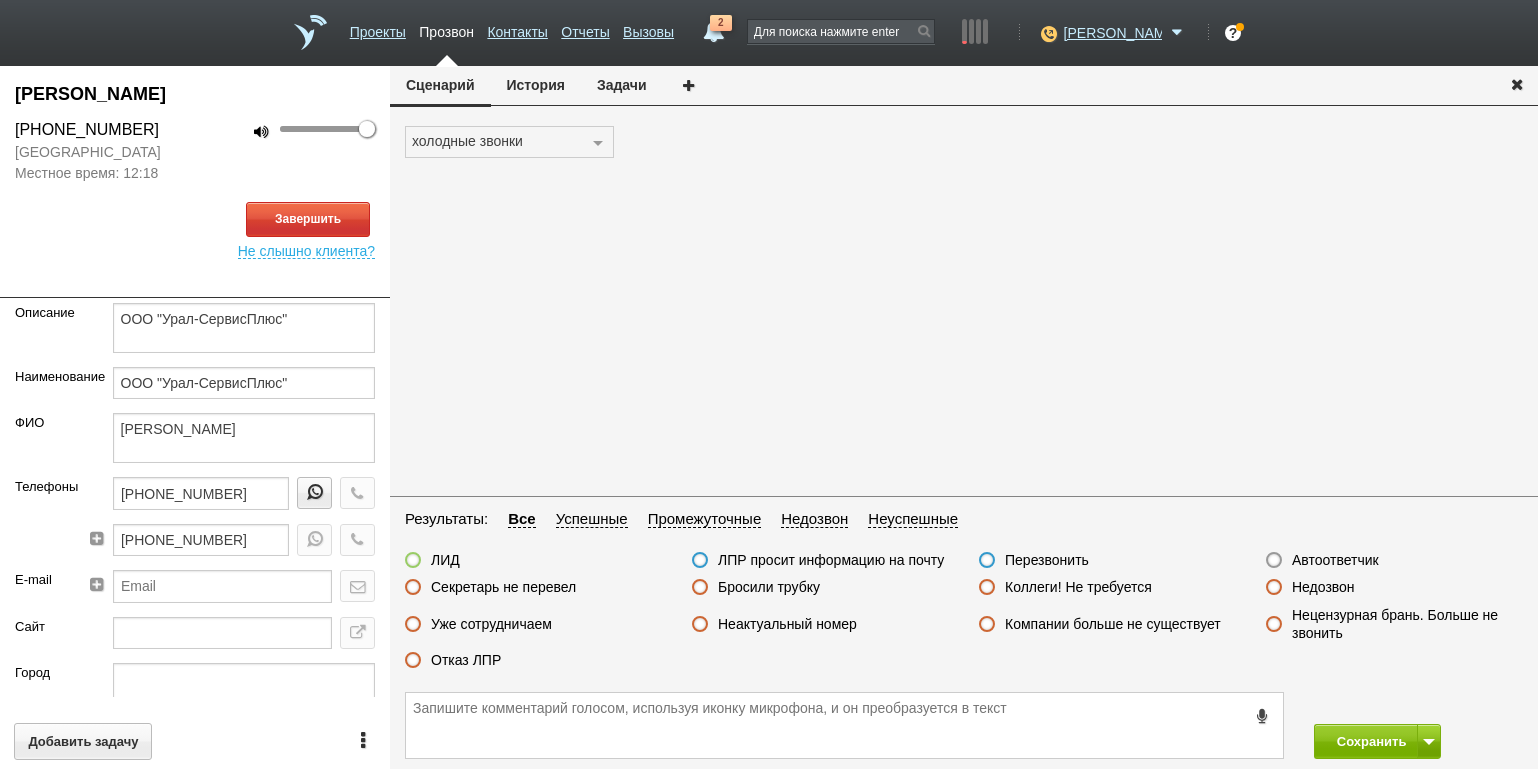 click on "Завершить Не слышно клиента?" at bounding box center (195, 221) 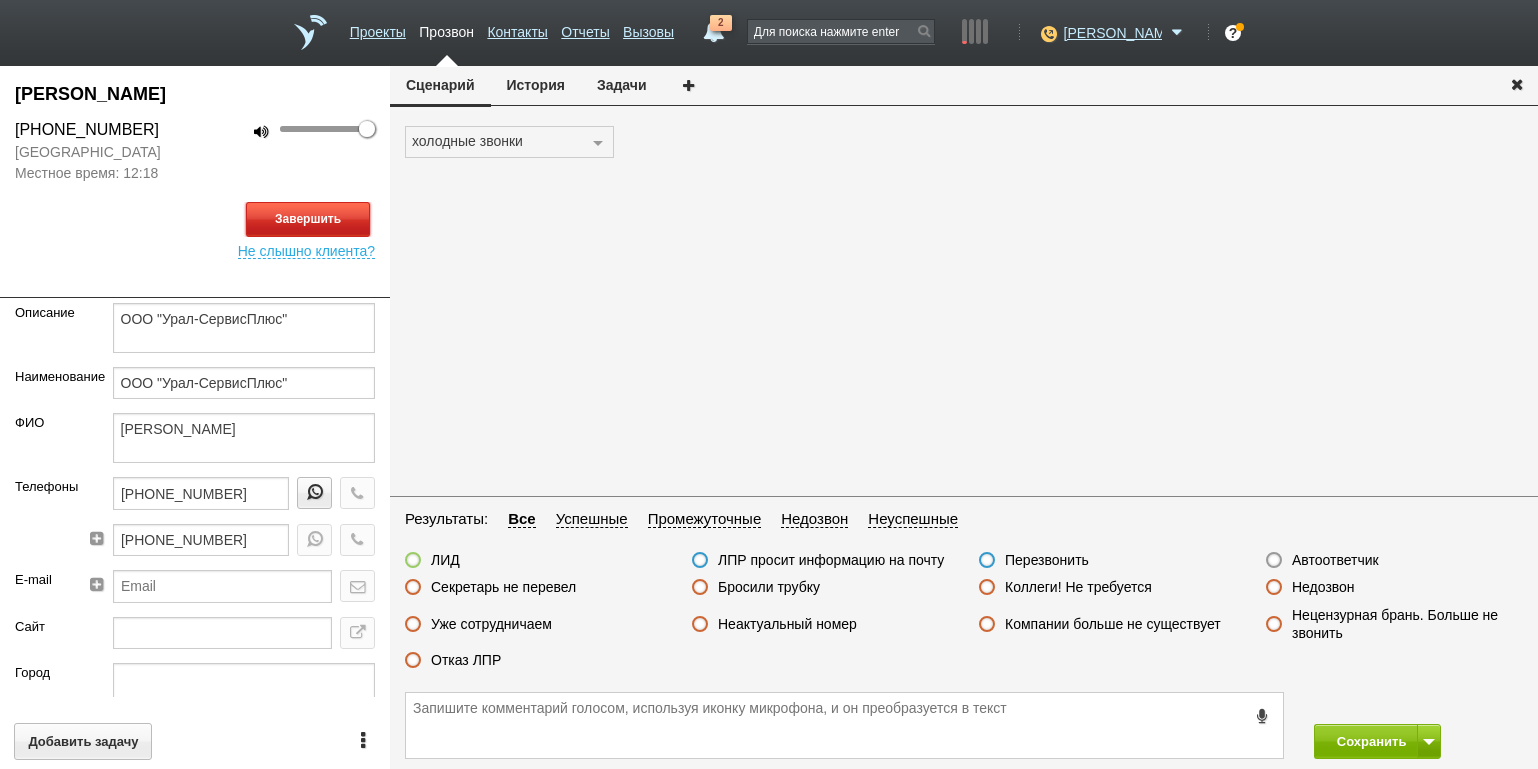 click on "Завершить" at bounding box center (308, 219) 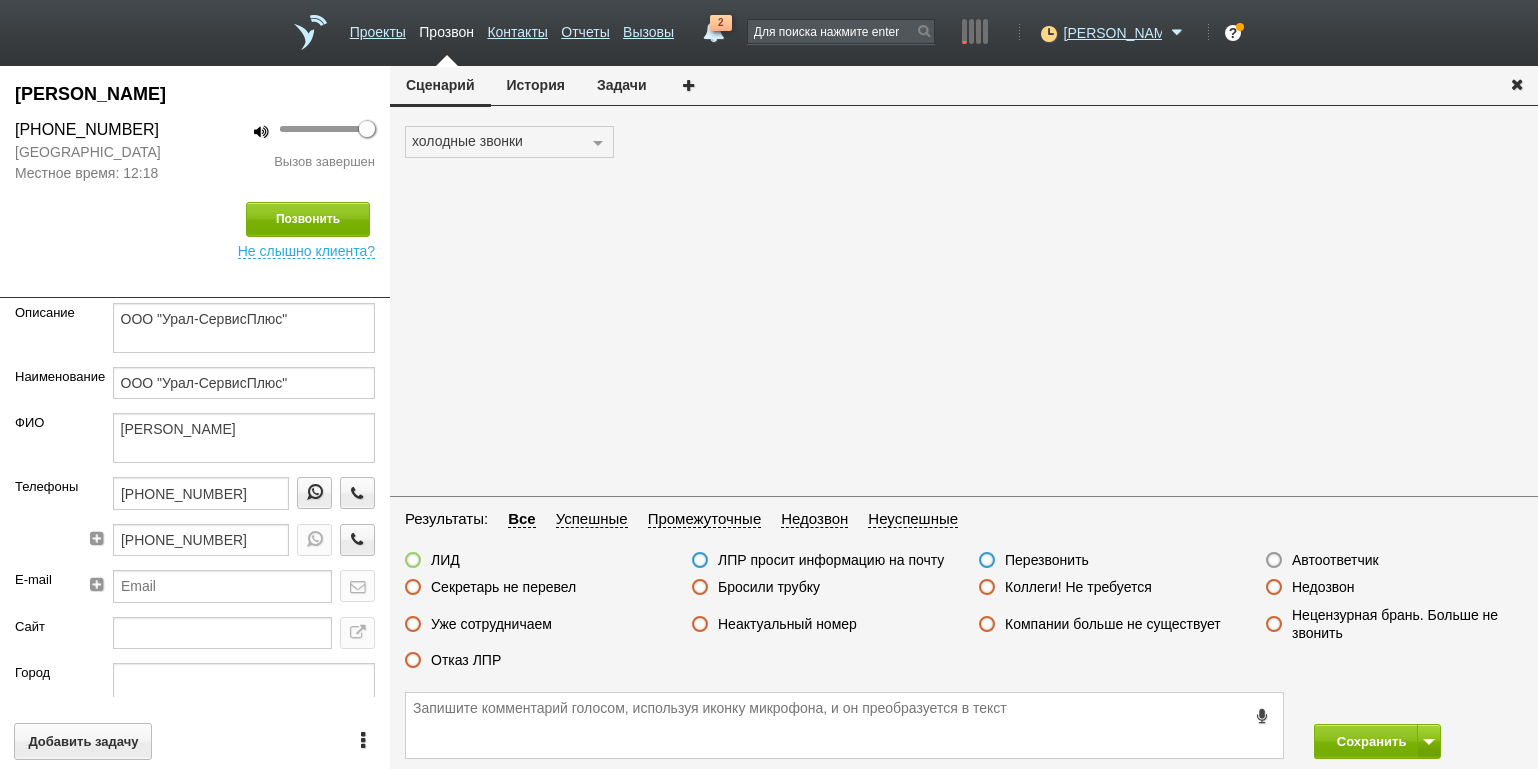 click on "Автоответчик" at bounding box center (1335, 560) 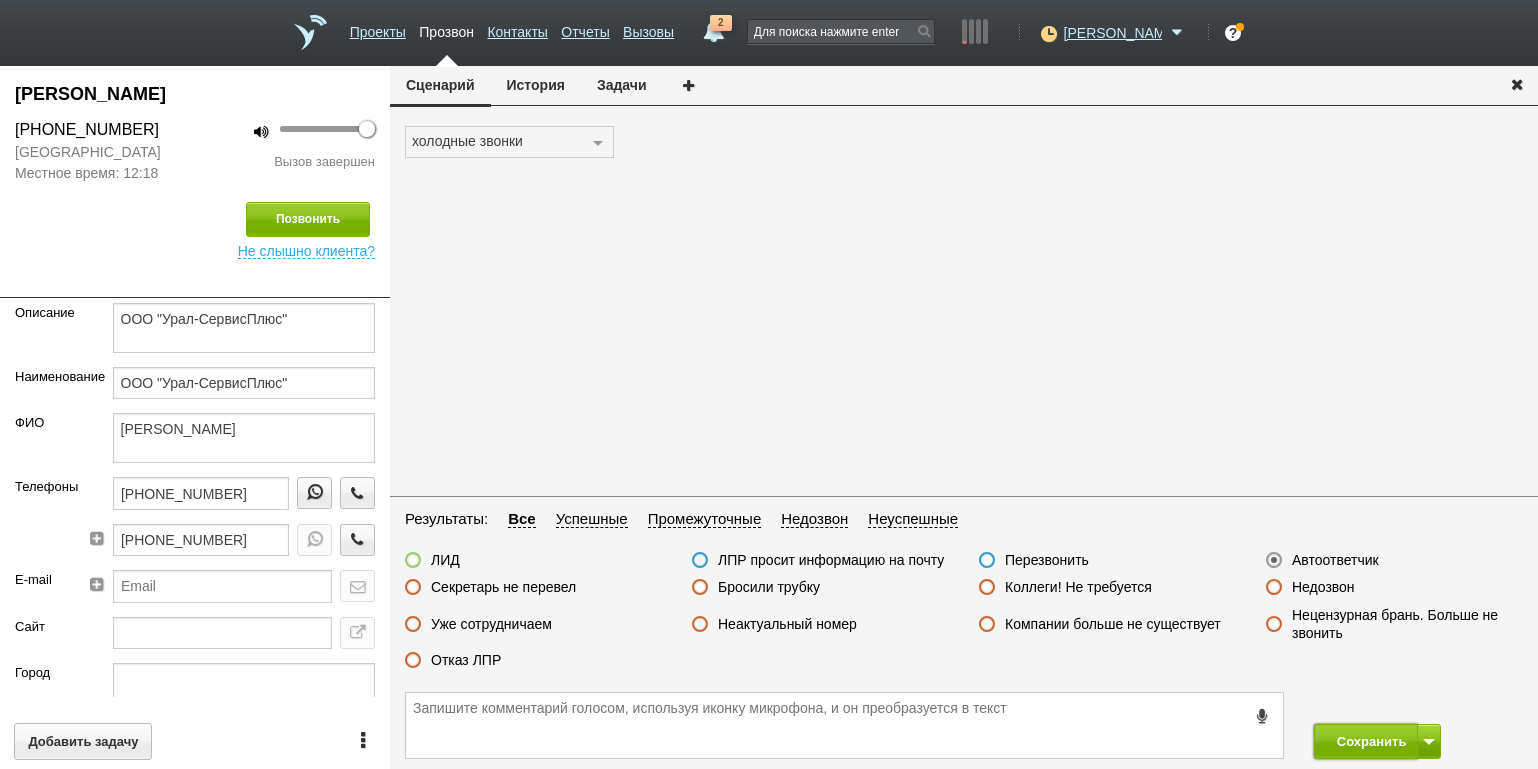 drag, startPoint x: 1368, startPoint y: 742, endPoint x: 1360, endPoint y: 714, distance: 29.12044 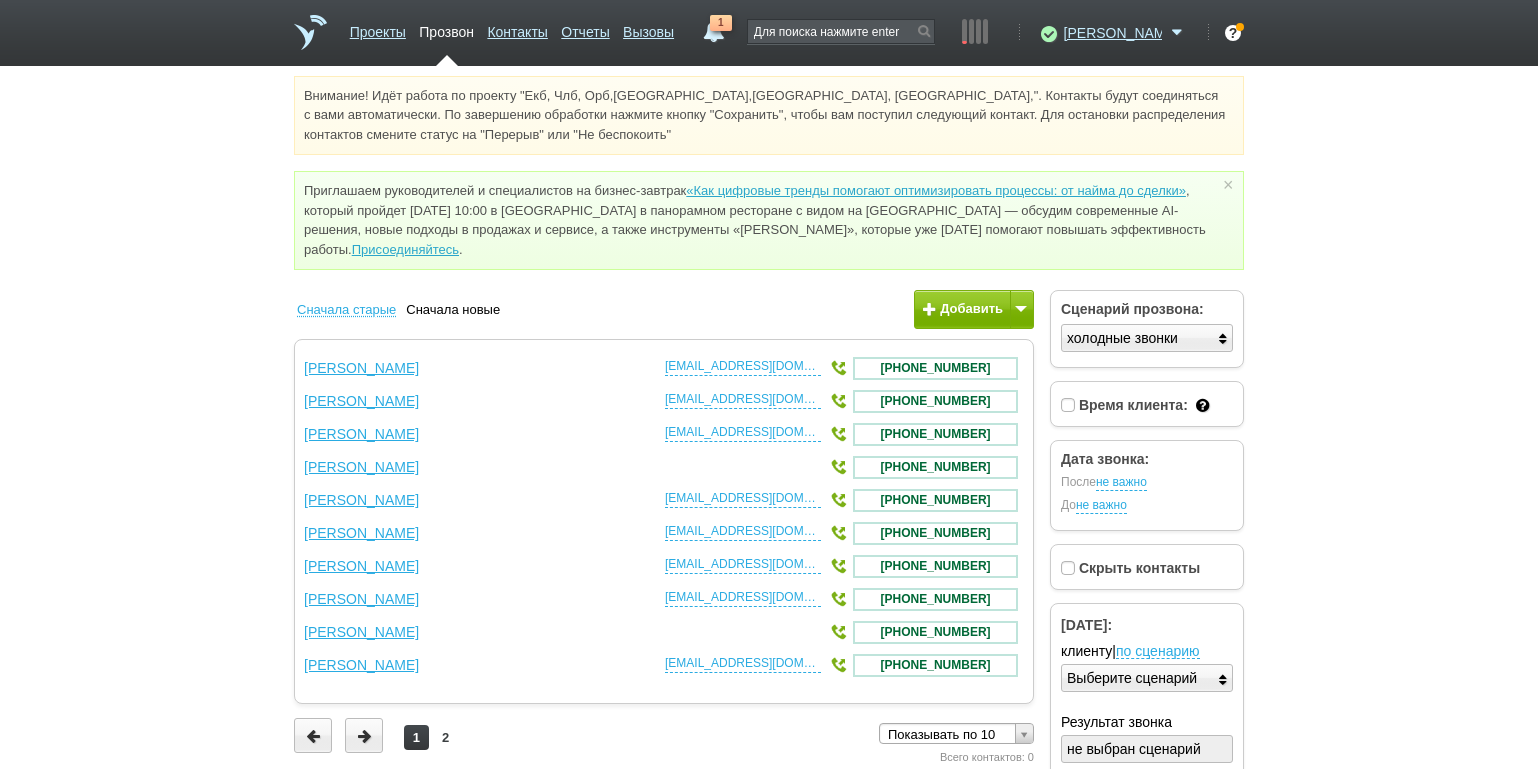drag, startPoint x: 1354, startPoint y: 555, endPoint x: 1515, endPoint y: 608, distance: 169.49927 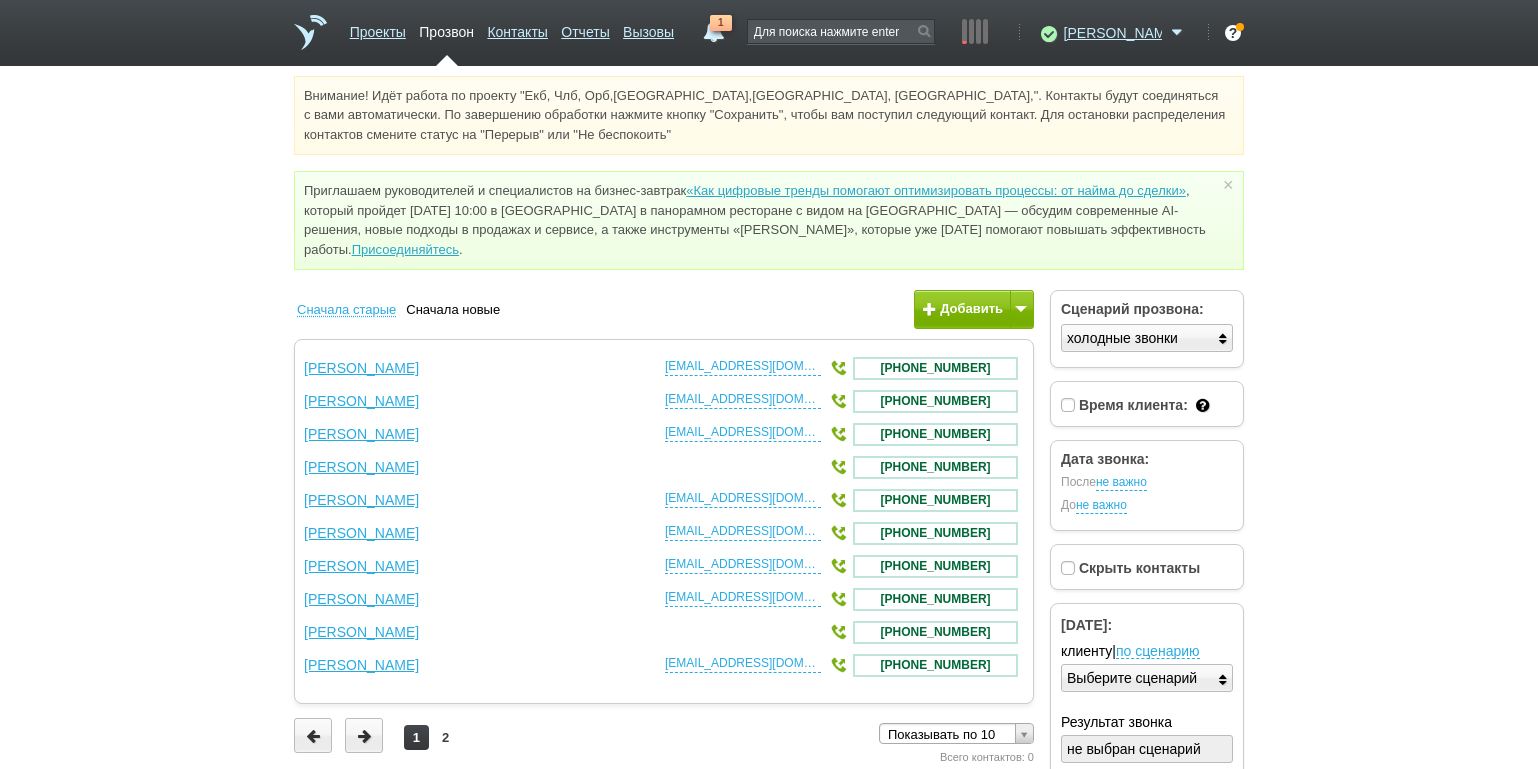 click on "Проекты   Прозвон   Контакты   Отчеты   Вызовы 1 [DATE] [DATE] неделя все
Звонок
[PERSON_NAME]
10:06
Звонок
[PERSON_NAME]
12:51
Нормы (KPI) Входящие линии Прозвоненные контакты (без учета... 28 из 200 Исходящие 29
[PERSON_NAME]
Доступен
Не беспокоить
Перерыв
ID аккаунта: 52708
Профиль
Команда
[GEOGRAPHIC_DATA]" at bounding box center [769, 486] 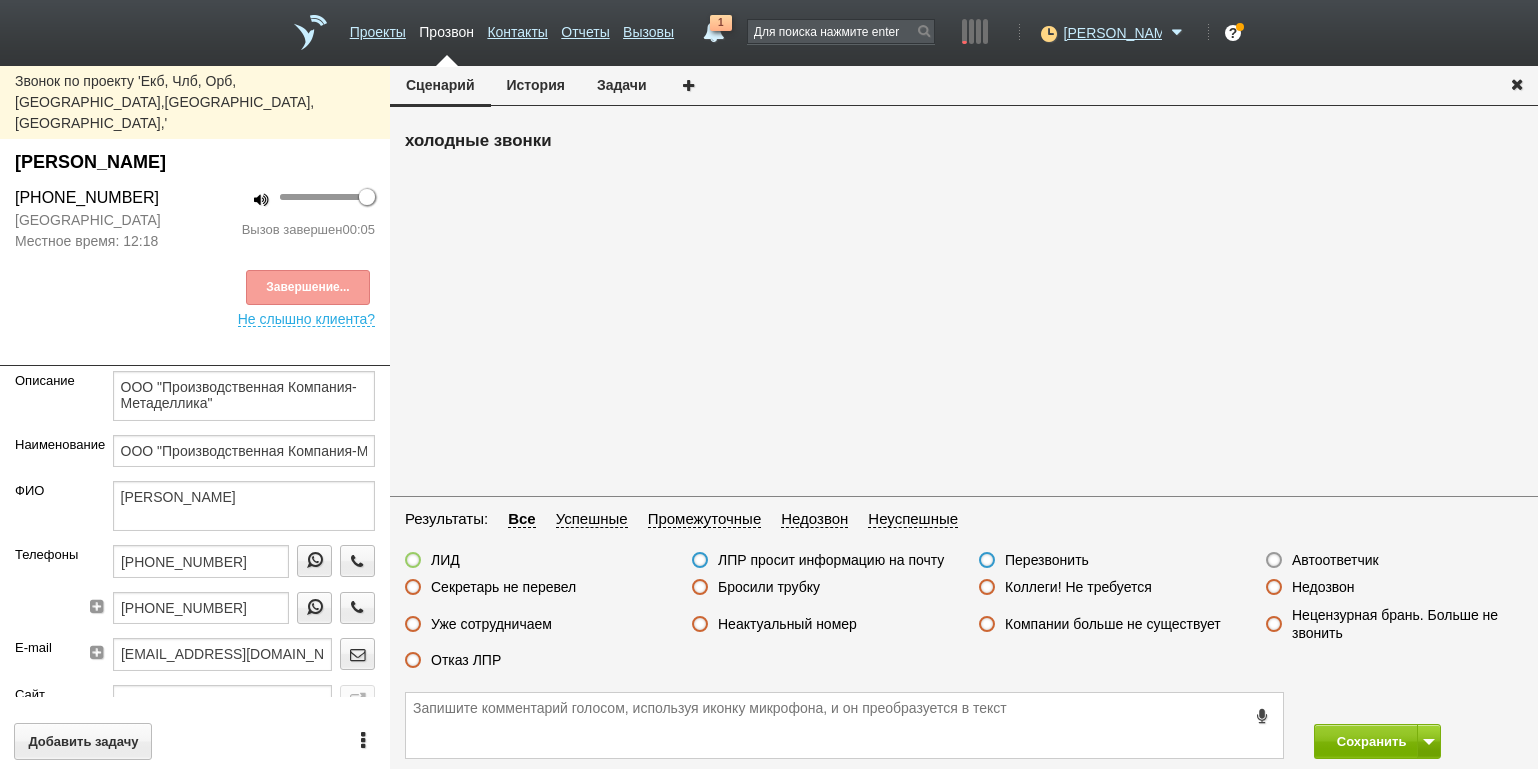 drag, startPoint x: 793, startPoint y: 591, endPoint x: 838, endPoint y: 591, distance: 45 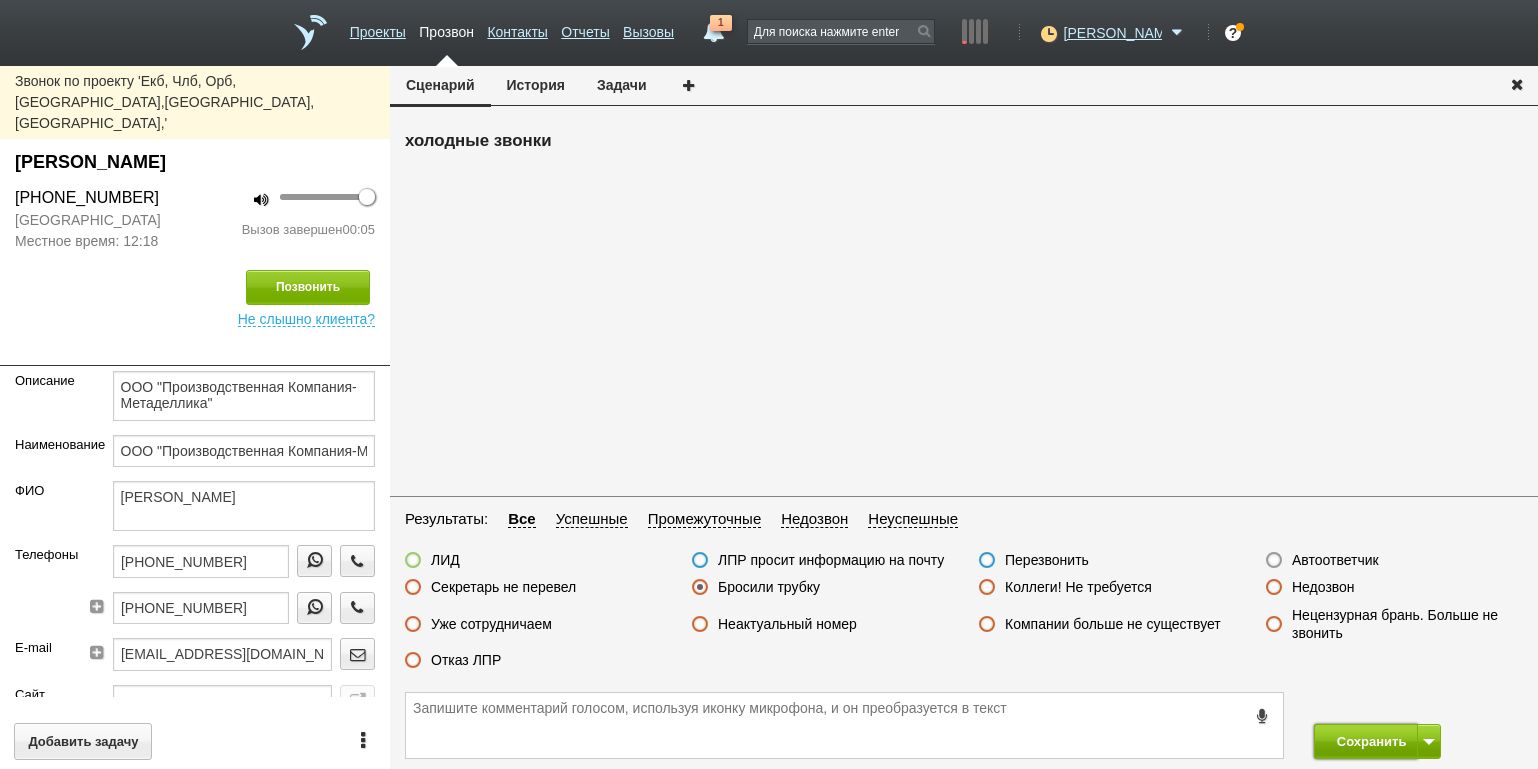 click on "Сохранить" at bounding box center (1366, 741) 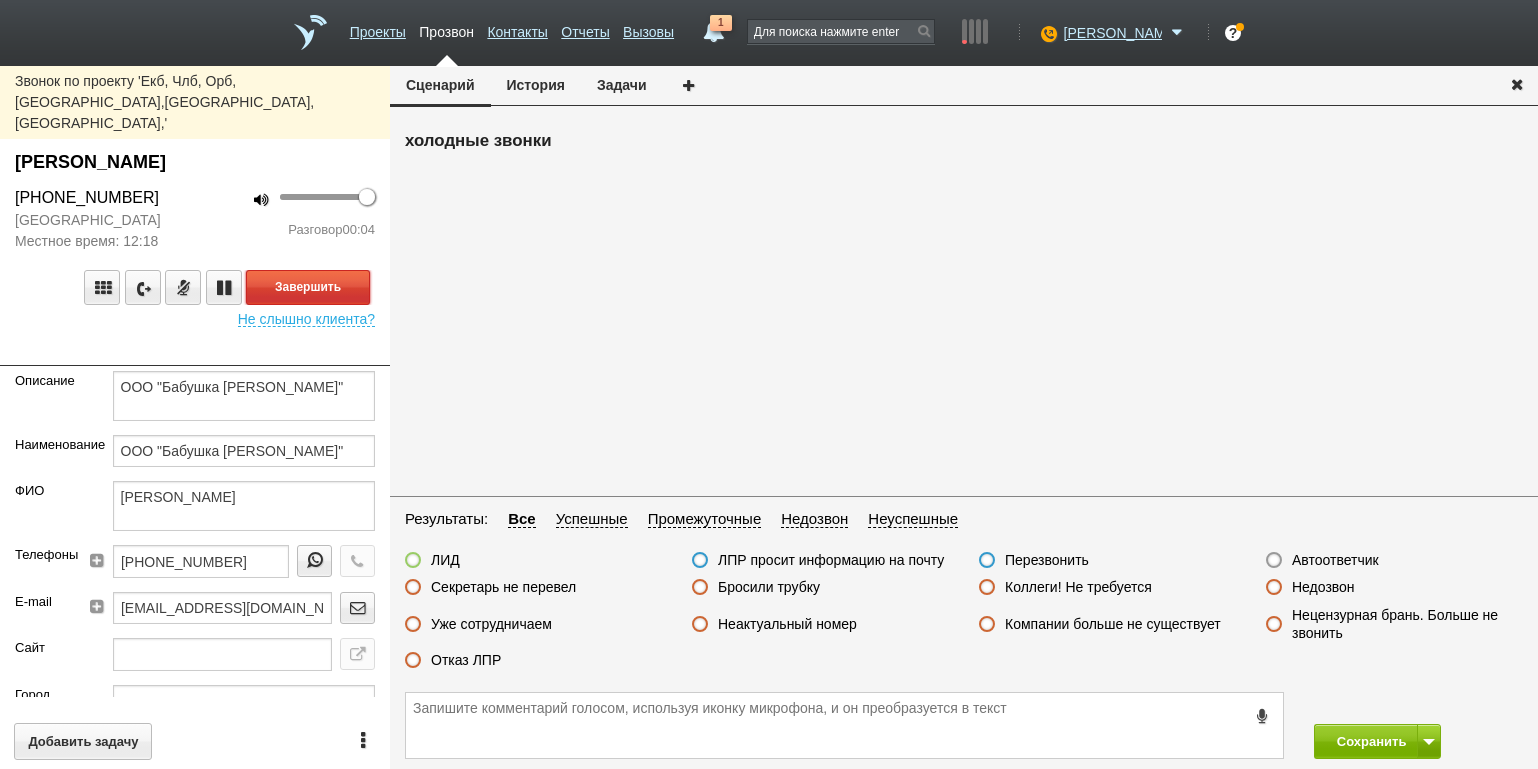 drag, startPoint x: 360, startPoint y: 247, endPoint x: 402, endPoint y: 259, distance: 43.68066 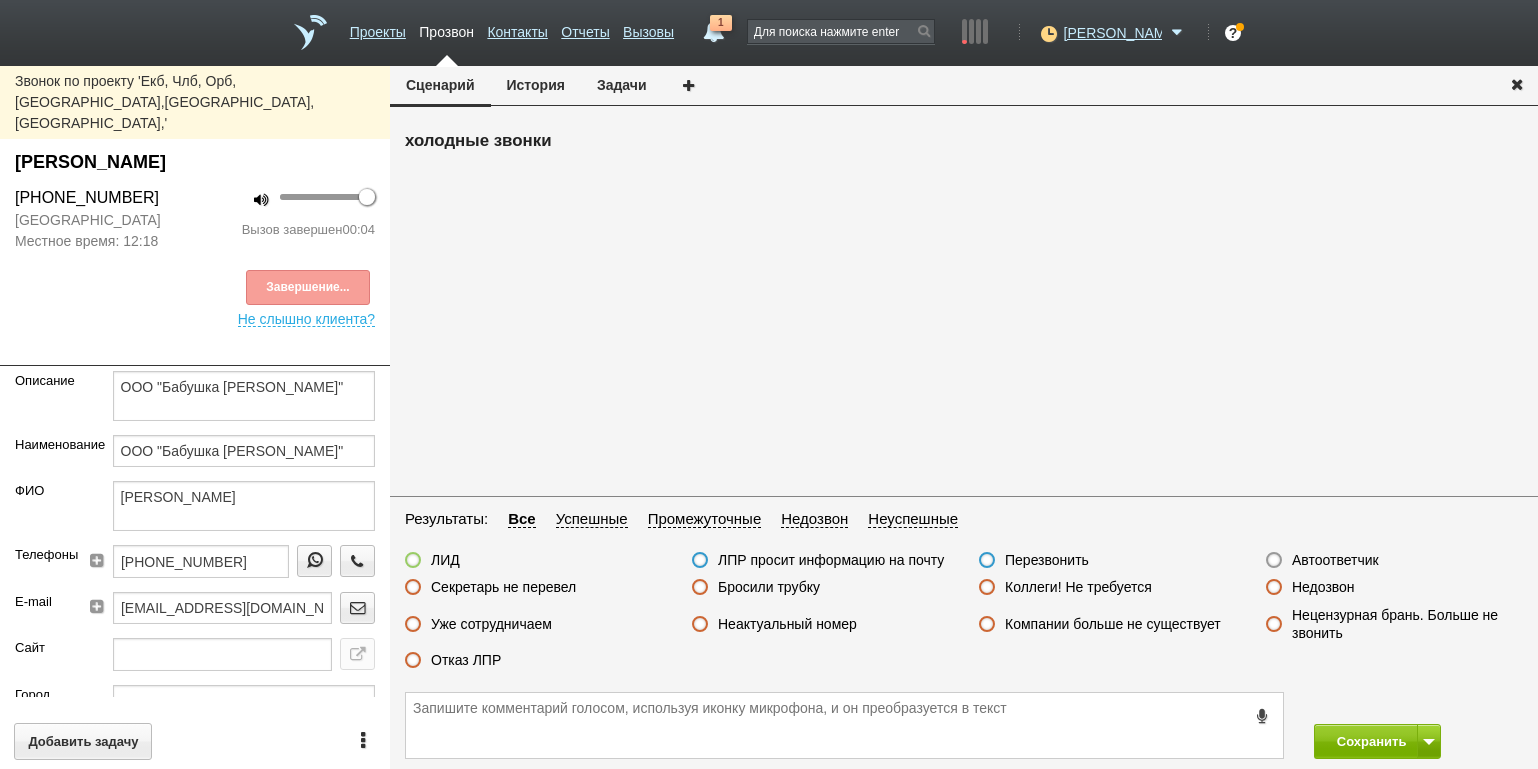 click on "Автоответчик" at bounding box center [1335, 560] 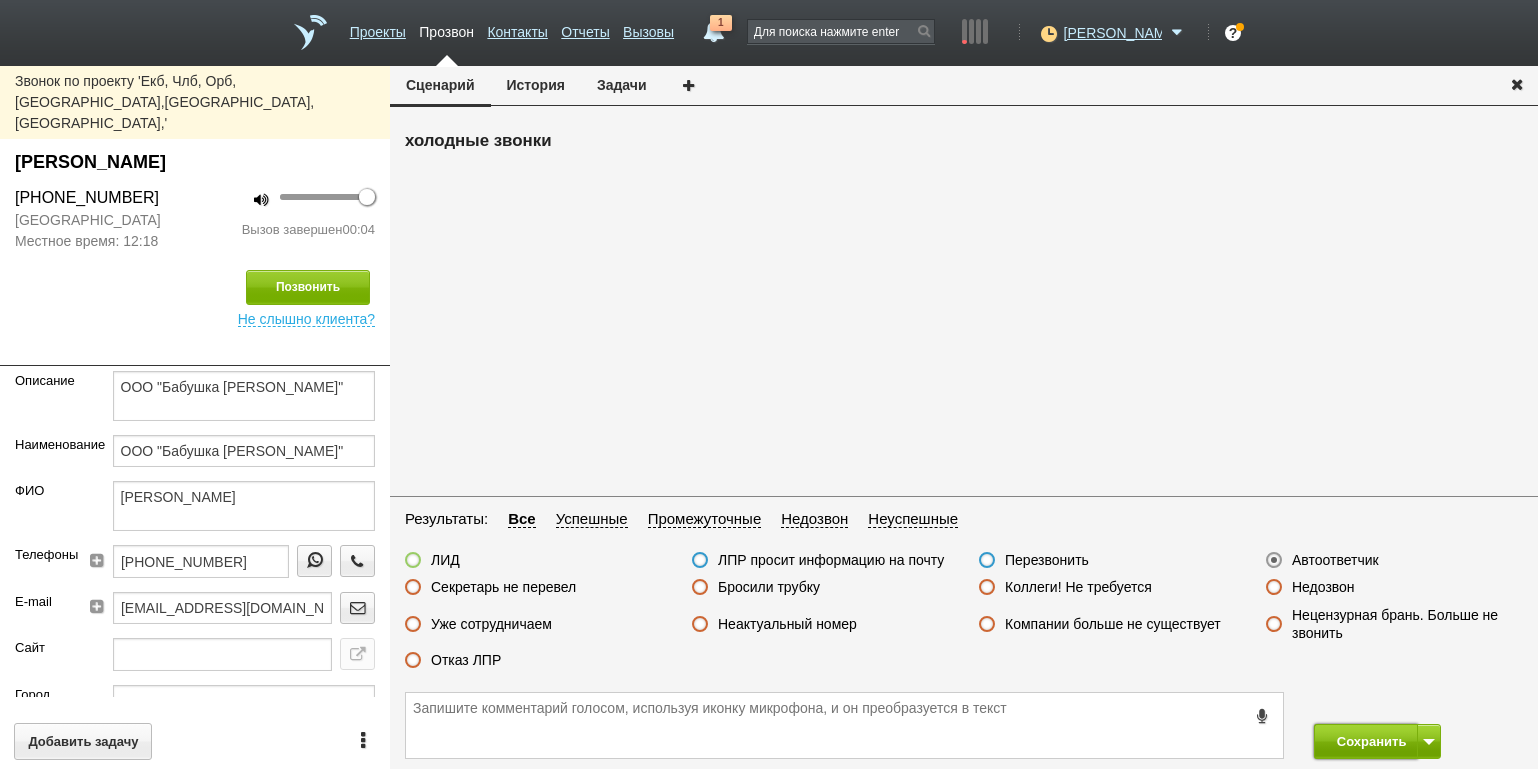 click on "Сохранить" at bounding box center [1366, 741] 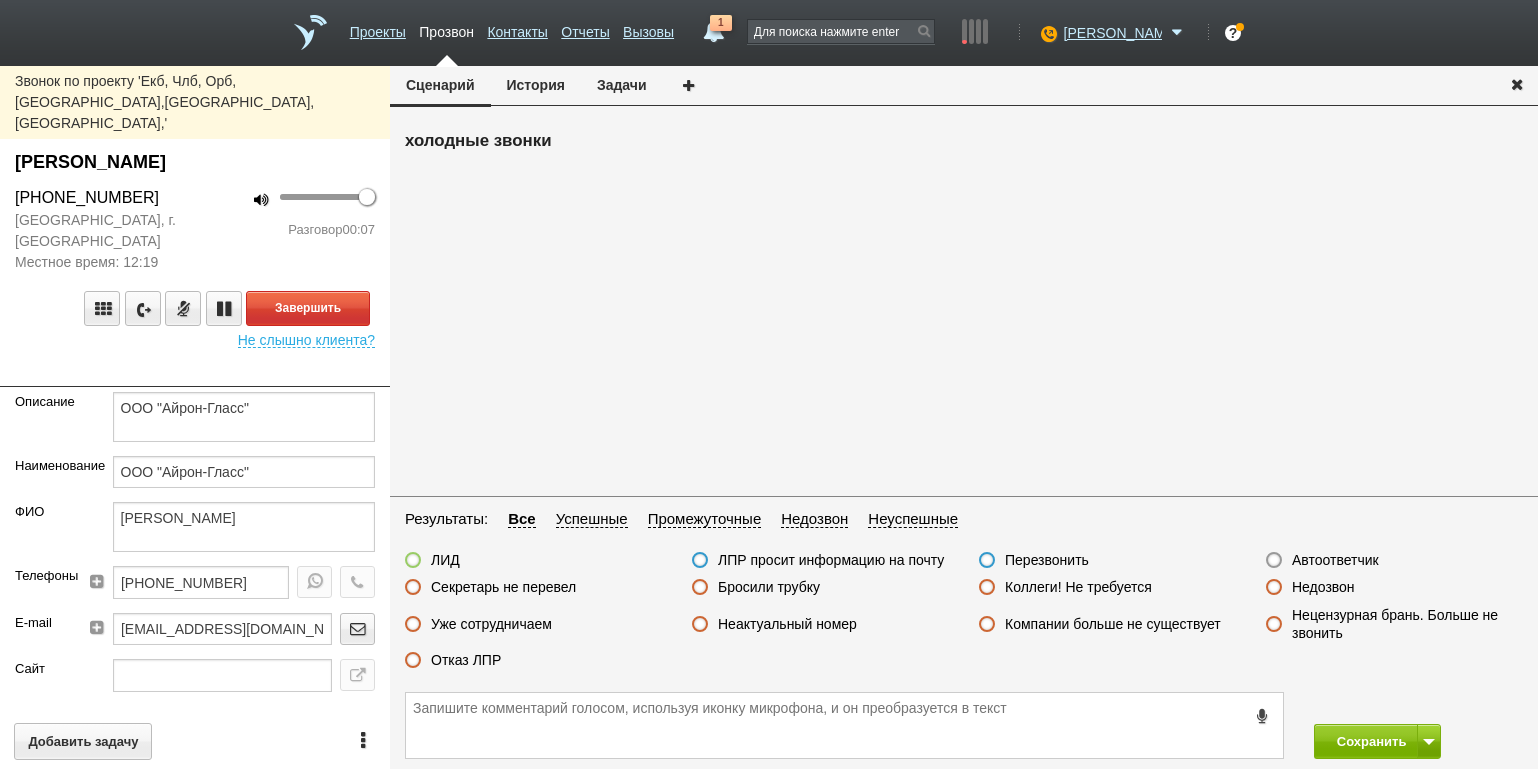 click on "Разговор
00:07" at bounding box center (292, 230) 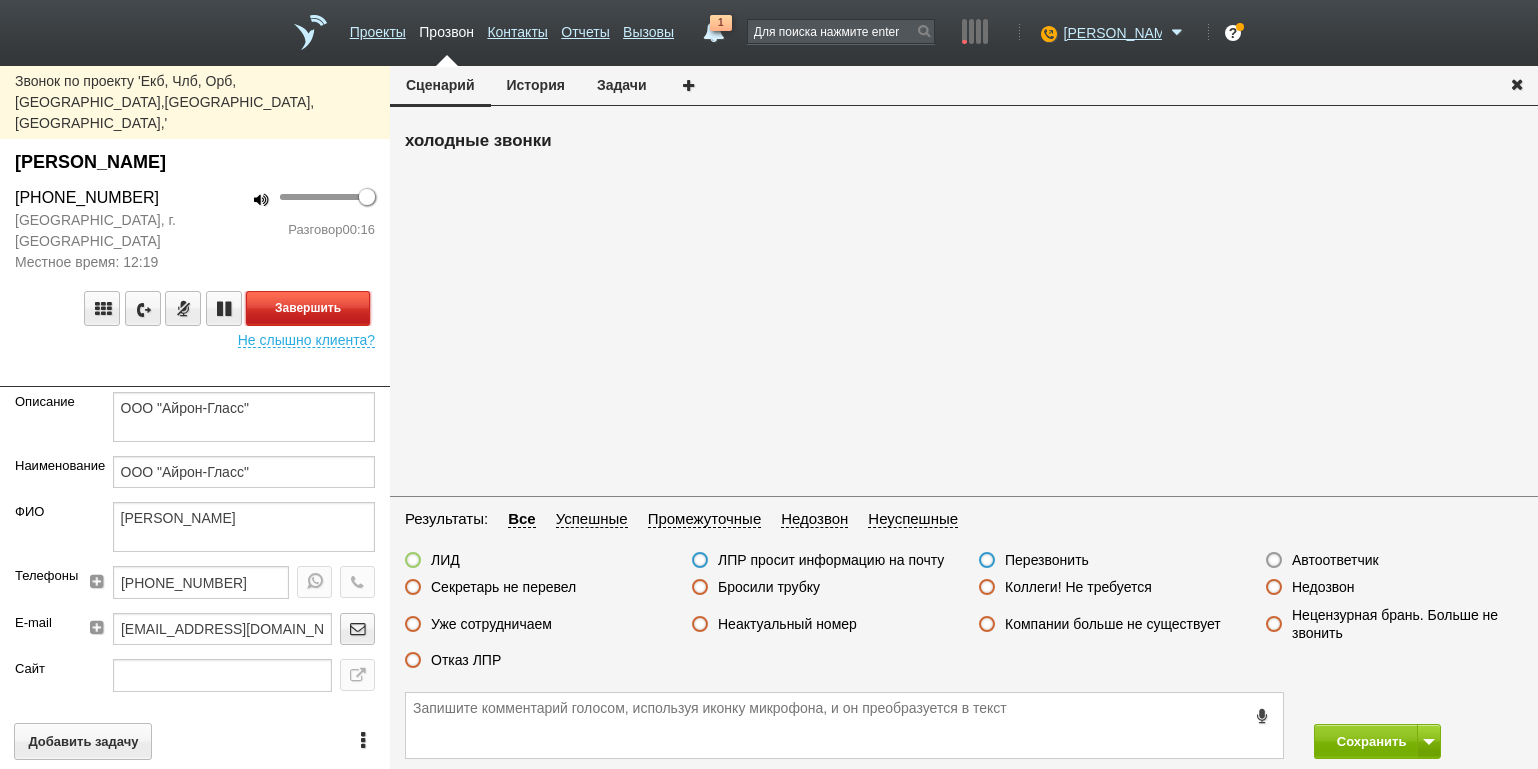 click on "Завершить" at bounding box center [308, 308] 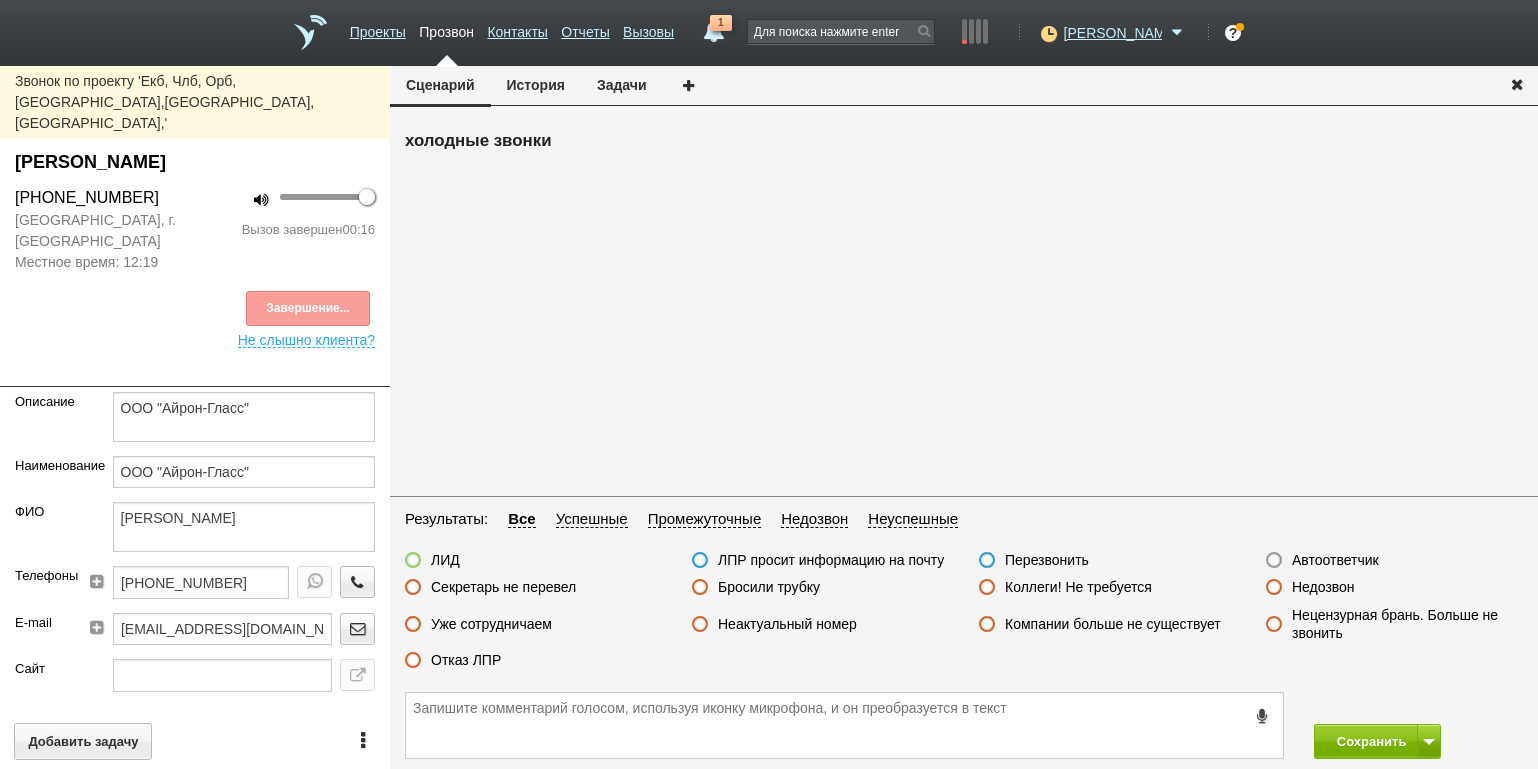 click on "ЛИД ЛПР просит информацию на почту Перезвонить Автоответчик Секретарь не перевел Бросили трубку Коллеги! Не требуется Недозвон Уже сотрудничаем Неактуальный номер Компании больше не существует Нецензурная брань. Больше не звонить Отказ ЛПР" at bounding box center [964, 615] 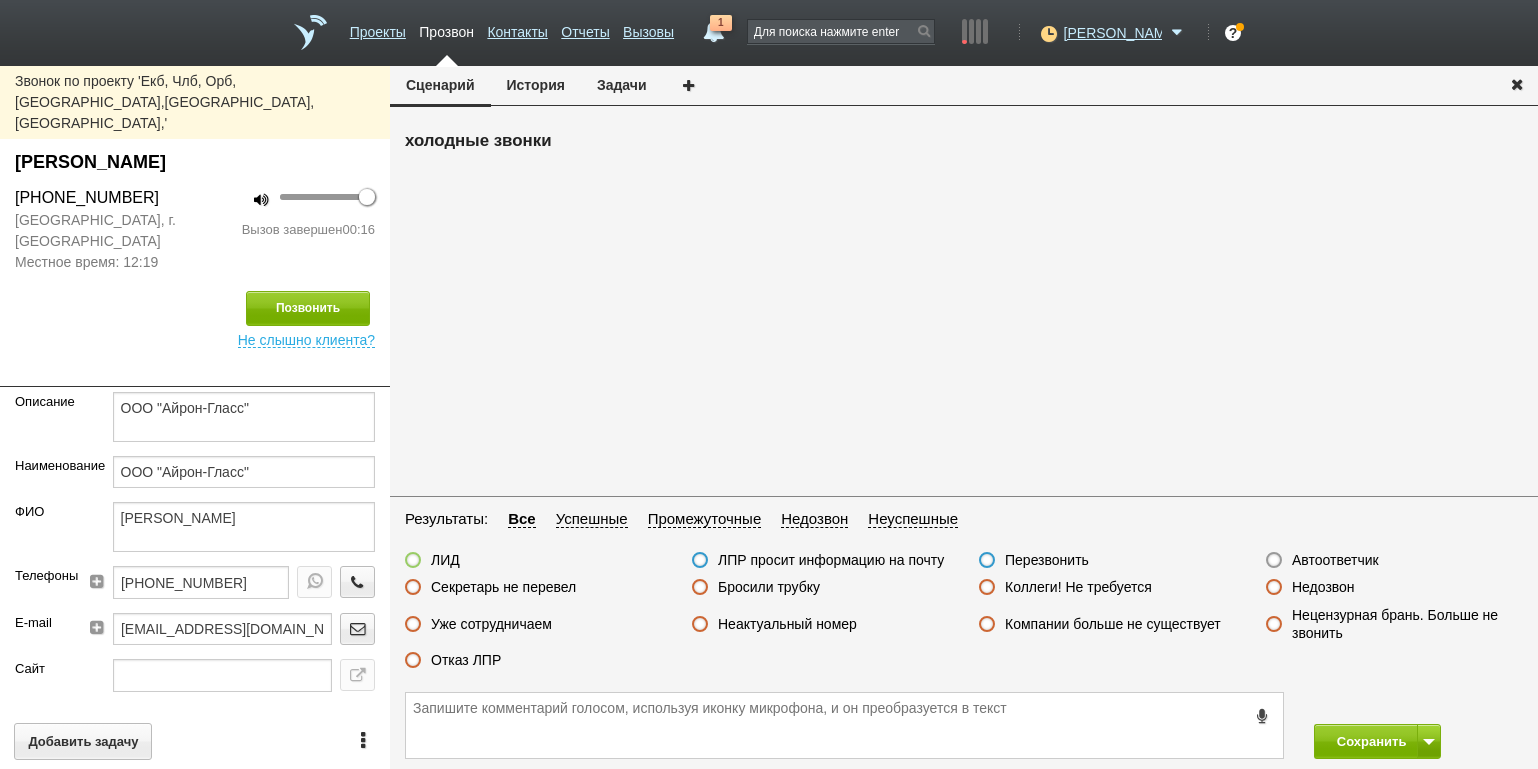 click on "Отказ ЛПР" at bounding box center (466, 660) 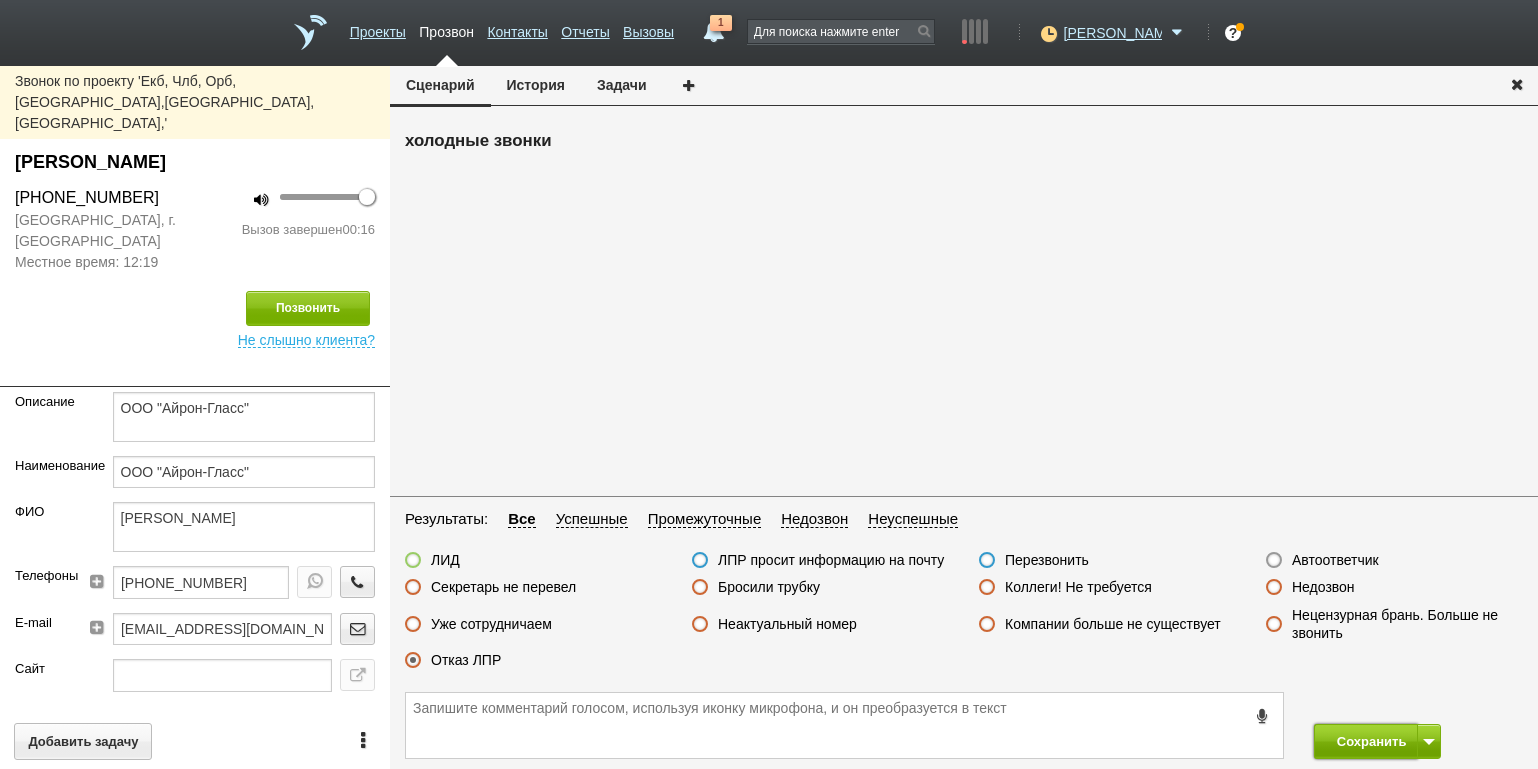 click on "Сохранить" at bounding box center [1366, 741] 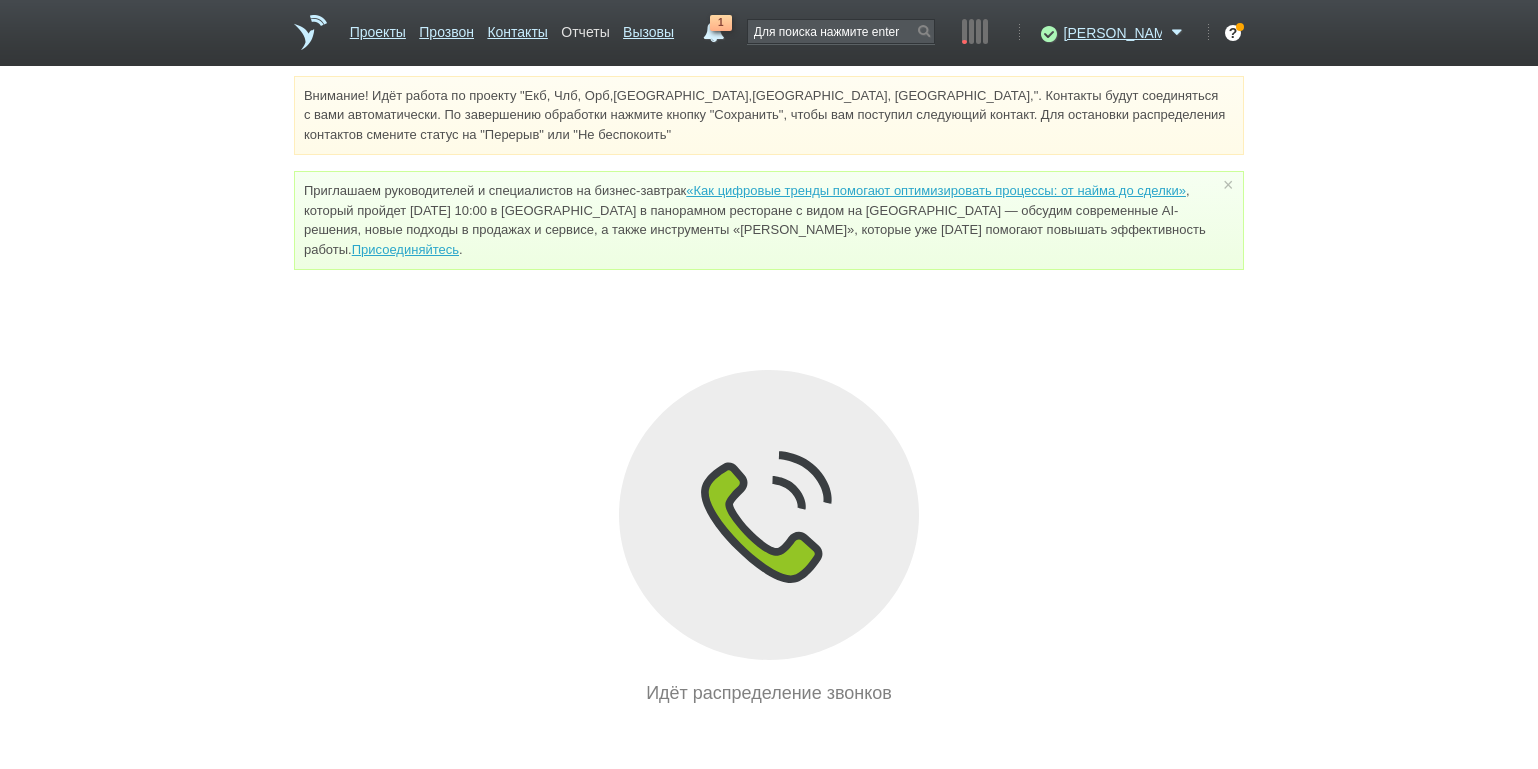 click on "Отчеты" at bounding box center [585, 28] 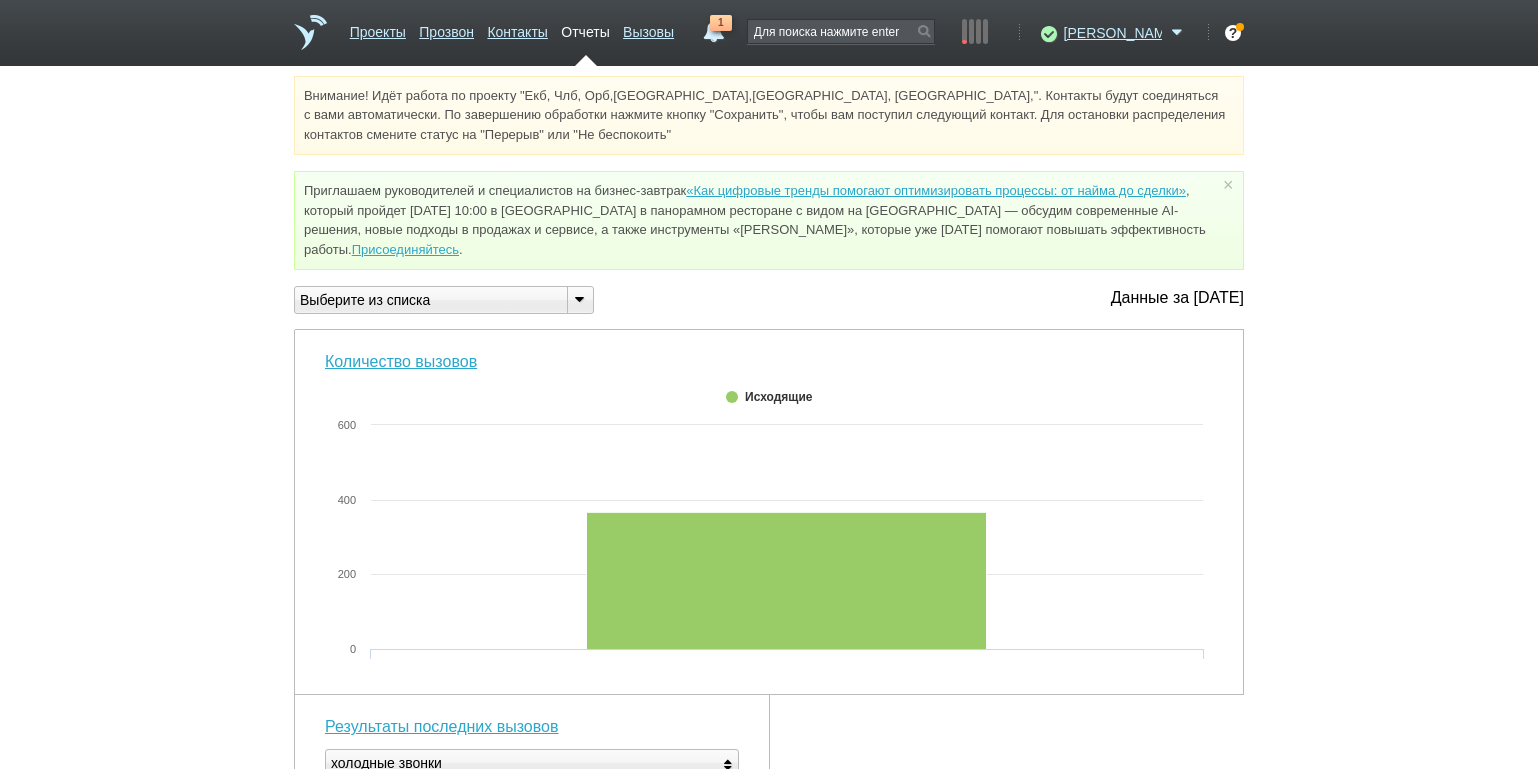 click at bounding box center [580, 300] 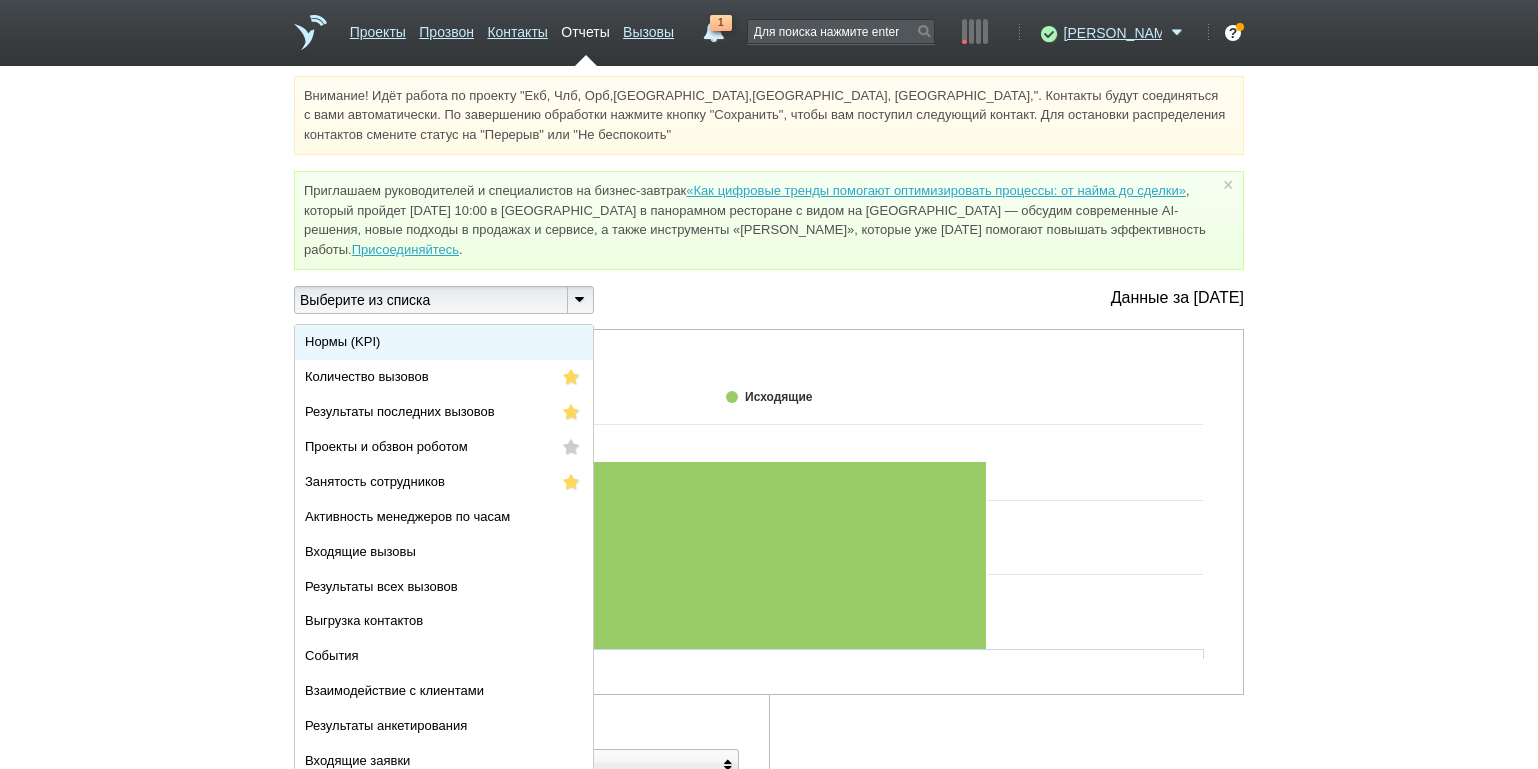 click on "Нормы (KPI)" at bounding box center [444, 342] 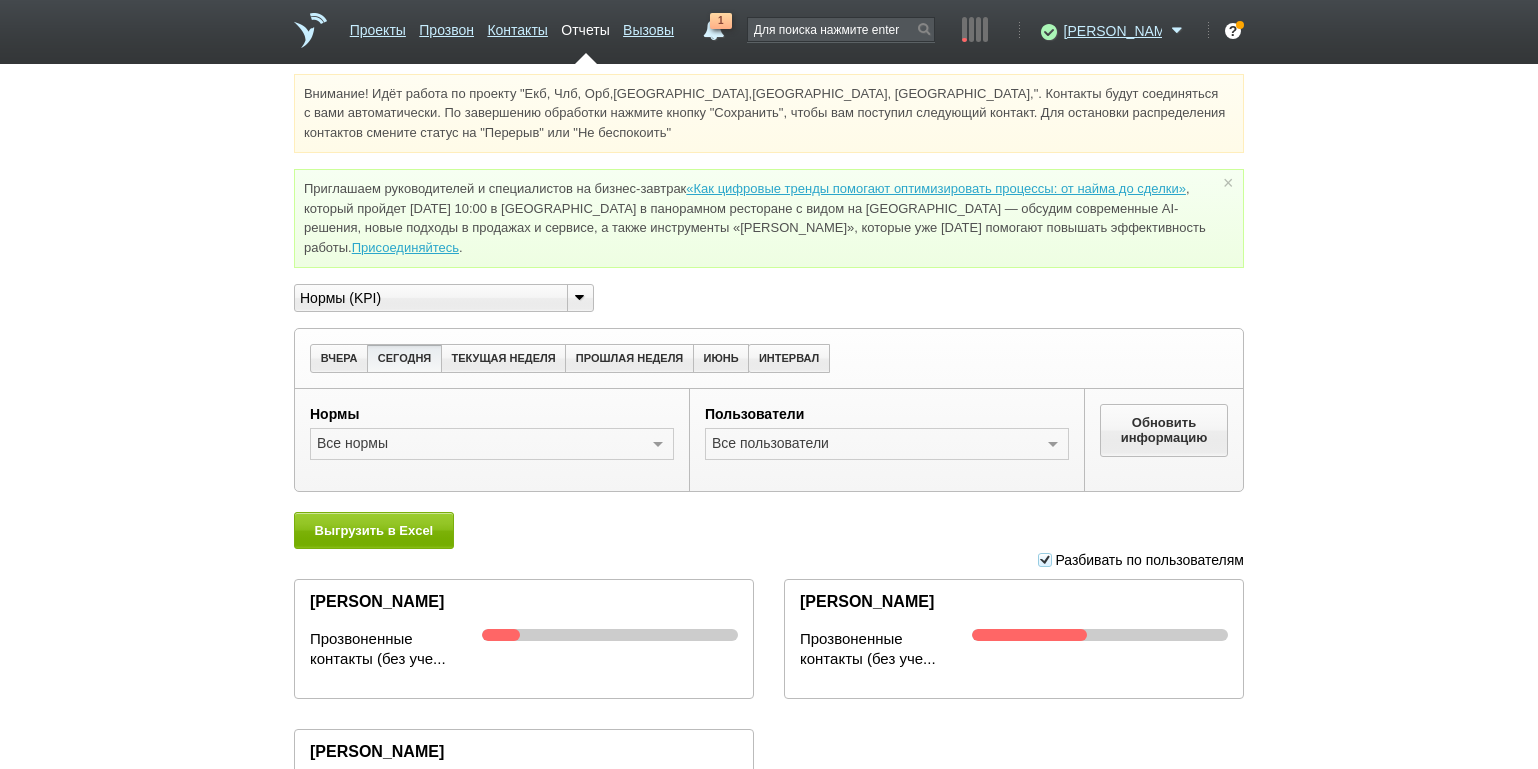 scroll, scrollTop: 0, scrollLeft: 0, axis: both 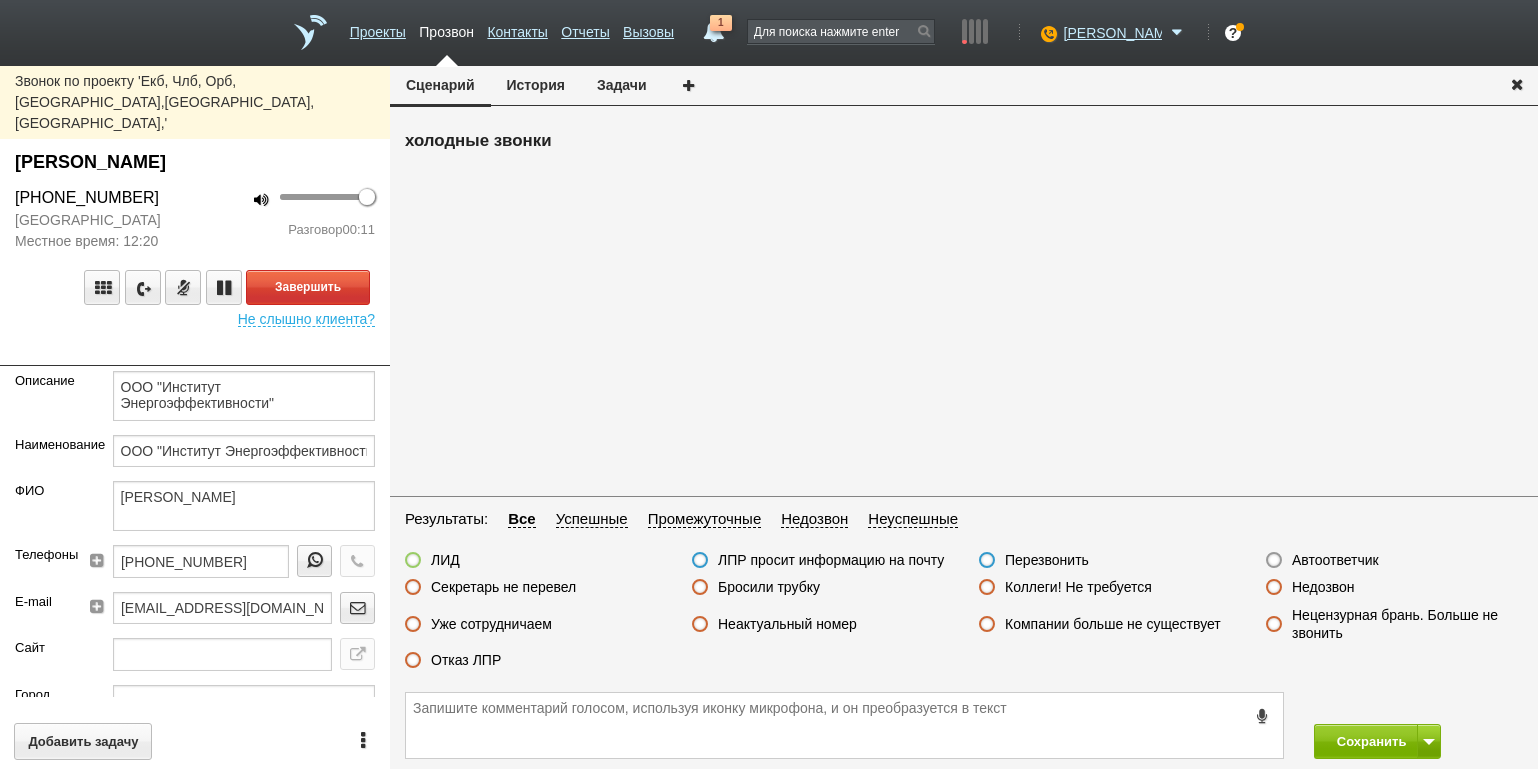 click on "100
Разговор
00:11" at bounding box center (292, 219) 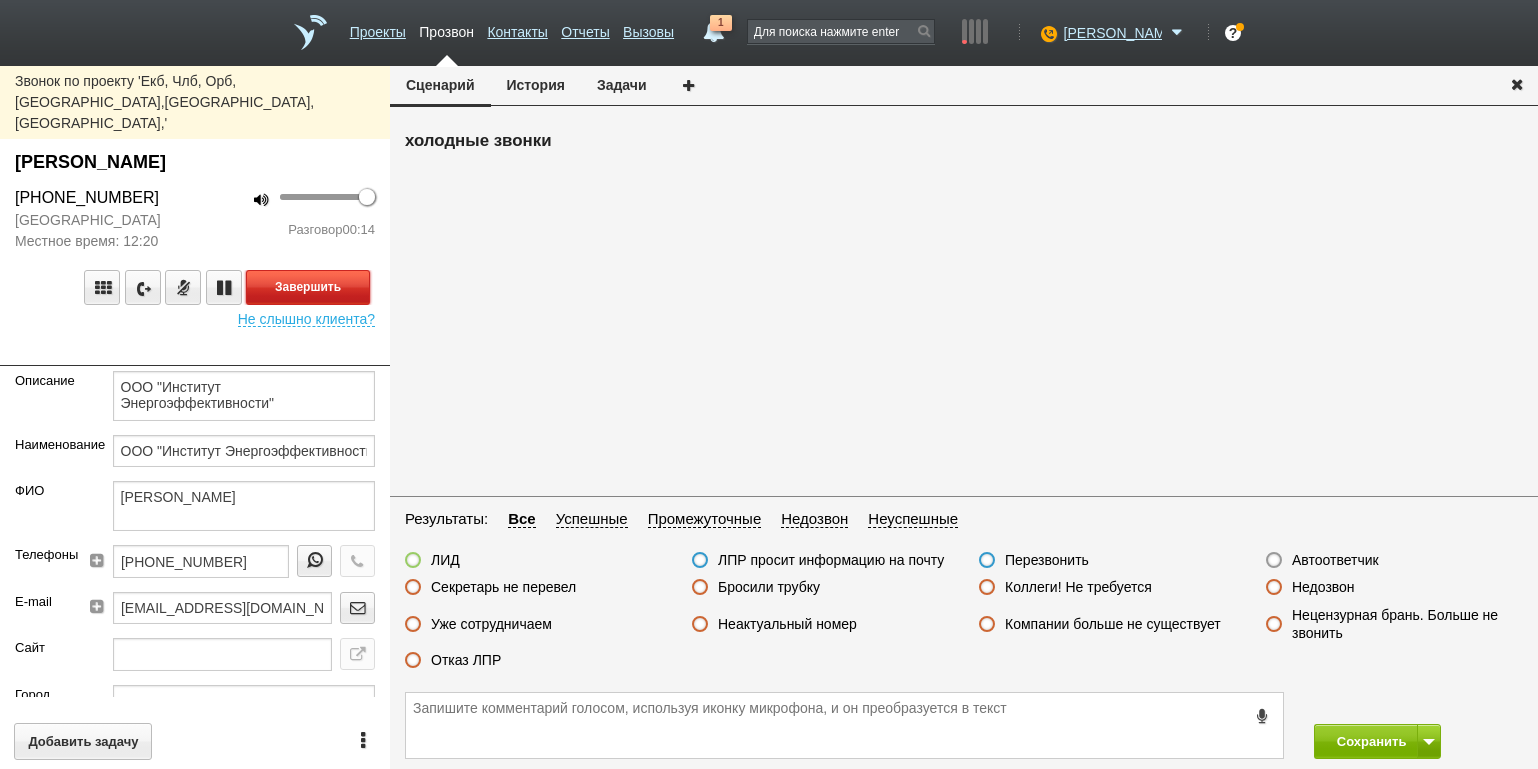 click on "Завершить" at bounding box center (308, 287) 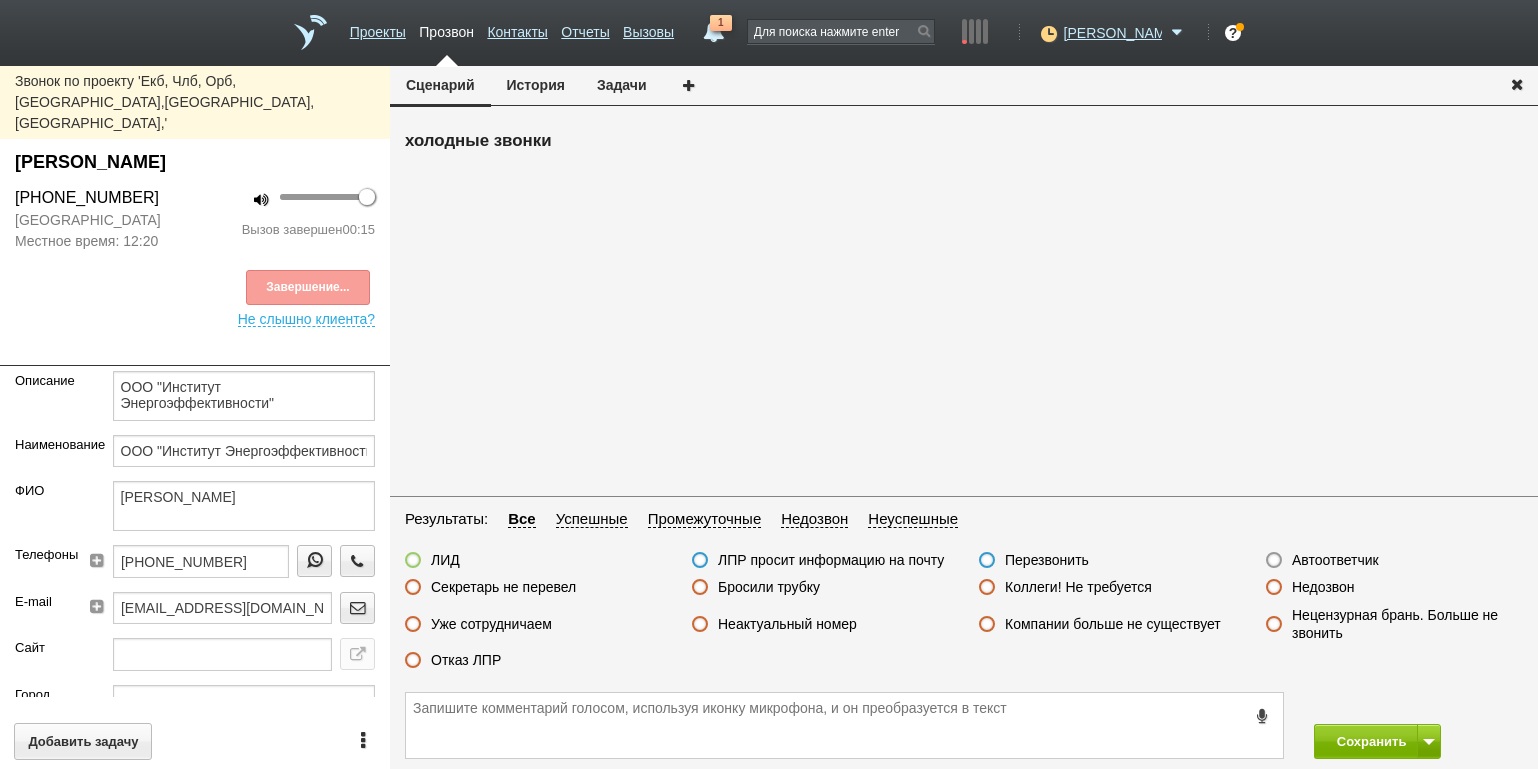 drag, startPoint x: 487, startPoint y: 655, endPoint x: 509, endPoint y: 655, distance: 22 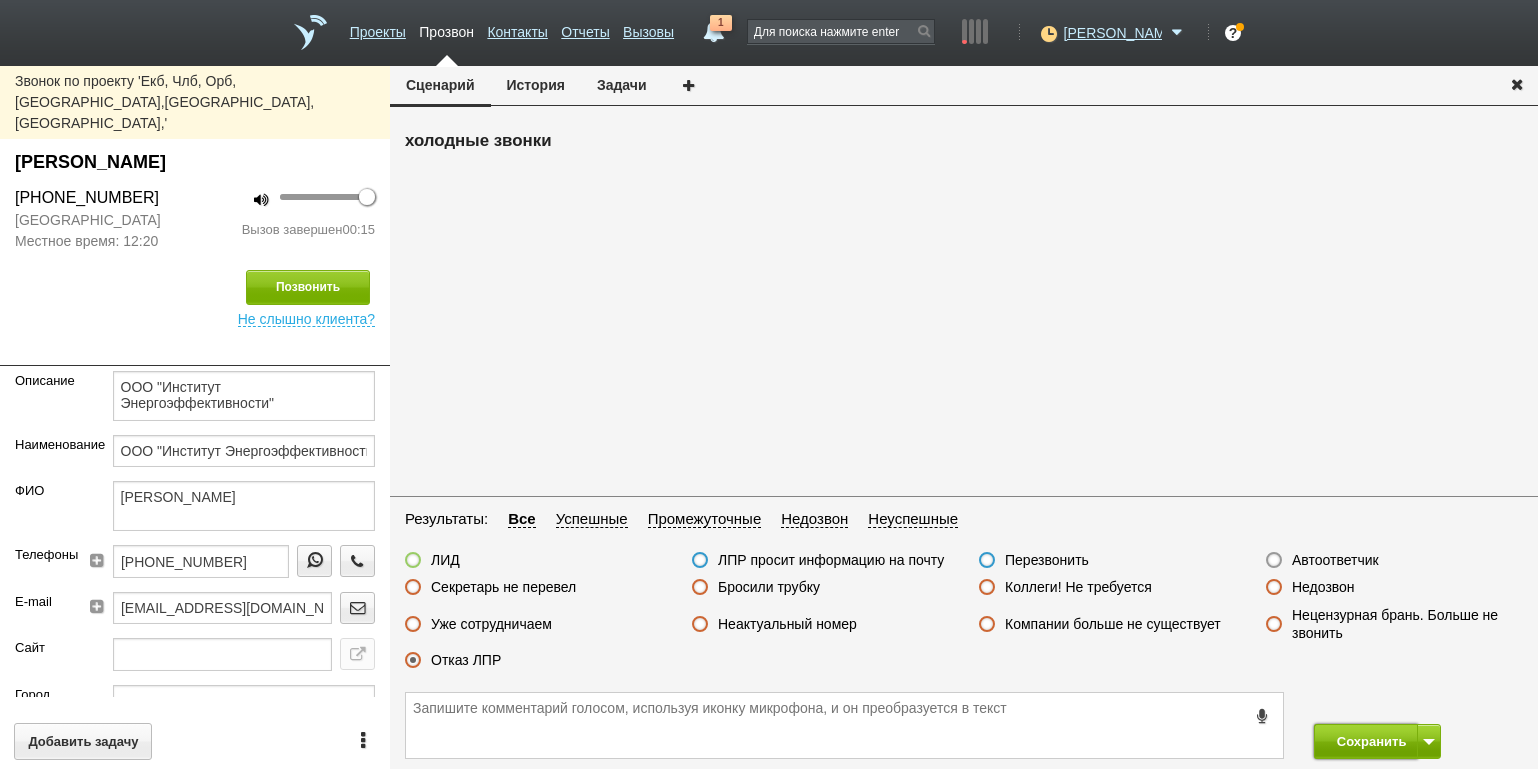click on "Сохранить" at bounding box center [1366, 741] 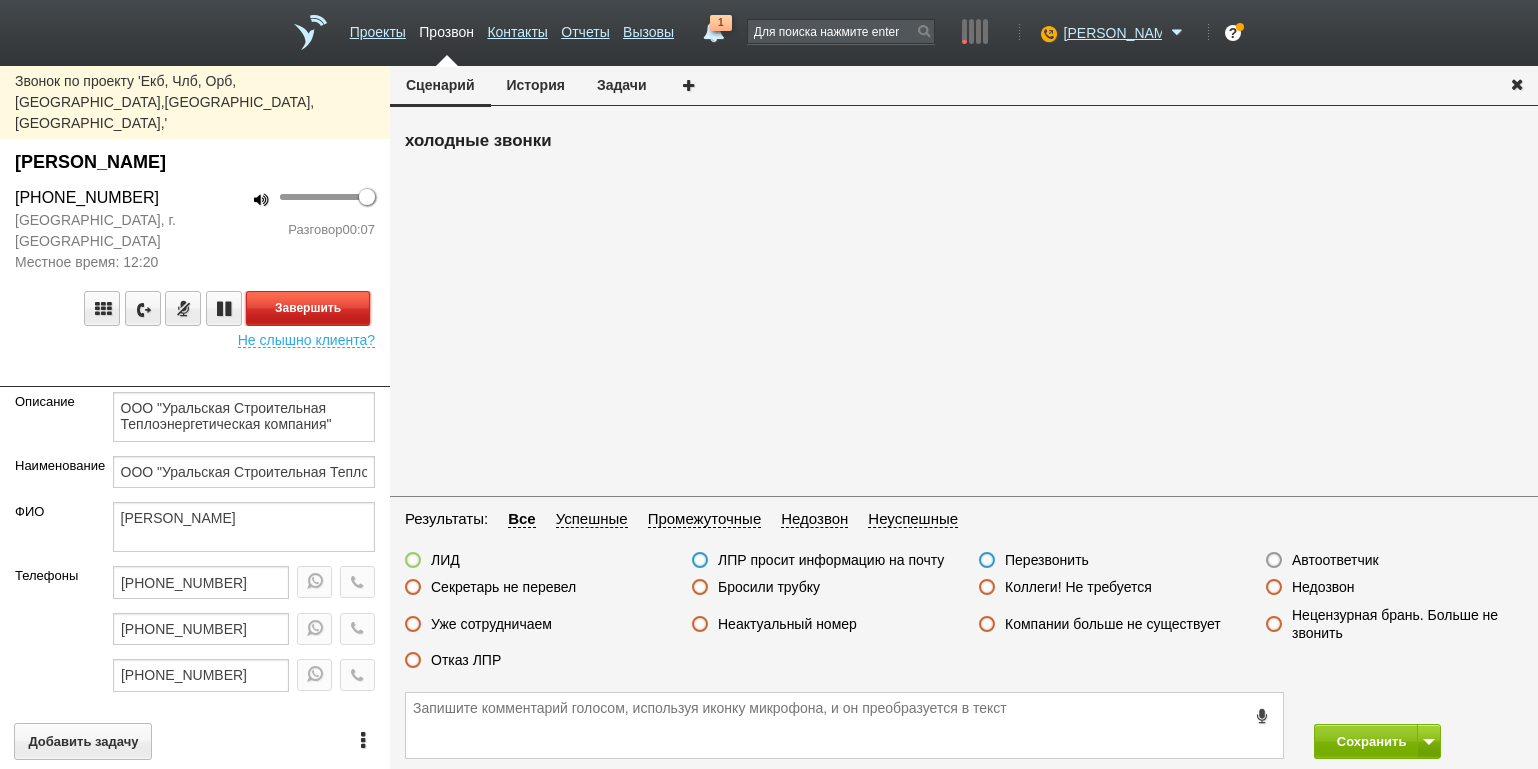 click on "Завершить" at bounding box center (308, 308) 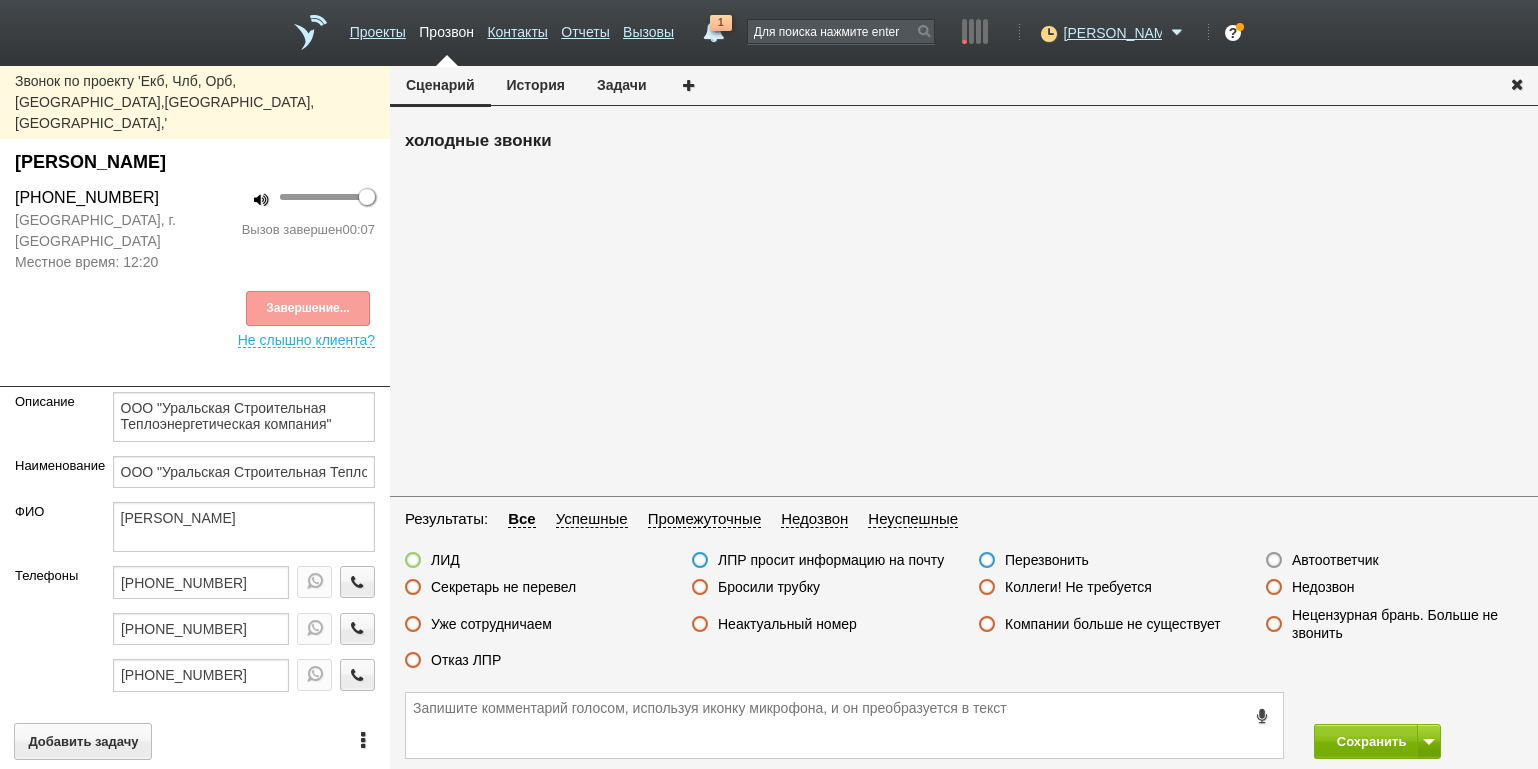 click on "Неактуальный номер" at bounding box center [787, 624] 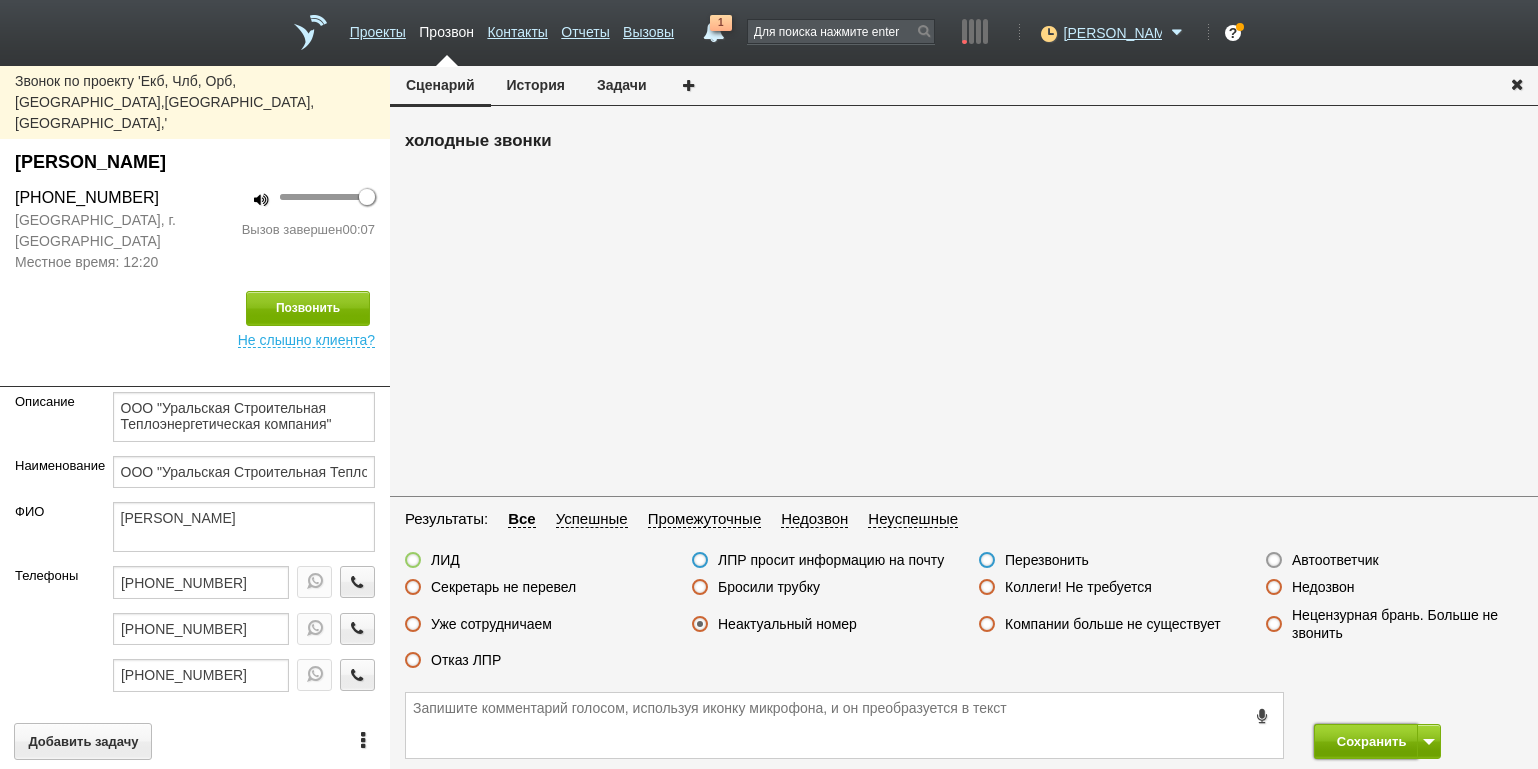 click on "Сохранить" at bounding box center (1366, 741) 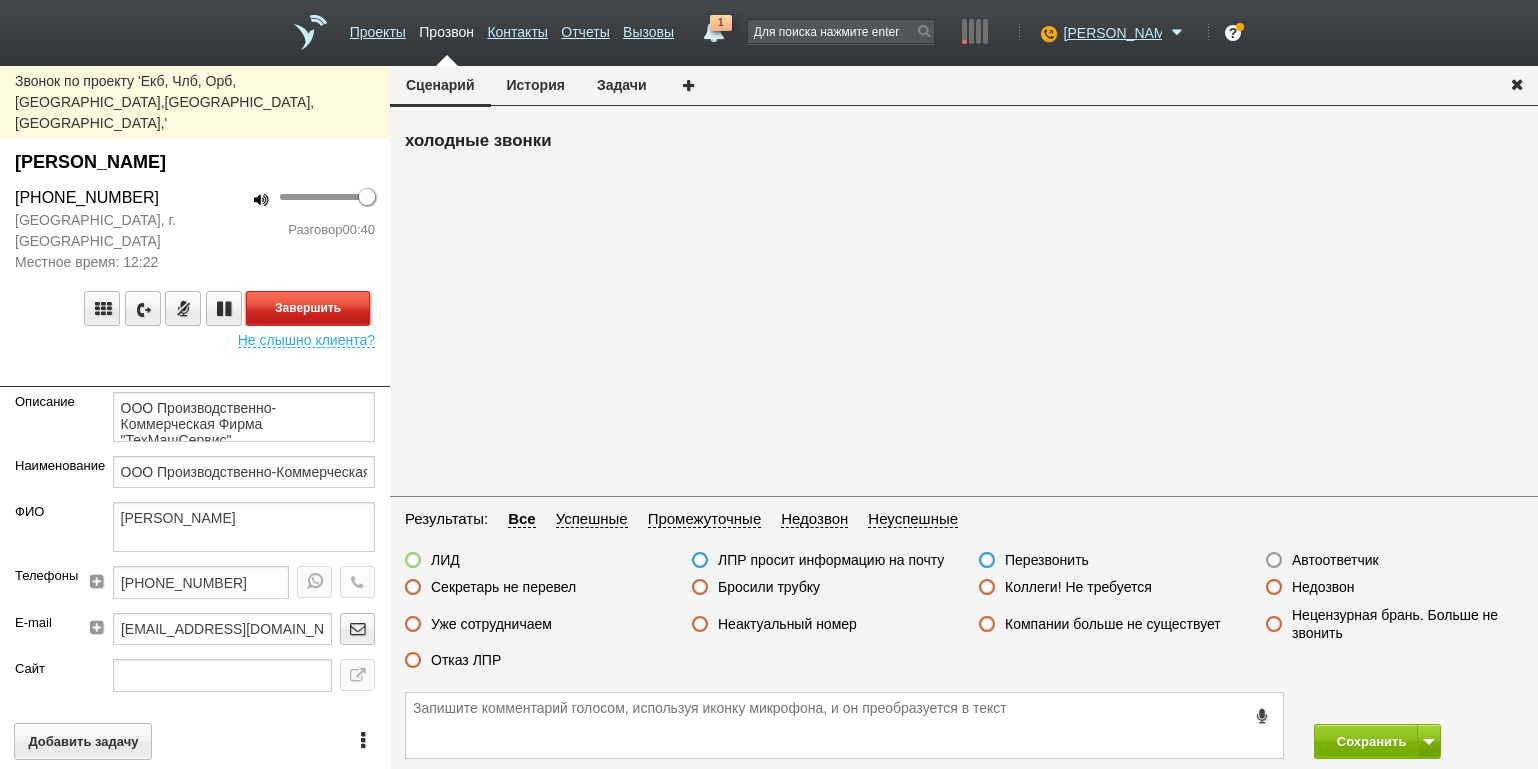 click on "Завершить" at bounding box center (308, 308) 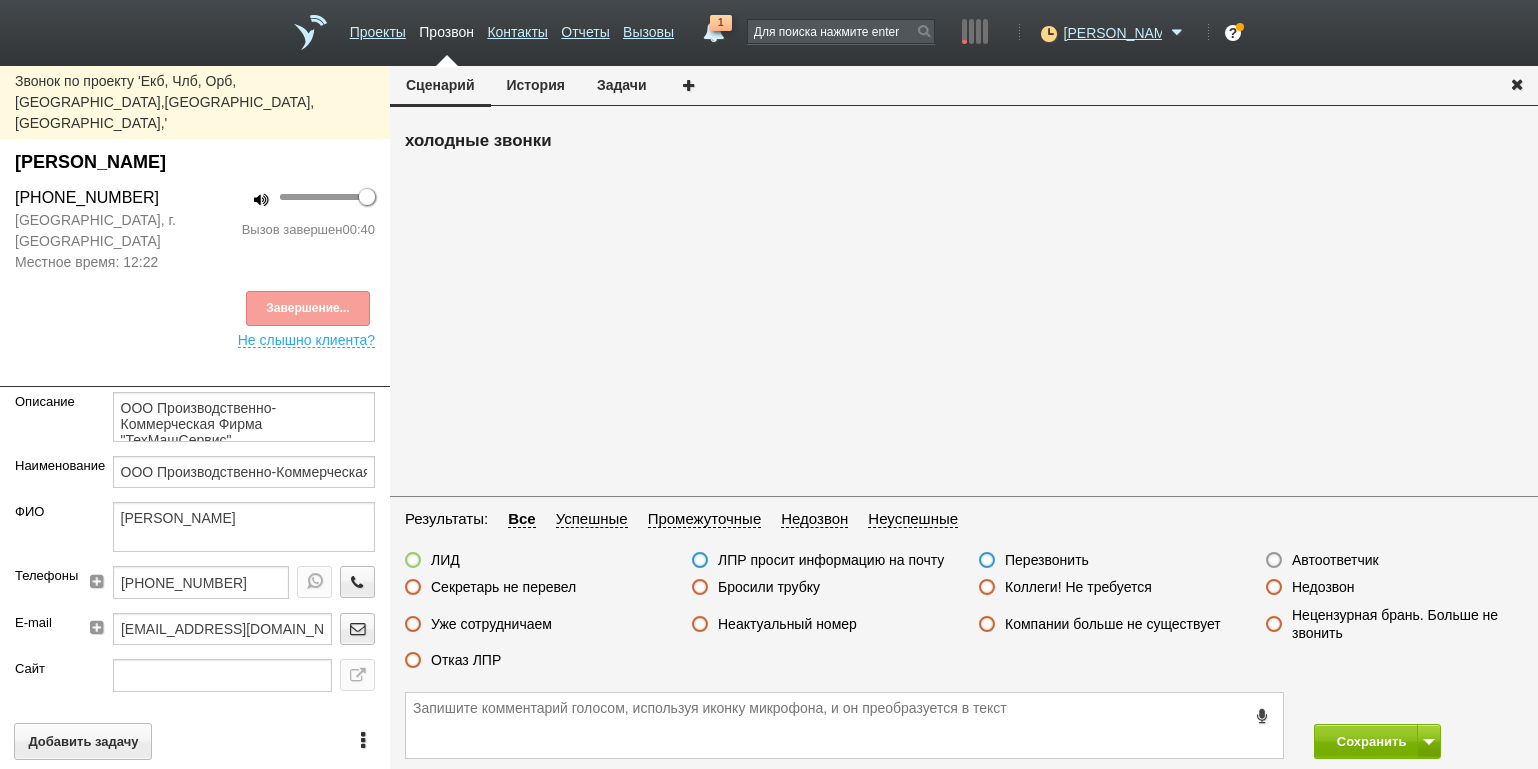 drag, startPoint x: 482, startPoint y: 656, endPoint x: 498, endPoint y: 662, distance: 17.088007 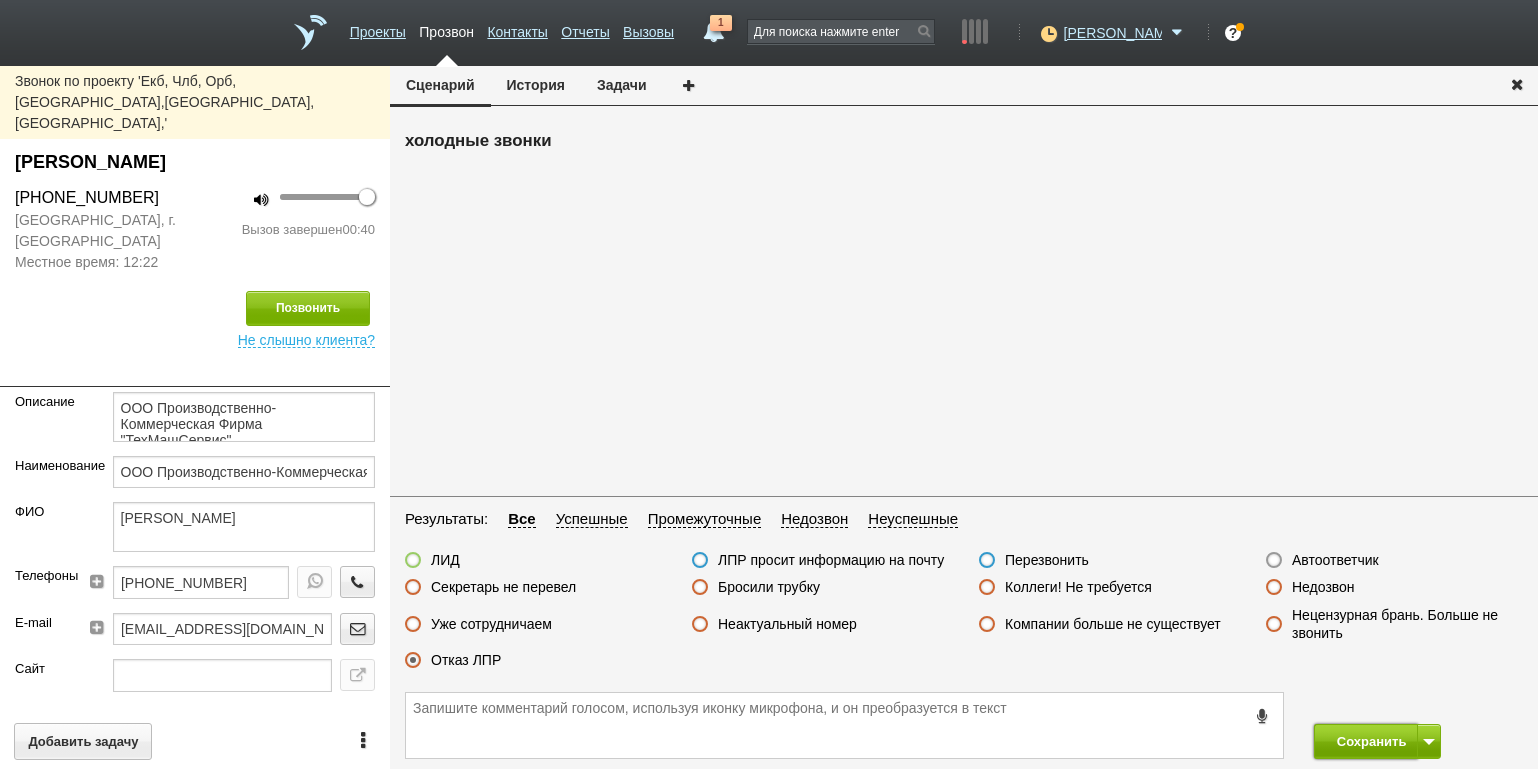 click on "Сохранить" at bounding box center (1366, 741) 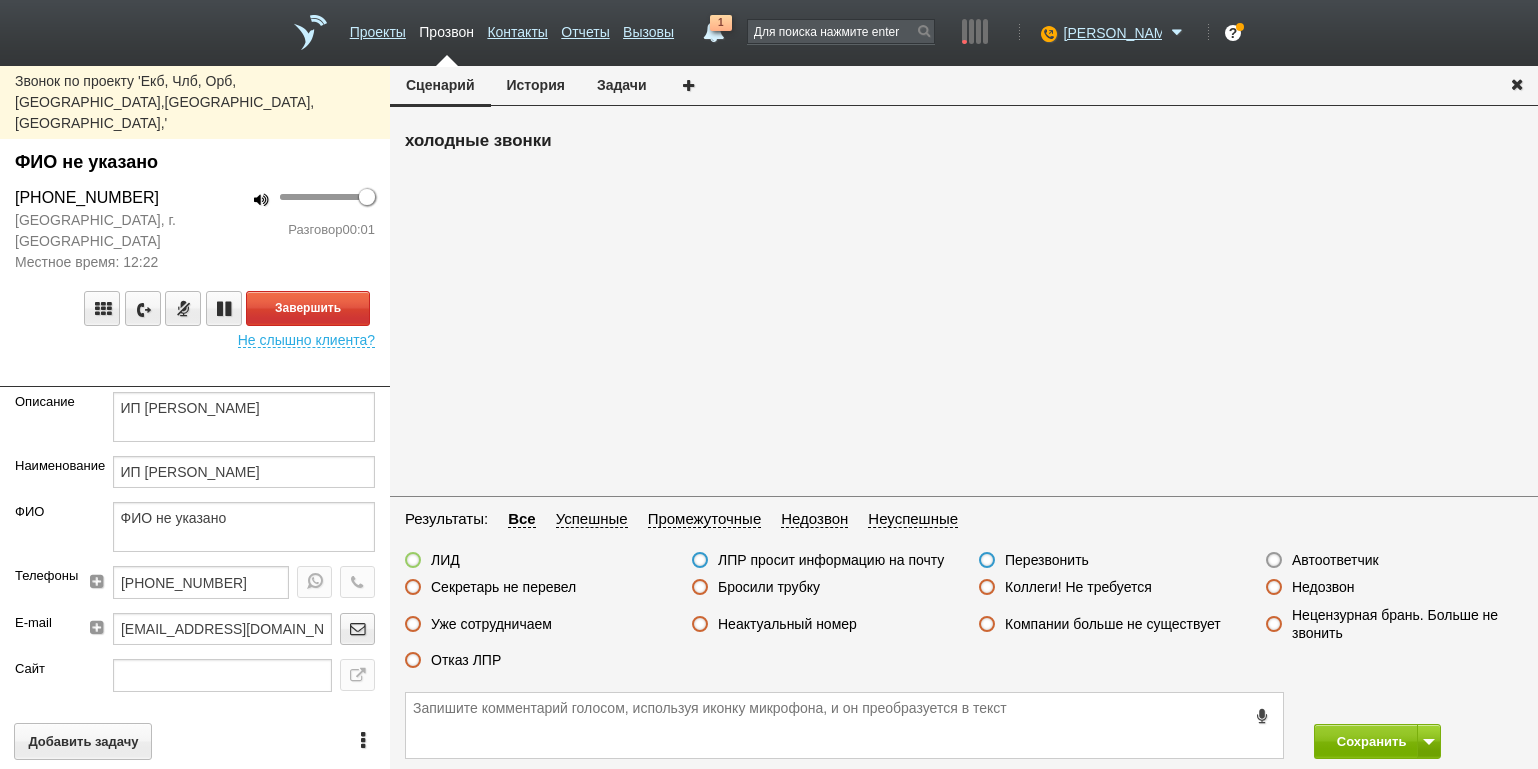 click on "100
Разговор
00:01" at bounding box center [292, 229] 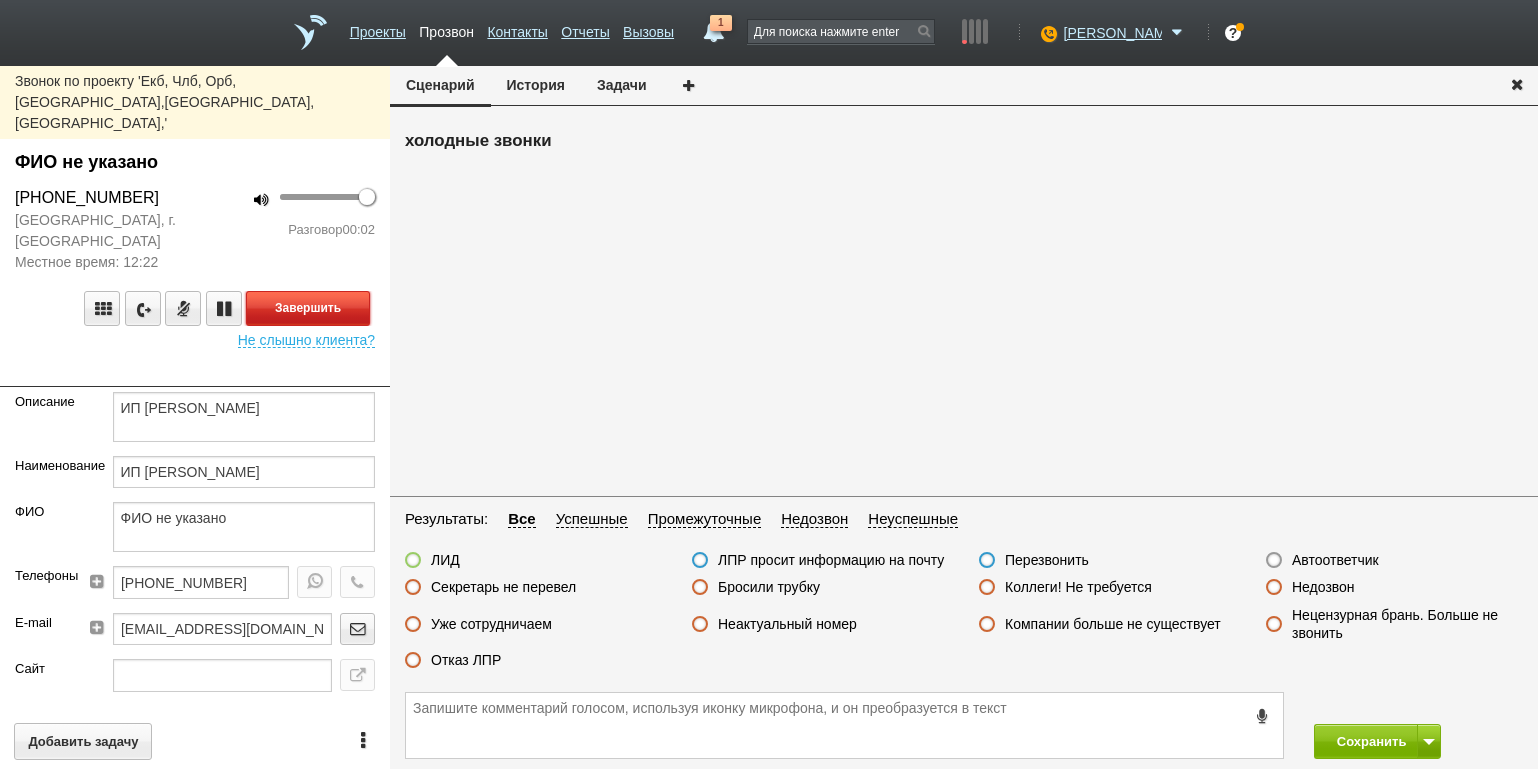 click on "Завершить" at bounding box center [308, 308] 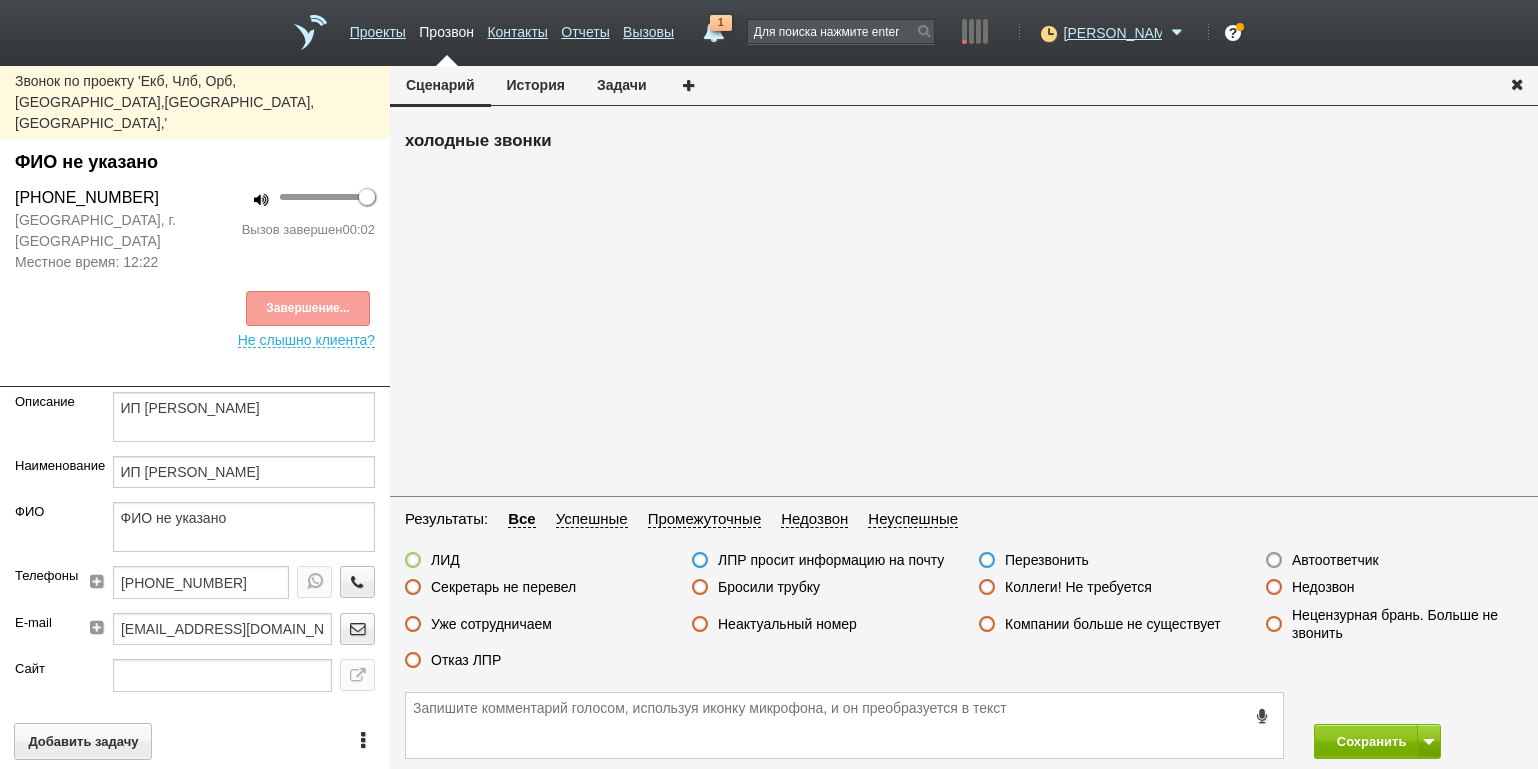 click on "Недозвон" at bounding box center (1323, 587) 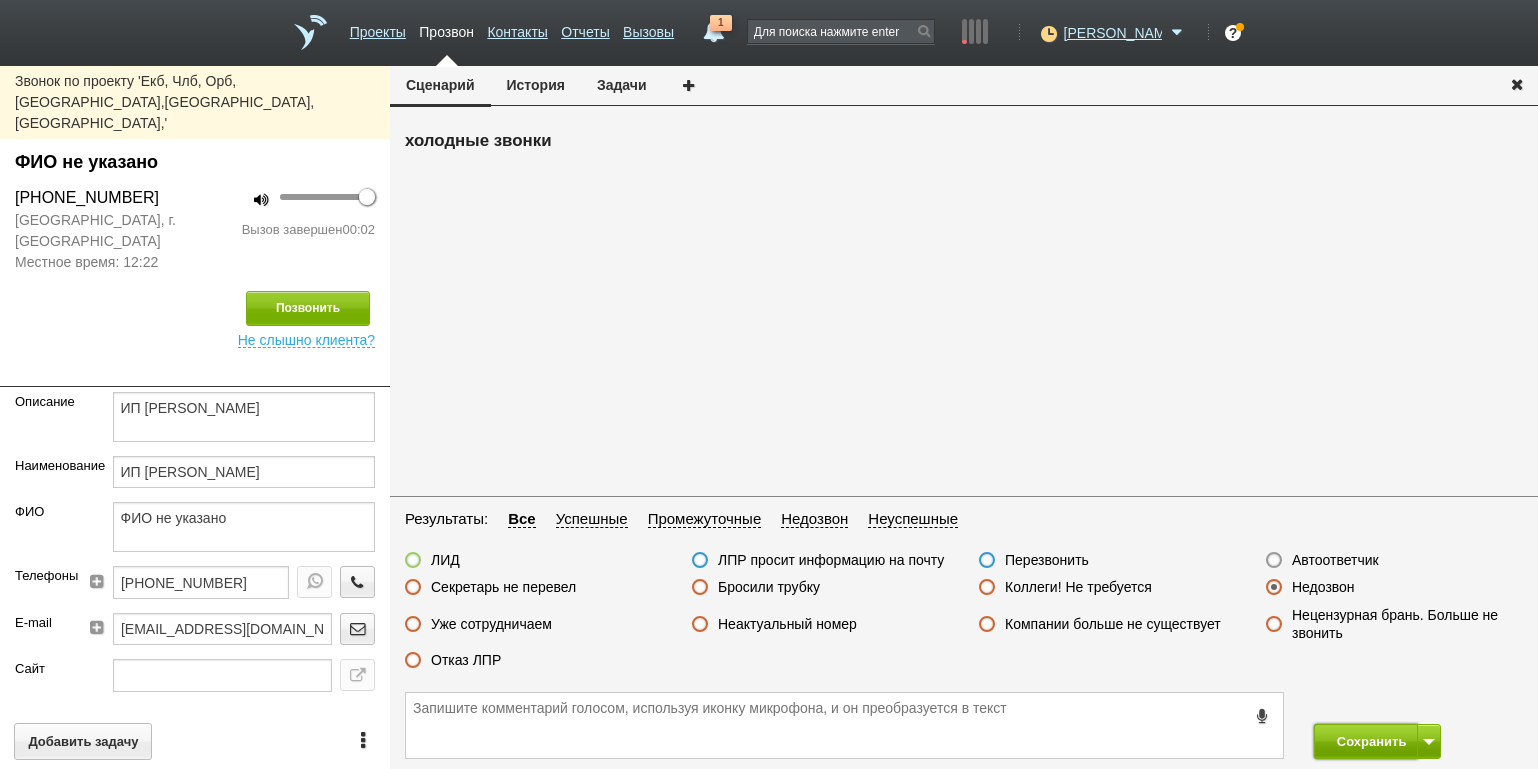click on "Сохранить" at bounding box center [1366, 741] 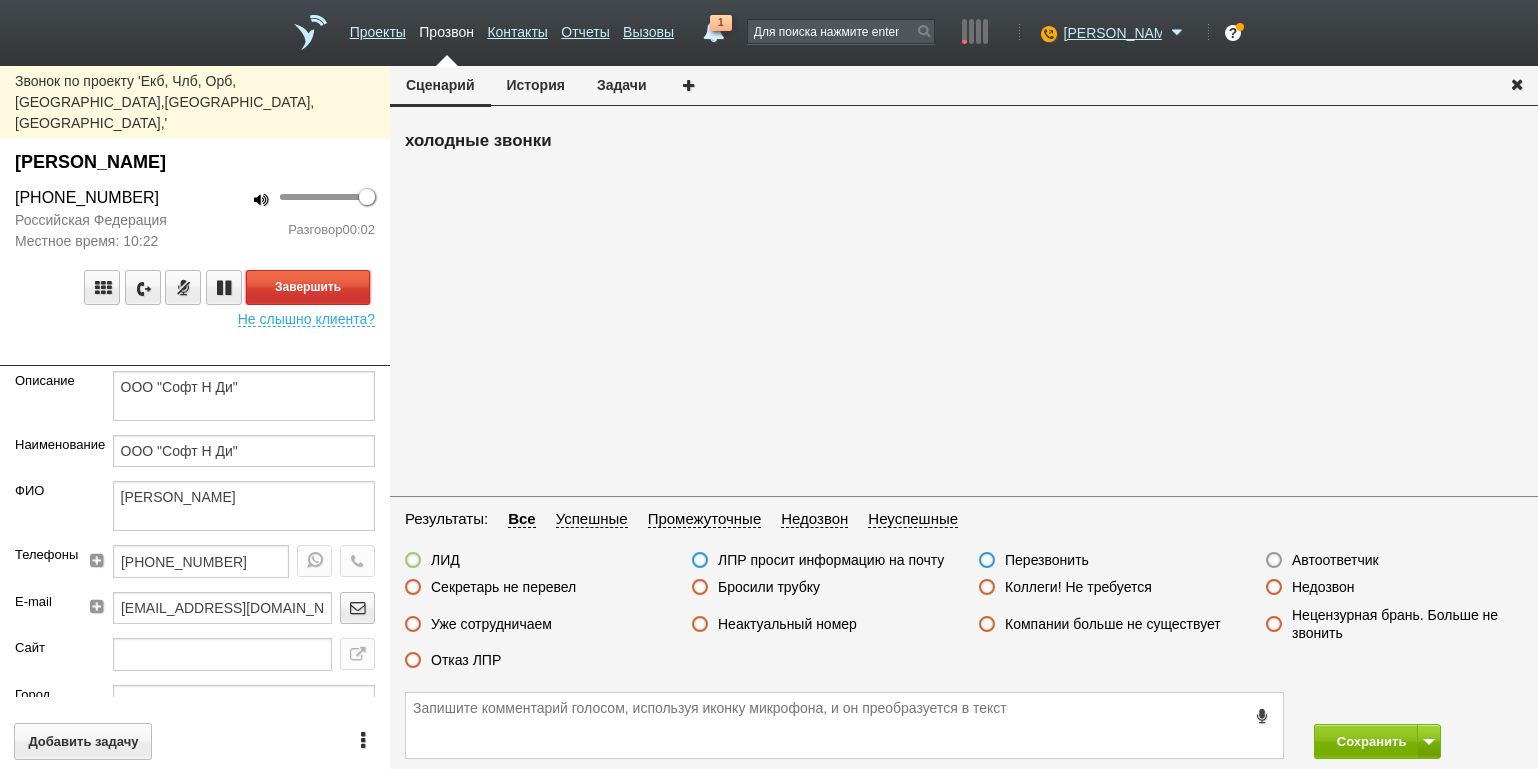 drag, startPoint x: 341, startPoint y: 238, endPoint x: 352, endPoint y: 242, distance: 11.7046995 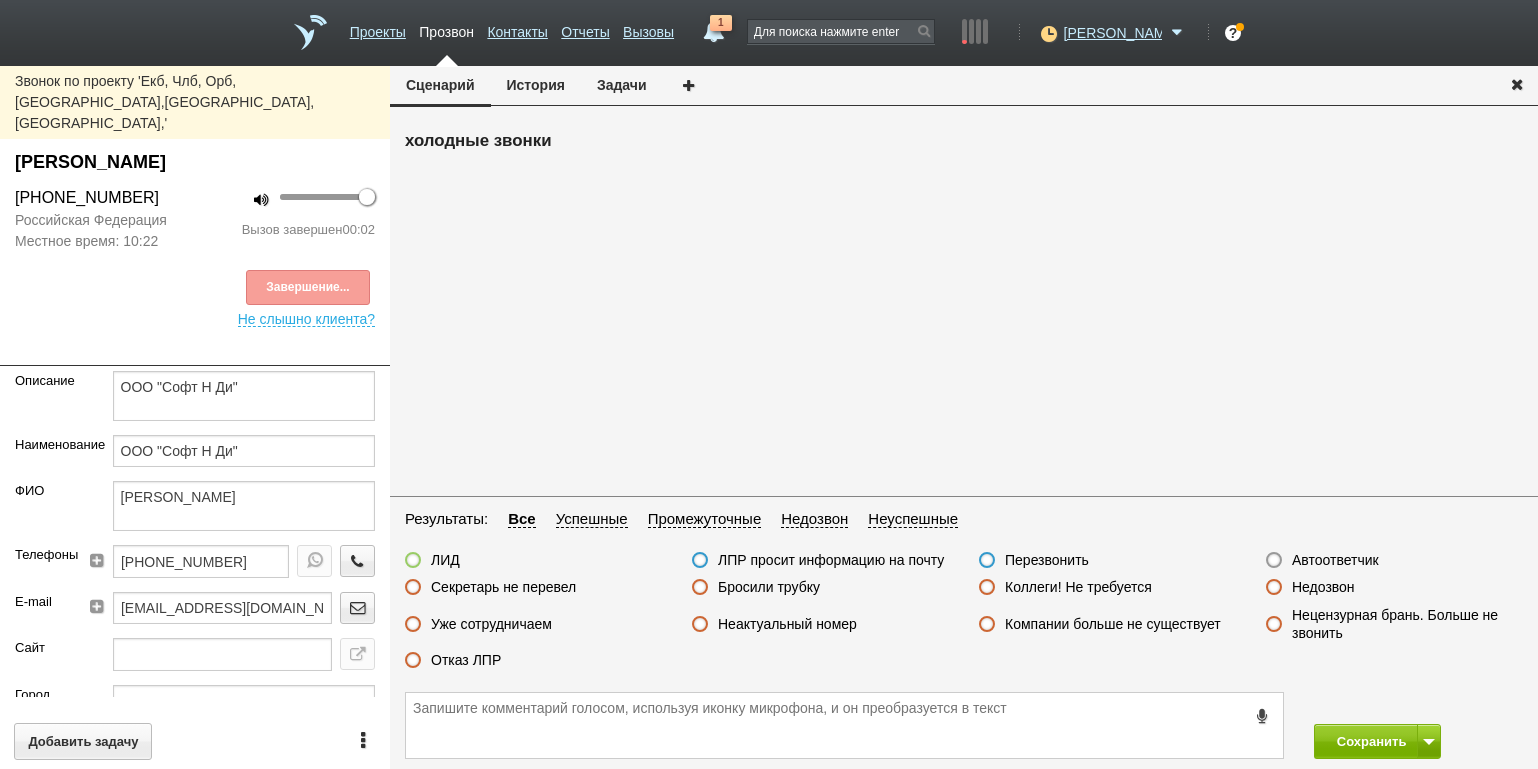 click on "Автоответчик" at bounding box center [1335, 560] 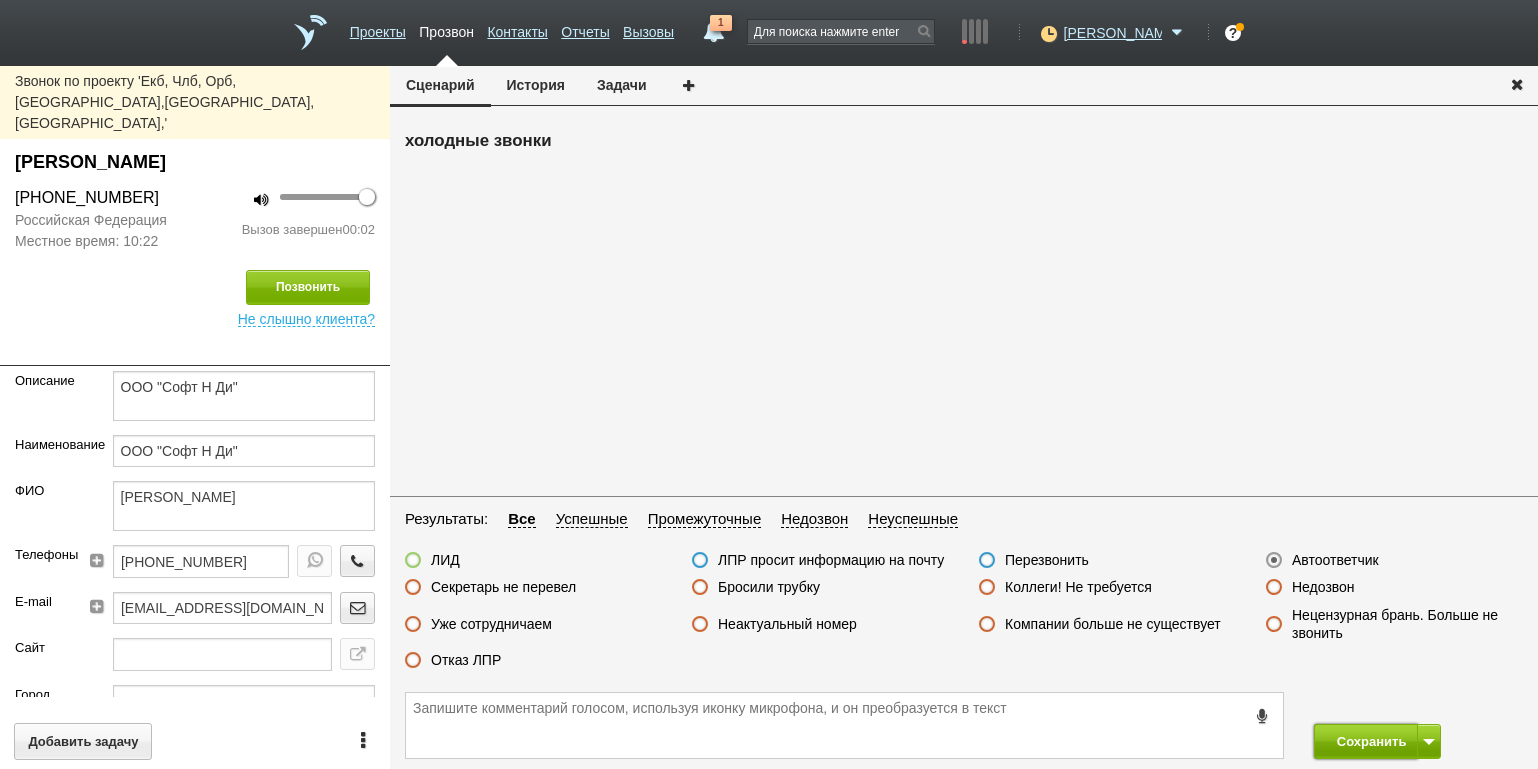 drag, startPoint x: 1355, startPoint y: 735, endPoint x: 1344, endPoint y: 724, distance: 15.556349 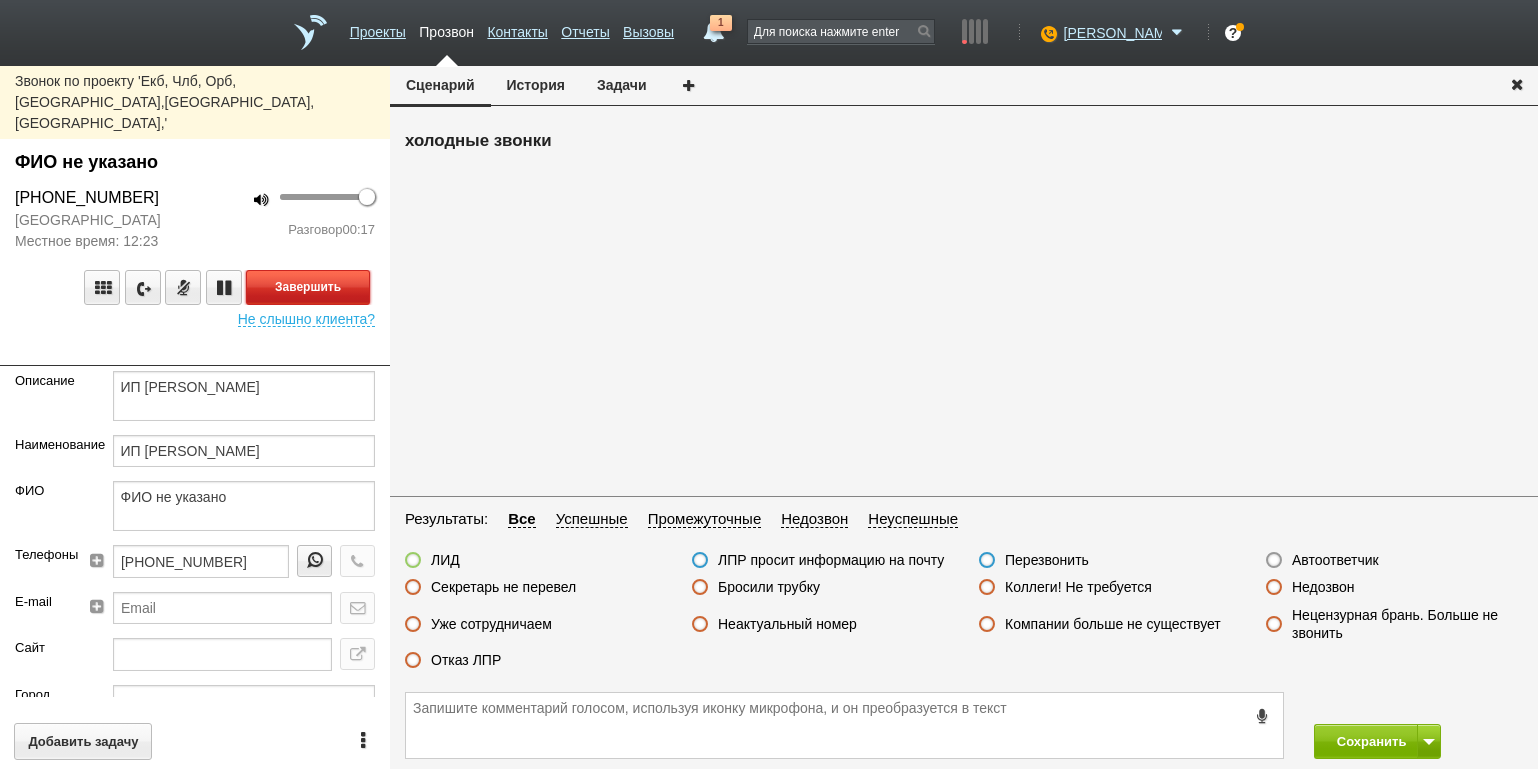 click on "Завершить" at bounding box center [308, 287] 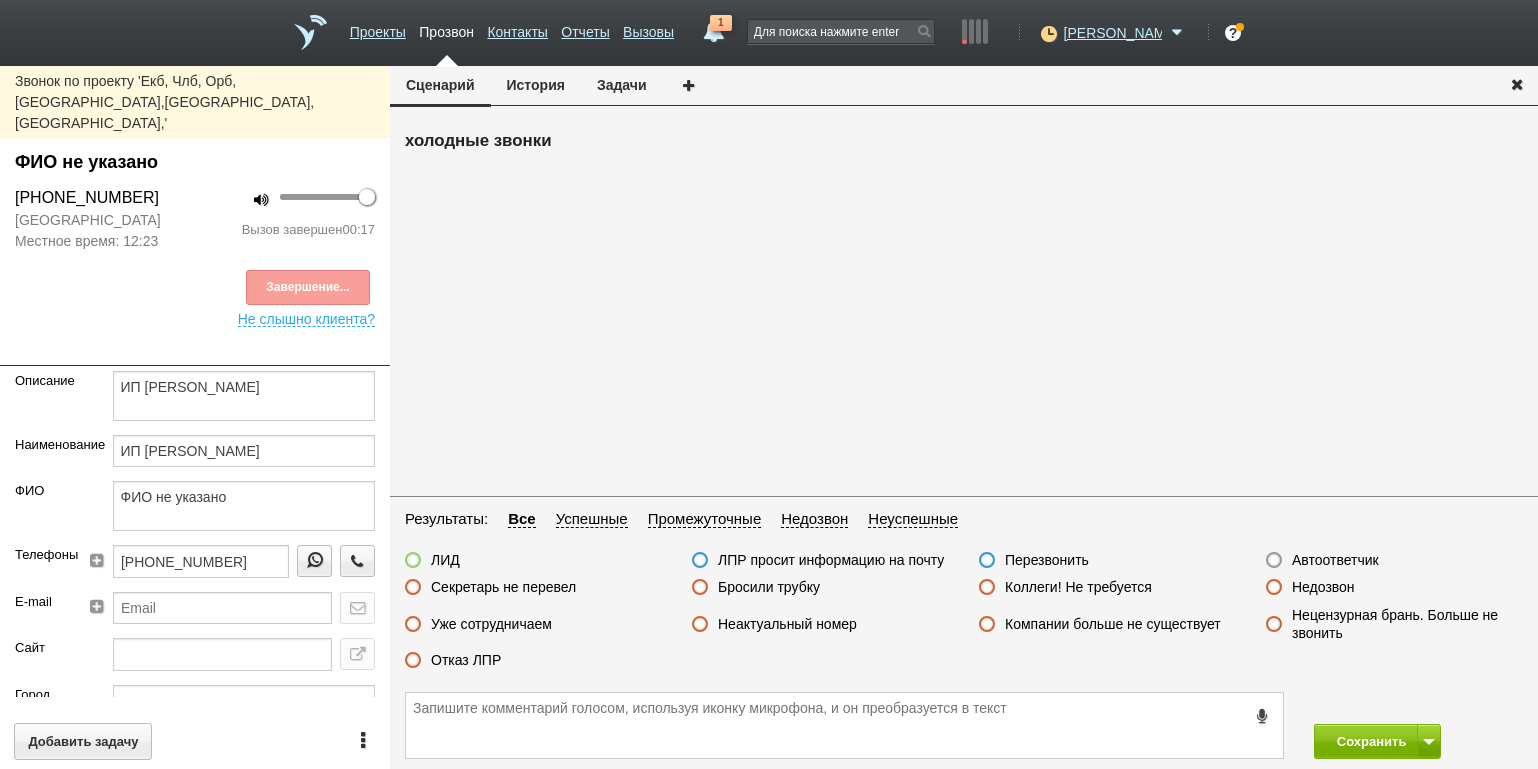 click on "Отказ ЛПР" at bounding box center (466, 660) 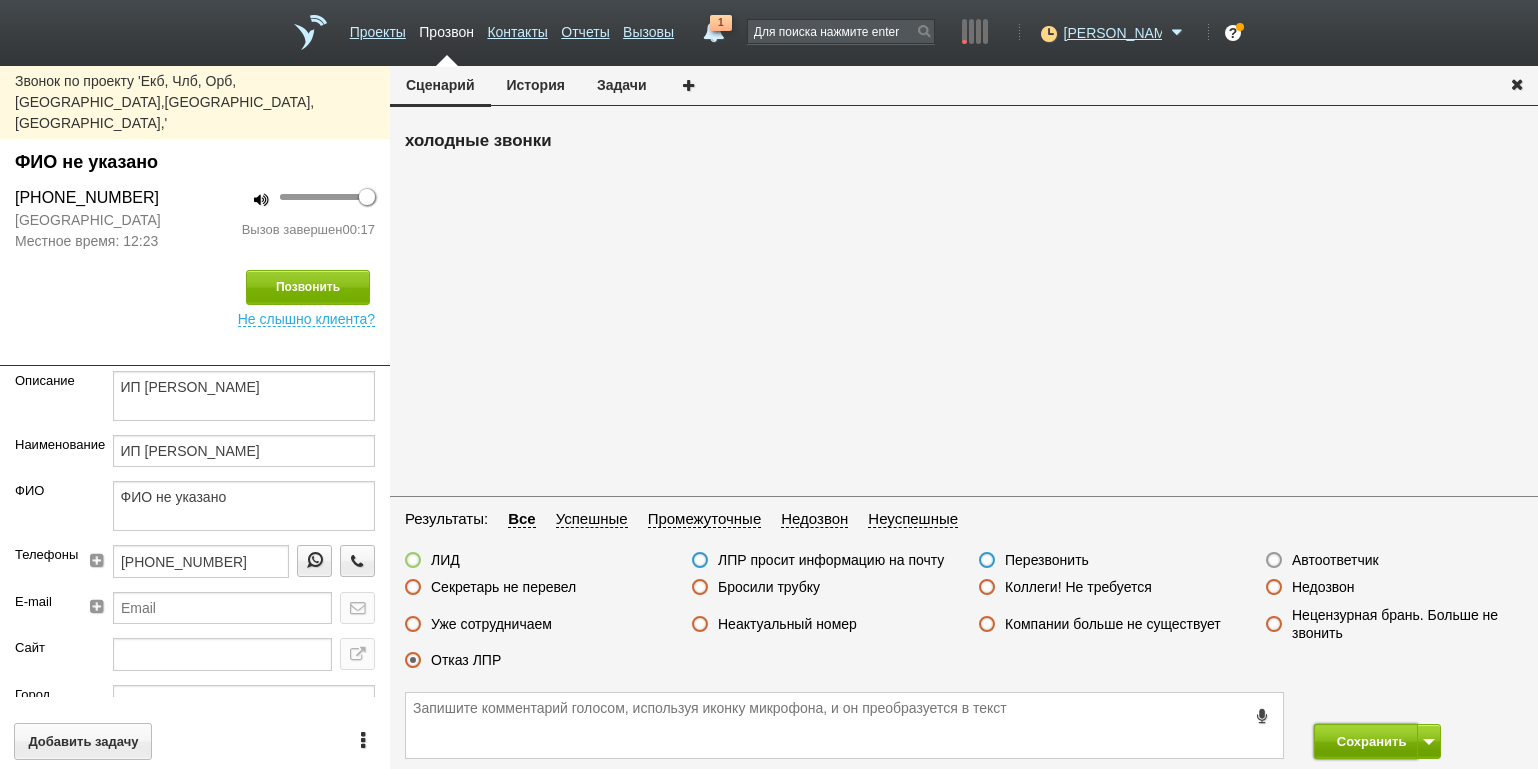 click on "Сохранить" at bounding box center [1366, 741] 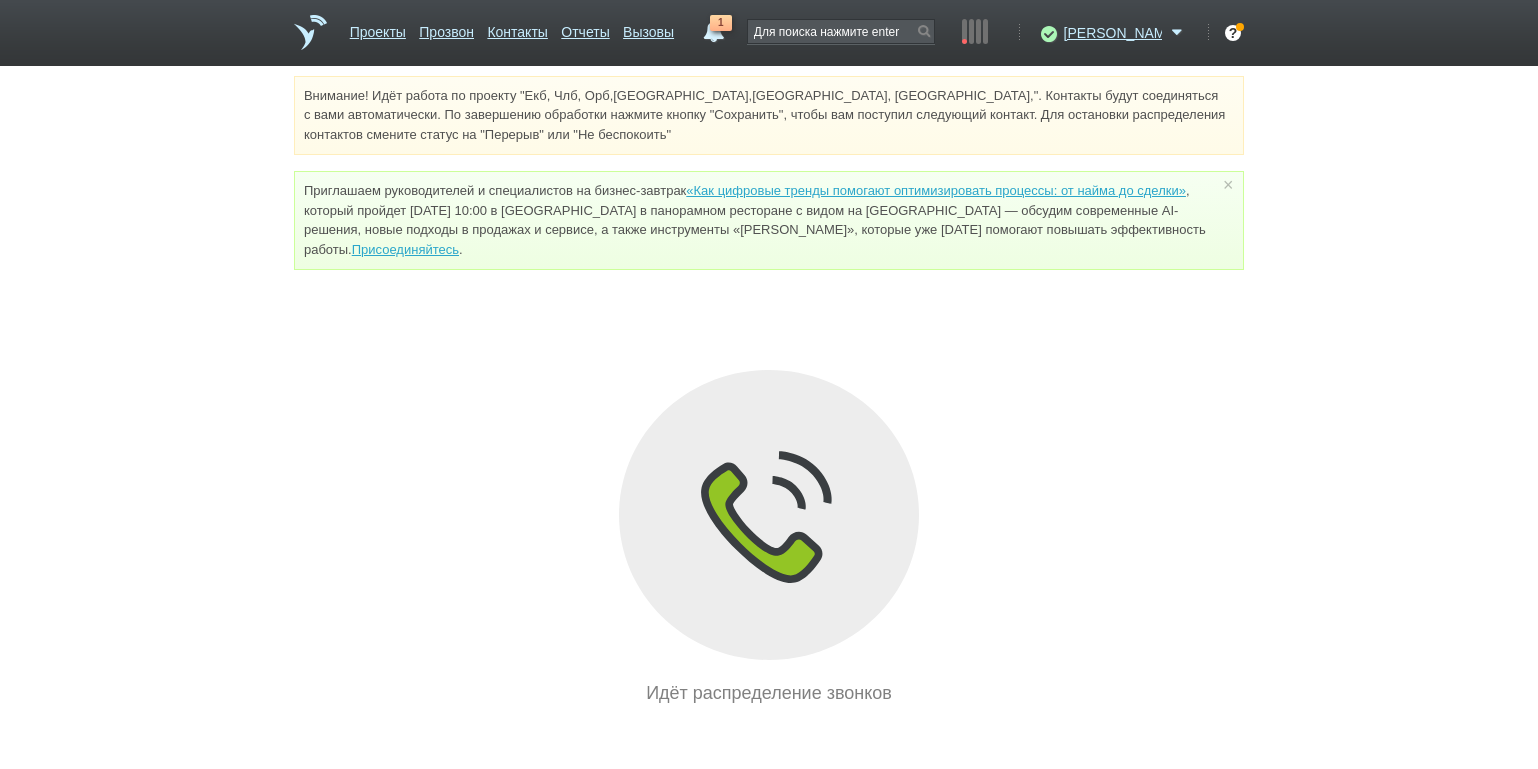 click on "Внимание! Идёт работа по проекту "Екб, Члб, Орб,[GEOGRAPHIC_DATA],[GEOGRAPHIC_DATA], [GEOGRAPHIC_DATA],". Контакты будут соединяться с вами автоматически. По завершению обработки нажмите кнопку "Сохранить", чтобы вам поступил следующий контакт. Для остановки распределения контактов смените статус на "Перерыв" или "Не беспокоить"
Приглашаем руководителей и специалистов на бизнес-завтрак  «Как цифровые тренды помогают оптимизировать процессы: от найма до сделки» Присоединяйтесь .
×
Идёт распределение звонков" at bounding box center [769, 391] 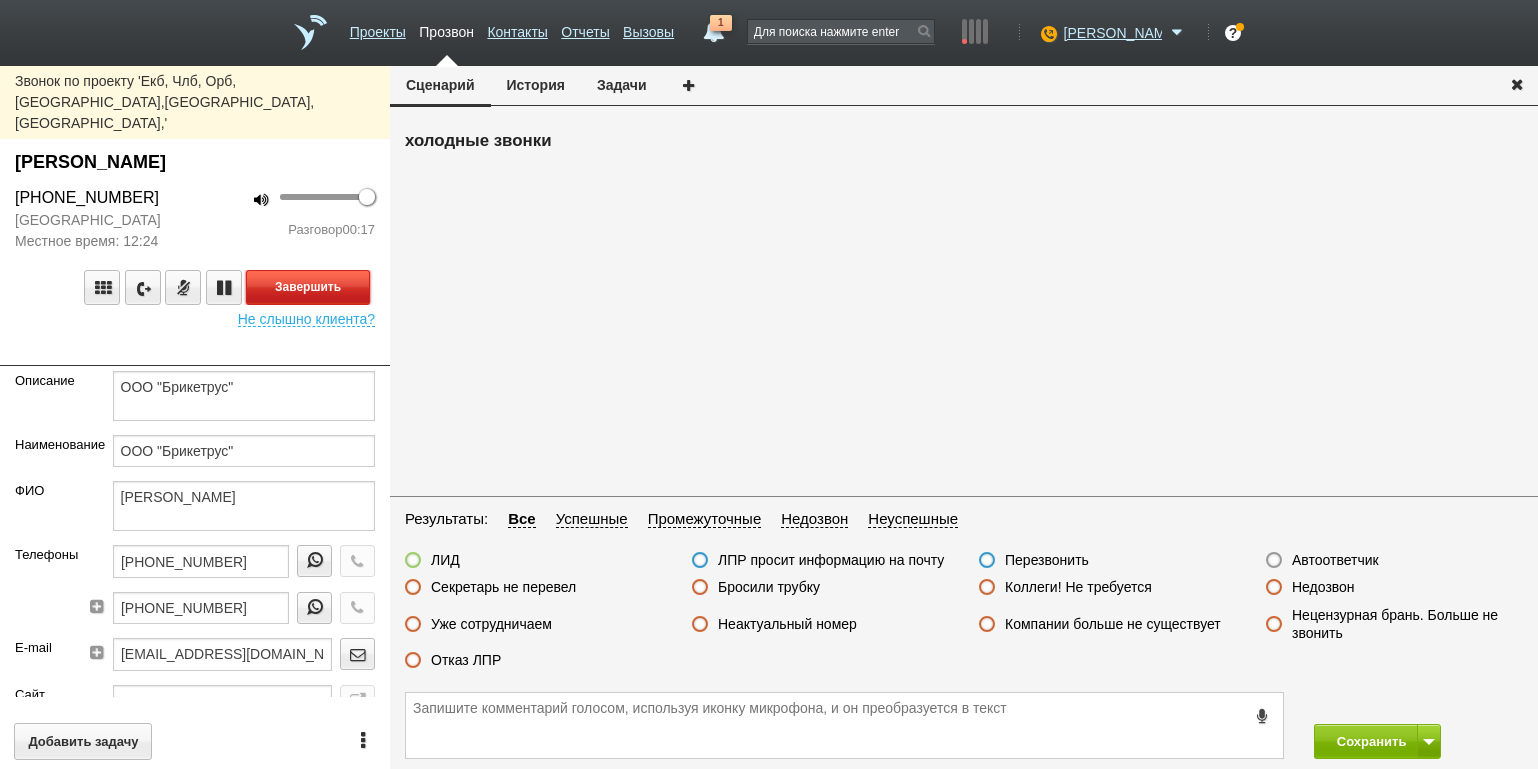 click on "Завершить" at bounding box center (308, 287) 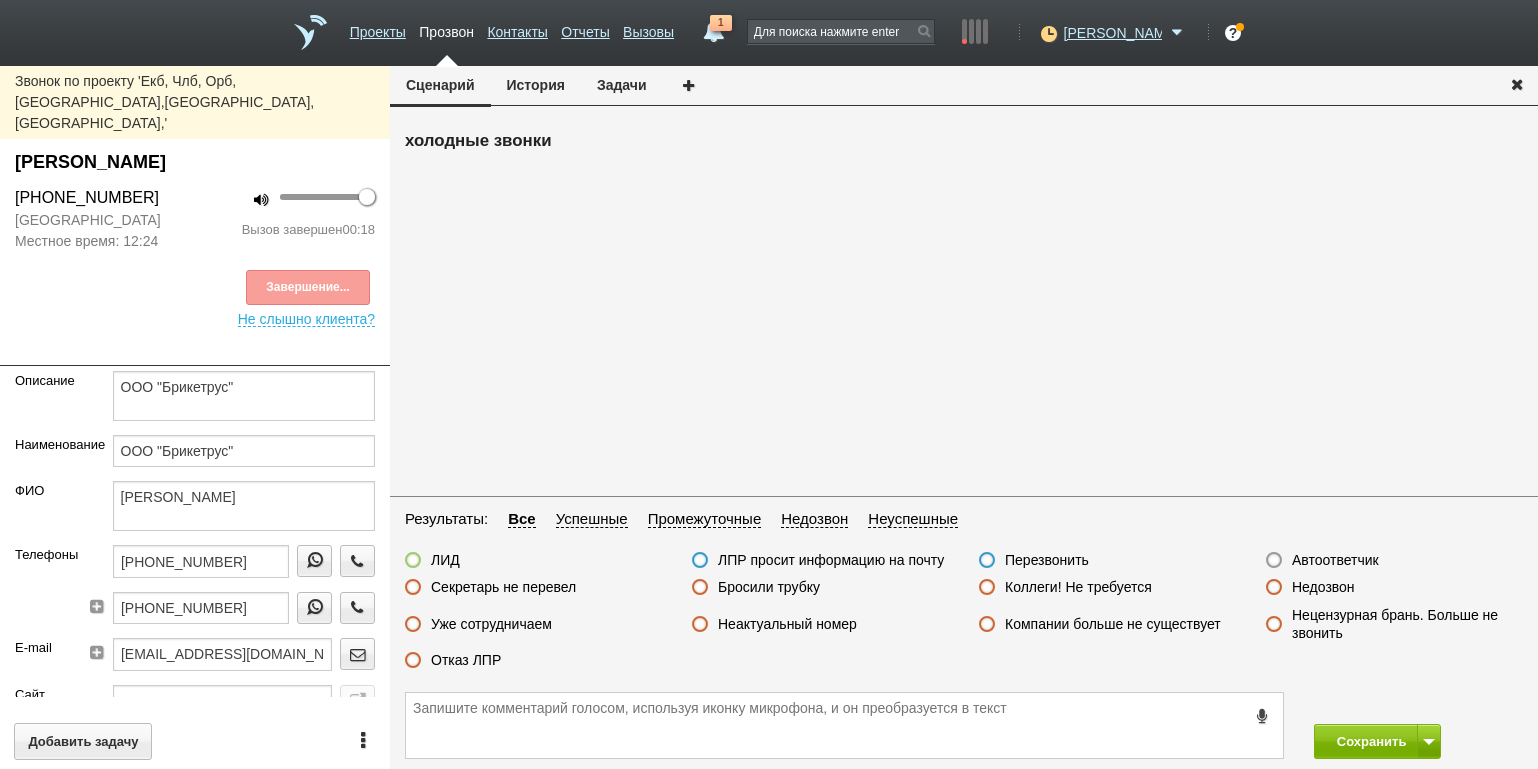click on "Отказ ЛПР" at bounding box center (466, 660) 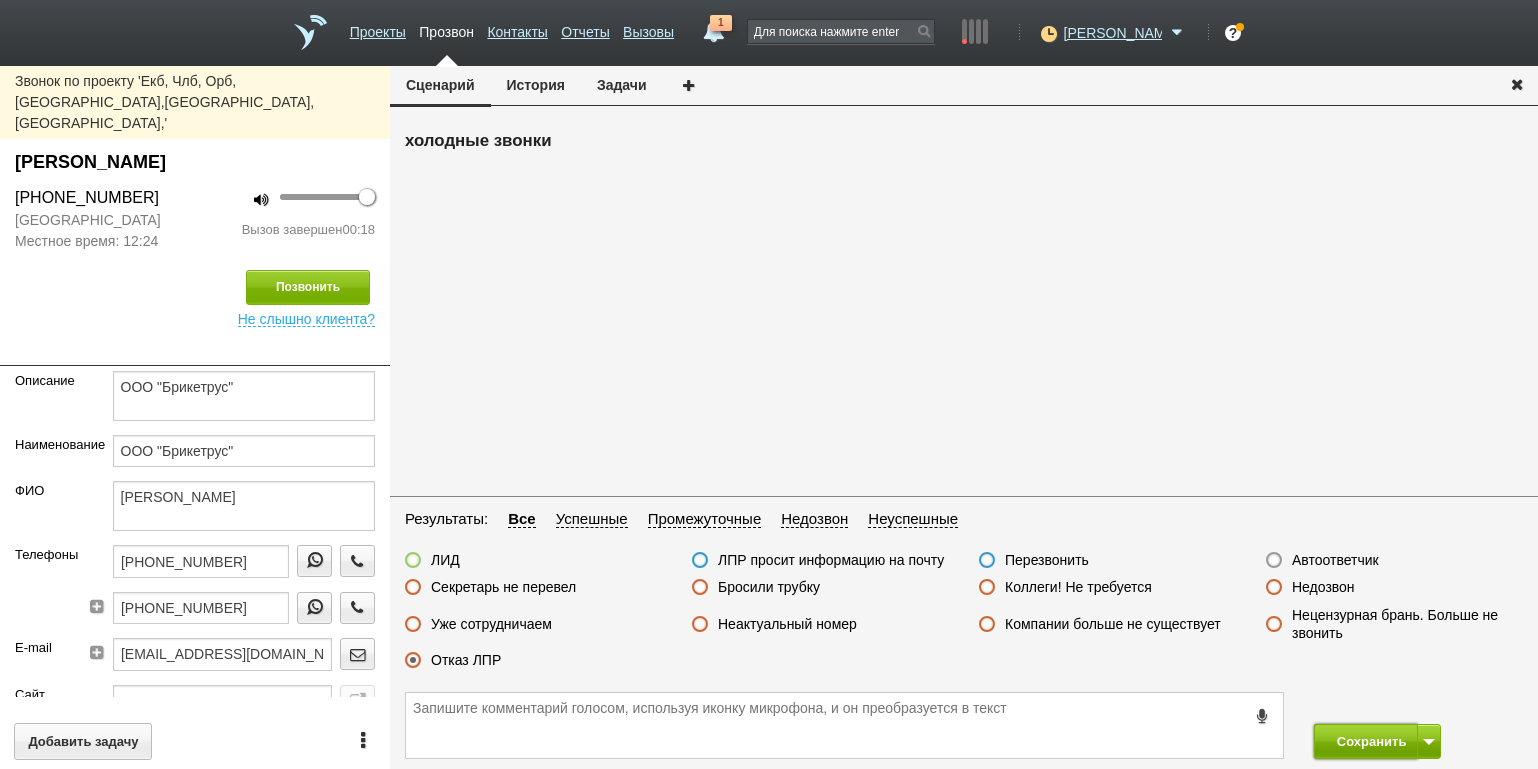 click on "Сохранить" at bounding box center (1366, 741) 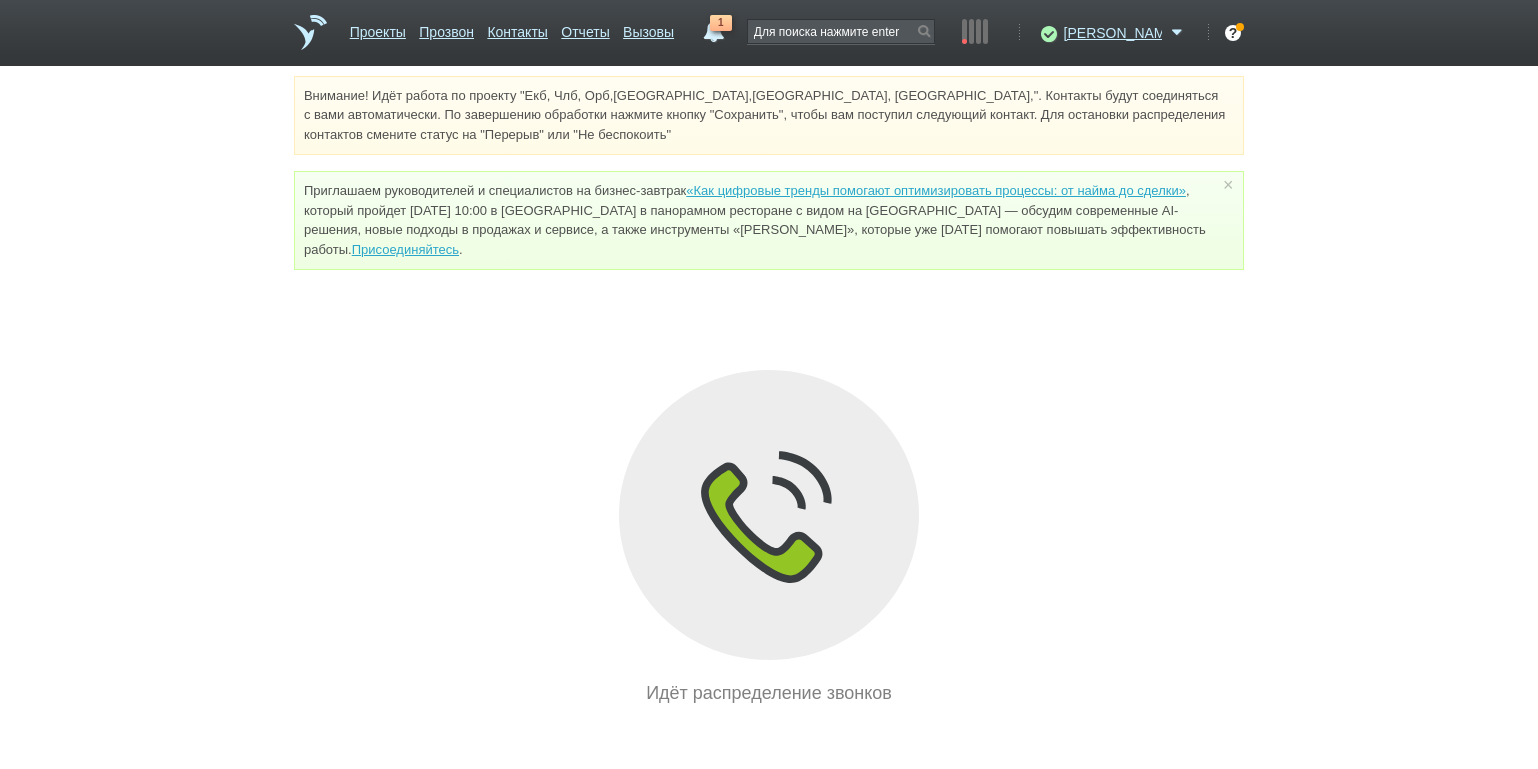 click on "Внимание! Идёт работа по проекту "Екб, Члб, Орб,[GEOGRAPHIC_DATA],[GEOGRAPHIC_DATA], [GEOGRAPHIC_DATA],". Контакты будут соединяться с вами автоматически. По завершению обработки нажмите кнопку "Сохранить", чтобы вам поступил следующий контакт. Для остановки распределения контактов смените статус на "Перерыв" или "Не беспокоить"
Приглашаем руководителей и специалистов на бизнес-завтрак  «Как цифровые тренды помогают оптимизировать процессы: от найма до сделки» Присоединяйтесь .
×
Идёт распределение звонков" at bounding box center (769, 391) 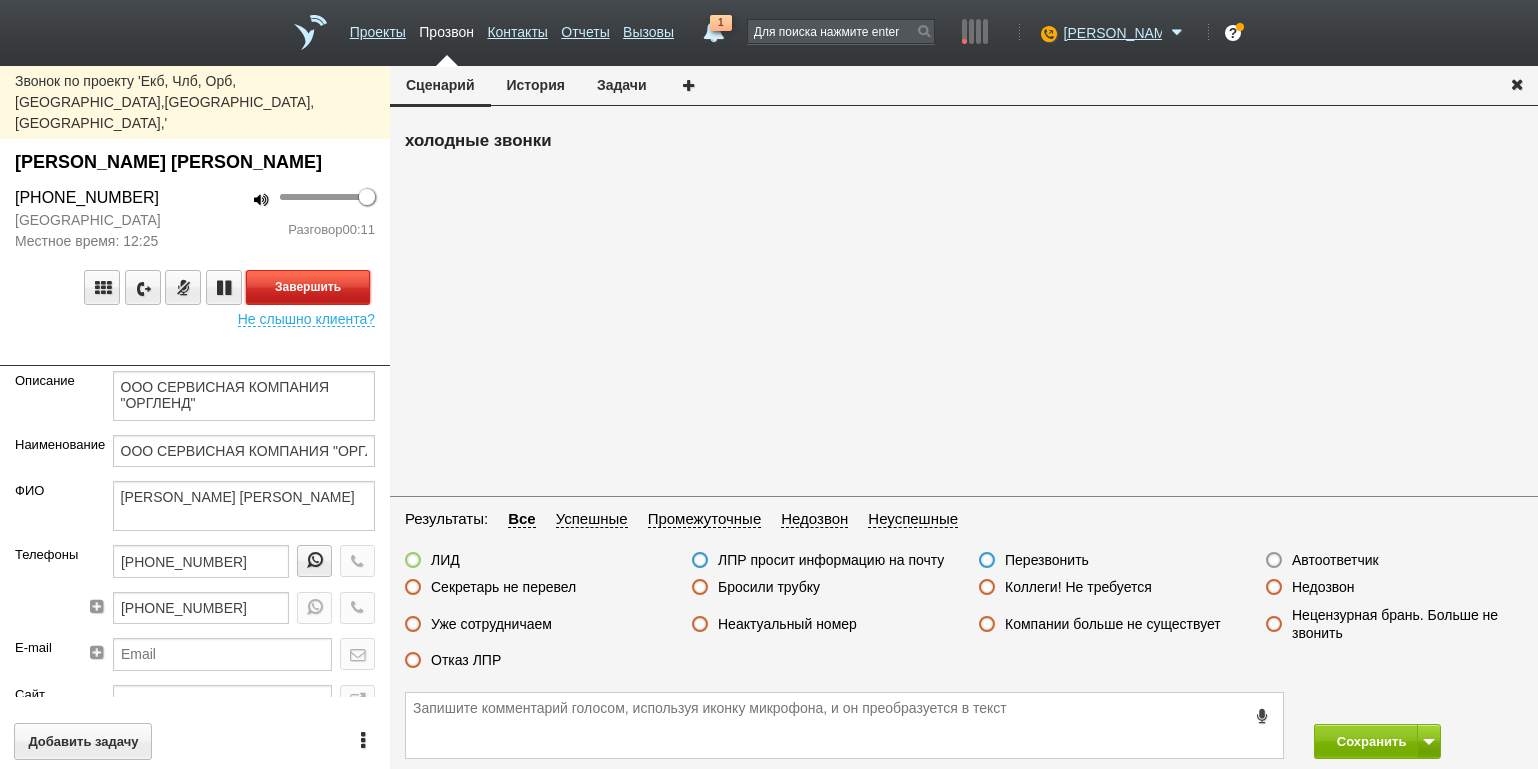 click on "Завершить" at bounding box center [308, 287] 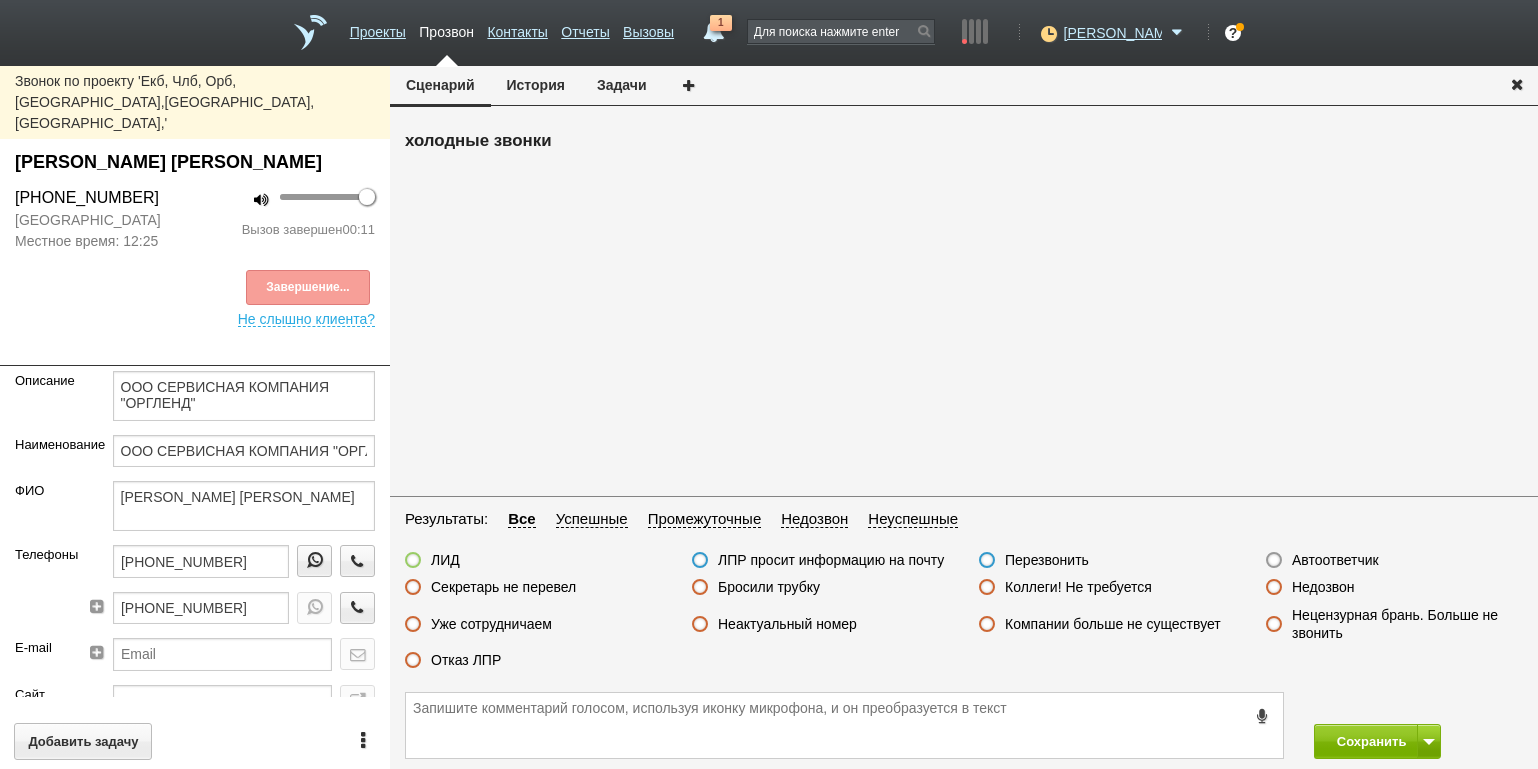 click on "Отказ ЛПР" at bounding box center [466, 660] 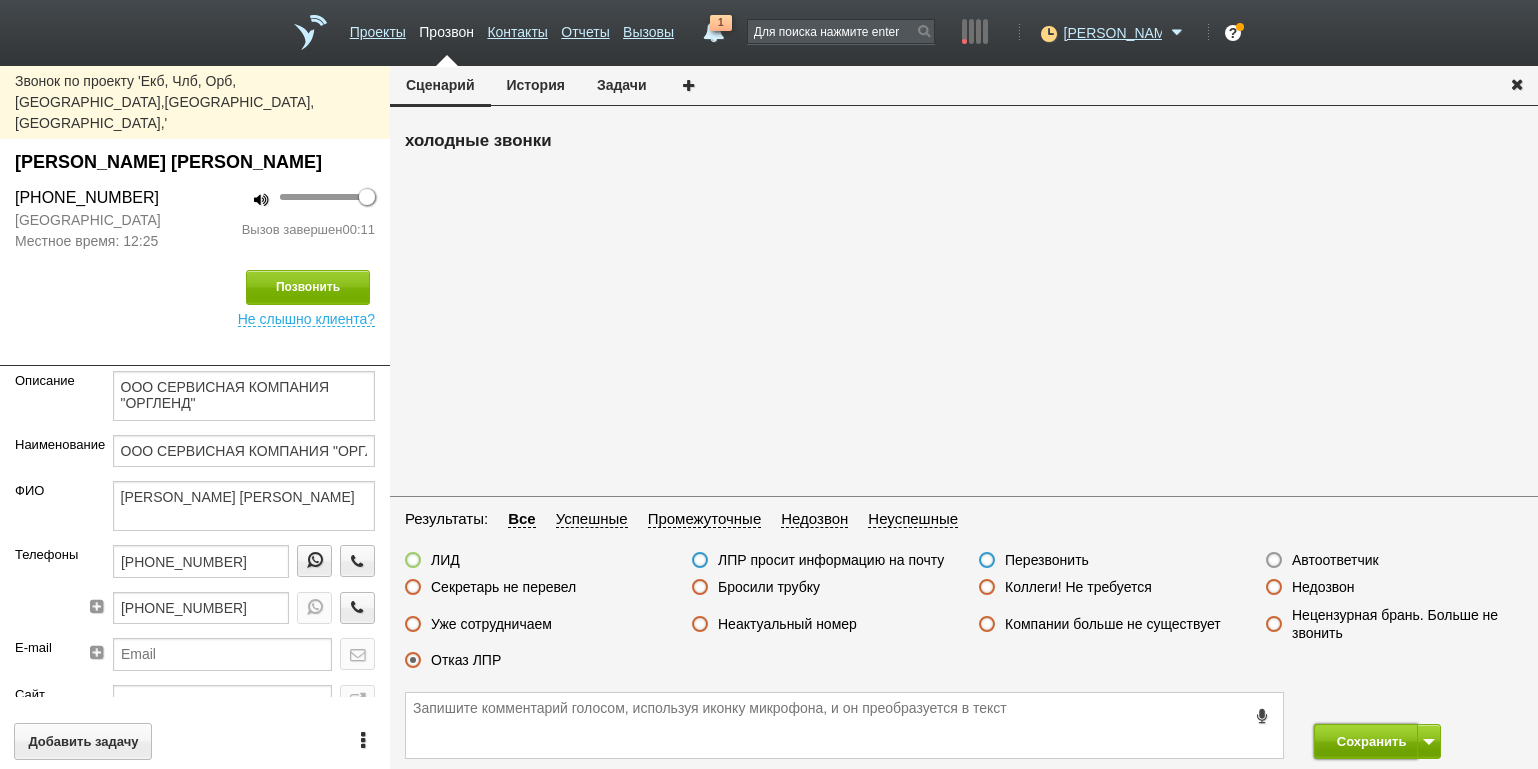 click on "Сохранить" at bounding box center [1366, 741] 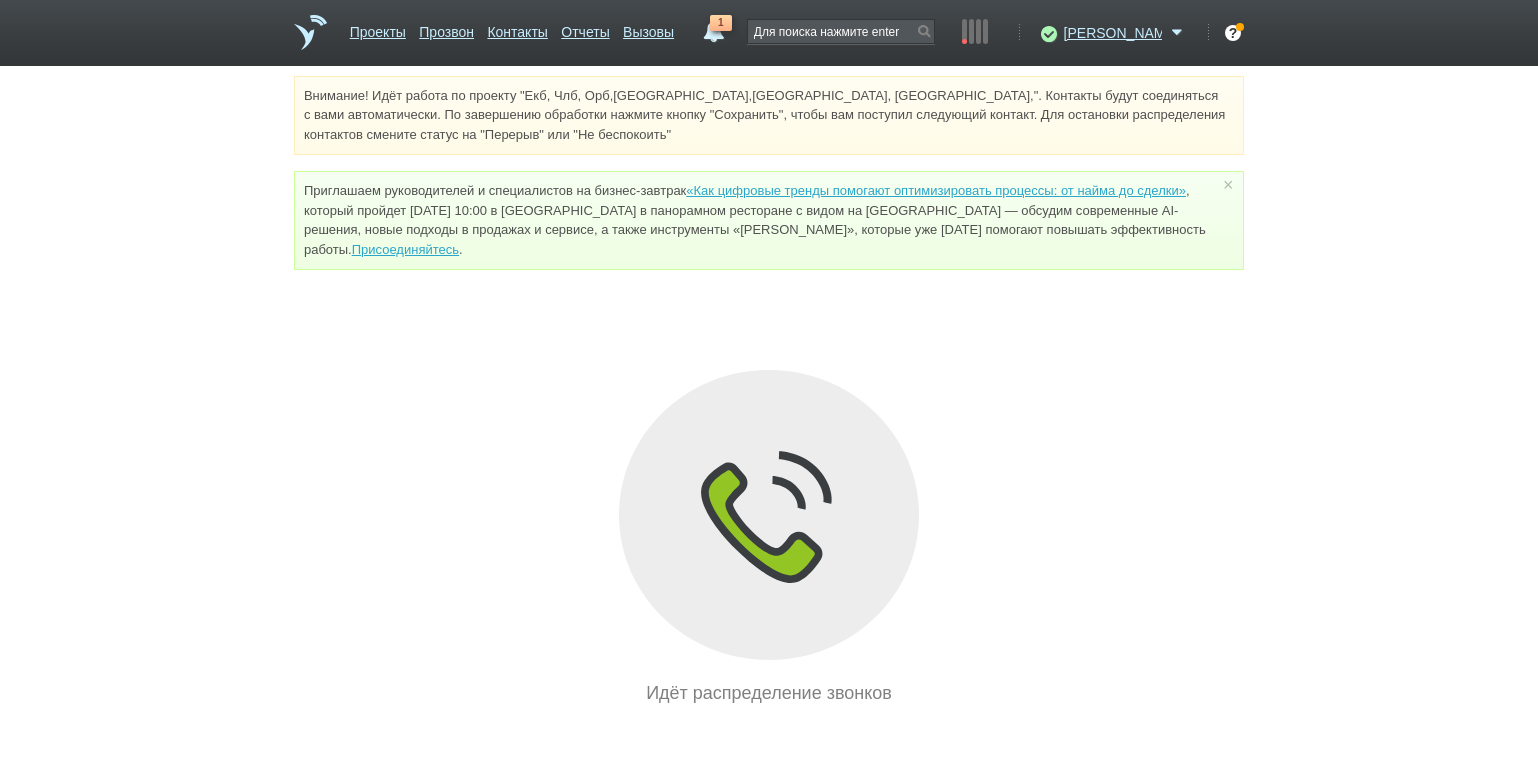 click on "Внимание! Идёт работа по проекту "Екб, Члб, Орб,[GEOGRAPHIC_DATA],[GEOGRAPHIC_DATA], [GEOGRAPHIC_DATA],". Контакты будут соединяться с вами автоматически. По завершению обработки нажмите кнопку "Сохранить", чтобы вам поступил следующий контакт. Для остановки распределения контактов смените статус на "Перерыв" или "Не беспокоить"
Приглашаем руководителей и специалистов на бизнес-завтрак  «Как цифровые тренды помогают оптимизировать процессы: от найма до сделки» Присоединяйтесь .
×
Идёт распределение звонков" at bounding box center [769, 391] 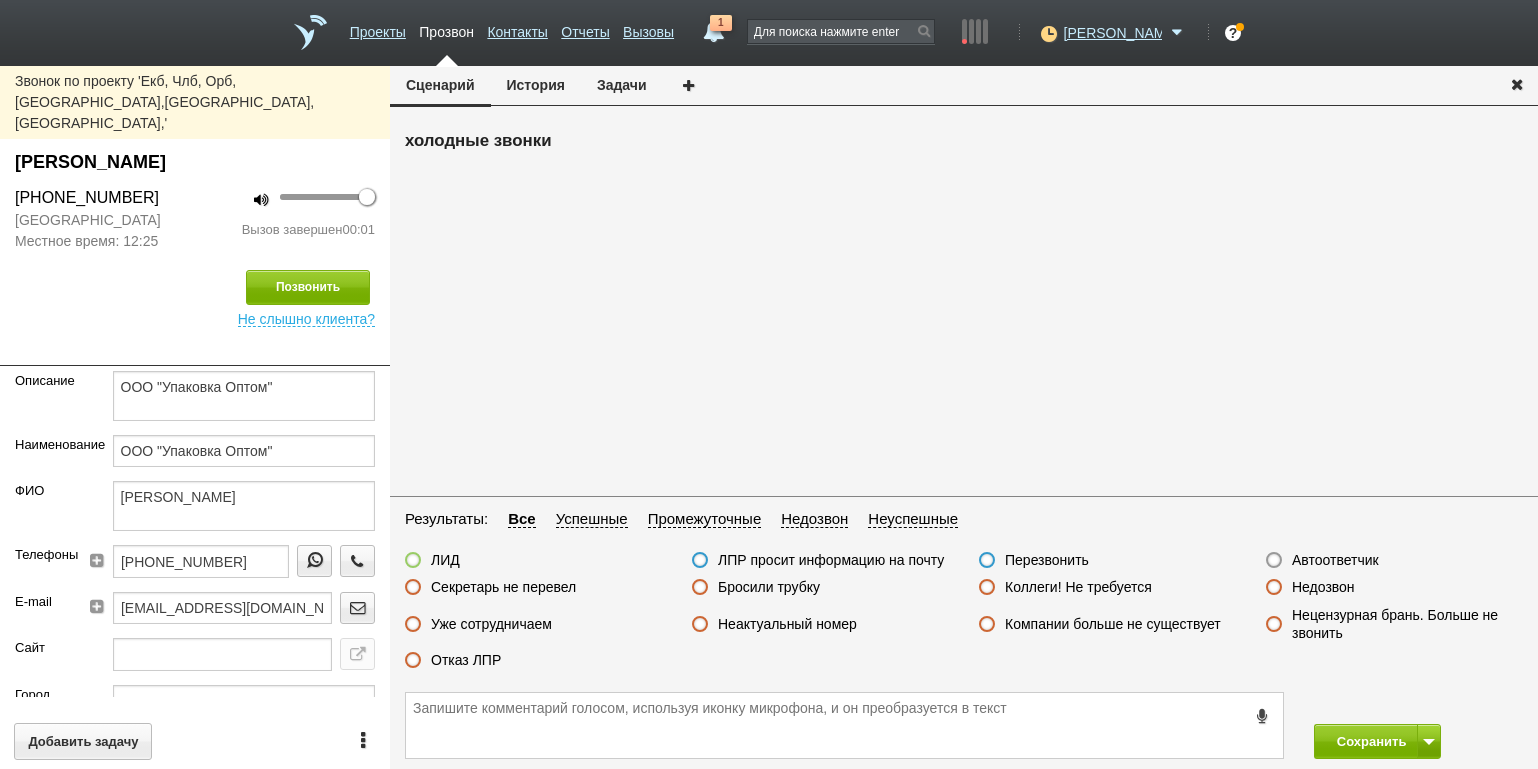click on "Недозвон" at bounding box center (1323, 587) 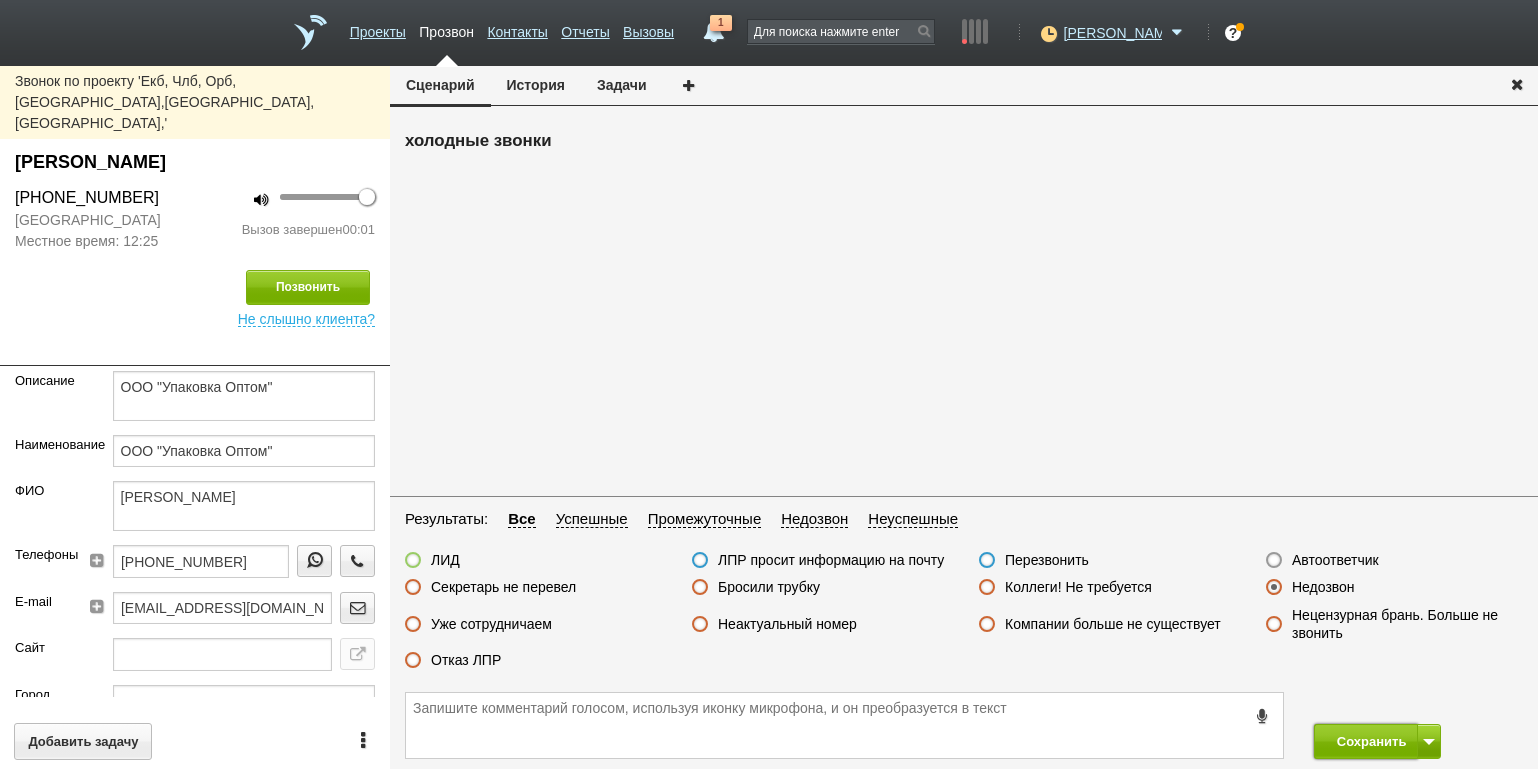 drag, startPoint x: 1342, startPoint y: 741, endPoint x: 1319, endPoint y: 665, distance: 79.40403 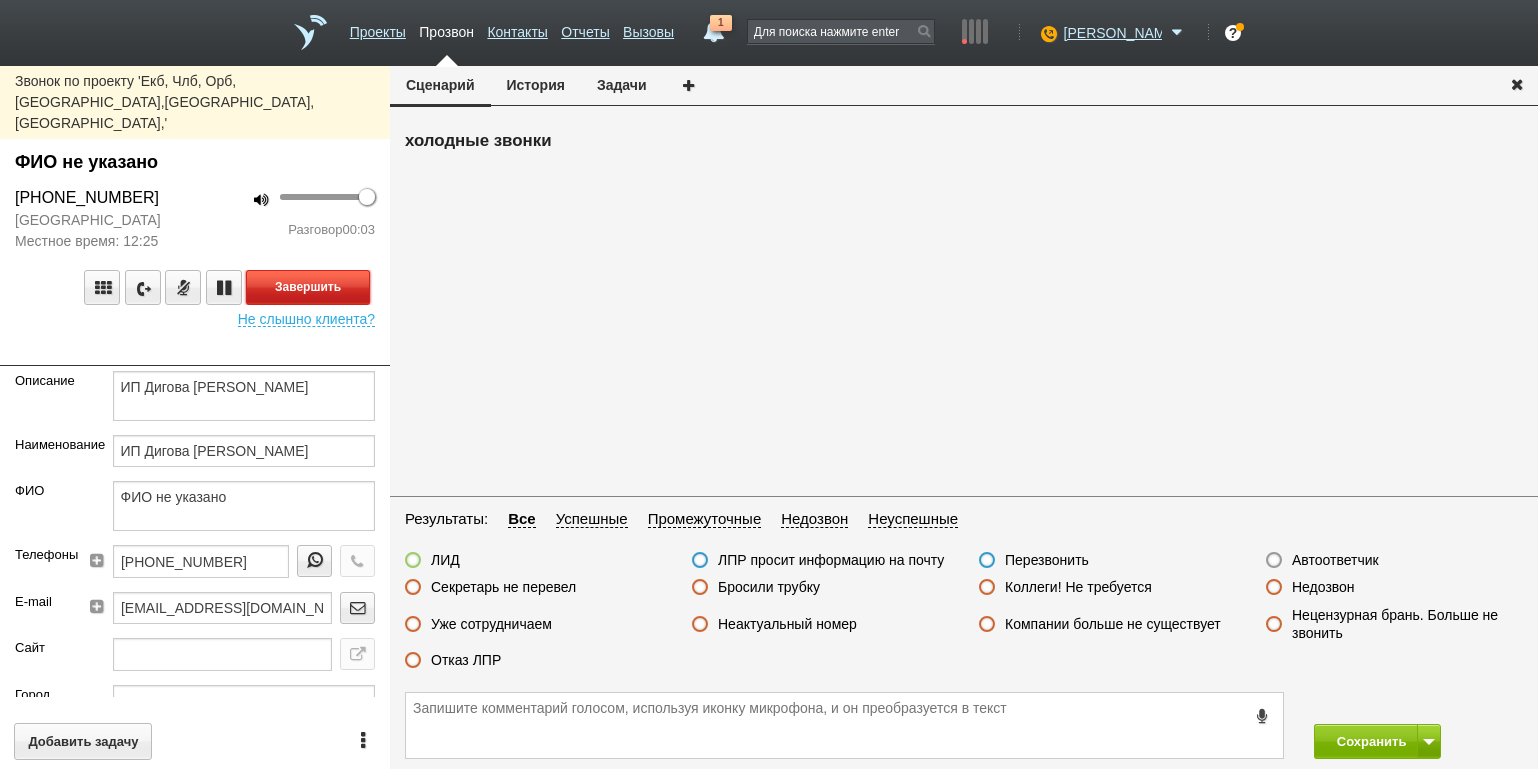 click on "Завершить" at bounding box center [308, 287] 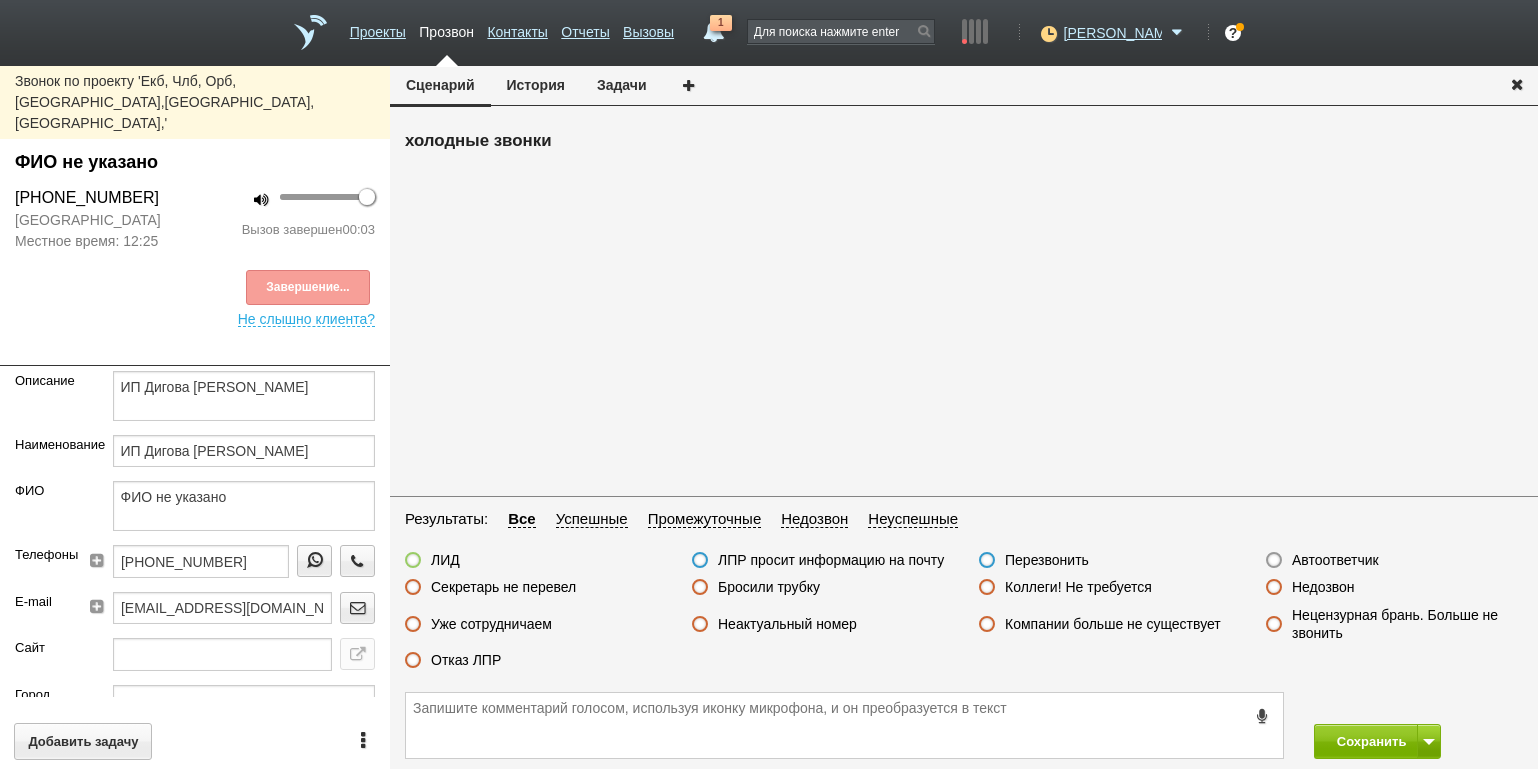 click on "Автоответчик" at bounding box center [1335, 560] 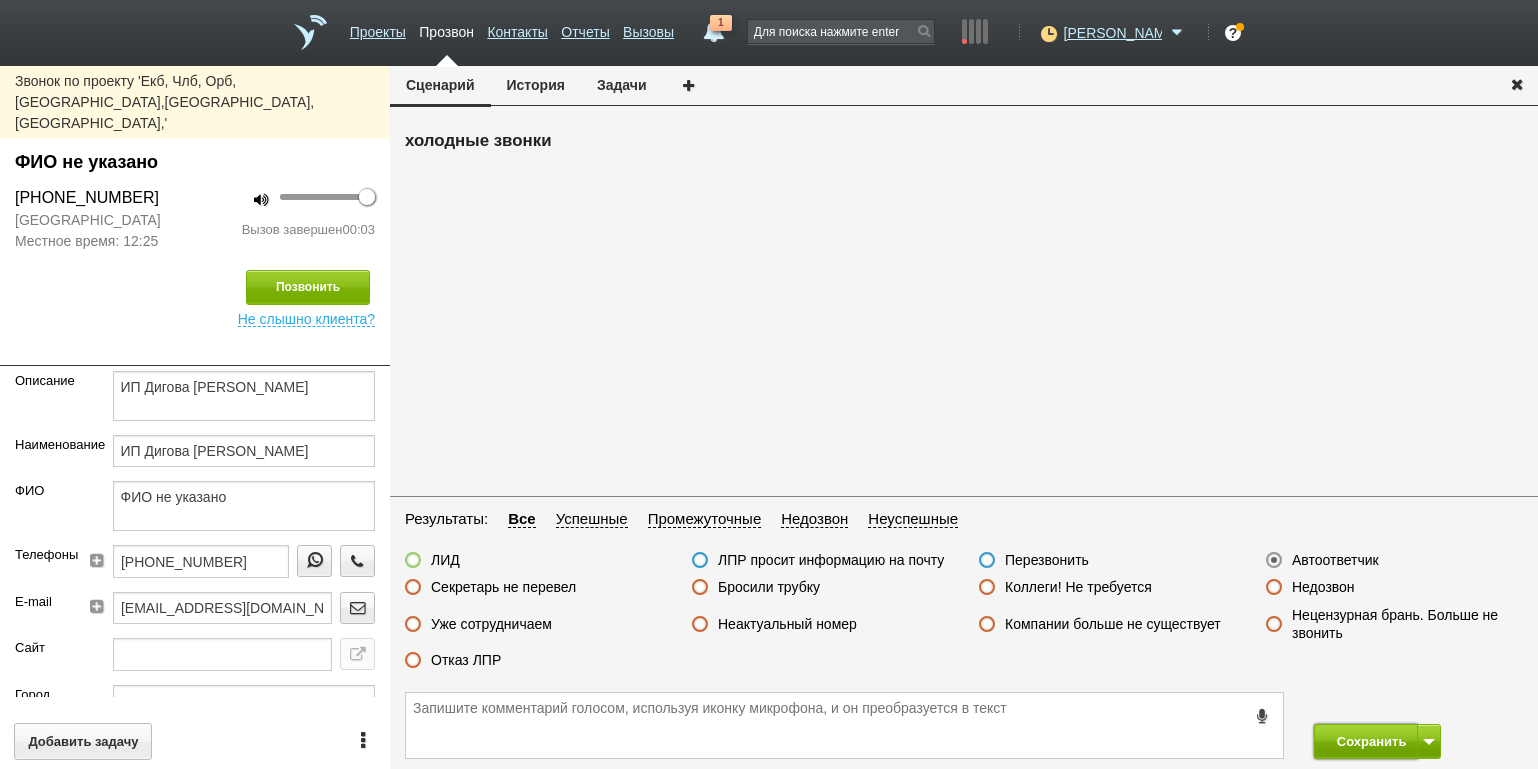click on "Сохранить" at bounding box center [1366, 741] 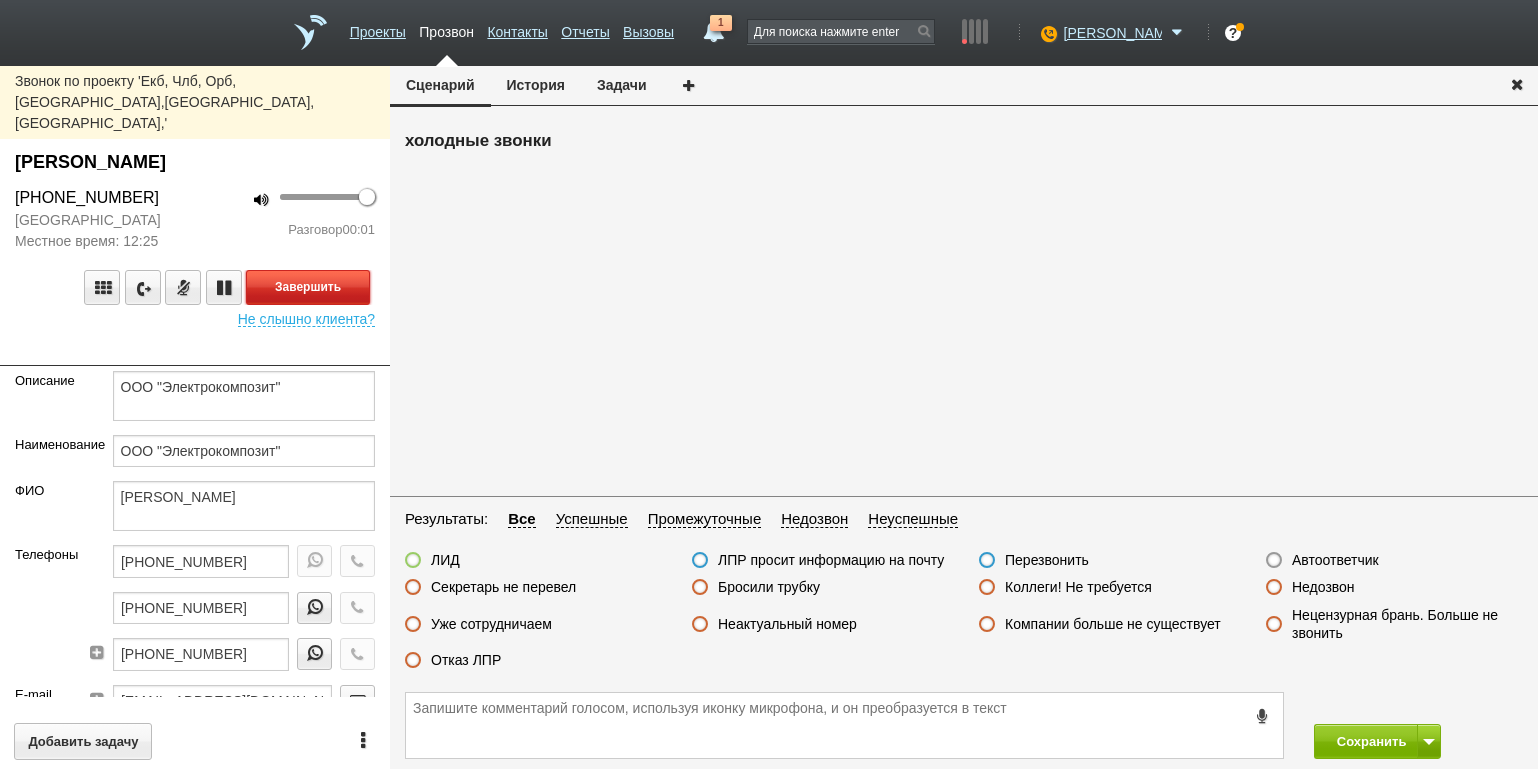 click on "Завершить" at bounding box center (308, 287) 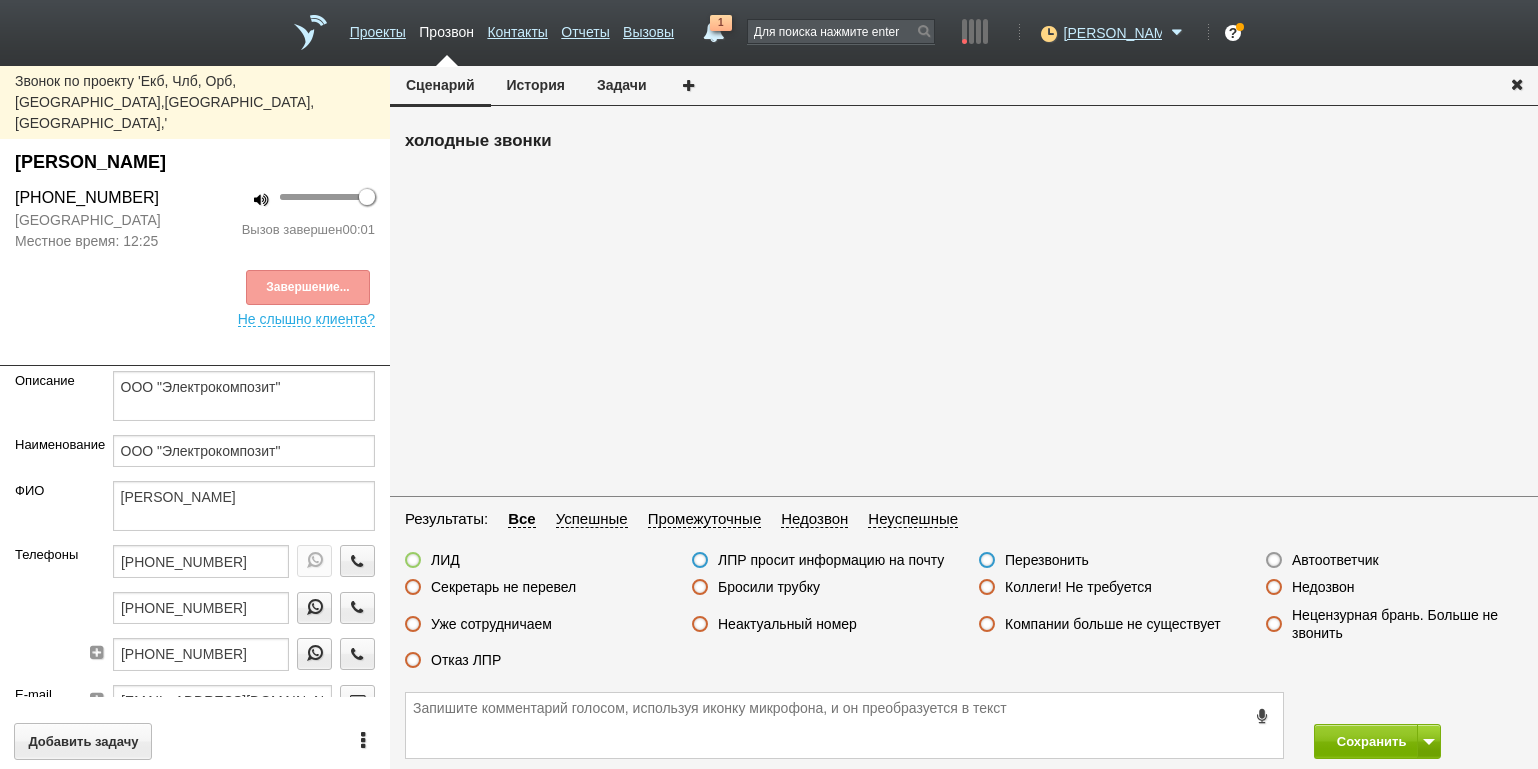drag, startPoint x: 1348, startPoint y: 559, endPoint x: 1351, endPoint y: 657, distance: 98.045906 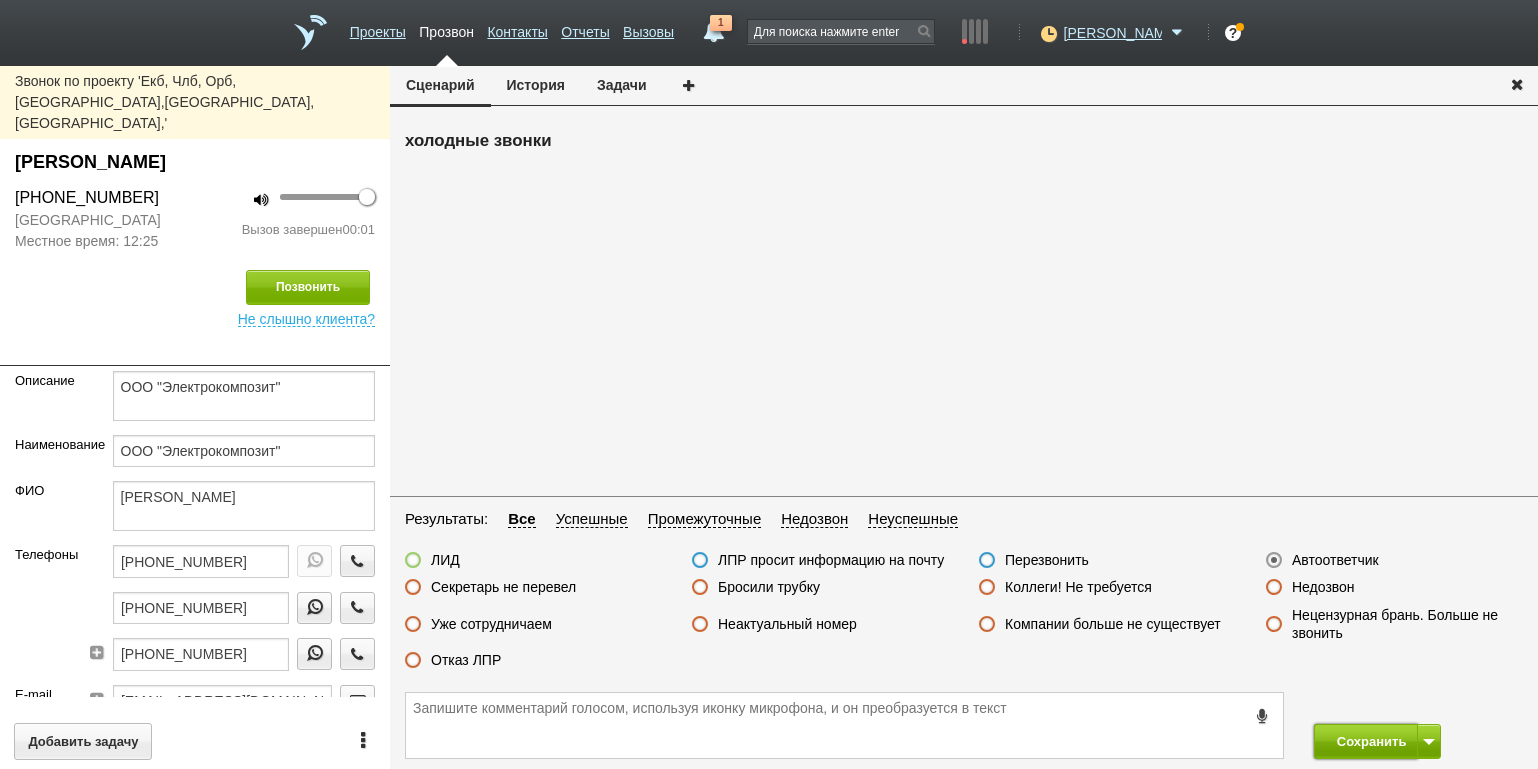 click on "Сохранить" at bounding box center (1366, 741) 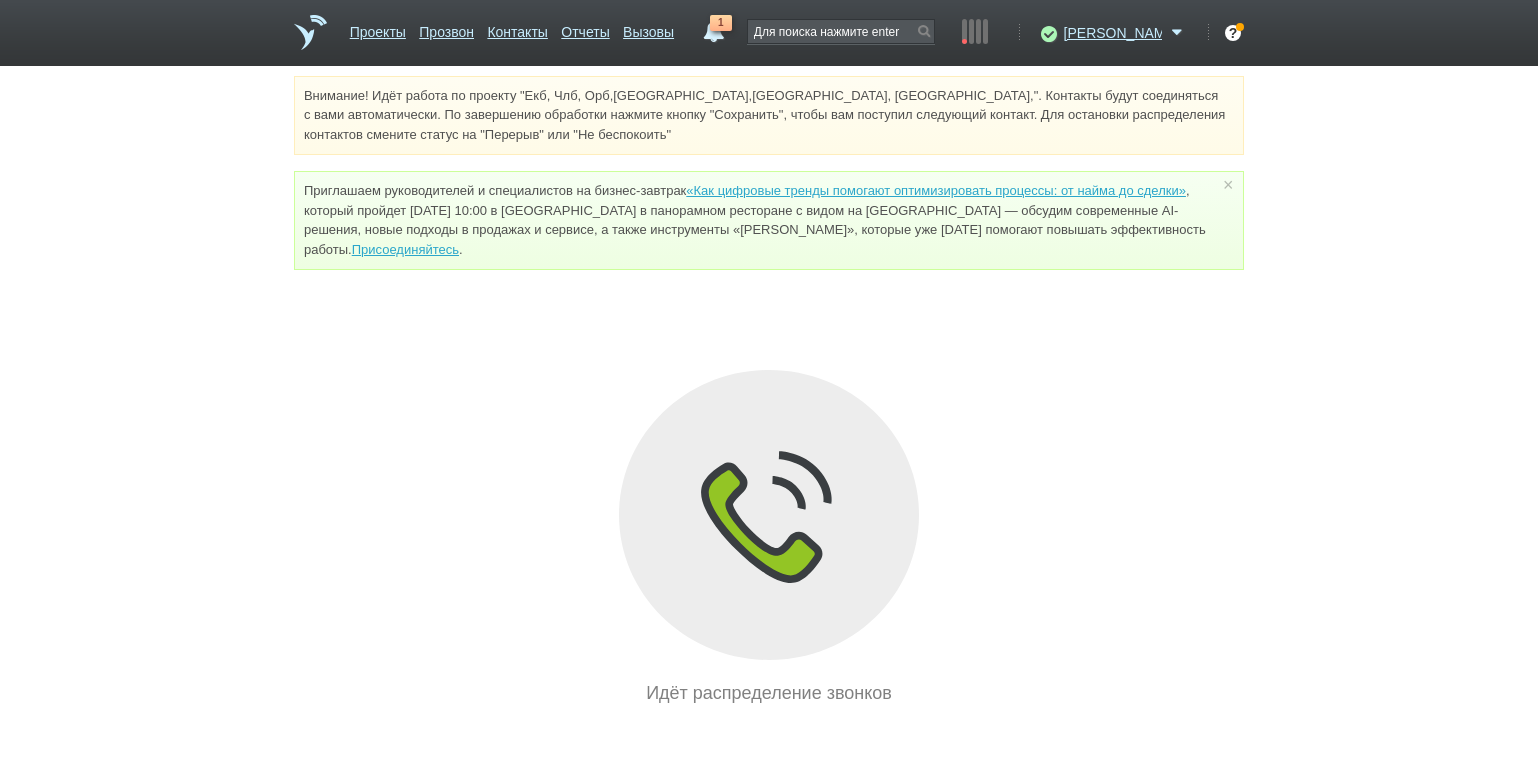 click on "Внимание! Идёт работа по проекту "Екб, Члб, Орб,[GEOGRAPHIC_DATA],[GEOGRAPHIC_DATA], [GEOGRAPHIC_DATA],". Контакты будут соединяться с вами автоматически. По завершению обработки нажмите кнопку "Сохранить", чтобы вам поступил следующий контакт. Для остановки распределения контактов смените статус на "Перерыв" или "Не беспокоить"
Приглашаем руководителей и специалистов на бизнес-завтрак  «Как цифровые тренды помогают оптимизировать процессы: от найма до сделки» Присоединяйтесь .
×
Идёт распределение звонков" at bounding box center [769, 391] 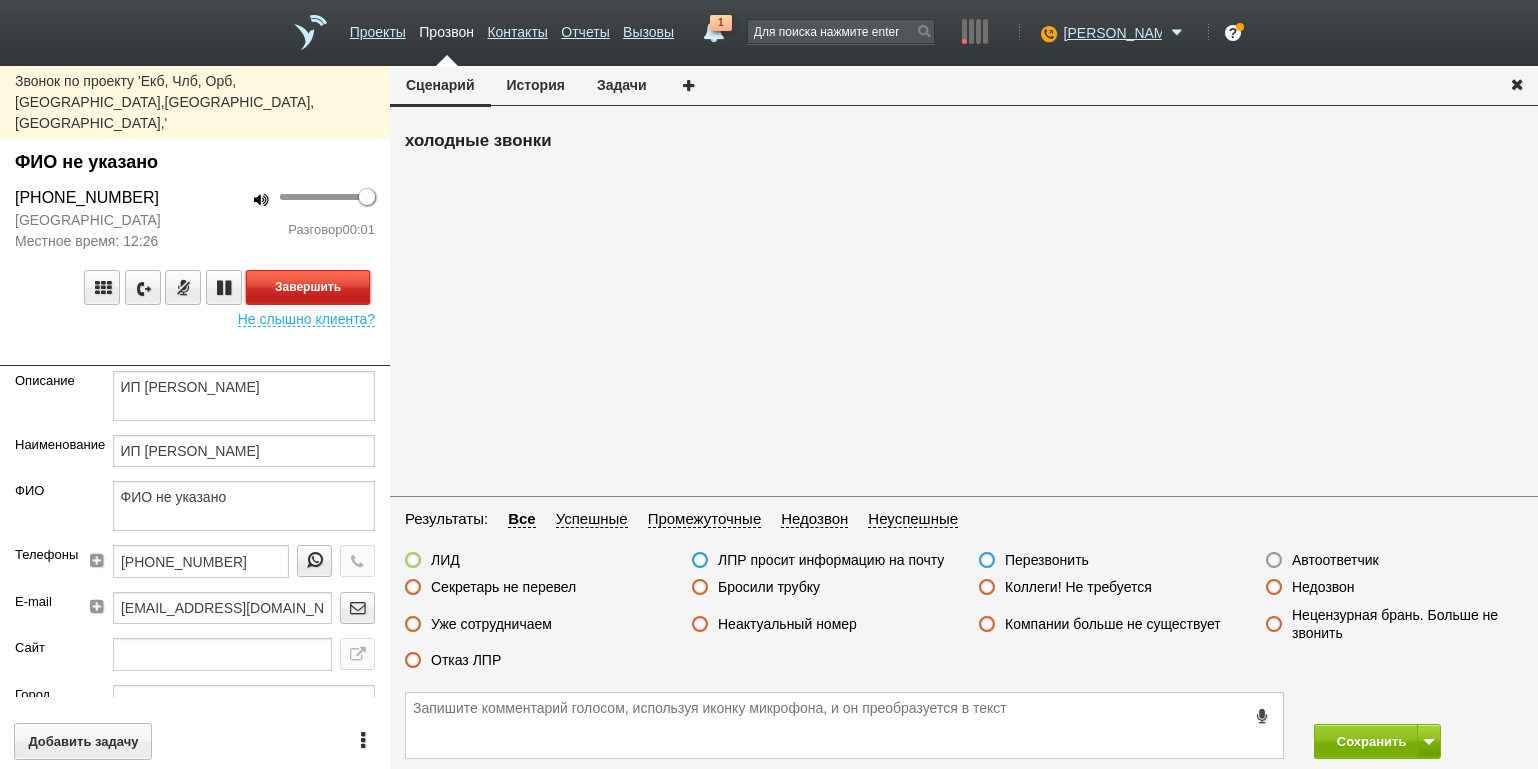 click on "Завершить" at bounding box center [308, 287] 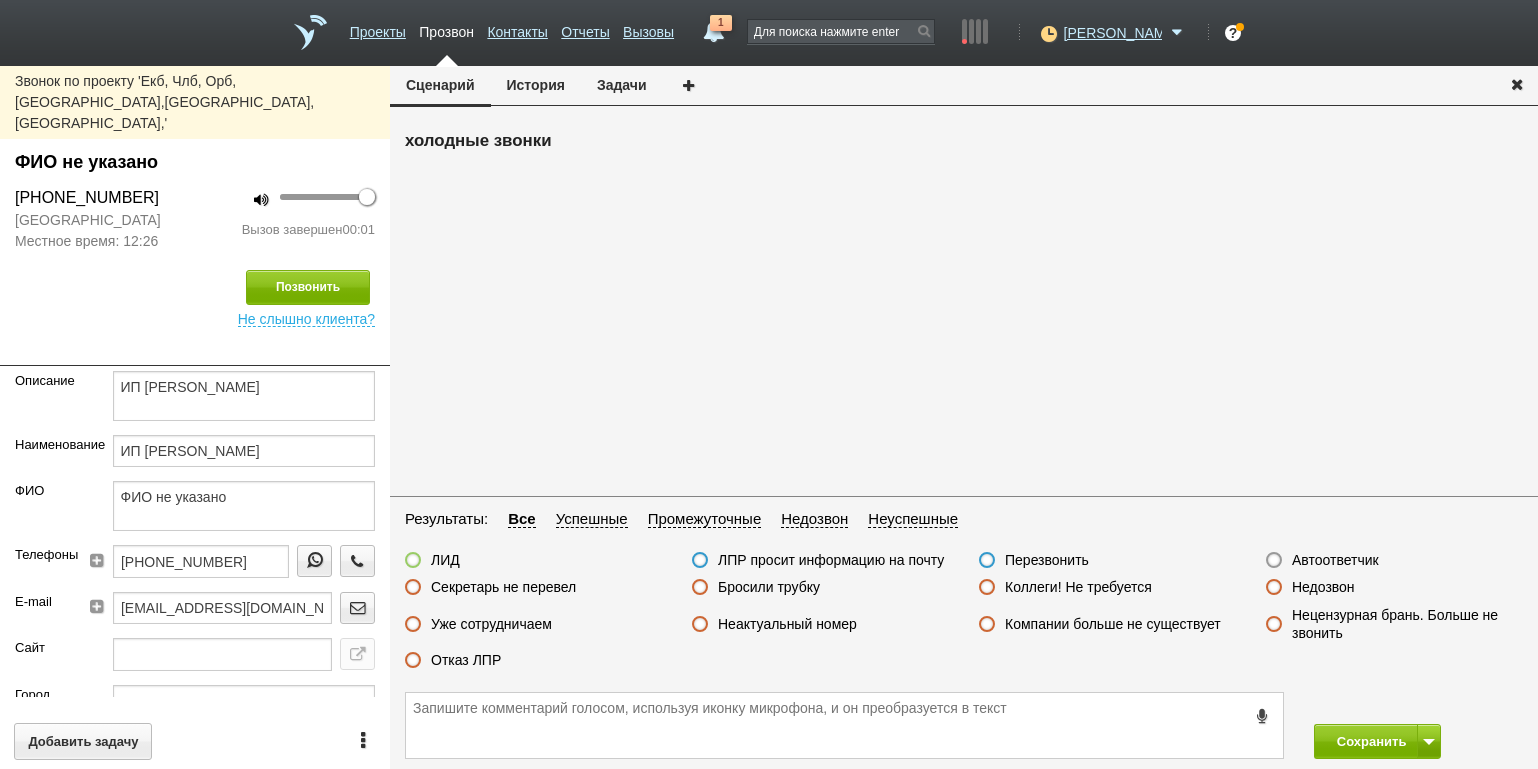 click on "Автоответчик" at bounding box center [1335, 560] 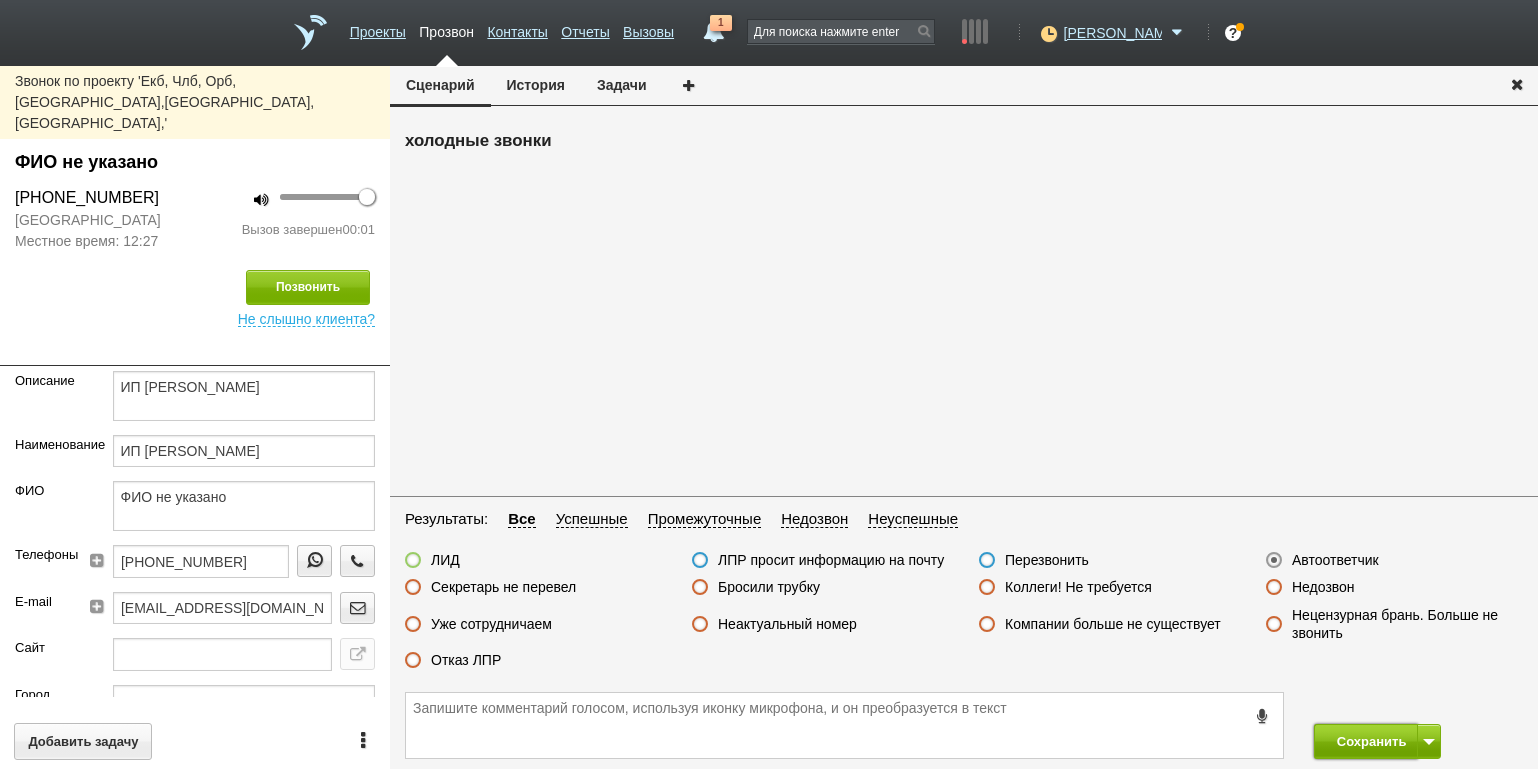 click on "Сохранить" at bounding box center [1366, 741] 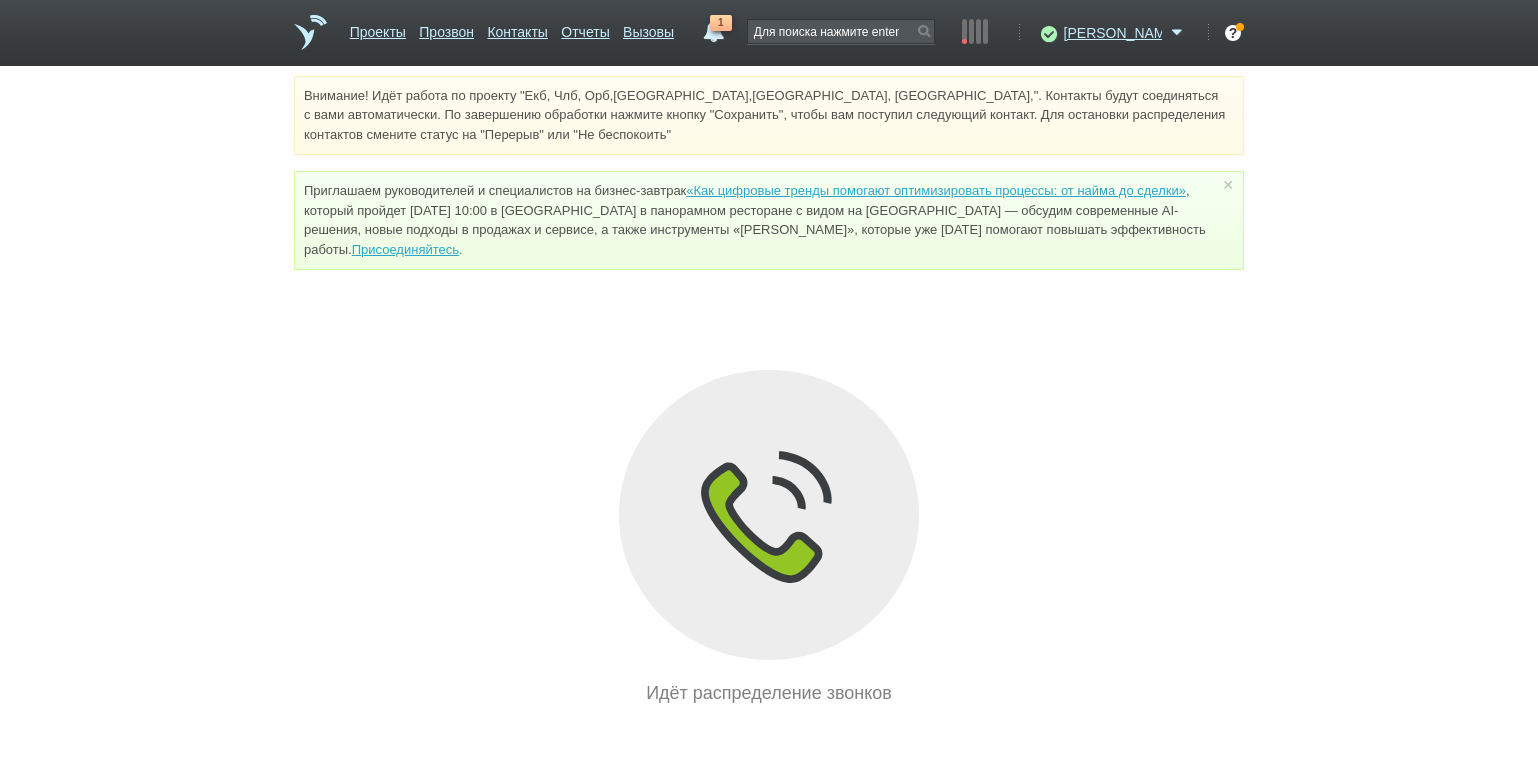 click on "Внимание! Идёт работа по проекту "Екб, Члб, Орб,[GEOGRAPHIC_DATA],[GEOGRAPHIC_DATA], [GEOGRAPHIC_DATA],". Контакты будут соединяться с вами автоматически. По завершению обработки нажмите кнопку "Сохранить", чтобы вам поступил следующий контакт. Для остановки распределения контактов смените статус на "Перерыв" или "Не беспокоить"
Приглашаем руководителей и специалистов на бизнес-завтрак  «Как цифровые тренды помогают оптимизировать процессы: от найма до сделки» Присоединяйтесь .
×
Идёт распределение звонков" at bounding box center [769, 391] 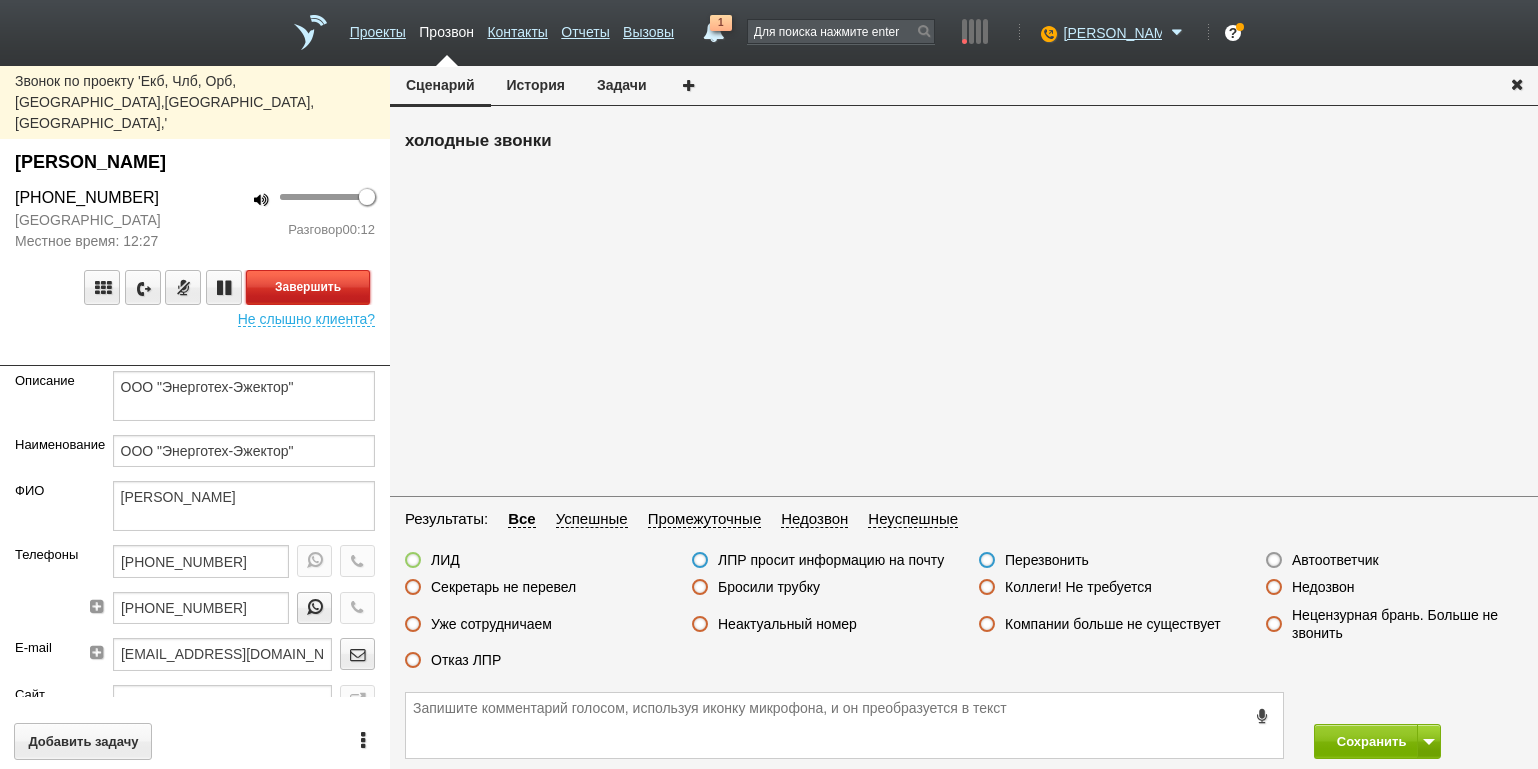 click on "Завершить" at bounding box center (308, 287) 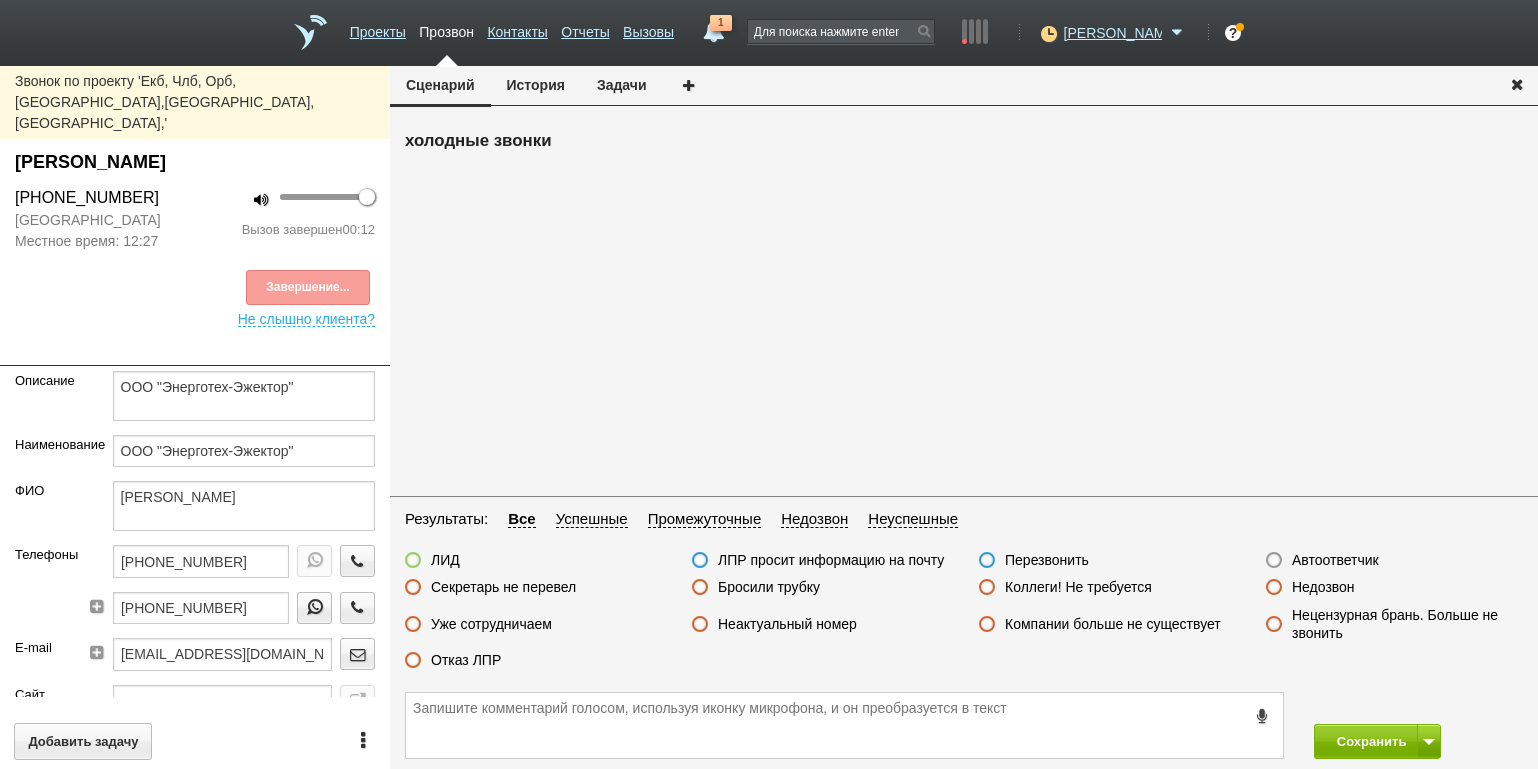 click on "Отказ ЛПР" at bounding box center [533, 661] 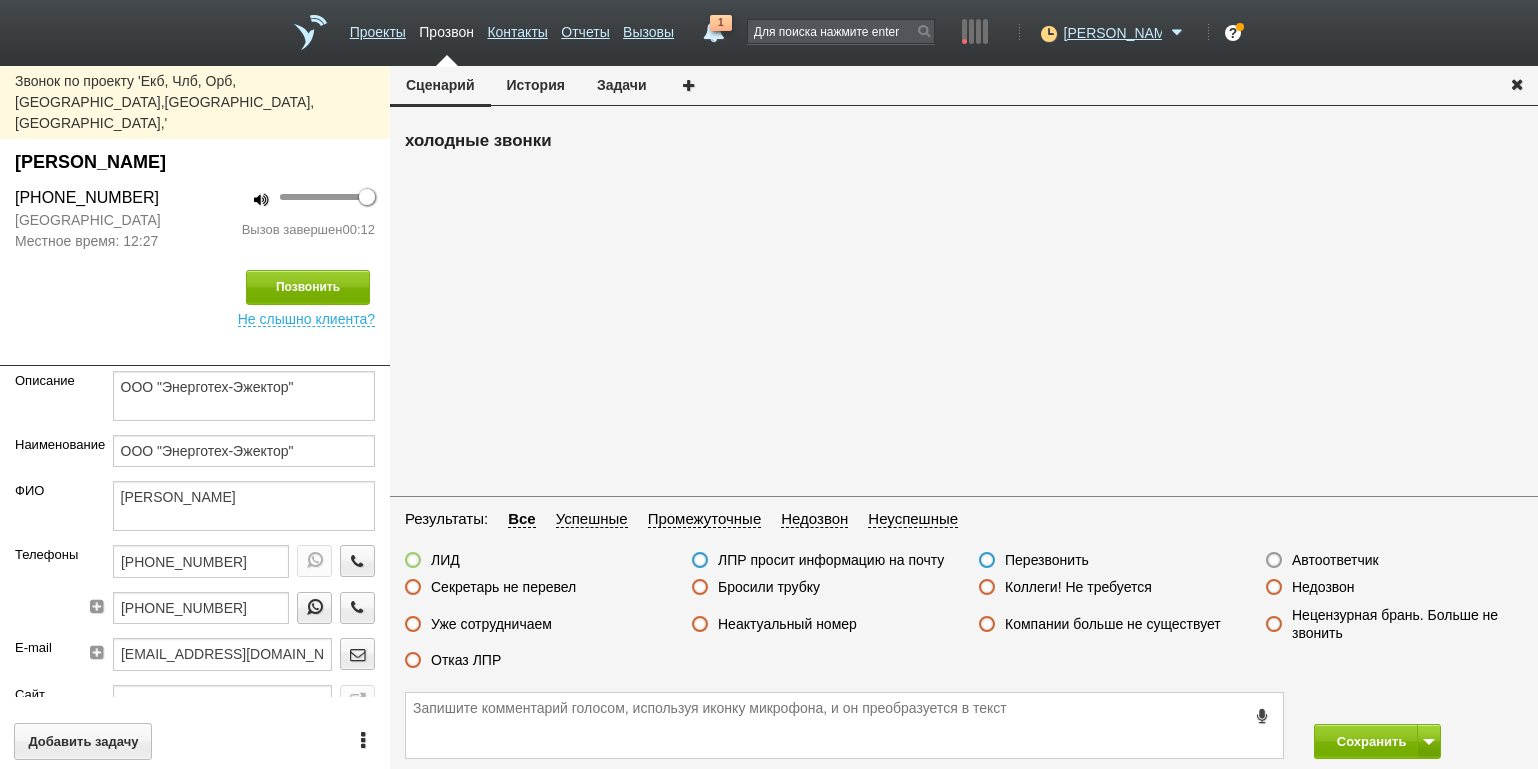 click on "Отказ ЛПР" at bounding box center (466, 660) 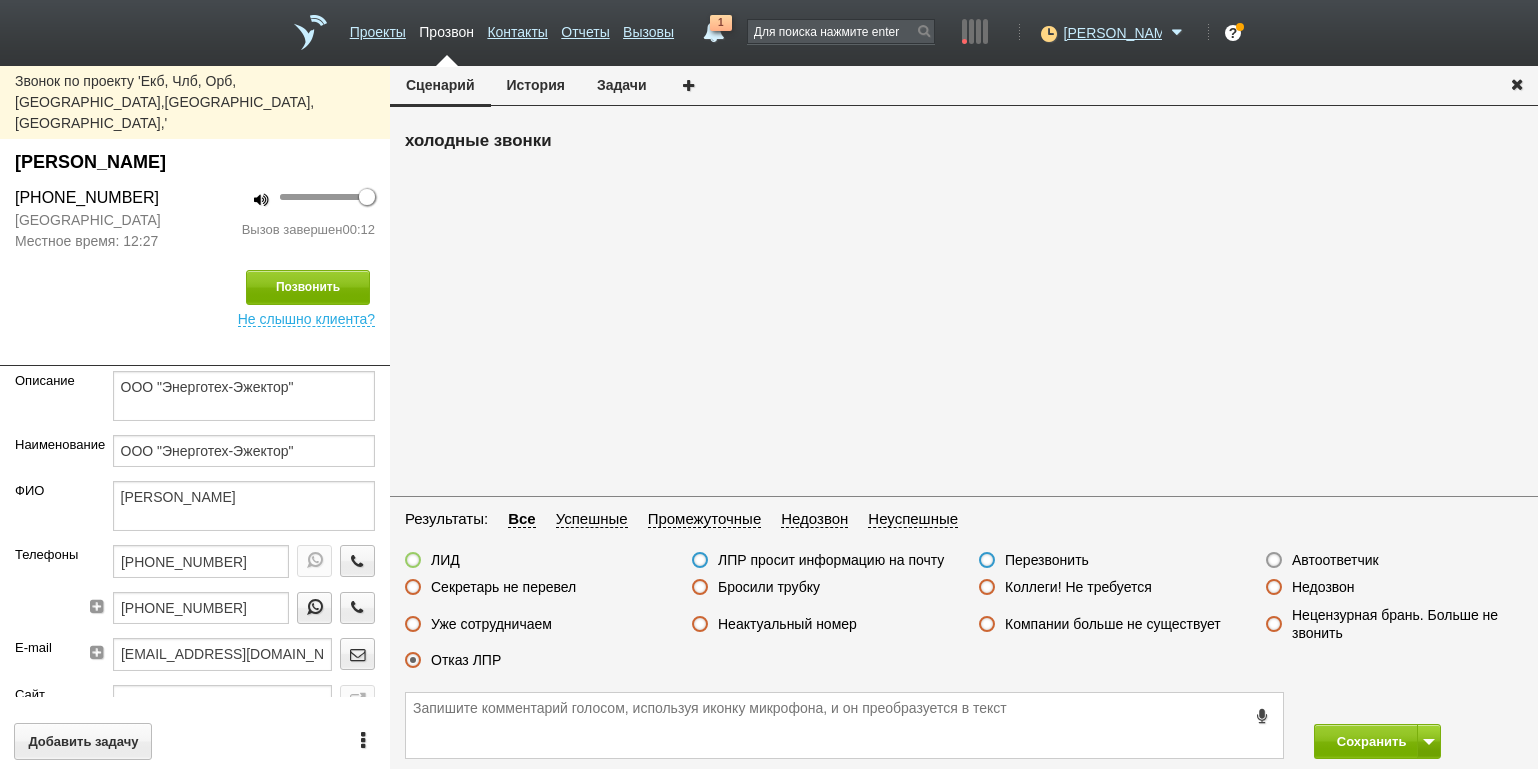 click on "Отказ ЛПР" at bounding box center [533, 661] 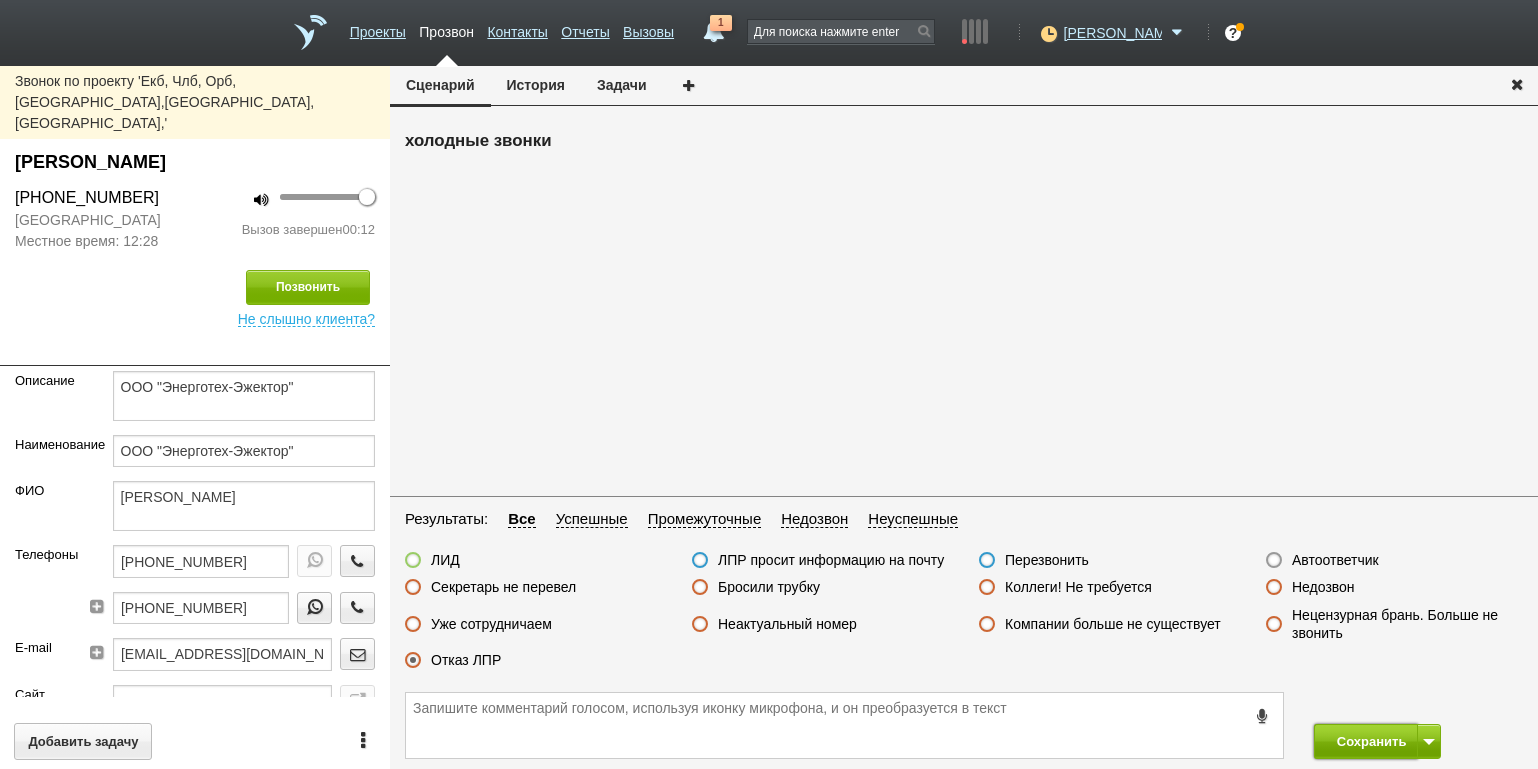 click on "Сохранить" at bounding box center [1366, 741] 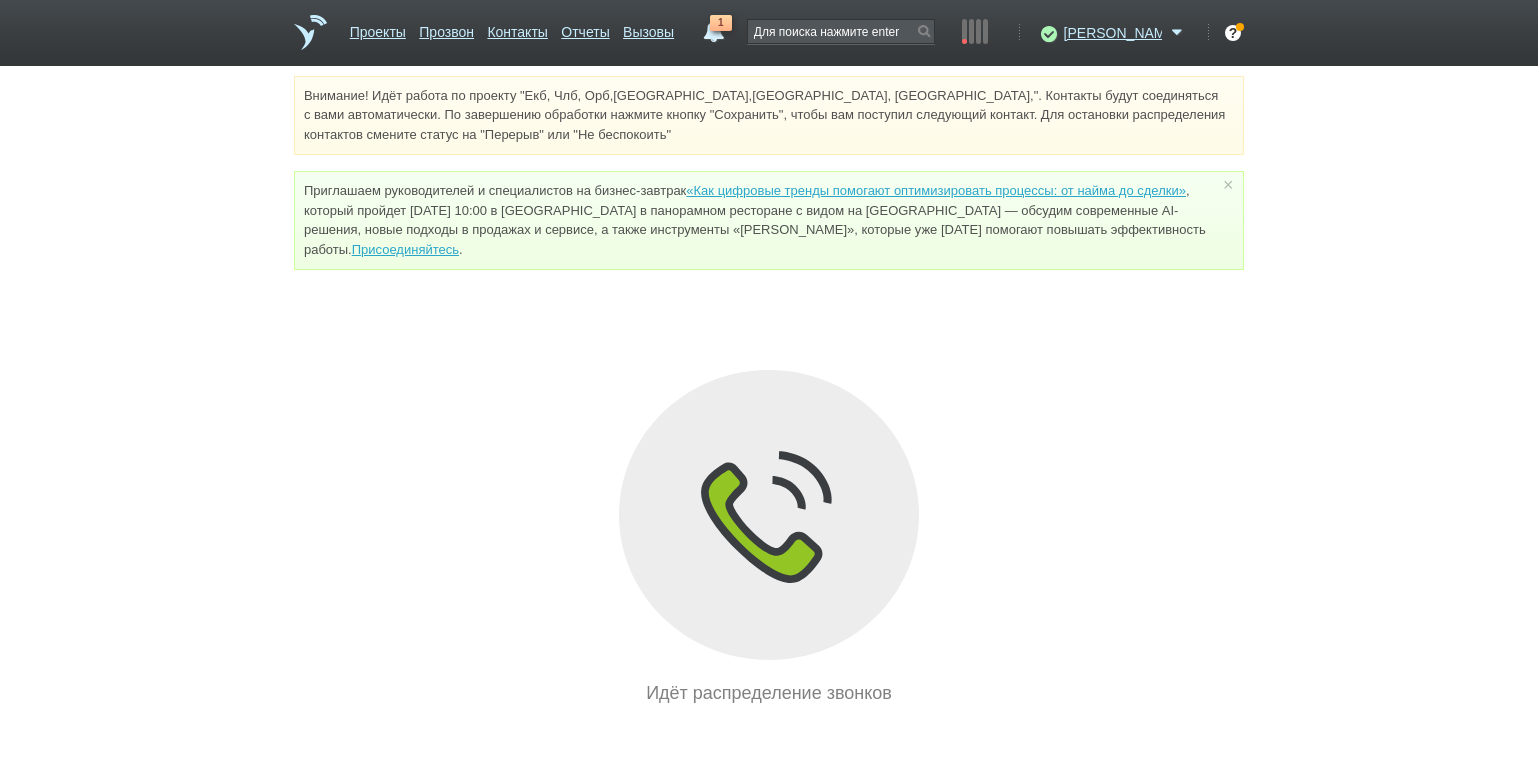 click on "Внимание! Идёт работа по проекту "Екб, Члб, Орб,[GEOGRAPHIC_DATA],[GEOGRAPHIC_DATA], [GEOGRAPHIC_DATA],". Контакты будут соединяться с вами автоматически. По завершению обработки нажмите кнопку "Сохранить", чтобы вам поступил следующий контакт. Для остановки распределения контактов смените статус на "Перерыв" или "Не беспокоить"
Приглашаем руководителей и специалистов на бизнес-завтрак  «Как цифровые тренды помогают оптимизировать процессы: от найма до сделки» Присоединяйтесь .
×
Идёт распределение звонков" at bounding box center (769, 391) 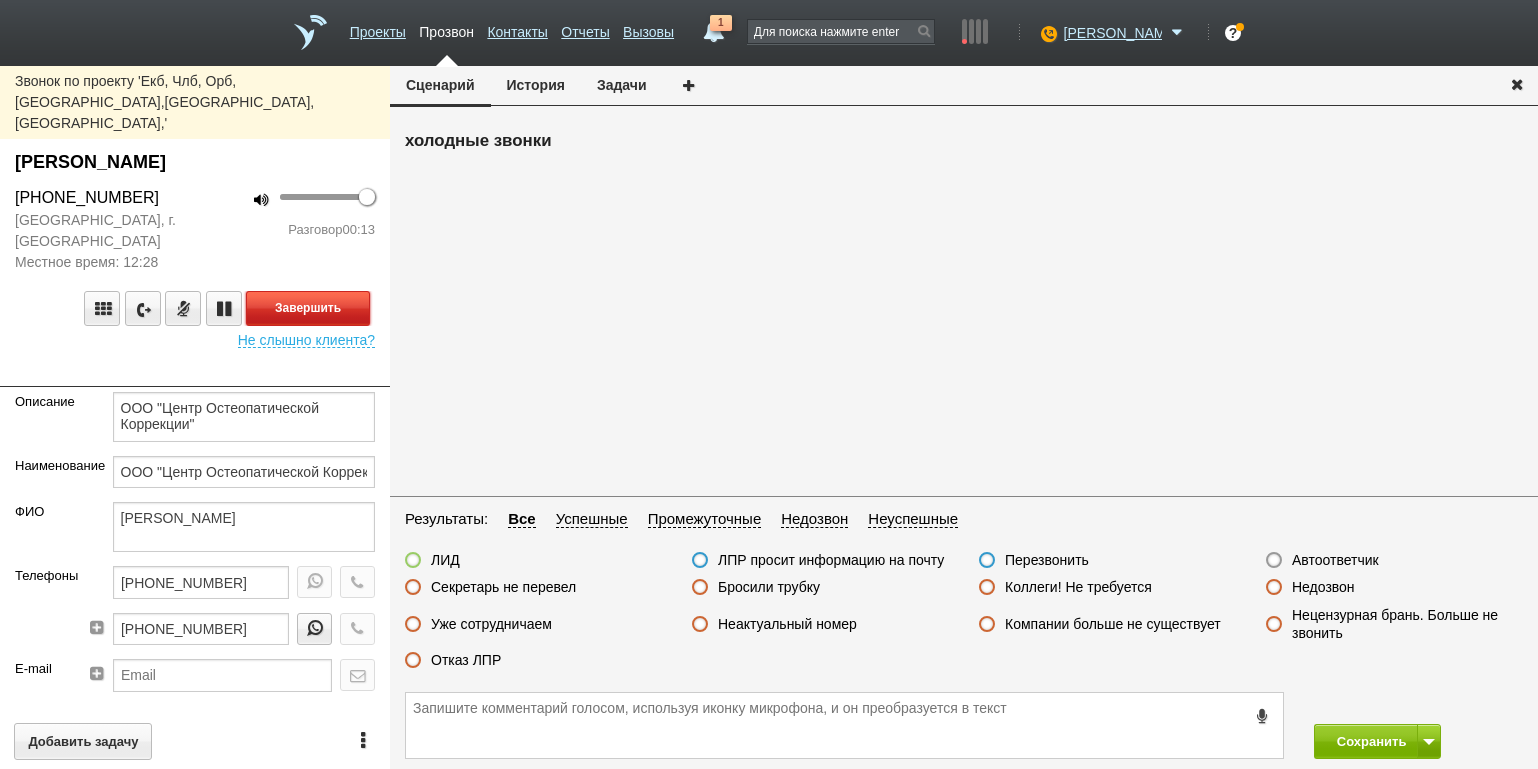 click on "Завершить" at bounding box center (308, 308) 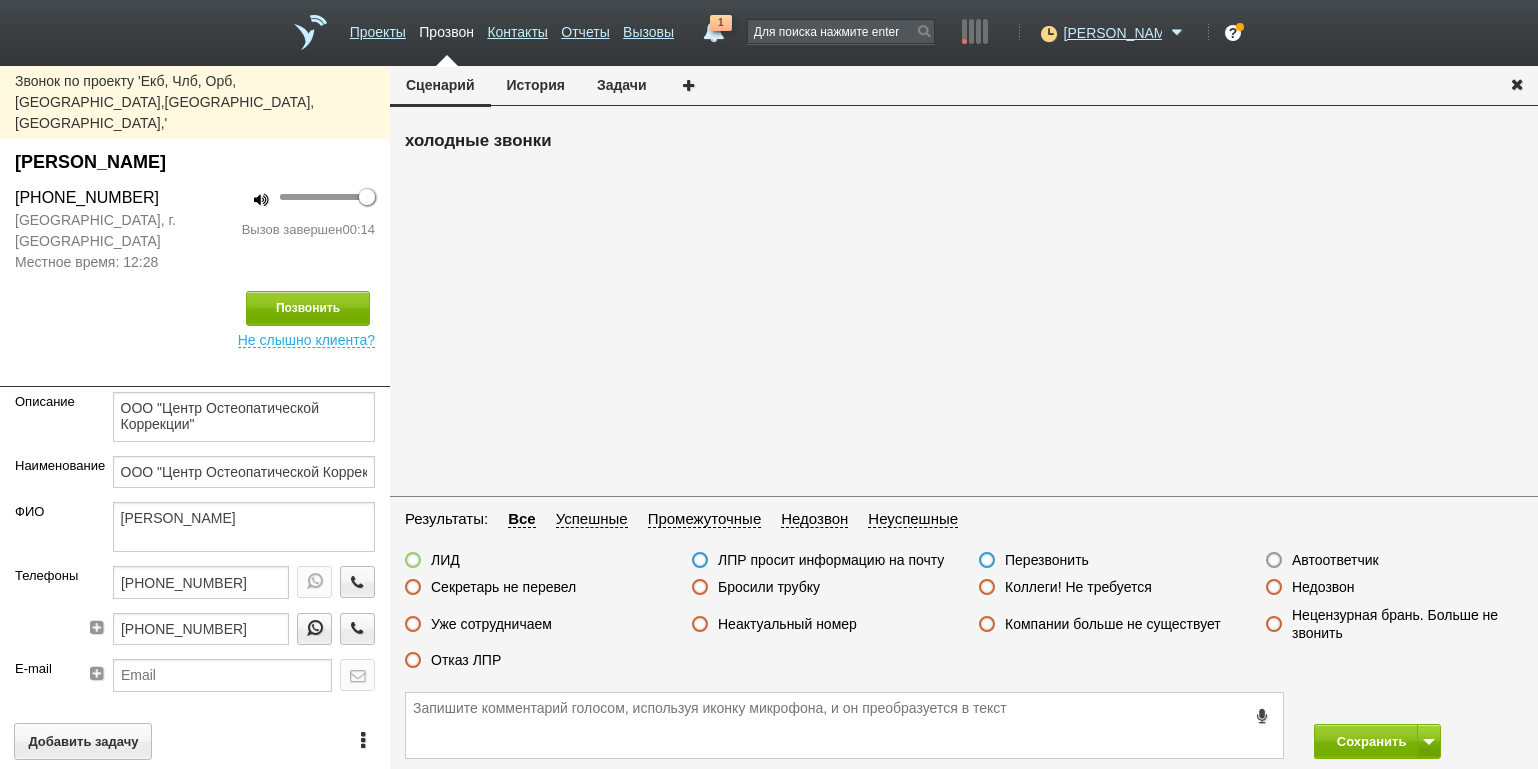 click on "Отказ ЛПР" at bounding box center (466, 660) 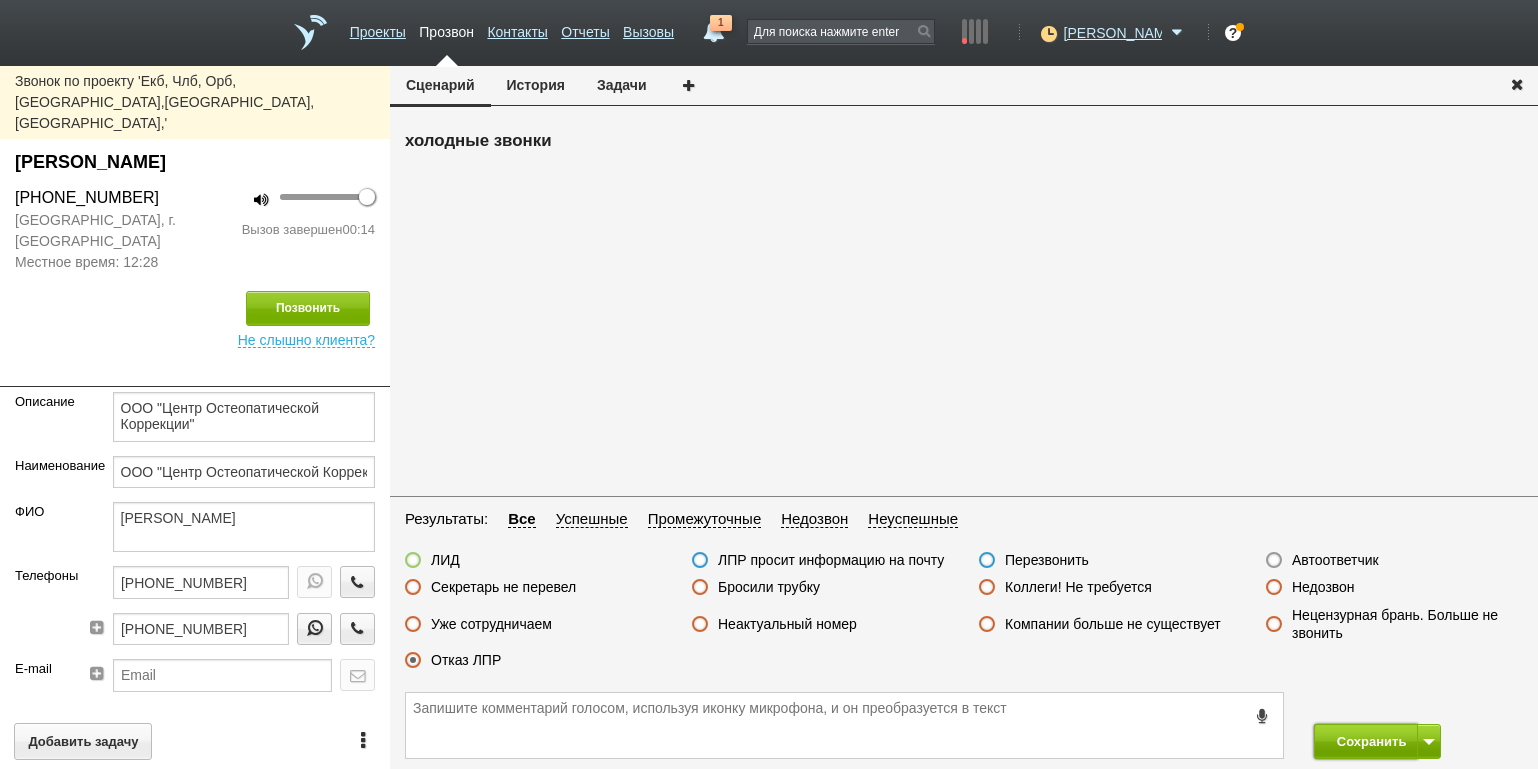 click on "Сохранить" at bounding box center (1366, 741) 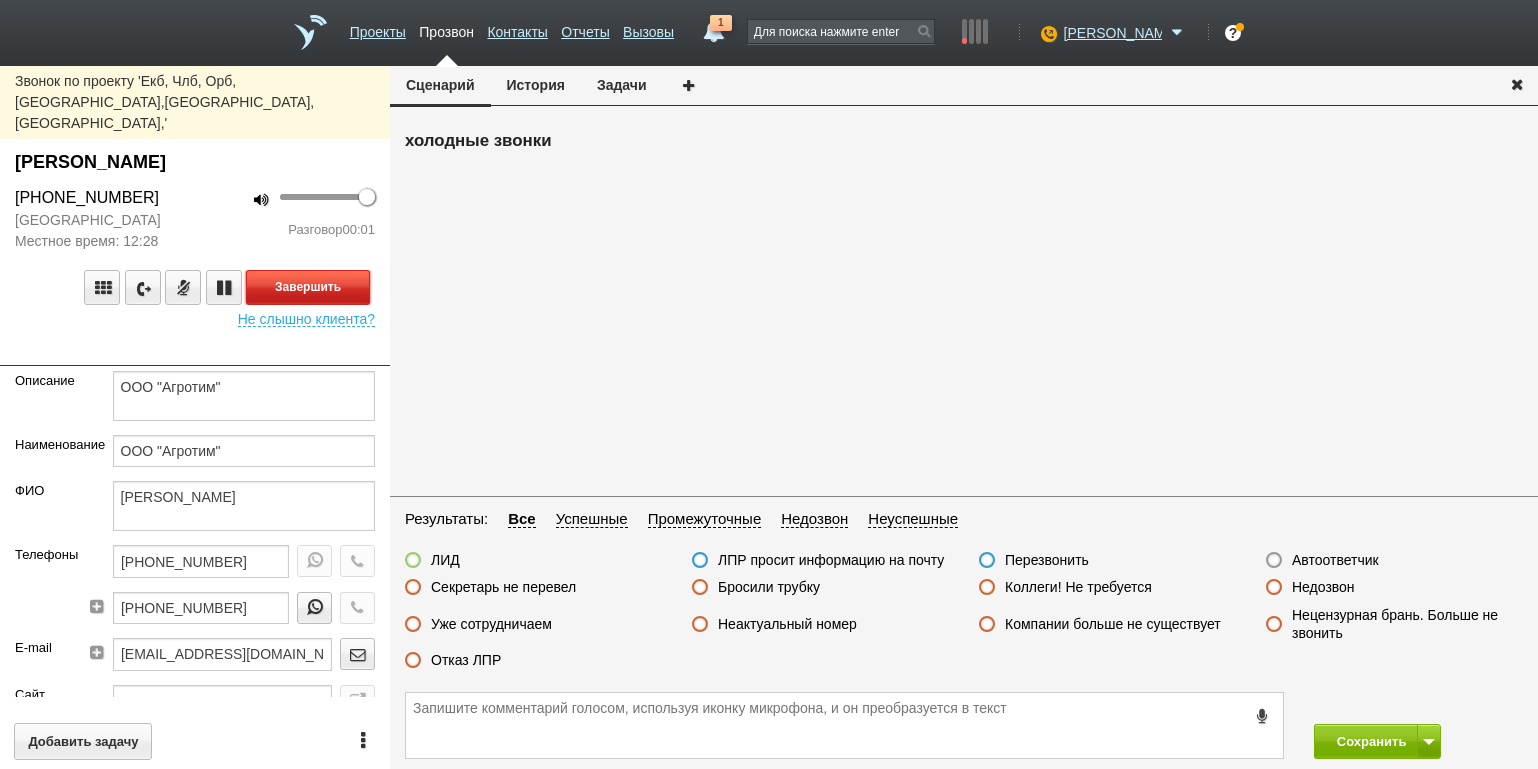 click on "Завершить" at bounding box center [308, 287] 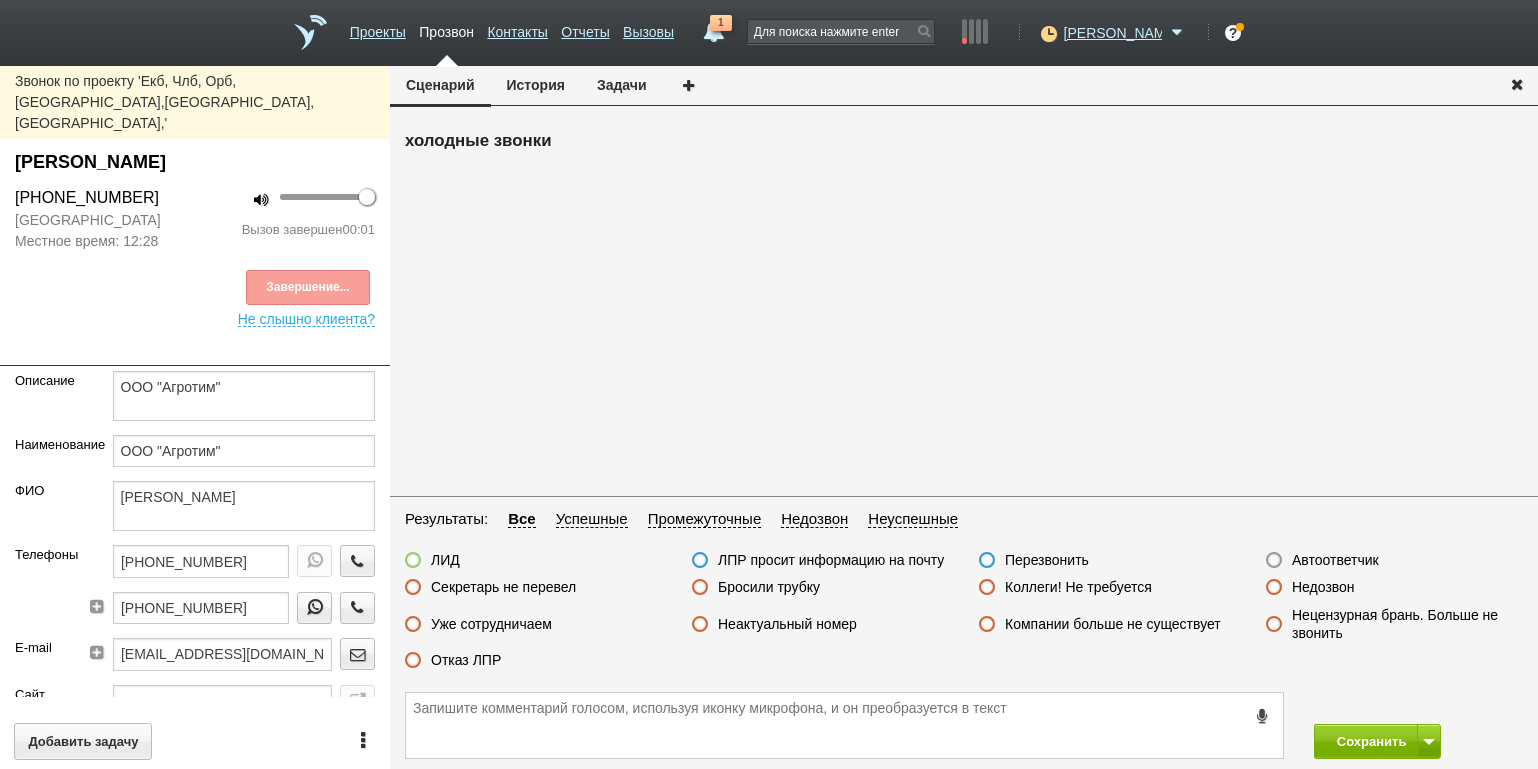 click on "Автоответчик" at bounding box center (1335, 560) 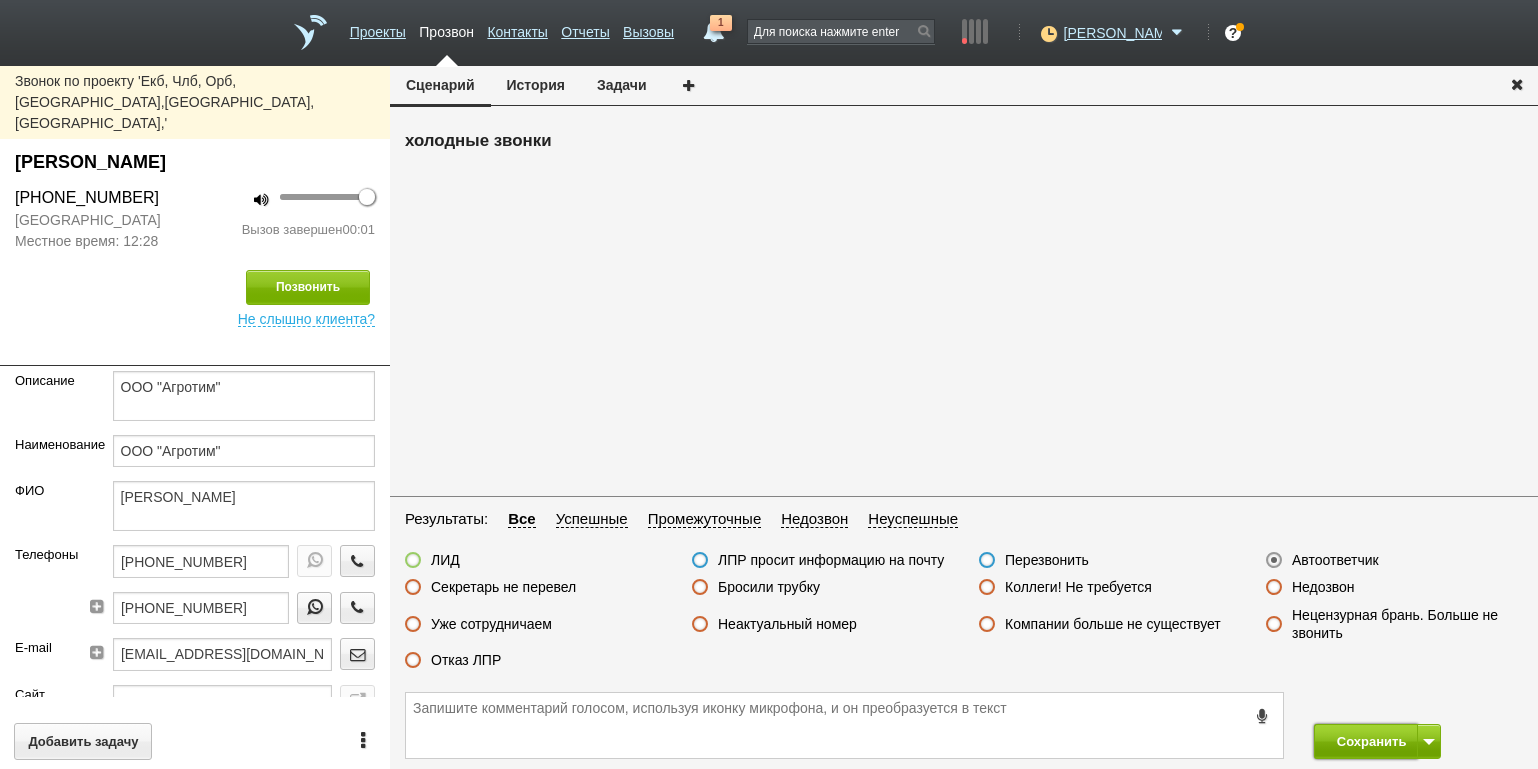 click on "Сохранить" at bounding box center [1366, 741] 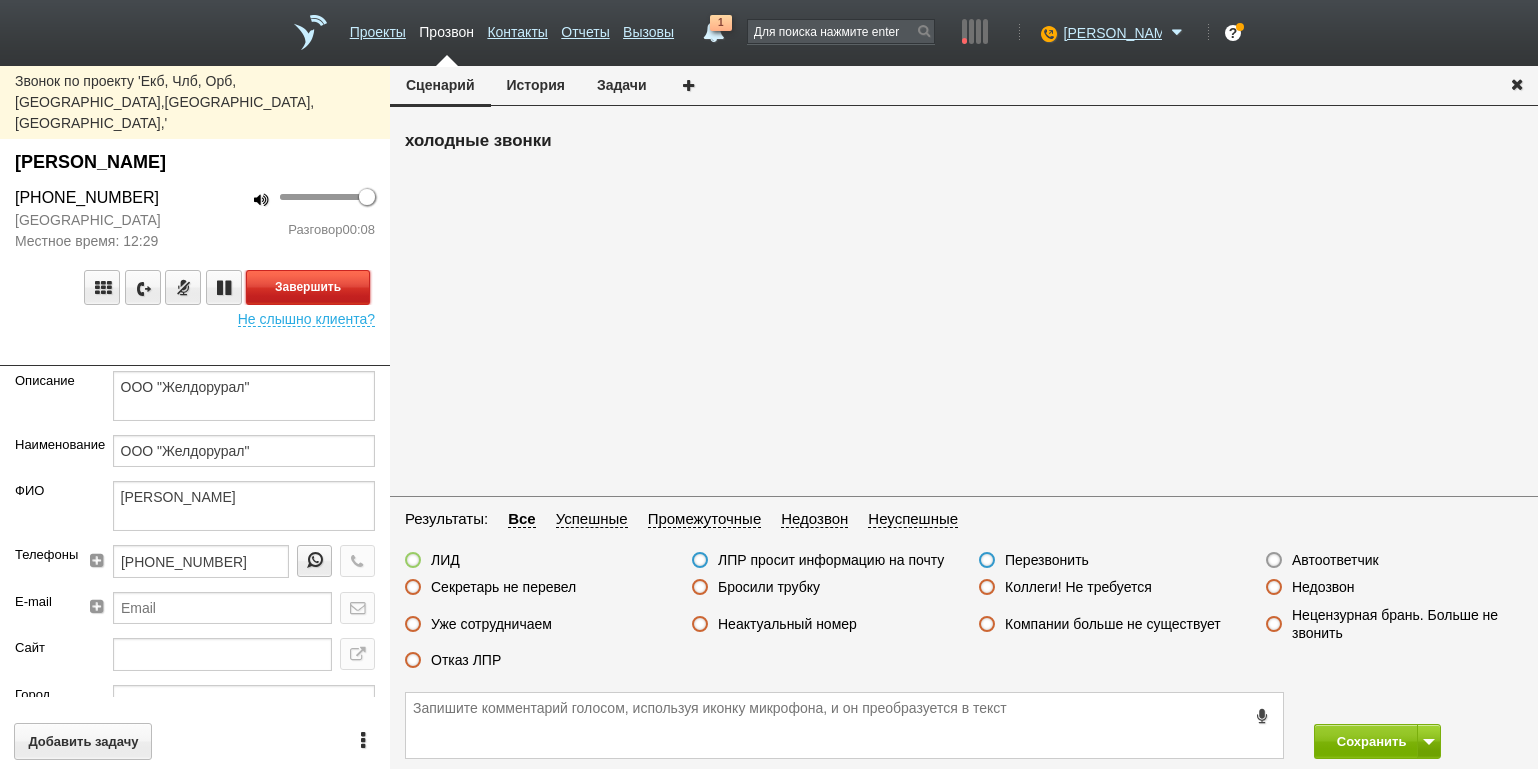 click on "Завершить" at bounding box center [308, 287] 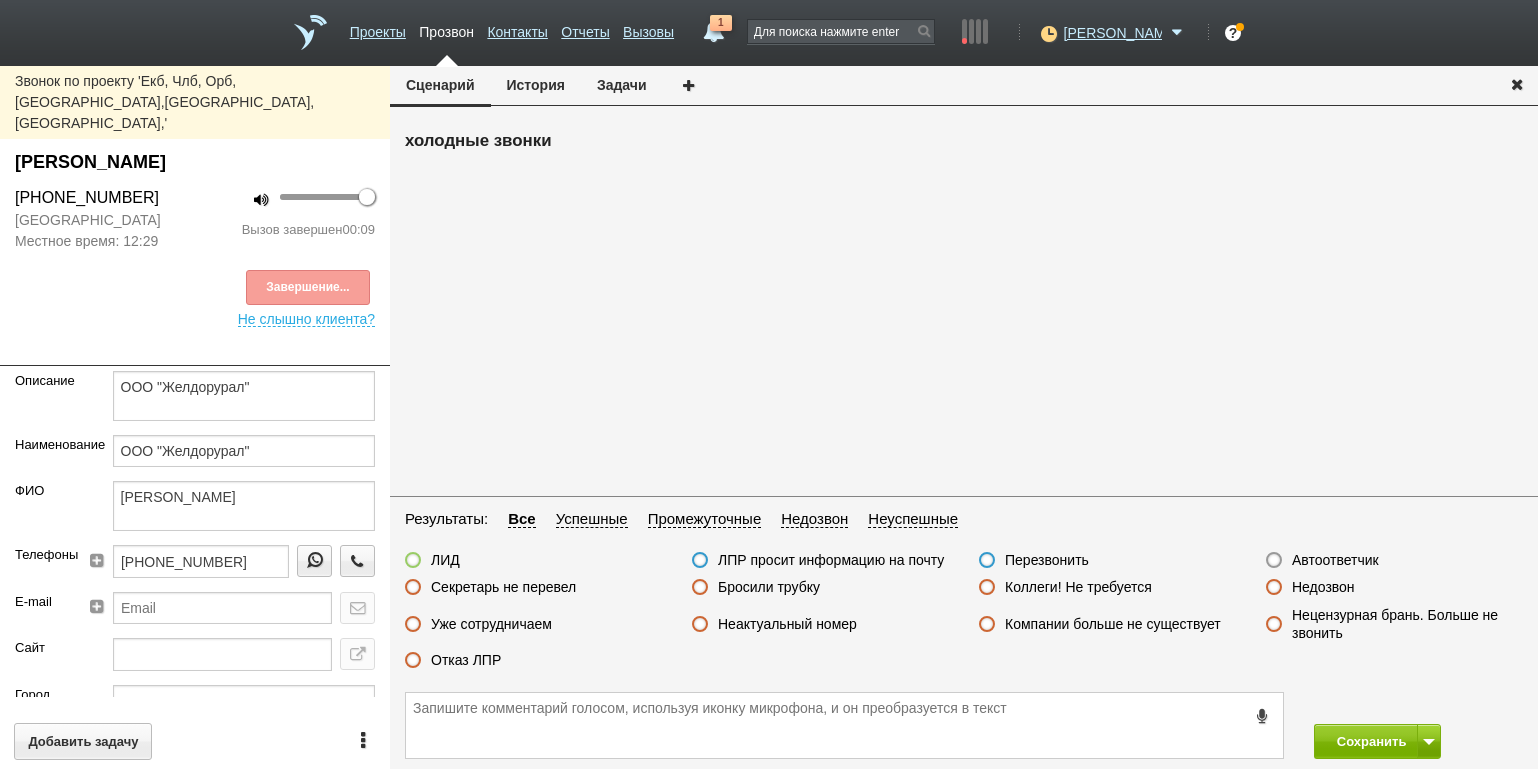 click on "Отказ ЛПР" at bounding box center [466, 660] 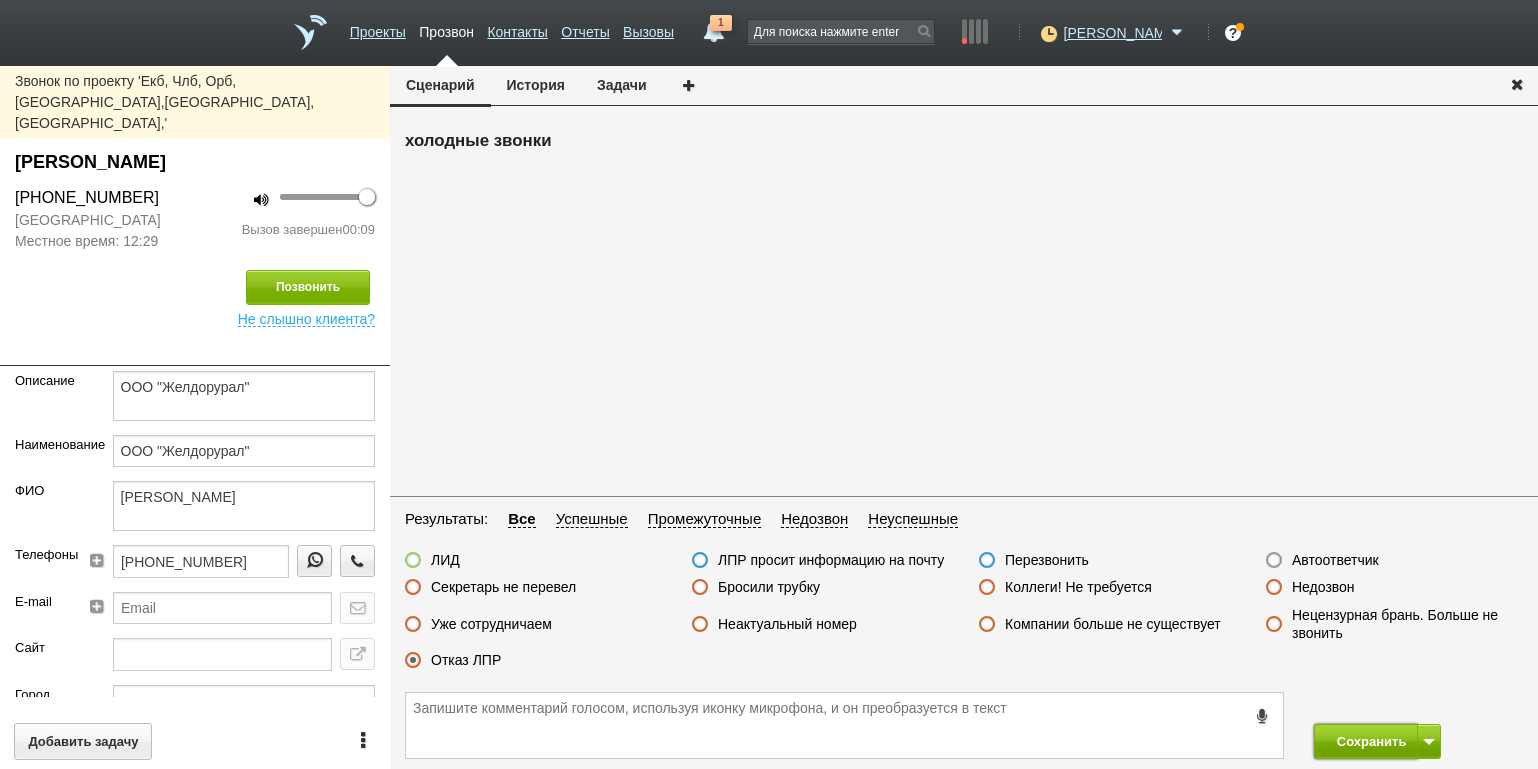 click on "Сохранить" at bounding box center [1366, 741] 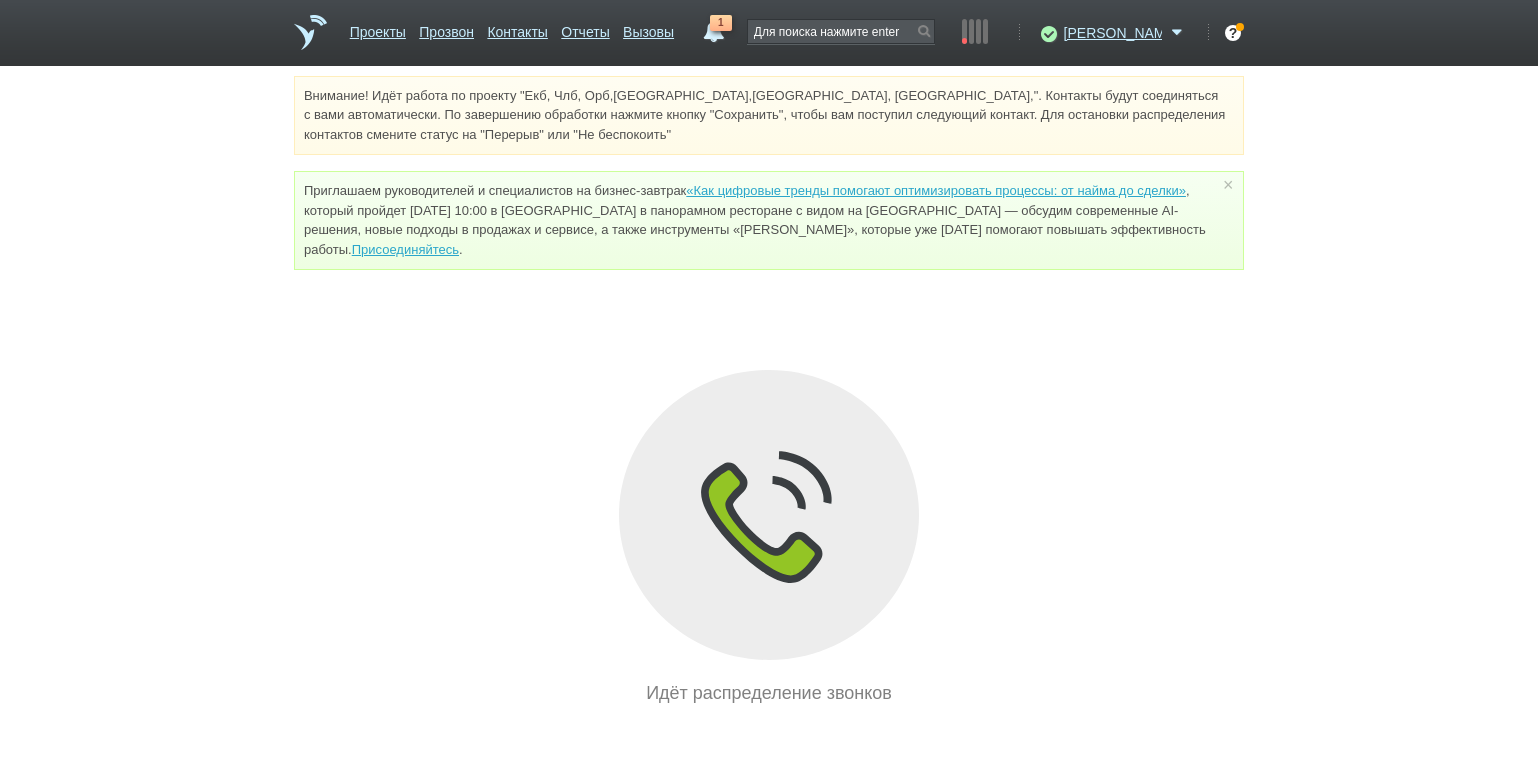click on "Внимание! Идёт работа по проекту "Екб, Члб, Орб,[GEOGRAPHIC_DATA],[GEOGRAPHIC_DATA], [GEOGRAPHIC_DATA],". Контакты будут соединяться с вами автоматически. По завершению обработки нажмите кнопку "Сохранить", чтобы вам поступил следующий контакт. Для остановки распределения контактов смените статус на "Перерыв" или "Не беспокоить"
Приглашаем руководителей и специалистов на бизнес-завтрак  «Как цифровые тренды помогают оптимизировать процессы: от найма до сделки» Присоединяйтесь .
×
Идёт распределение звонков" at bounding box center [769, 391] 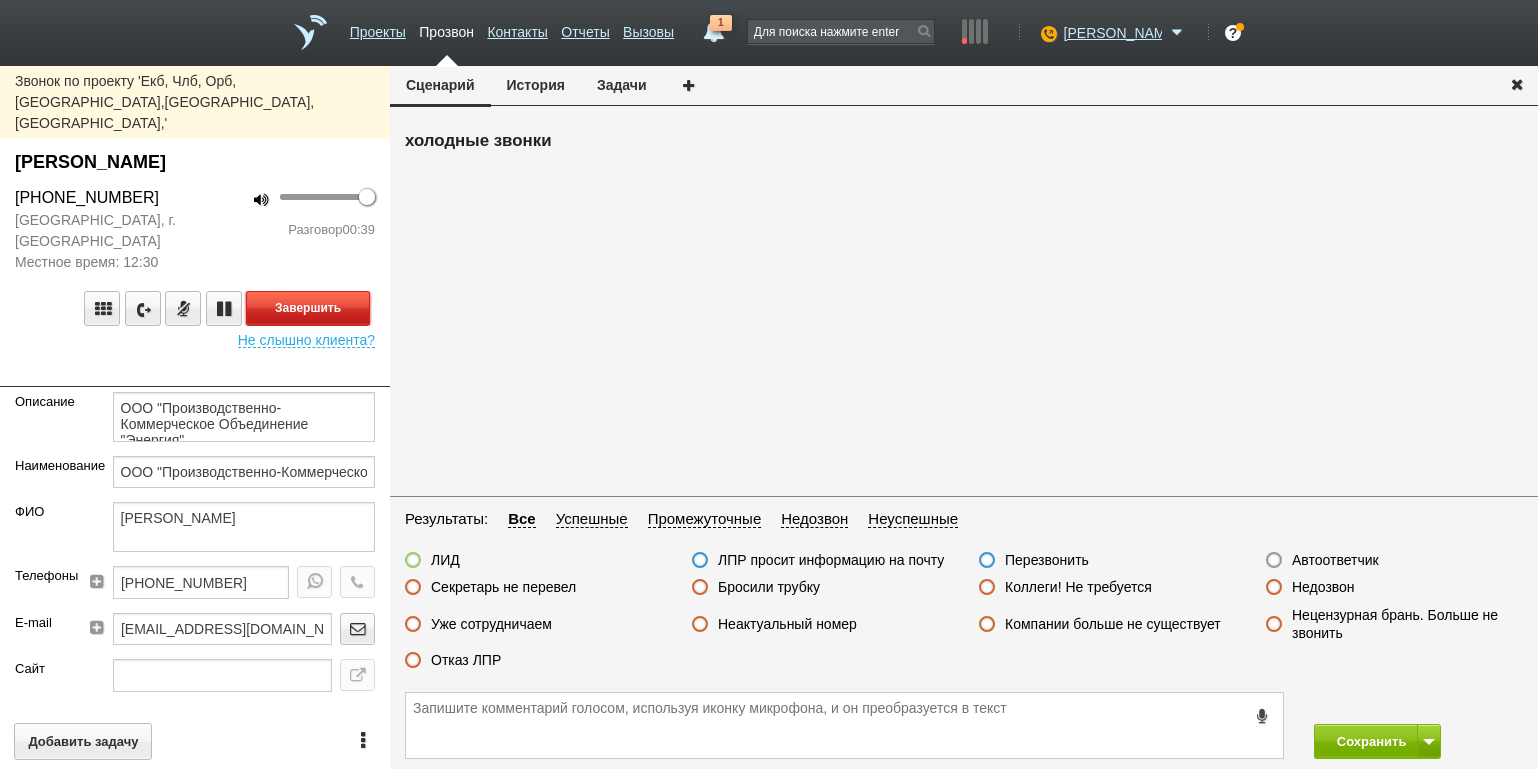 click on "Завершить" at bounding box center (308, 308) 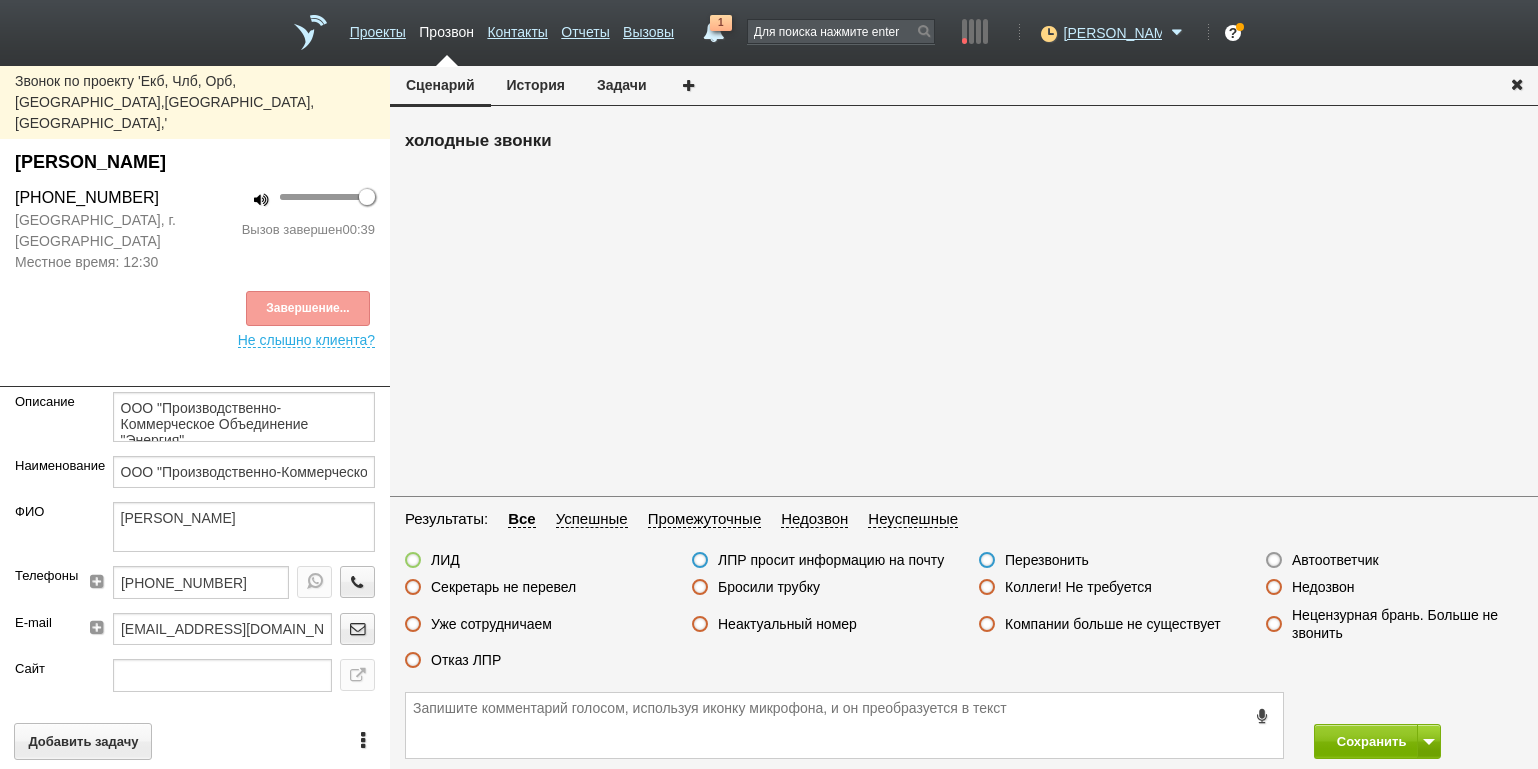 click on "Отказ ЛПР" at bounding box center (466, 660) 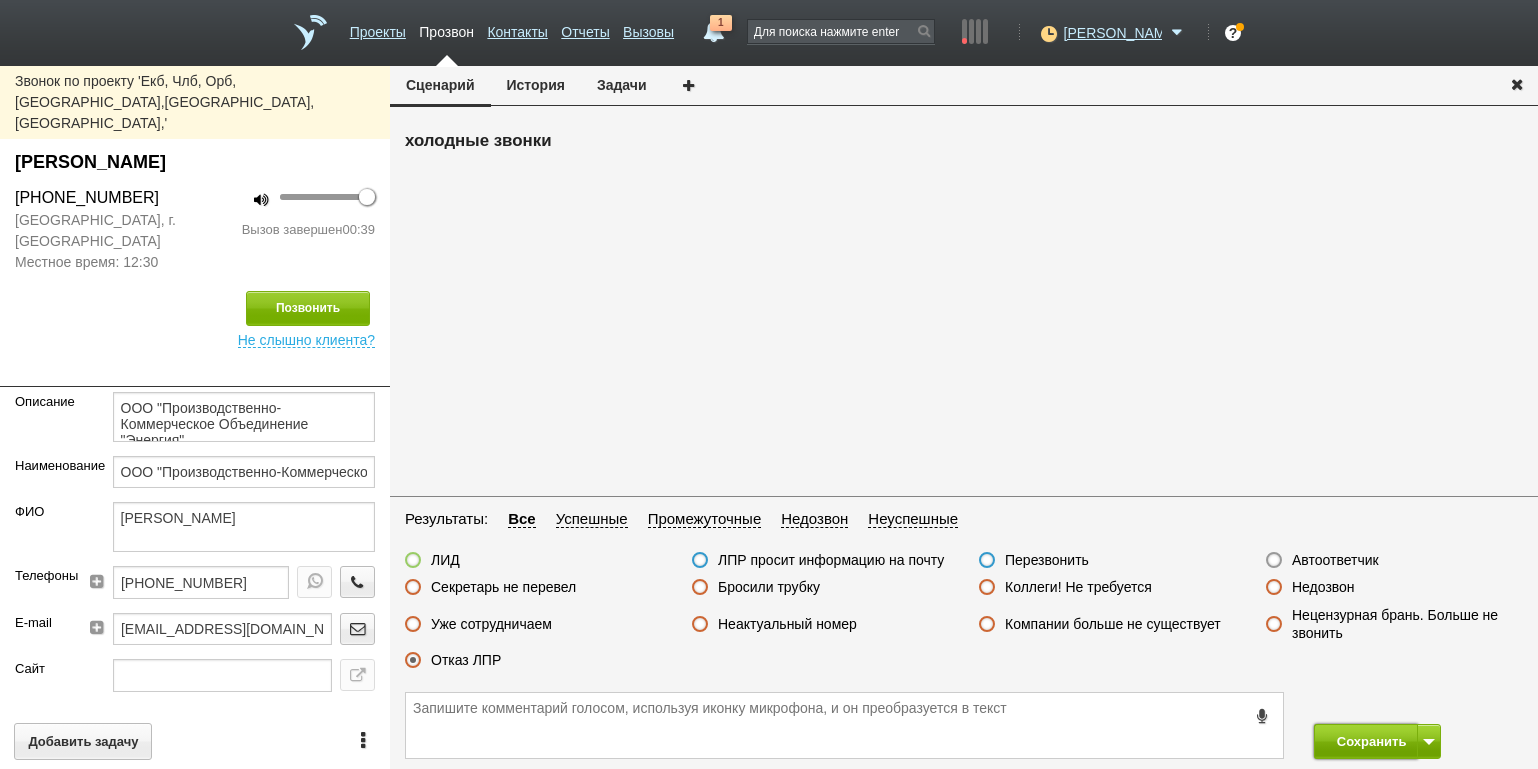 click on "Сохранить" at bounding box center [1366, 741] 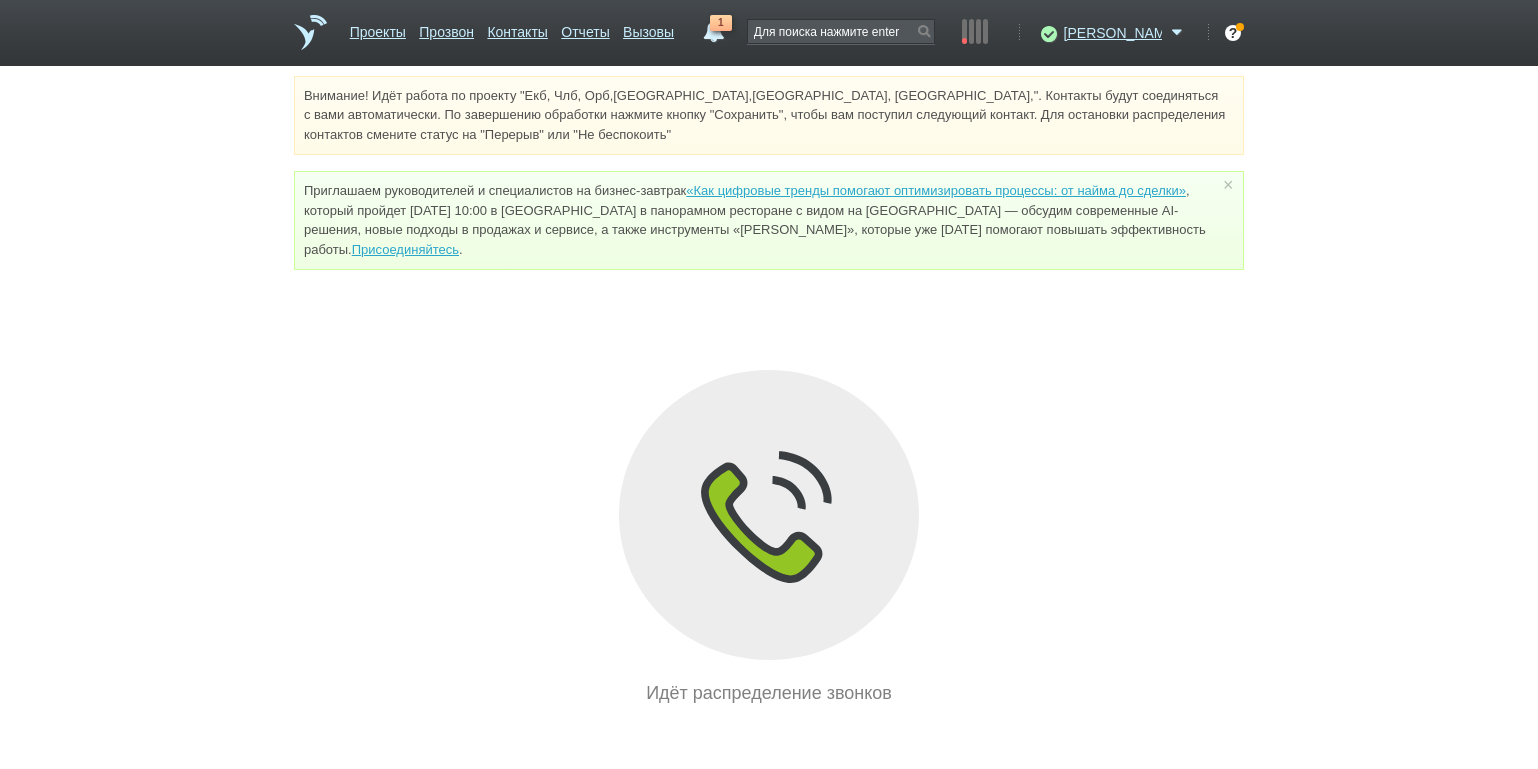 click on "Внимание! Идёт работа по проекту "Екб, Члб, Орб,[GEOGRAPHIC_DATA],[GEOGRAPHIC_DATA], [GEOGRAPHIC_DATA],". Контакты будут соединяться с вами автоматически. По завершению обработки нажмите кнопку "Сохранить", чтобы вам поступил следующий контакт. Для остановки распределения контактов смените статус на "Перерыв" или "Не беспокоить"
Приглашаем руководителей и специалистов на бизнес-завтрак  «Как цифровые тренды помогают оптимизировать процессы: от найма до сделки» Присоединяйтесь .
×
Идёт распределение звонков" at bounding box center (769, 391) 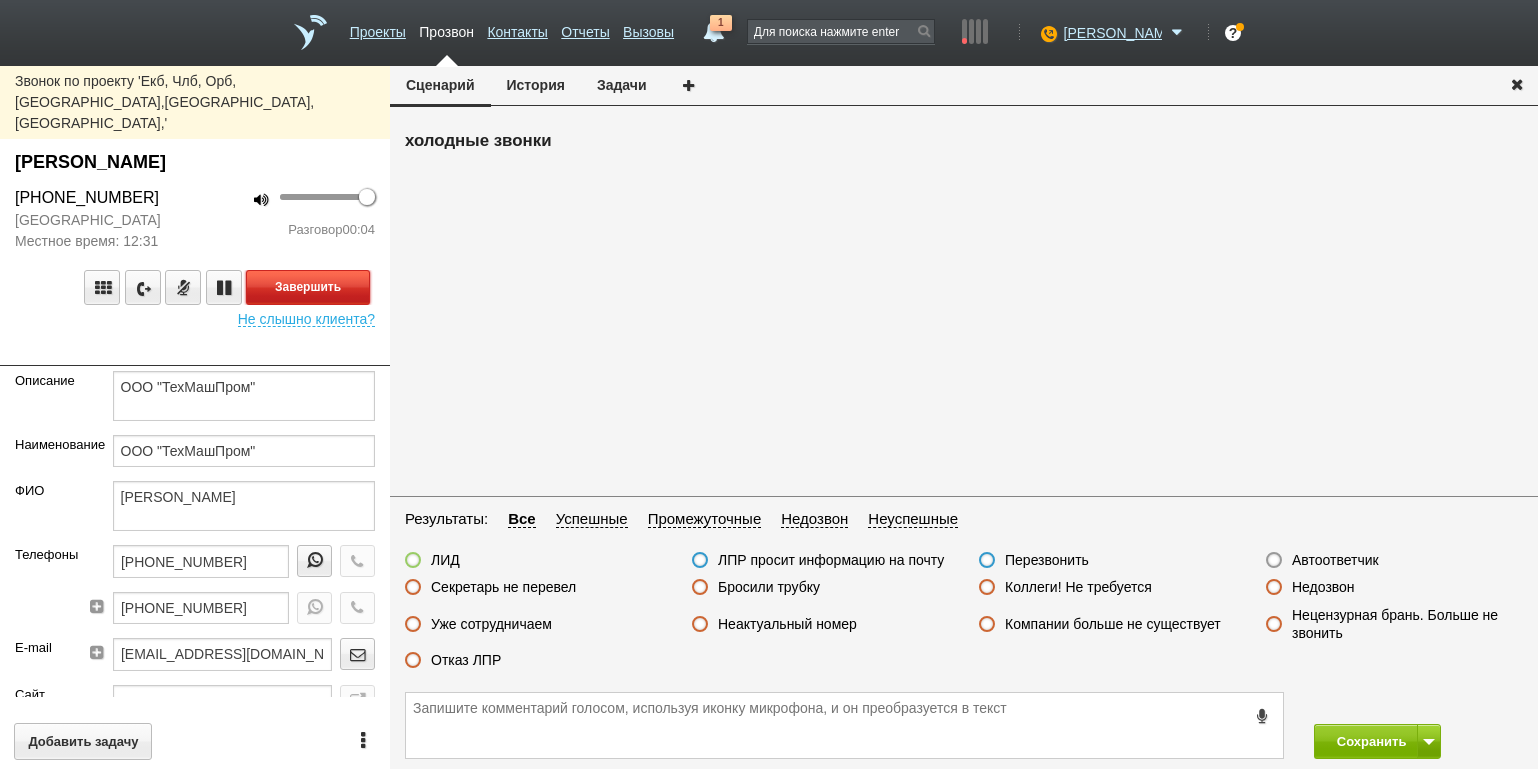 click on "Завершить" at bounding box center (308, 287) 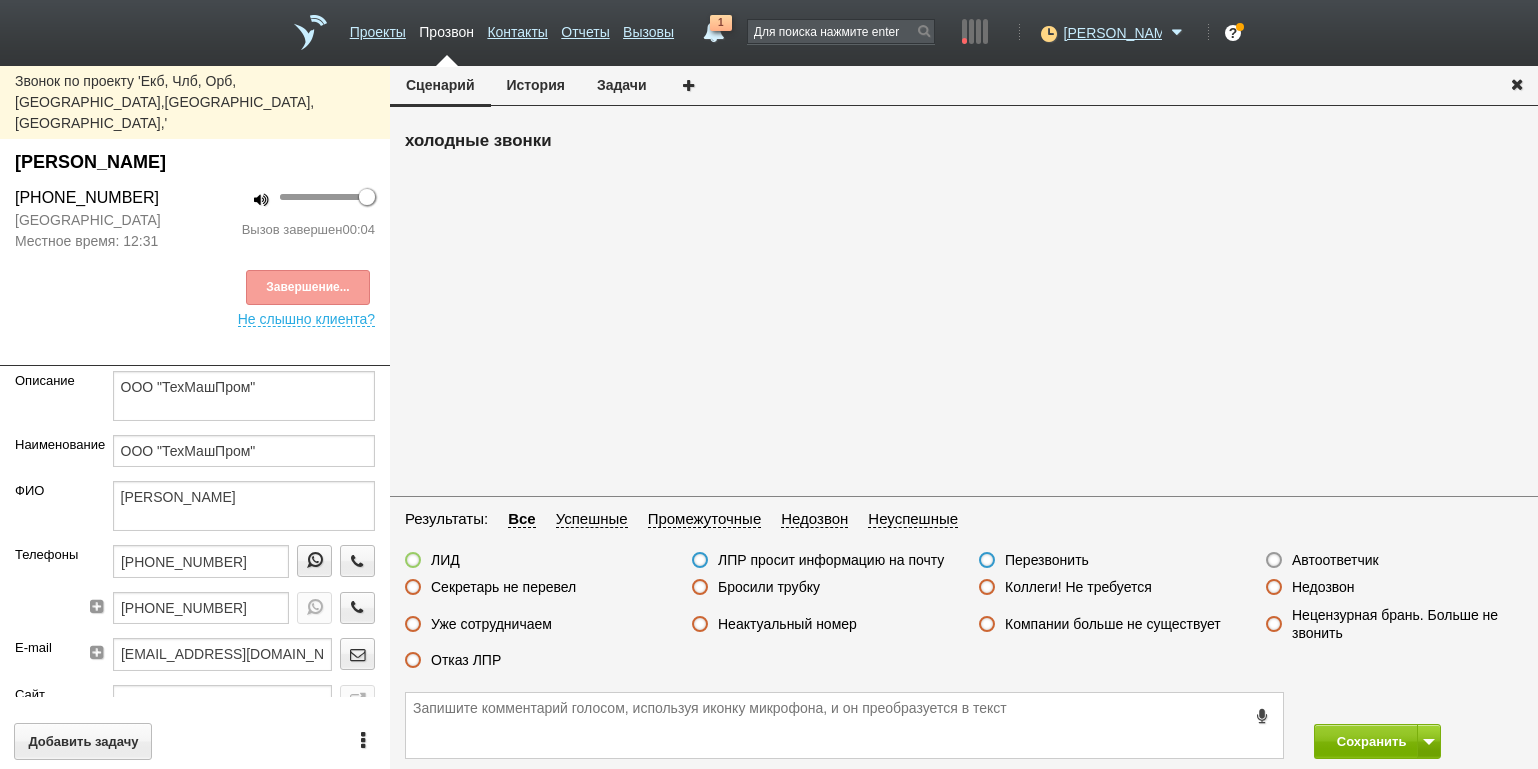 click on "Автоответчик" at bounding box center [1335, 560] 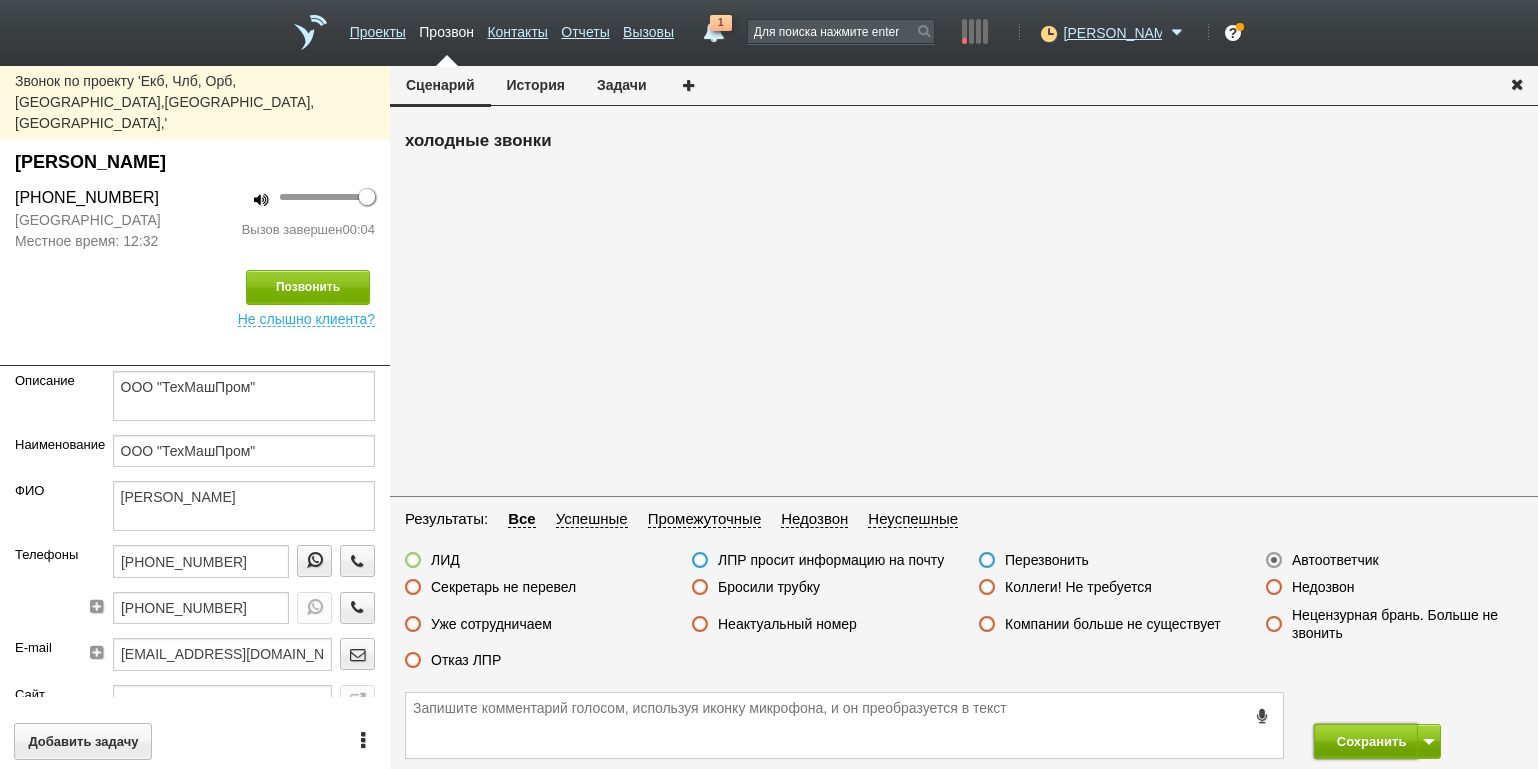 click on "Сохранить" at bounding box center (1366, 741) 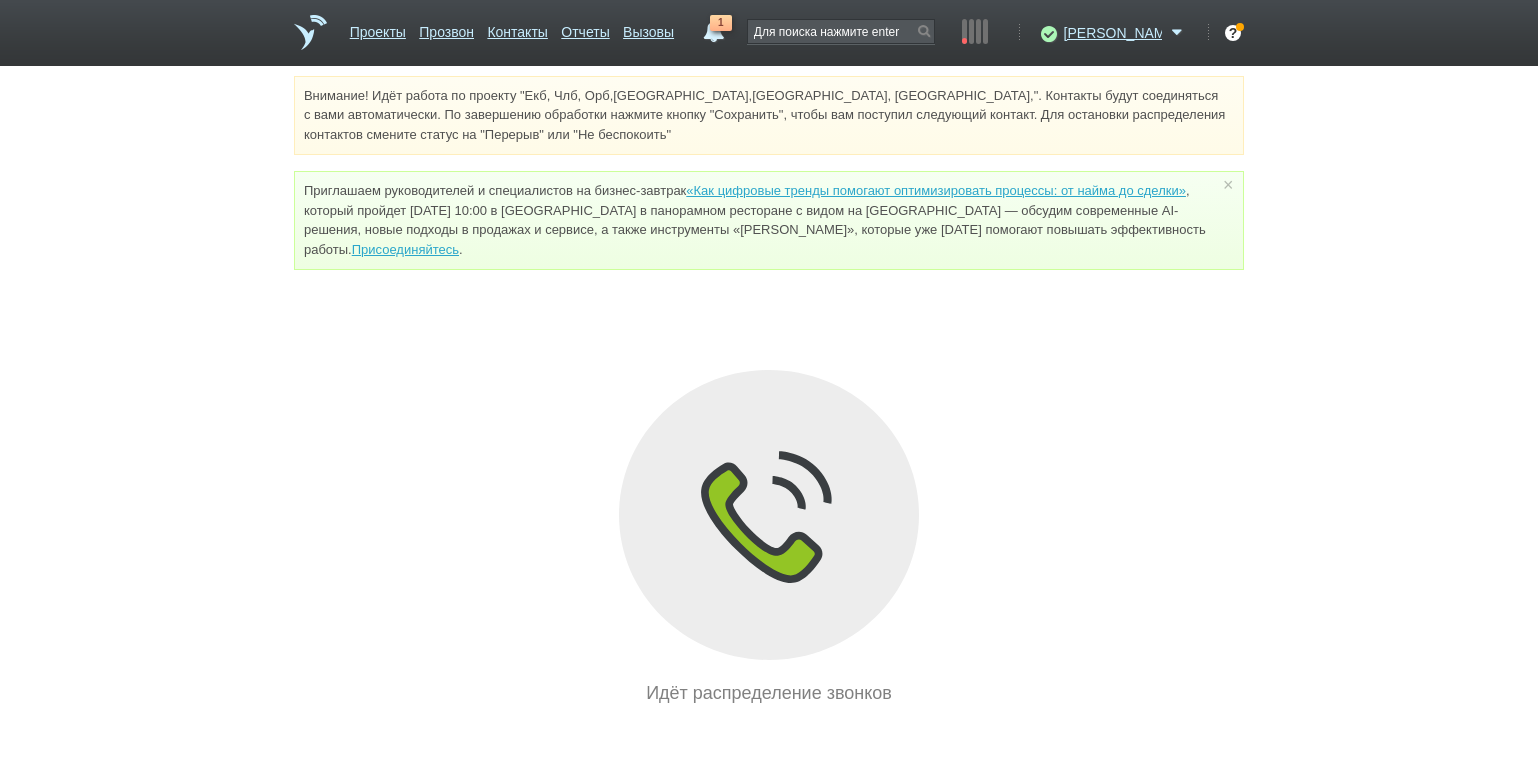click on "Внимание! Идёт работа по проекту "Екб, Члб, Орб,[GEOGRAPHIC_DATA],[GEOGRAPHIC_DATA], [GEOGRAPHIC_DATA],". Контакты будут соединяться с вами автоматически. По завершению обработки нажмите кнопку "Сохранить", чтобы вам поступил следующий контакт. Для остановки распределения контактов смените статус на "Перерыв" или "Не беспокоить"
Приглашаем руководителей и специалистов на бизнес-завтрак  «Как цифровые тренды помогают оптимизировать процессы: от найма до сделки» Присоединяйтесь .
×
Идёт распределение звонков" at bounding box center (769, 391) 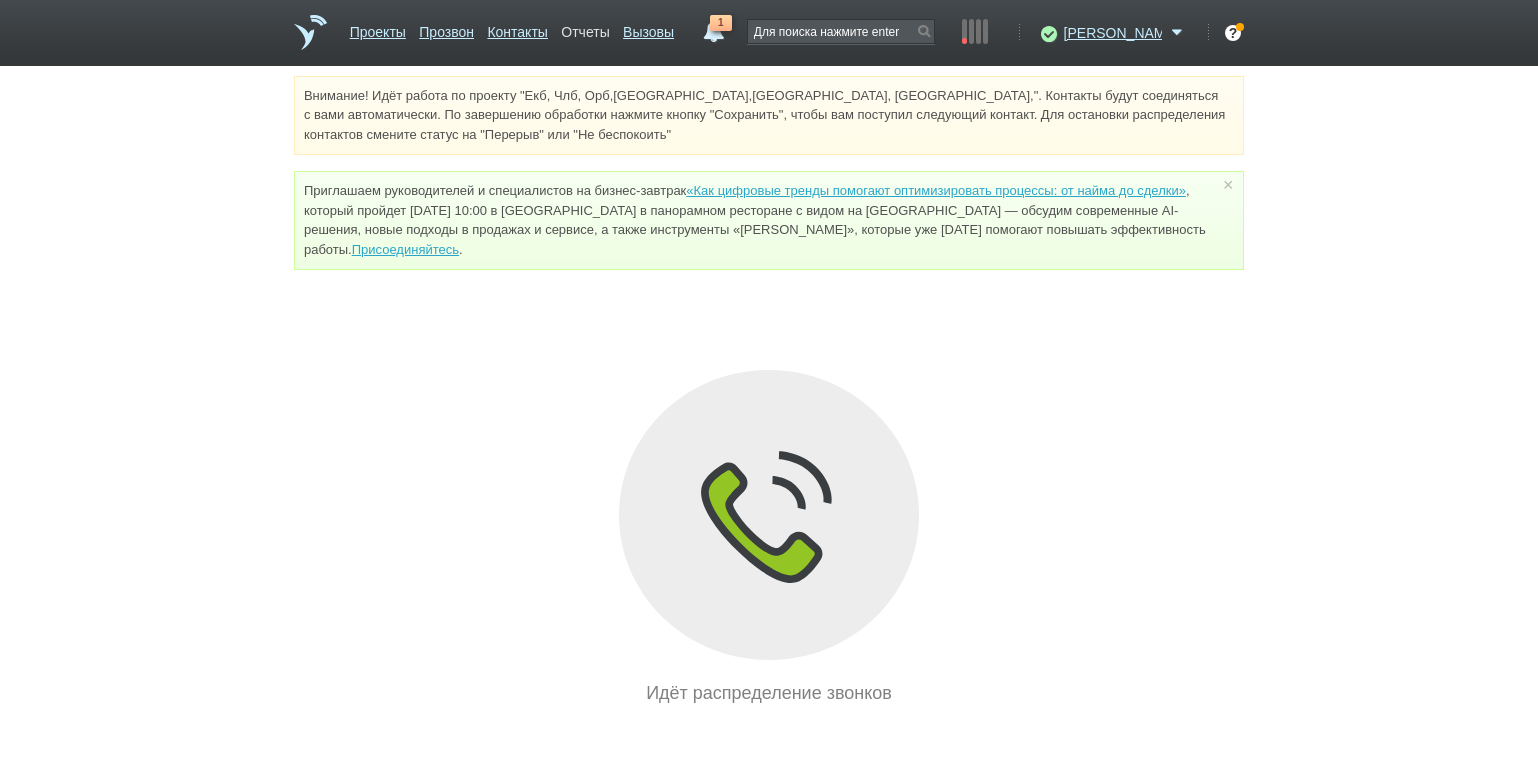 click on "Отчеты" at bounding box center [585, 28] 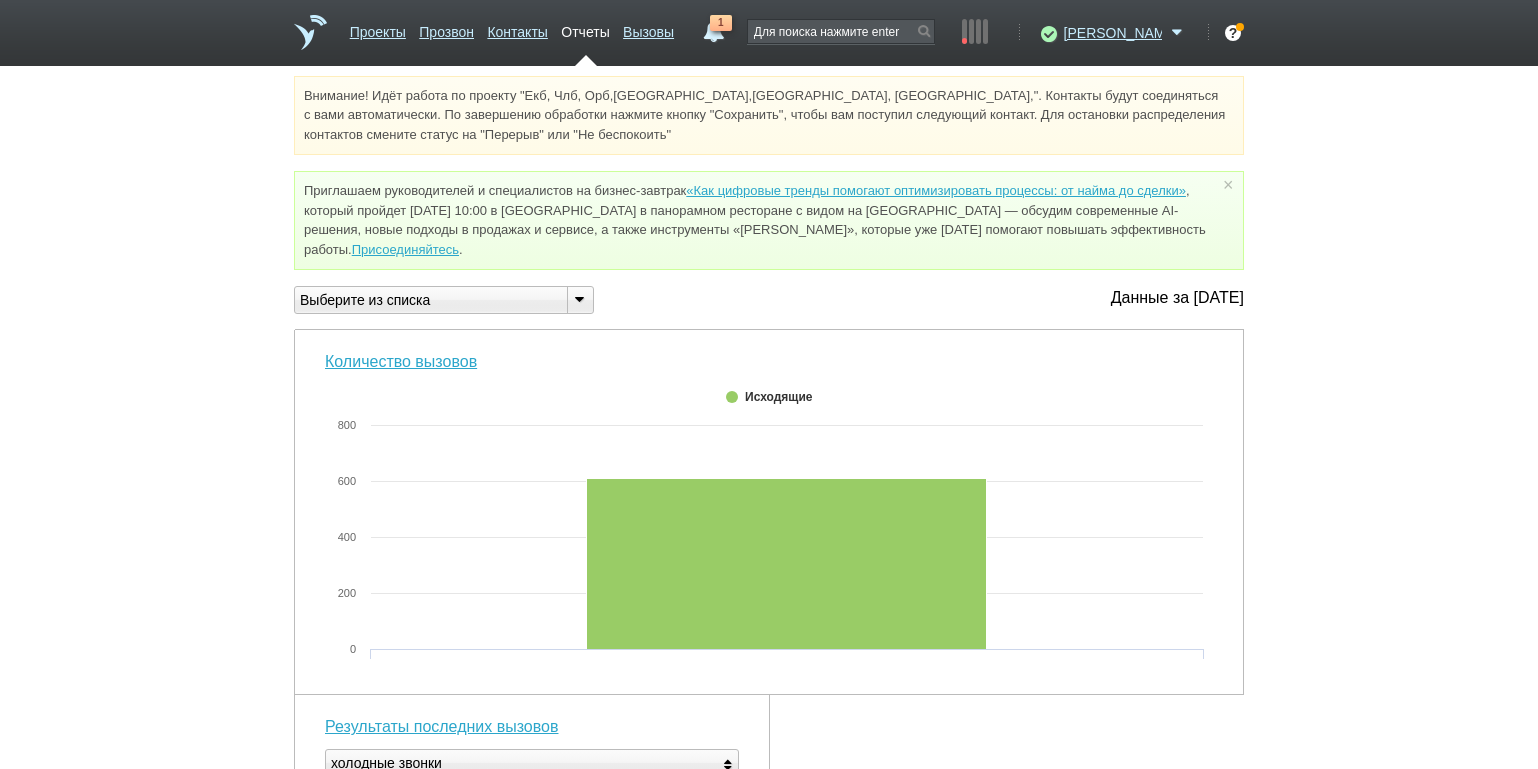 click on "Выберите из списка" at bounding box center (444, 300) 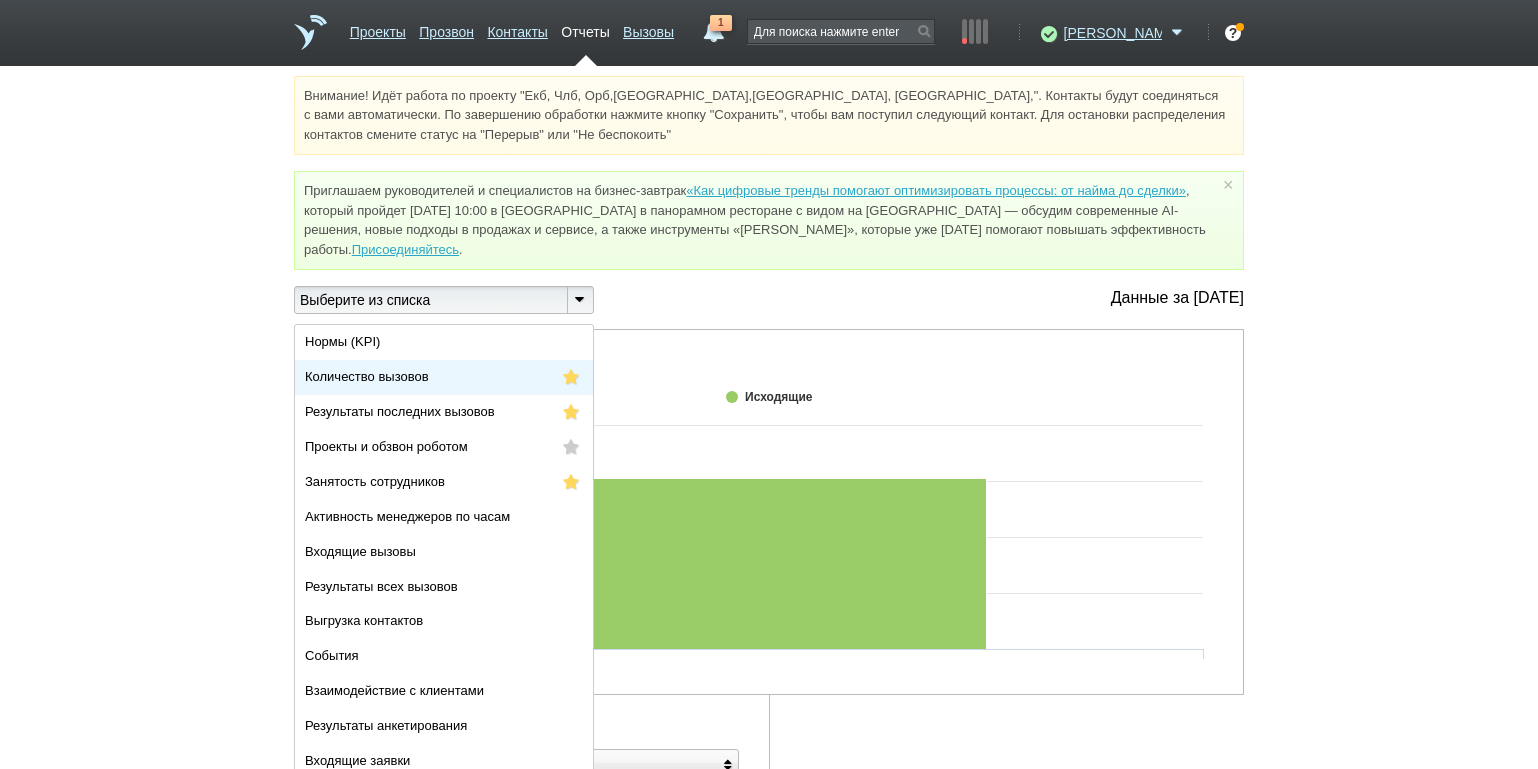click on "Количество вызовов" at bounding box center [444, 377] 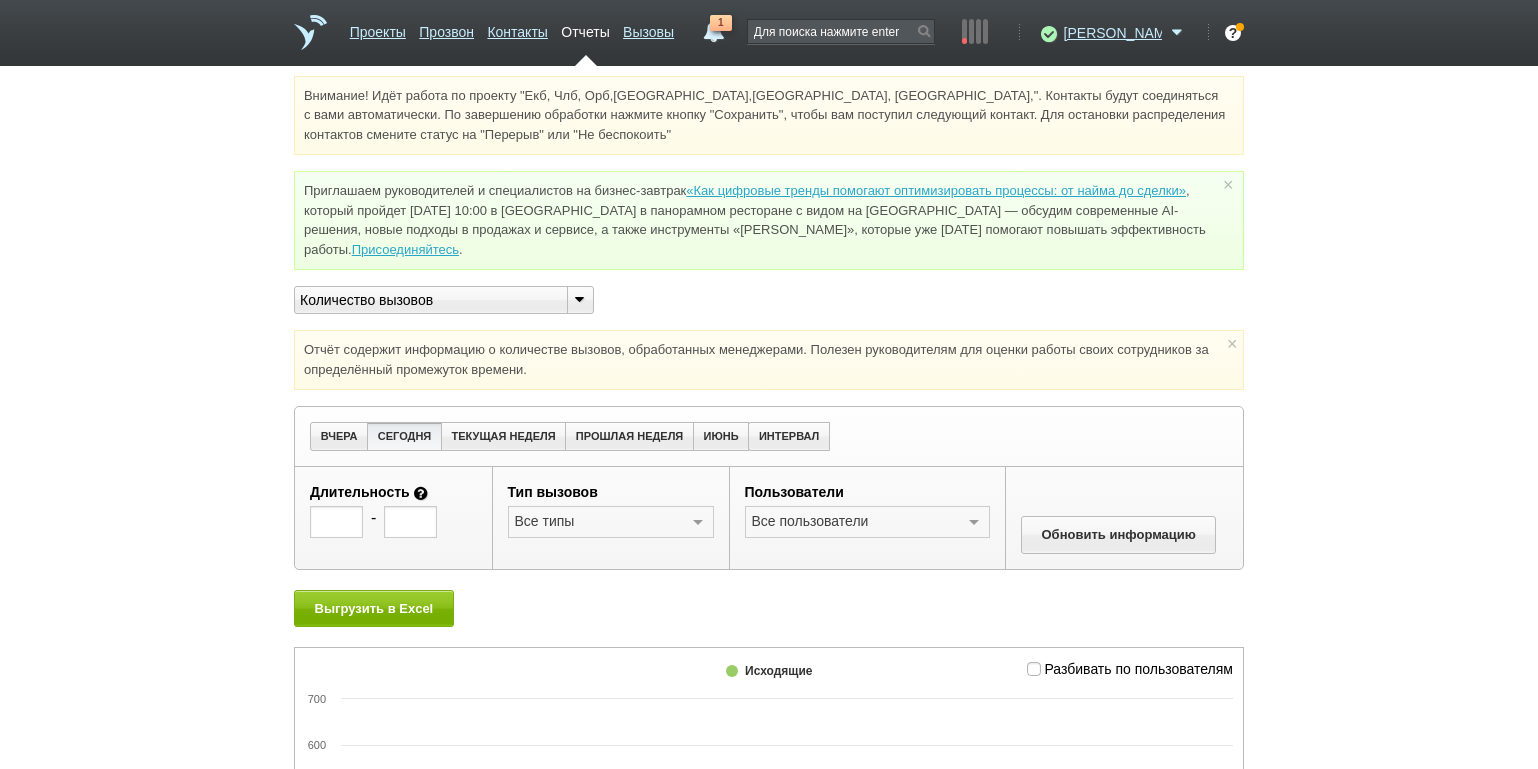 click at bounding box center [579, 298] 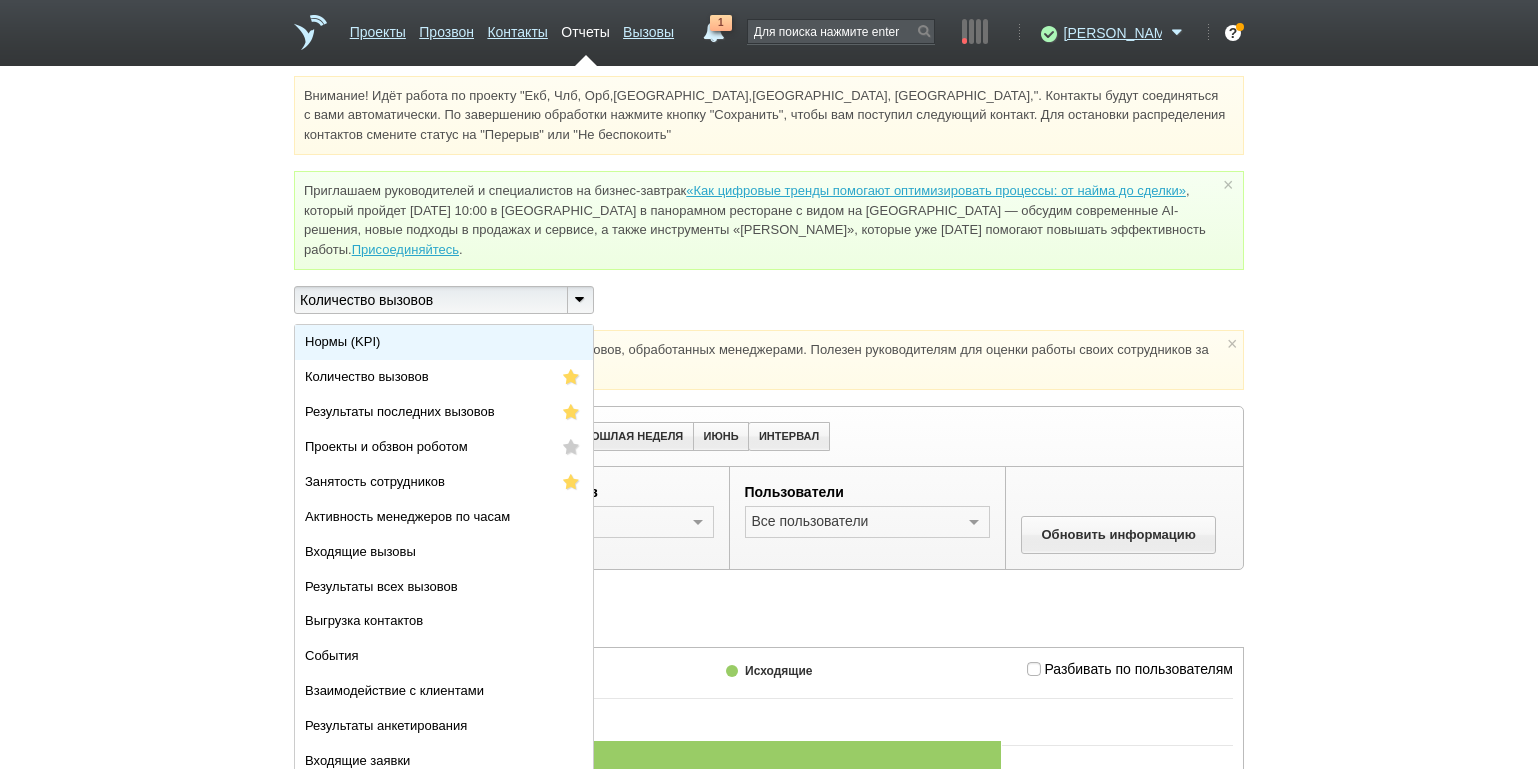 click on "Нормы (KPI)" at bounding box center [444, 342] 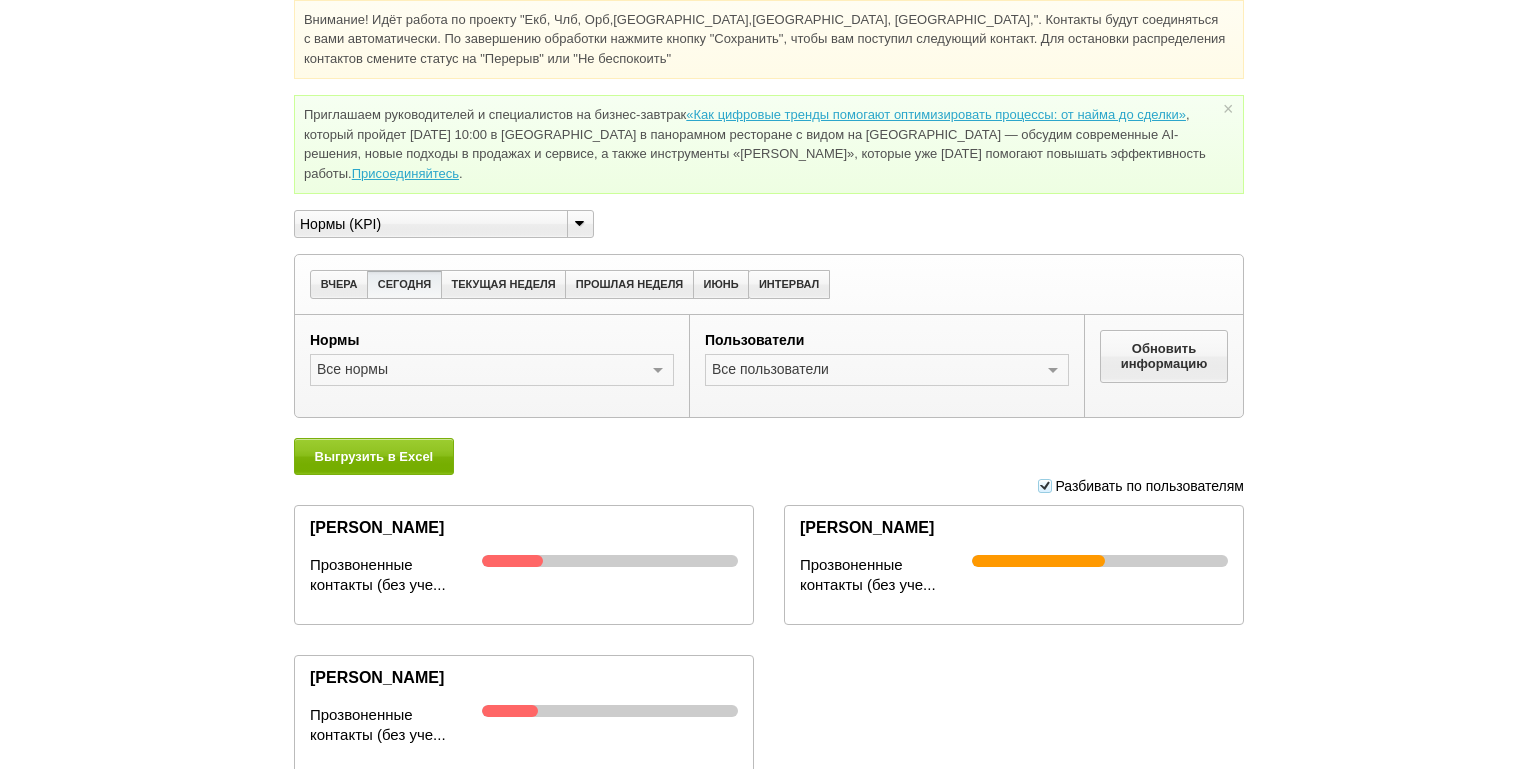 scroll, scrollTop: 0, scrollLeft: 0, axis: both 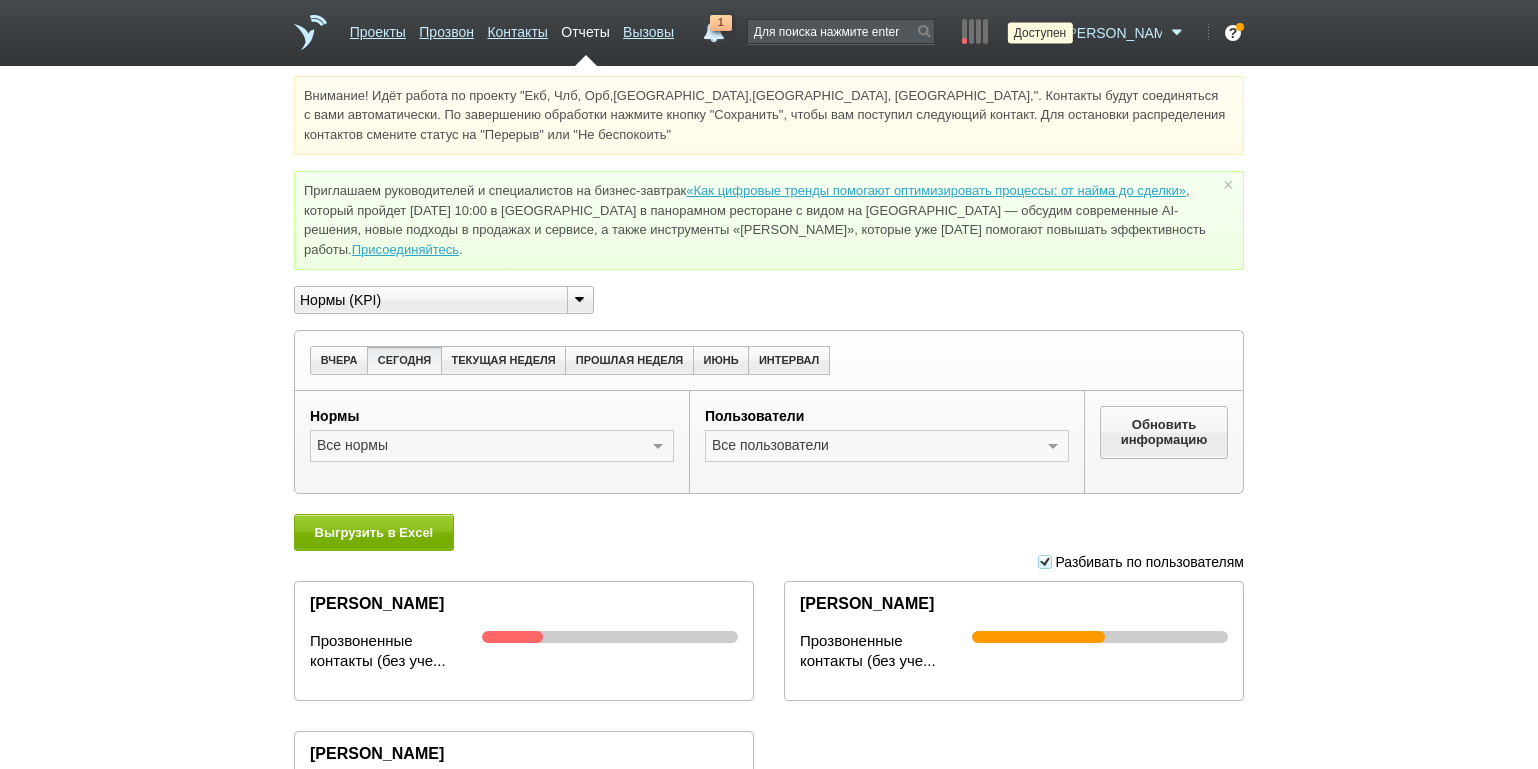 click at bounding box center (1046, 33) 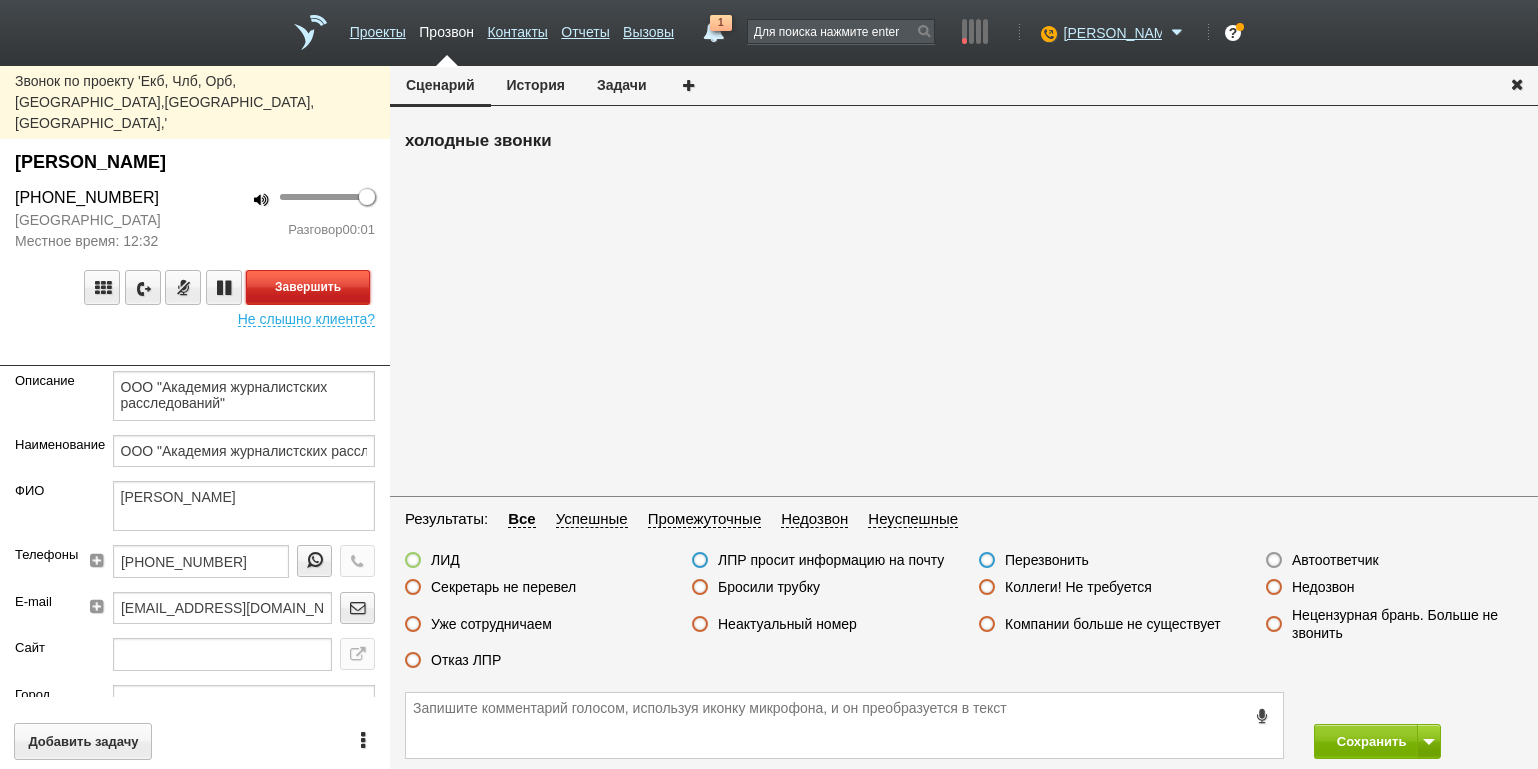 click on "Завершить" at bounding box center (308, 287) 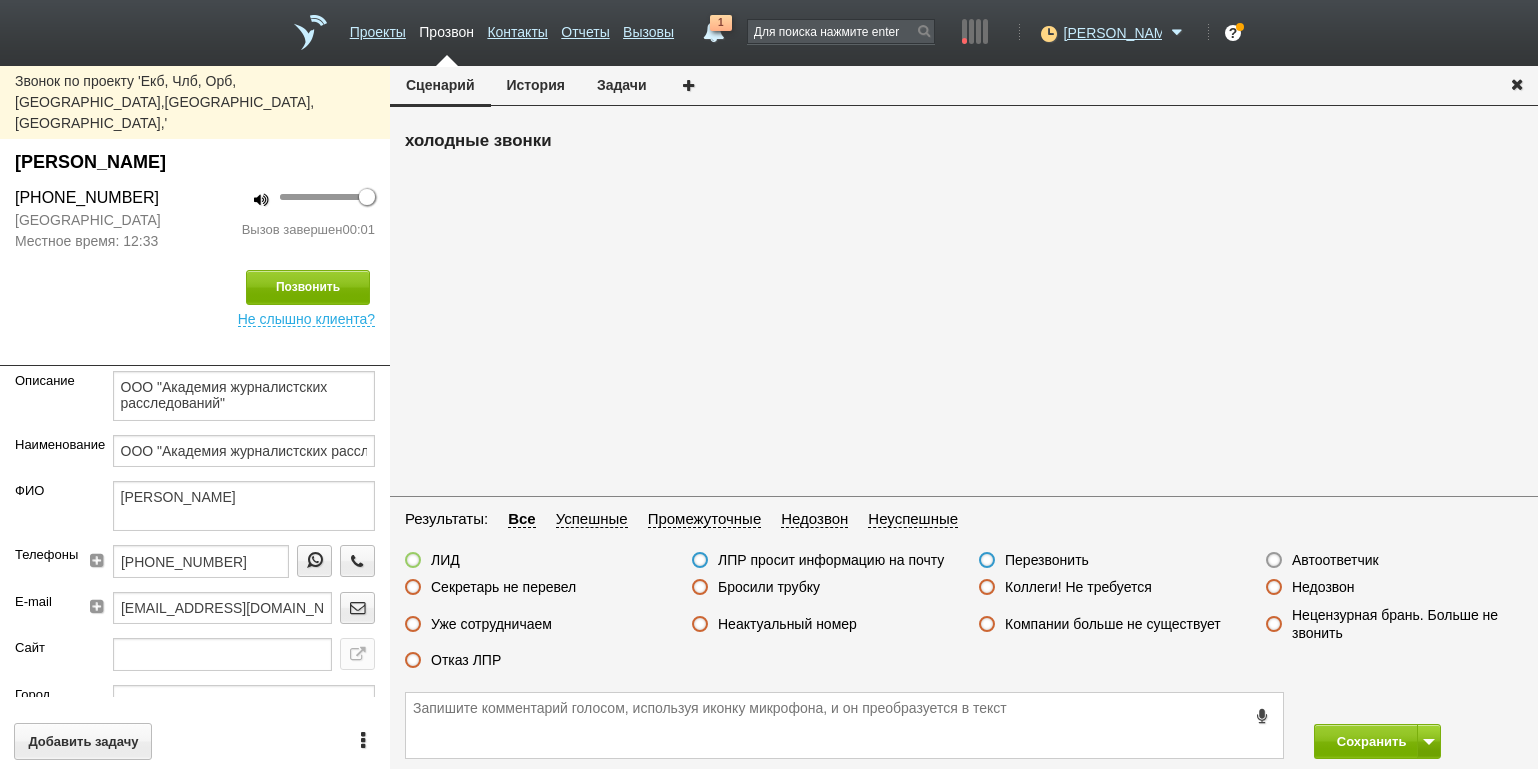click on "Автоответчик" at bounding box center (1335, 560) 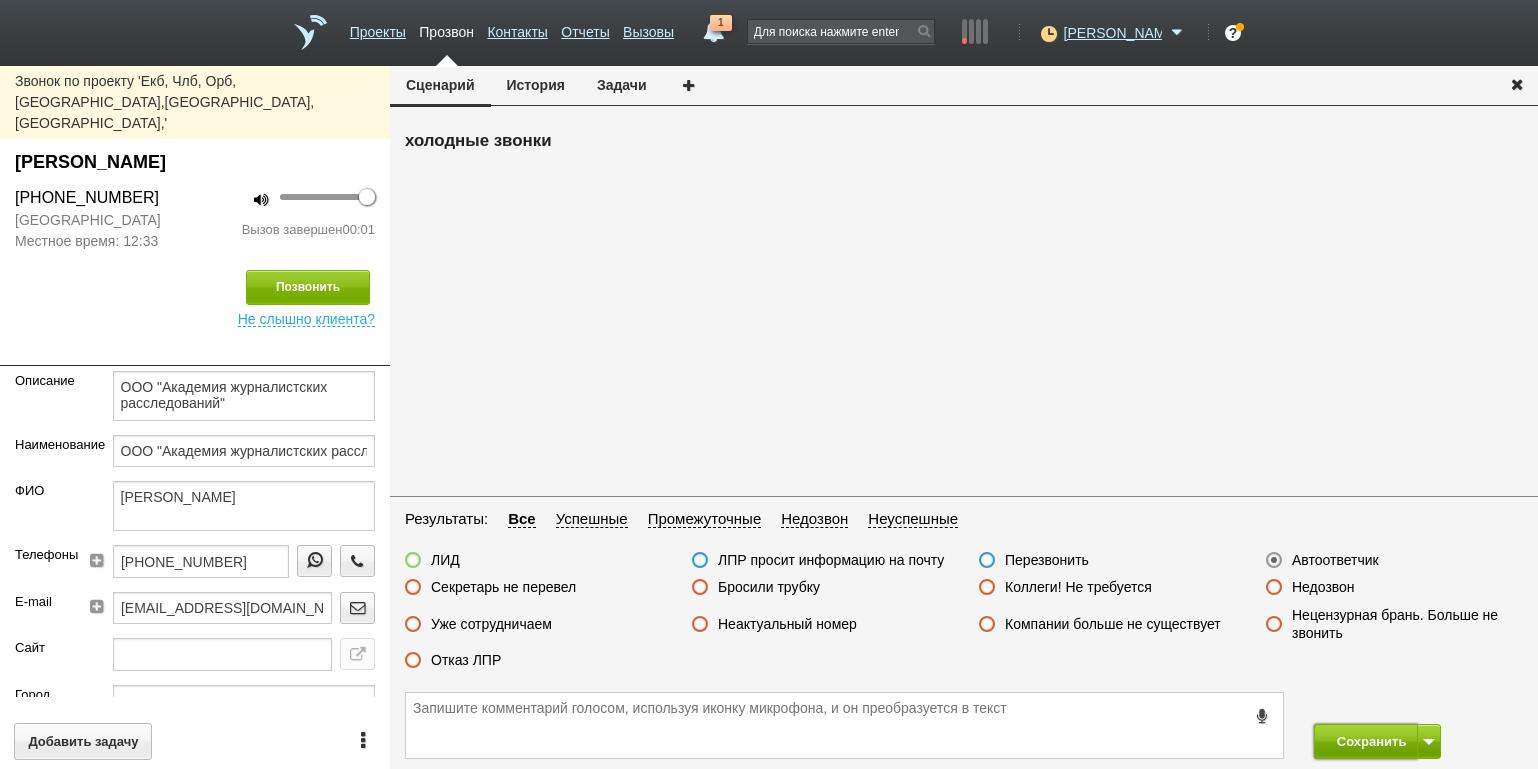 click on "Сохранить" at bounding box center [1366, 741] 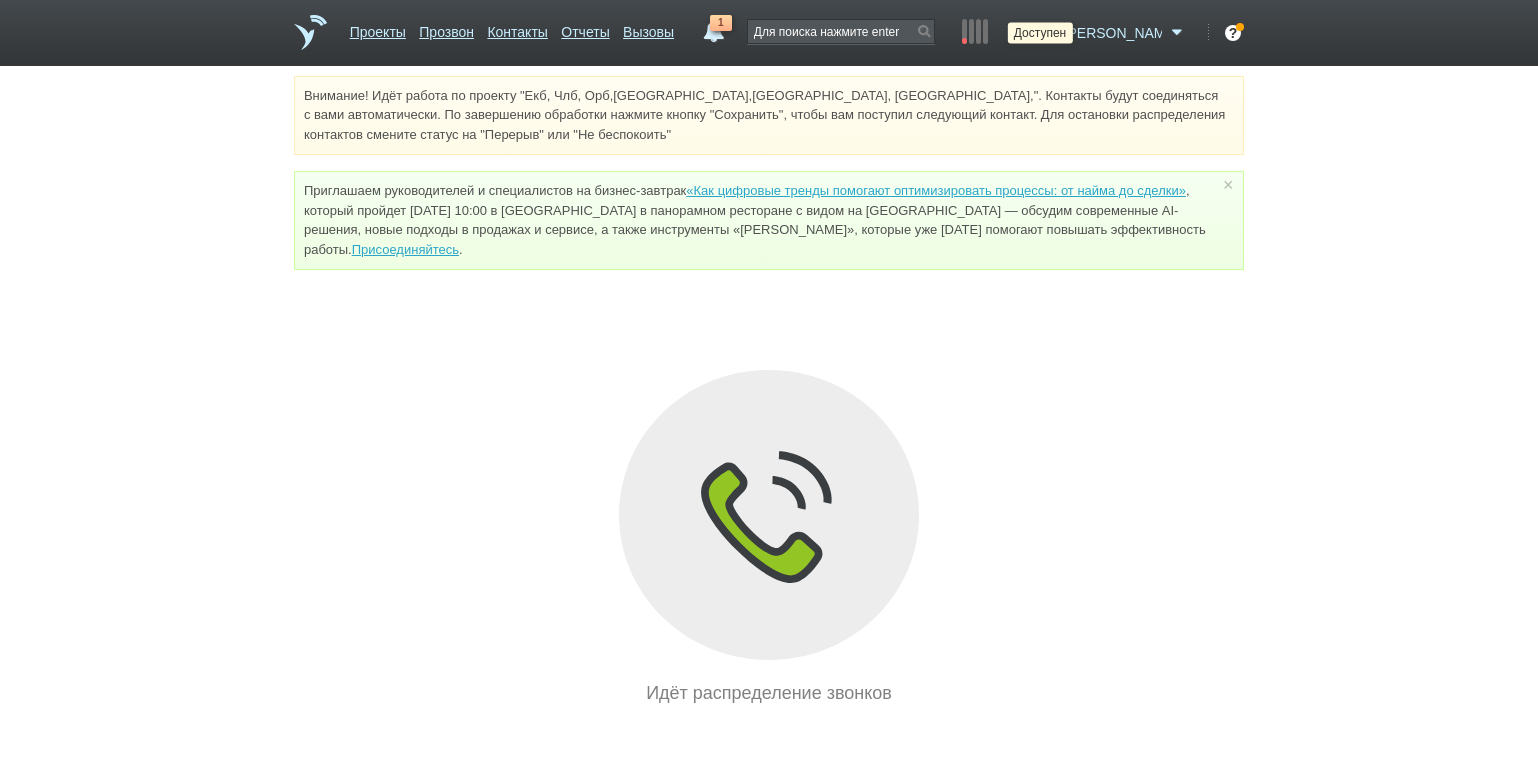 click at bounding box center [1046, 33] 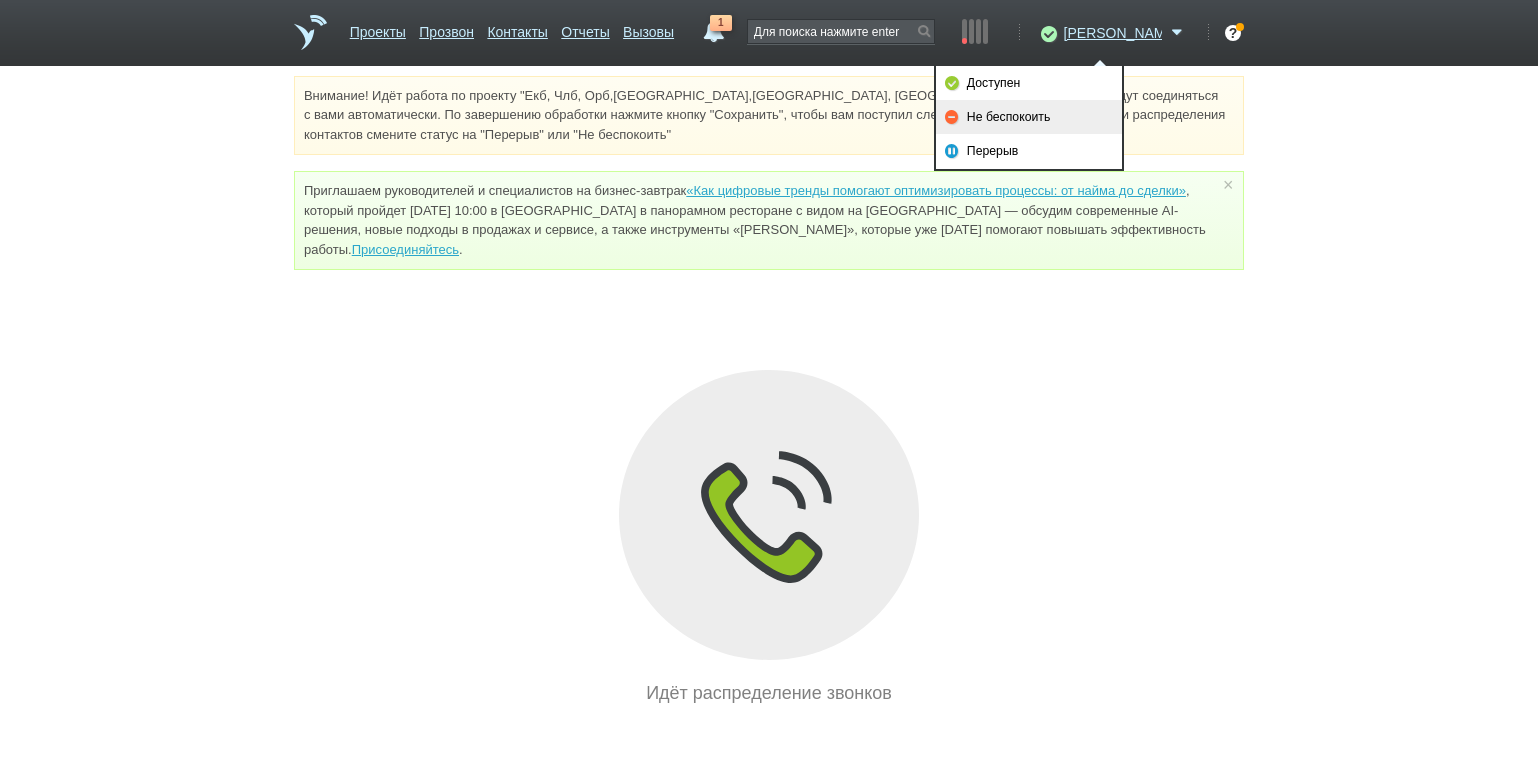 click on "Не беспокоить" at bounding box center [1029, 117] 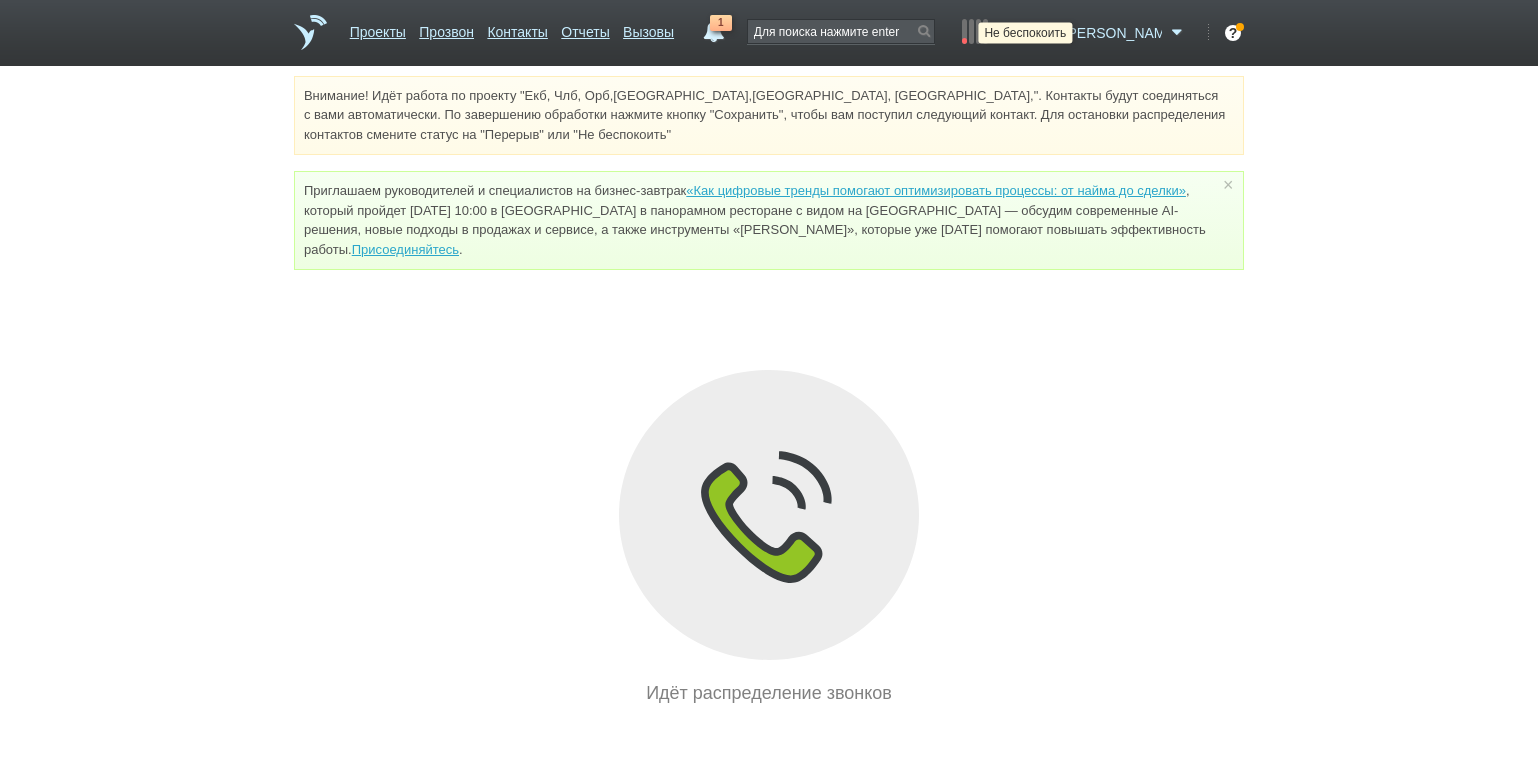 click at bounding box center [1046, 33] 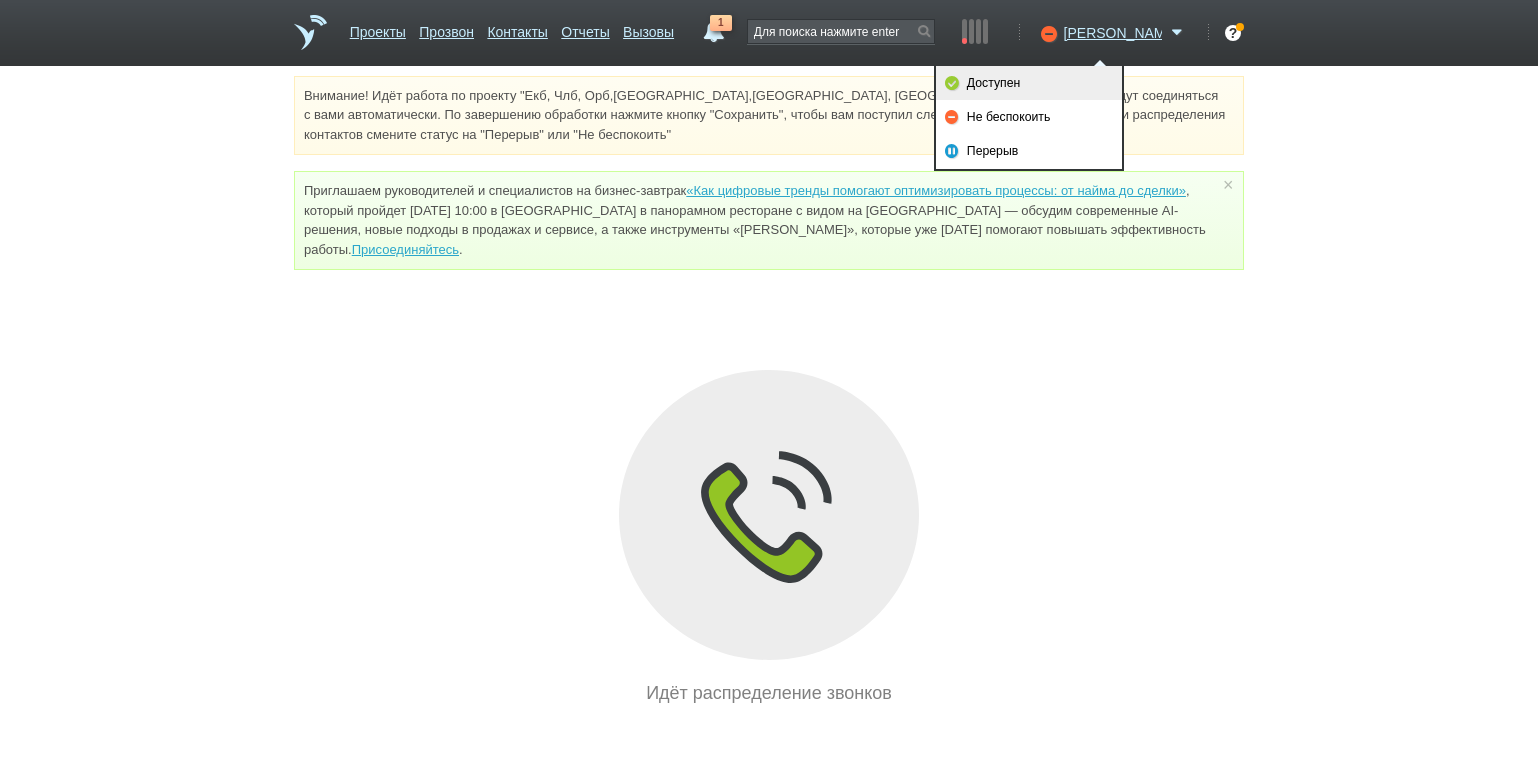 click on "Доступен" at bounding box center [1029, 83] 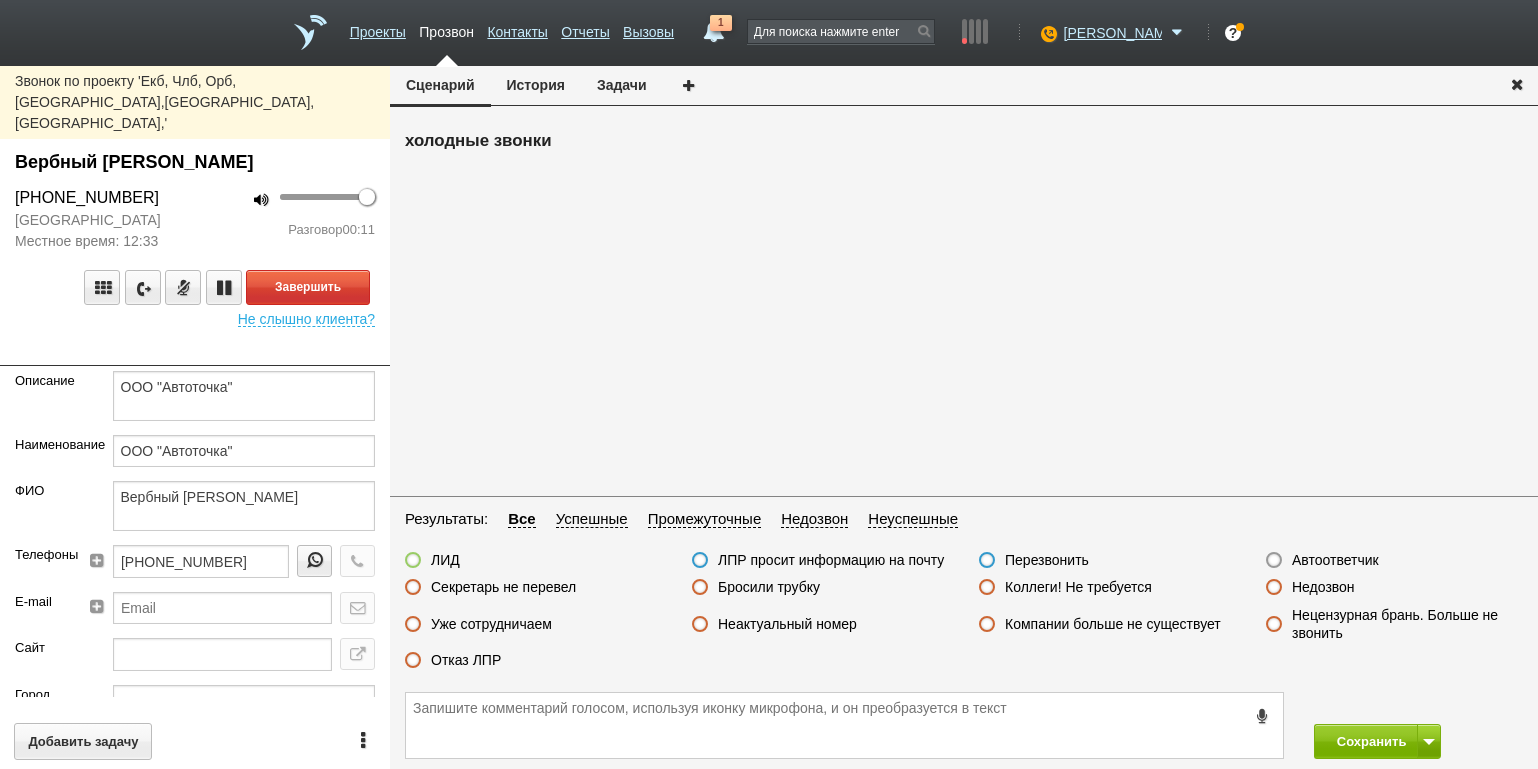 click on "100
Разговор
00:11" at bounding box center (292, 219) 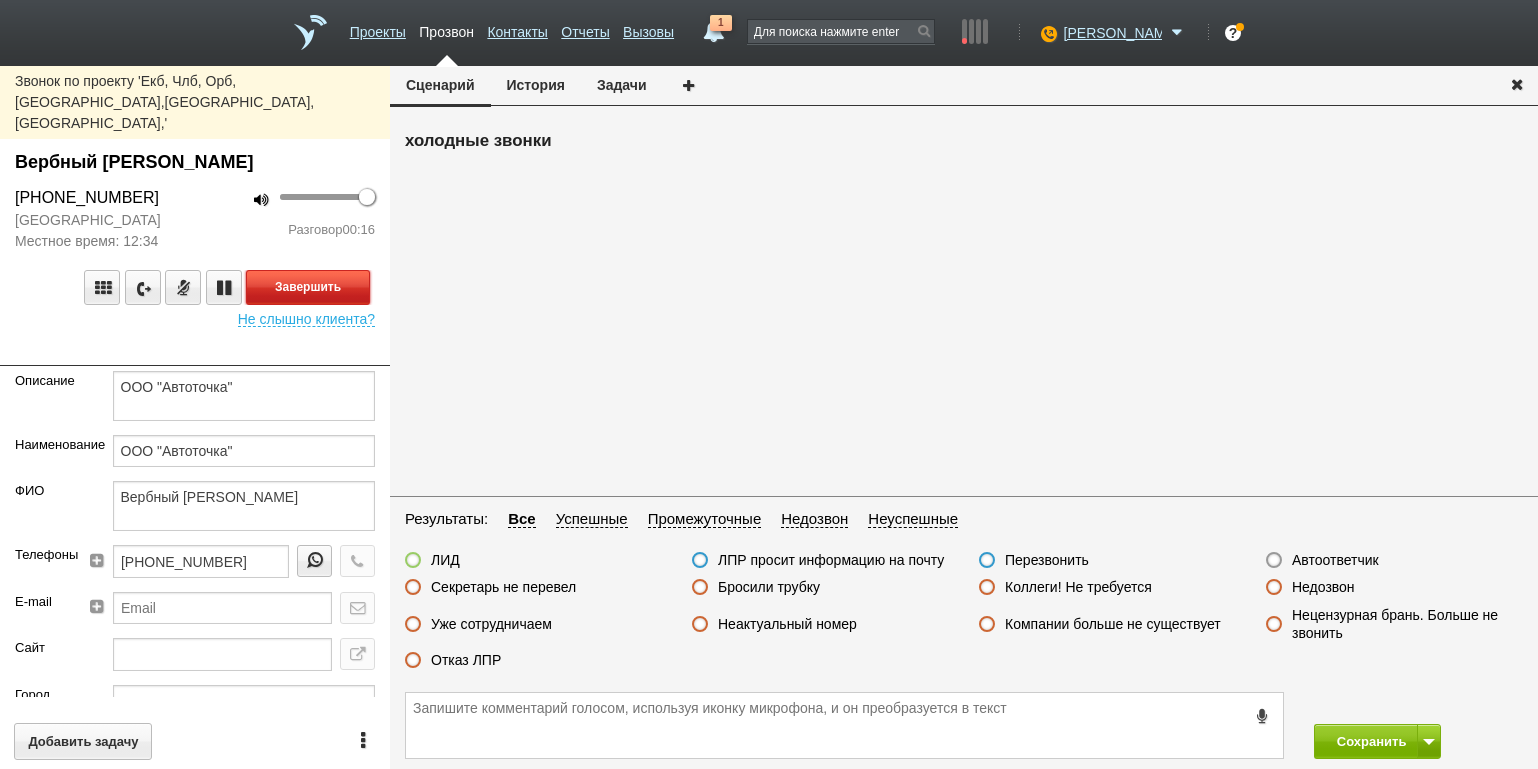 click on "Завершить" at bounding box center (308, 287) 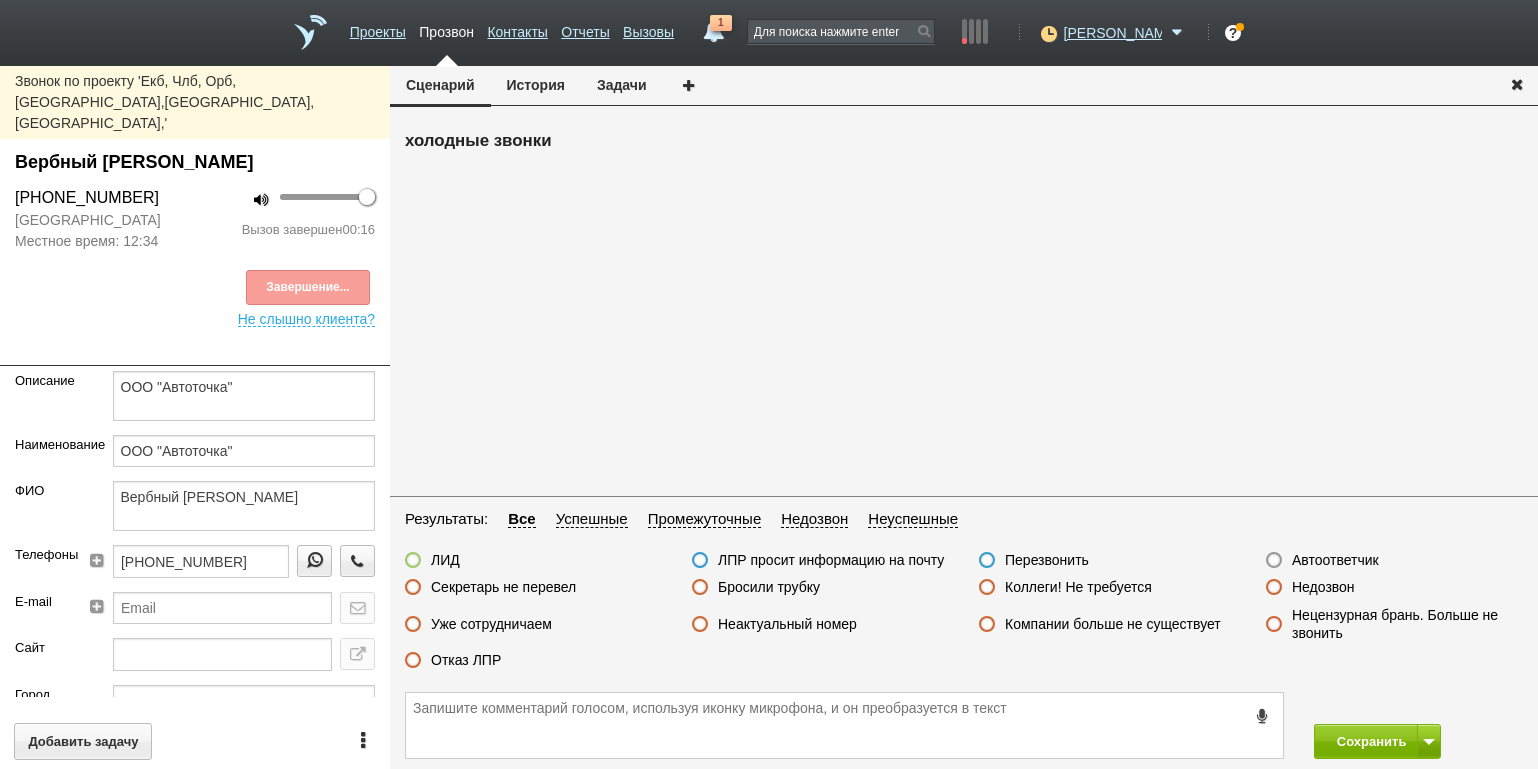 click on "Отказ ЛПР" at bounding box center [466, 660] 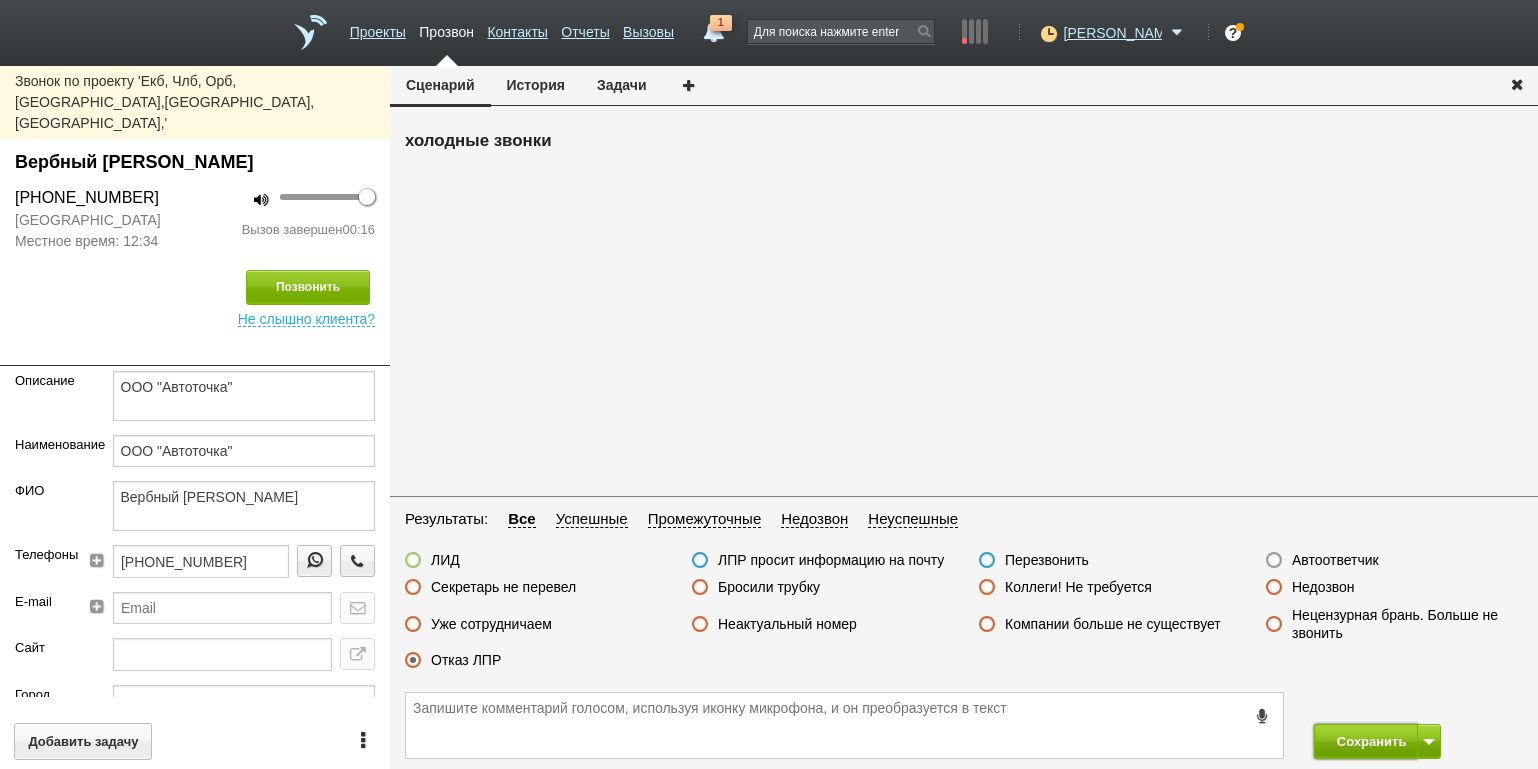 click on "Сохранить" at bounding box center (1366, 741) 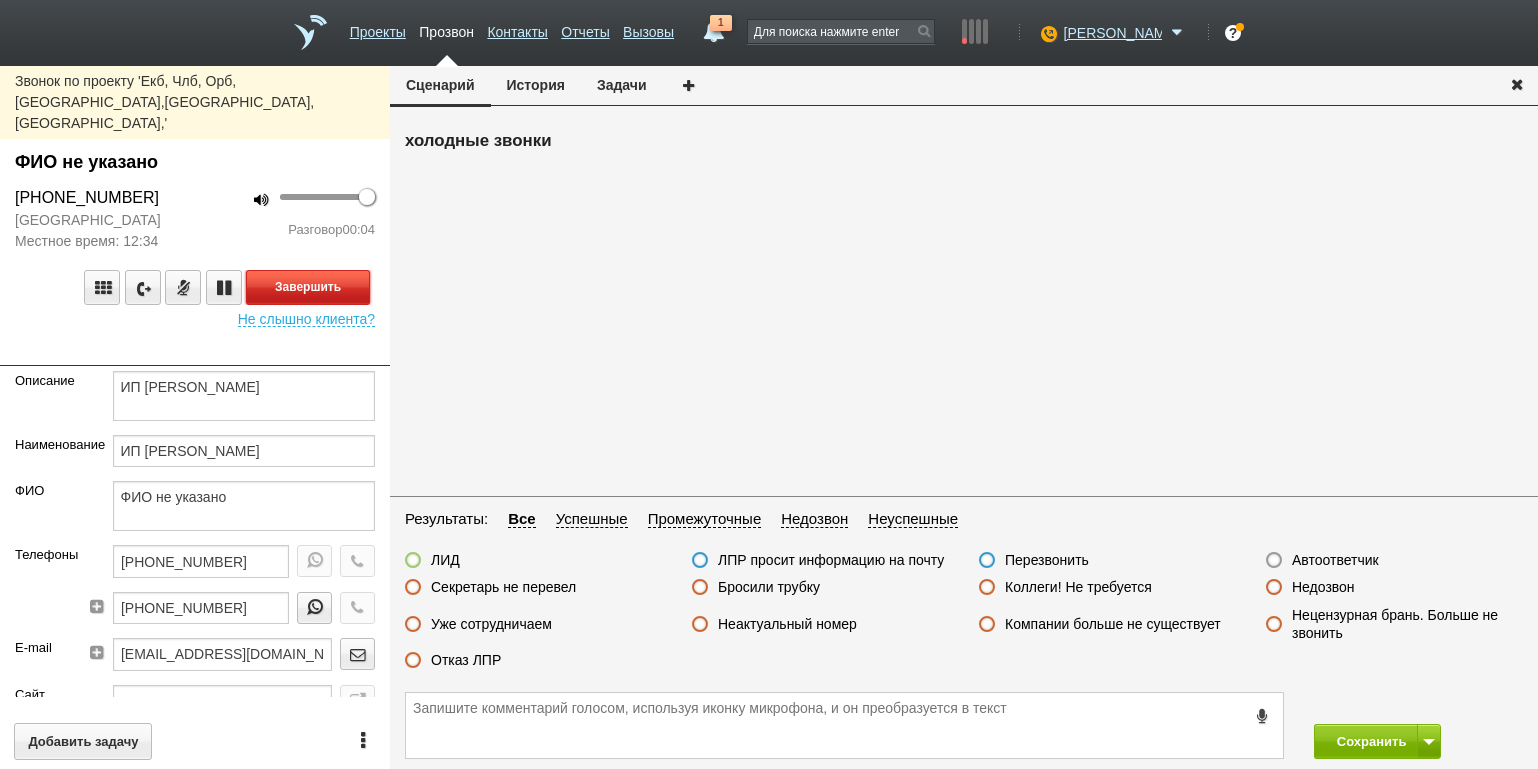click on "Завершить" at bounding box center (308, 287) 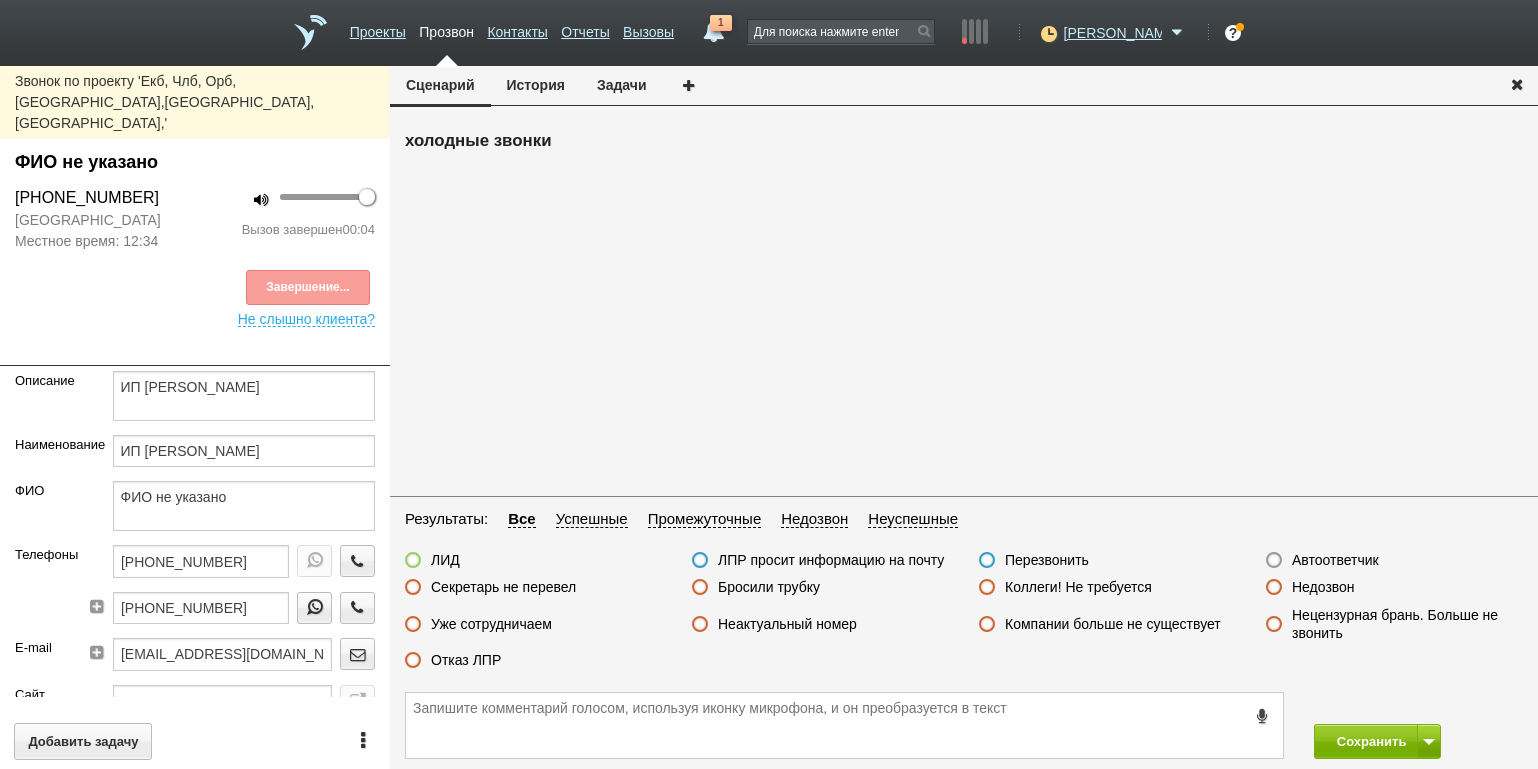 click on "Автоответчик" at bounding box center [1335, 560] 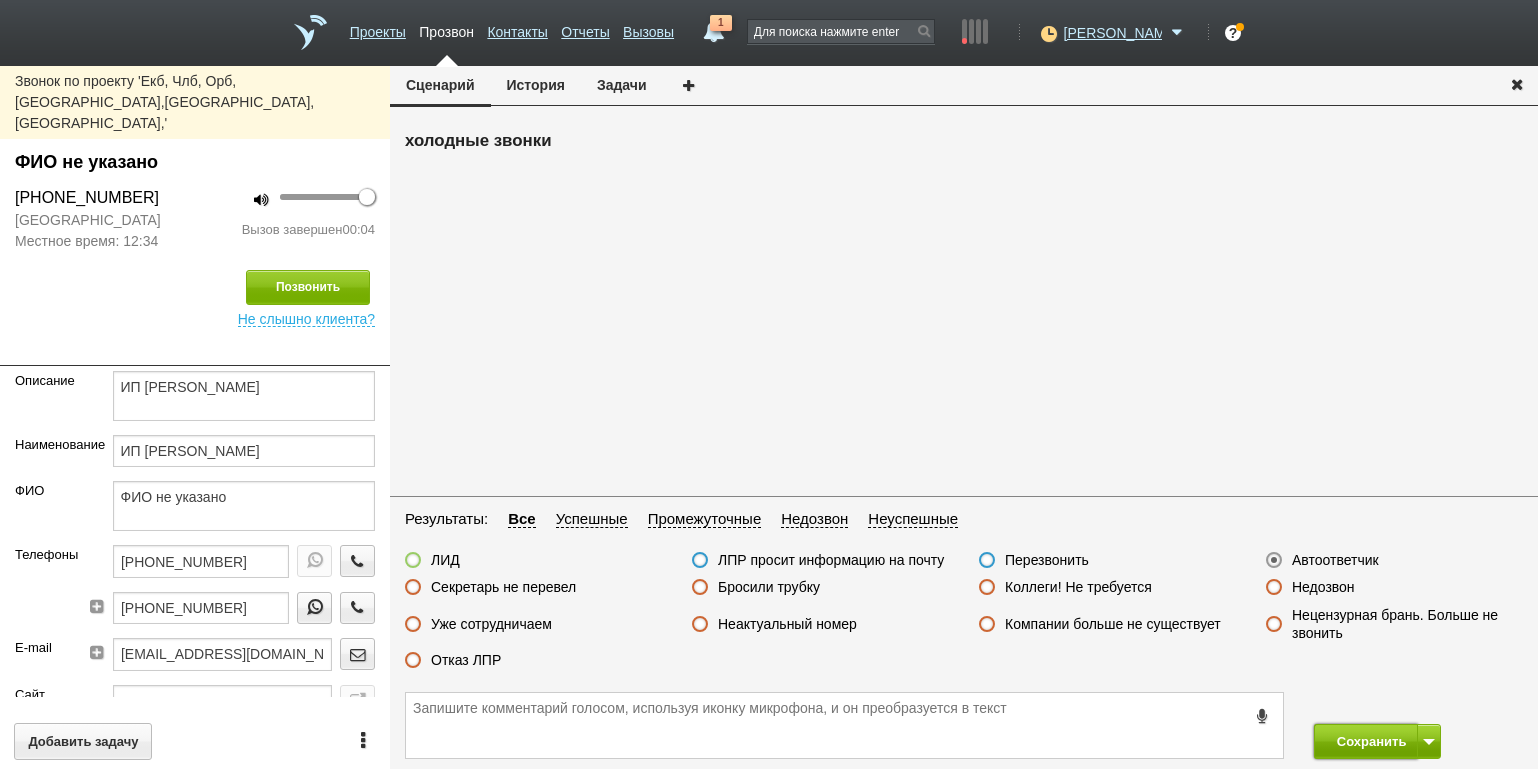 drag, startPoint x: 1338, startPoint y: 737, endPoint x: 1319, endPoint y: 718, distance: 26.870058 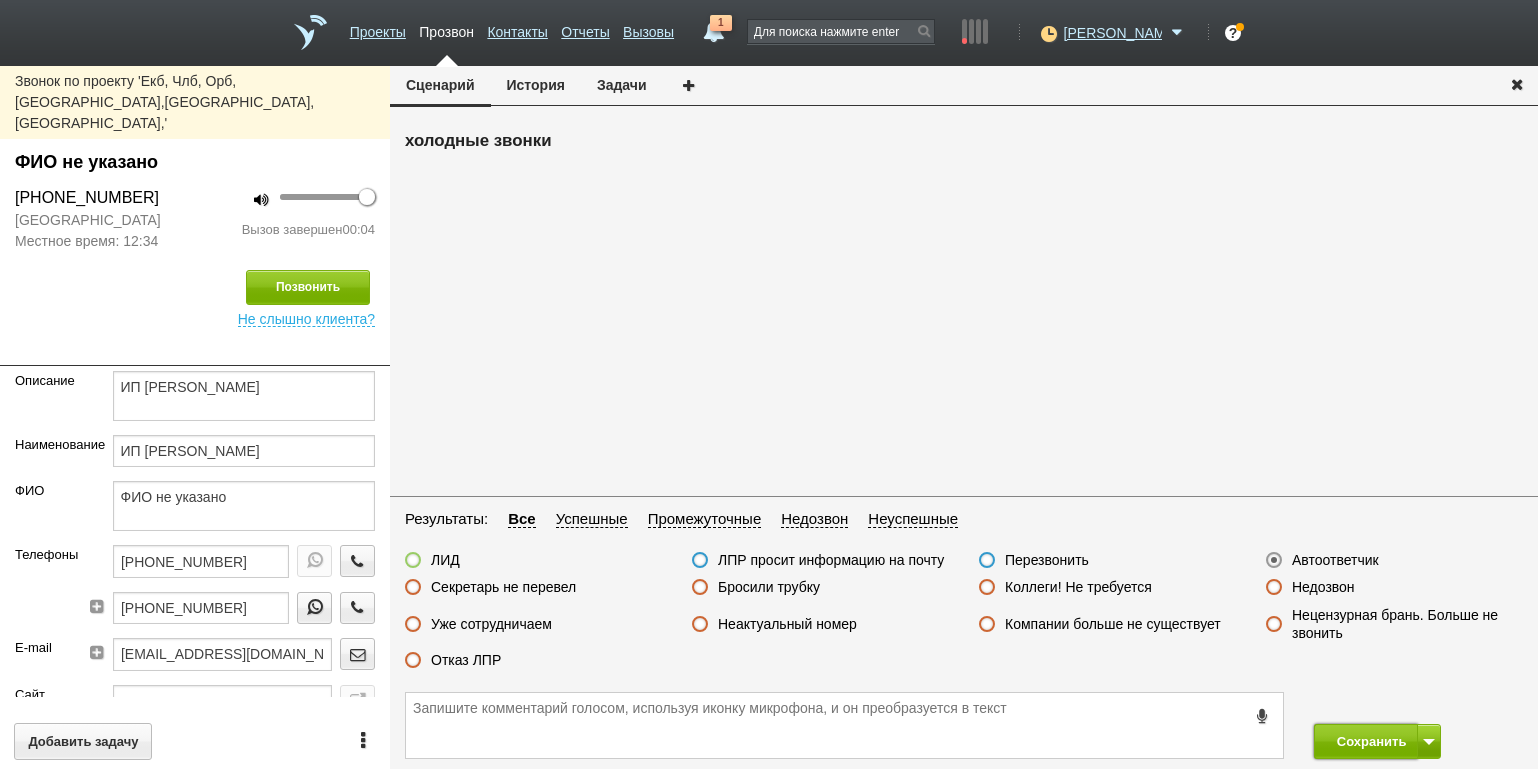 click on "Сохранить" at bounding box center (1366, 741) 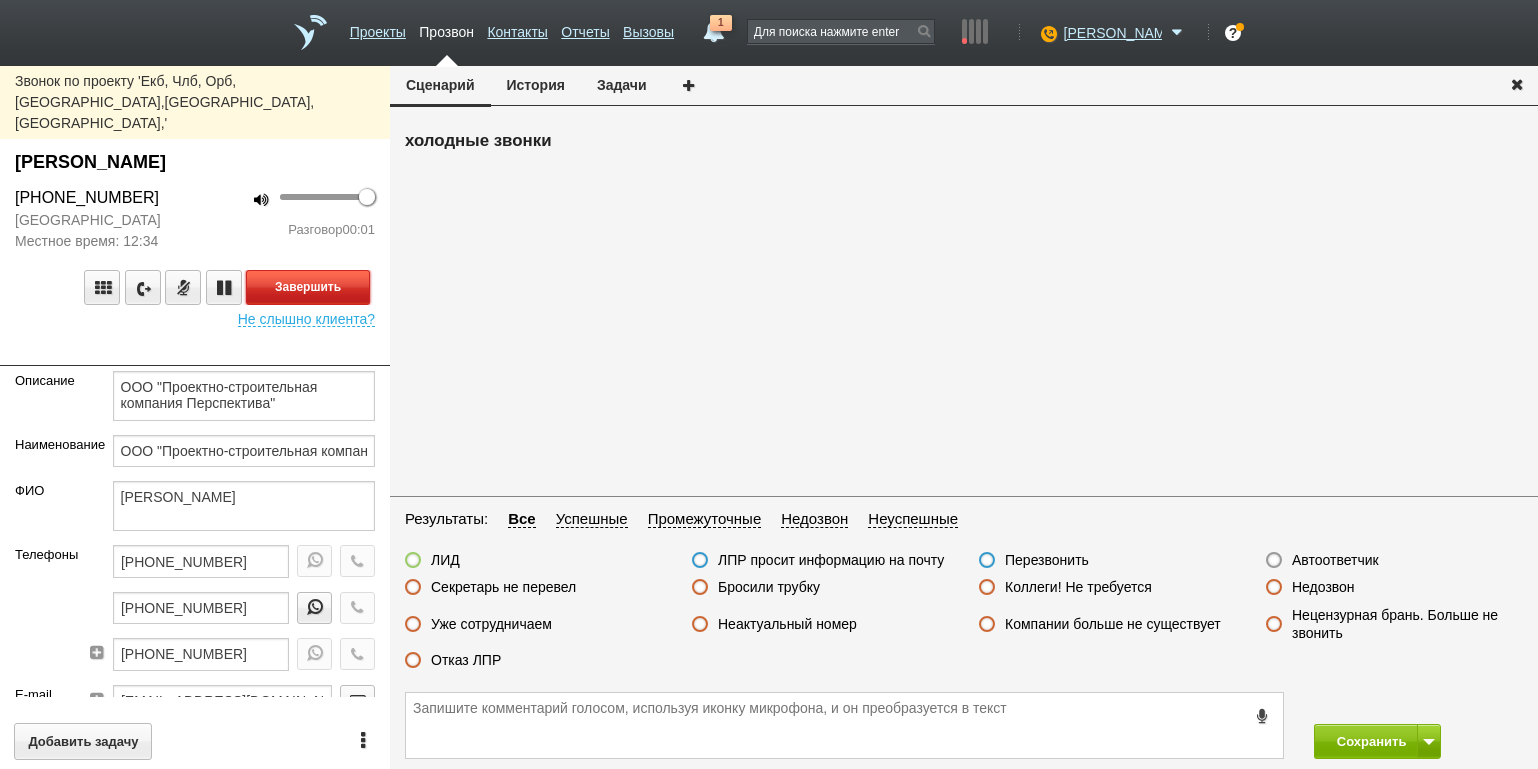 click on "Завершить" at bounding box center (308, 287) 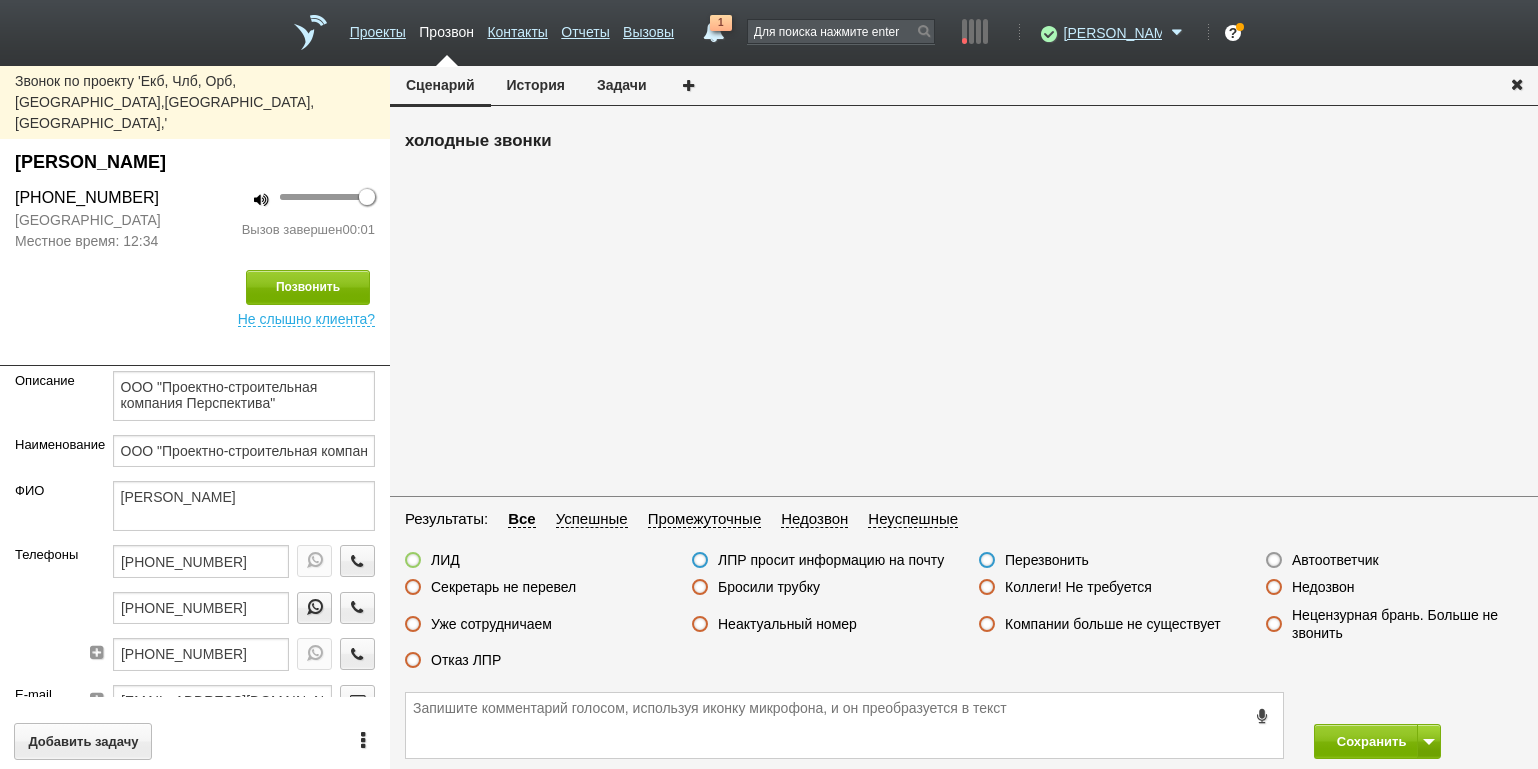 click on "Результаты: Все Успешные Промежуточные Недозвон Неуспешные ЛИД ЛПР просит информацию на почту Перезвонить Автоответчик Секретарь не перевел Бросили трубку Коллеги! Не требуется Недозвон Уже сотрудничаем Неактуальный номер Компании больше не существует Нецензурная брань. Больше не звонить Отказ ЛПР" at bounding box center [964, 595] 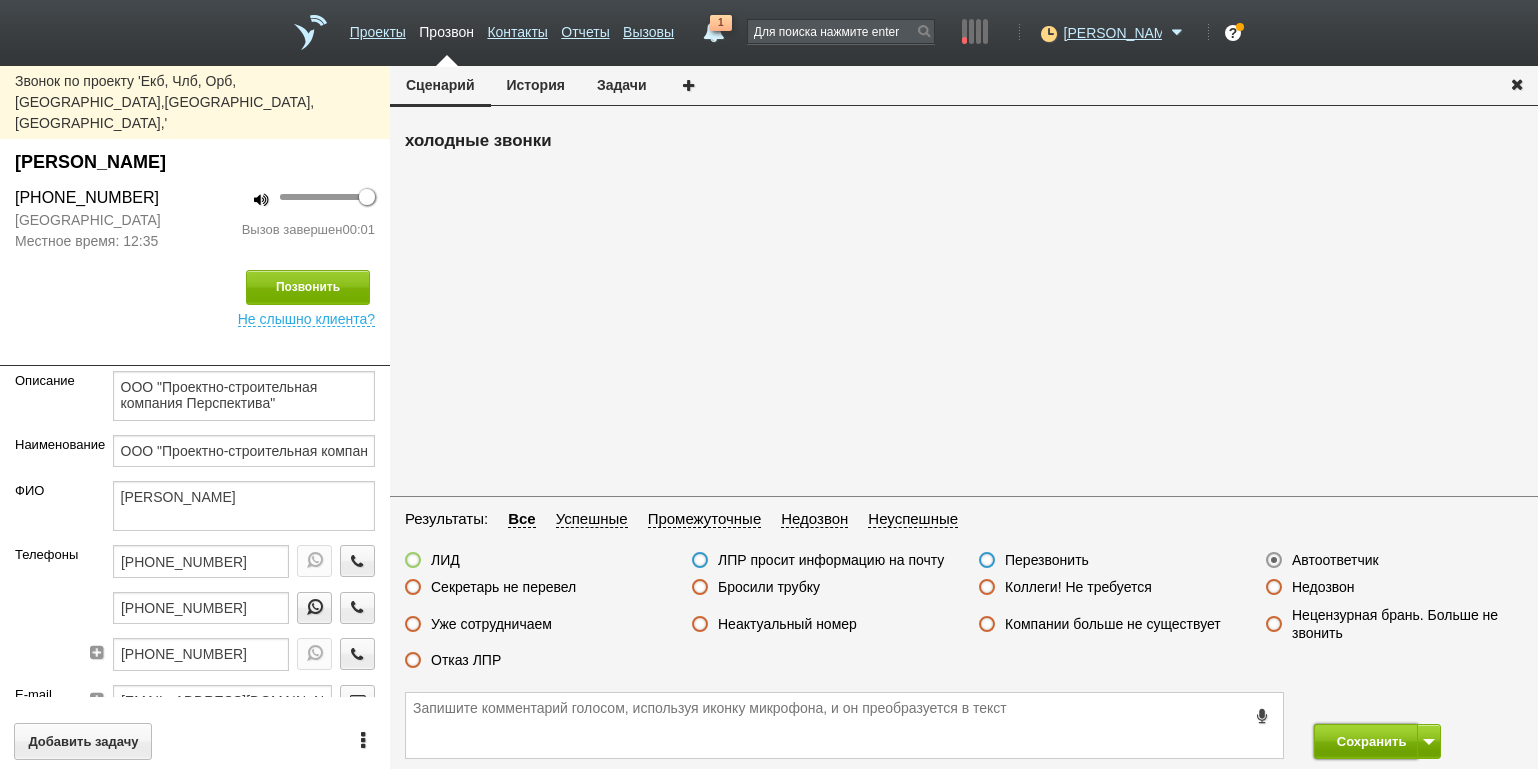 click on "Сохранить" at bounding box center [1366, 741] 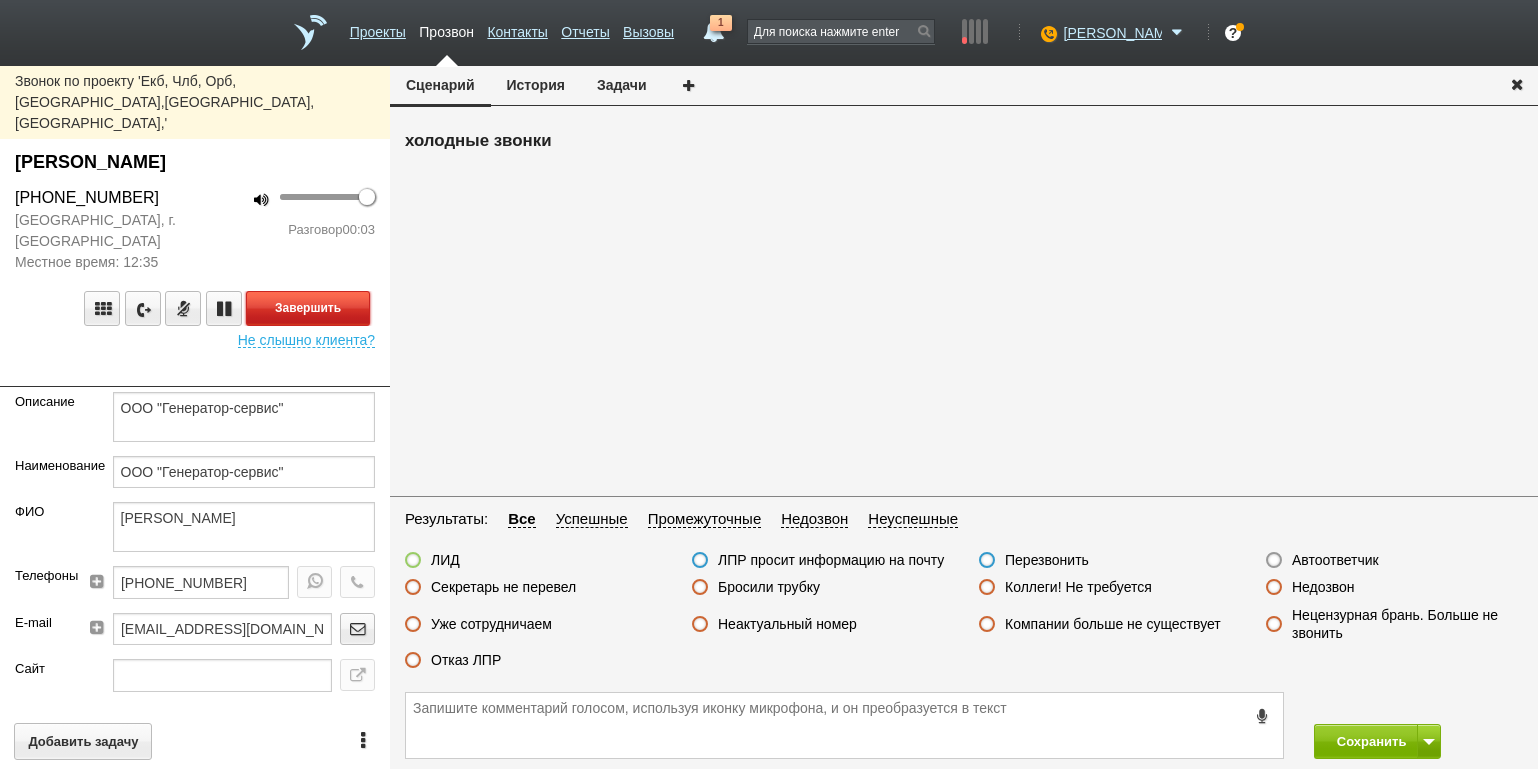 click on "Завершить" at bounding box center [308, 308] 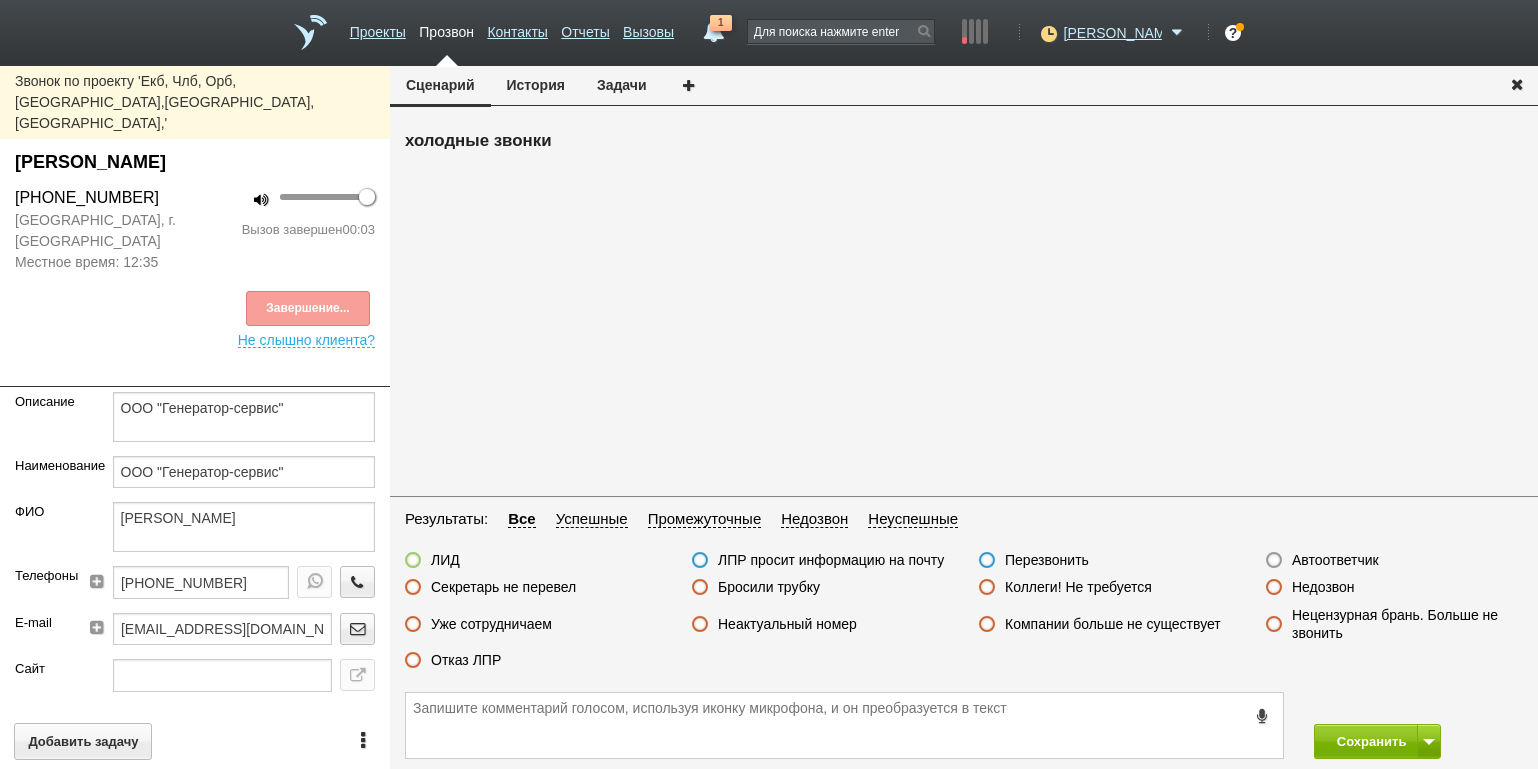 click on "Автоответчик" at bounding box center (1335, 560) 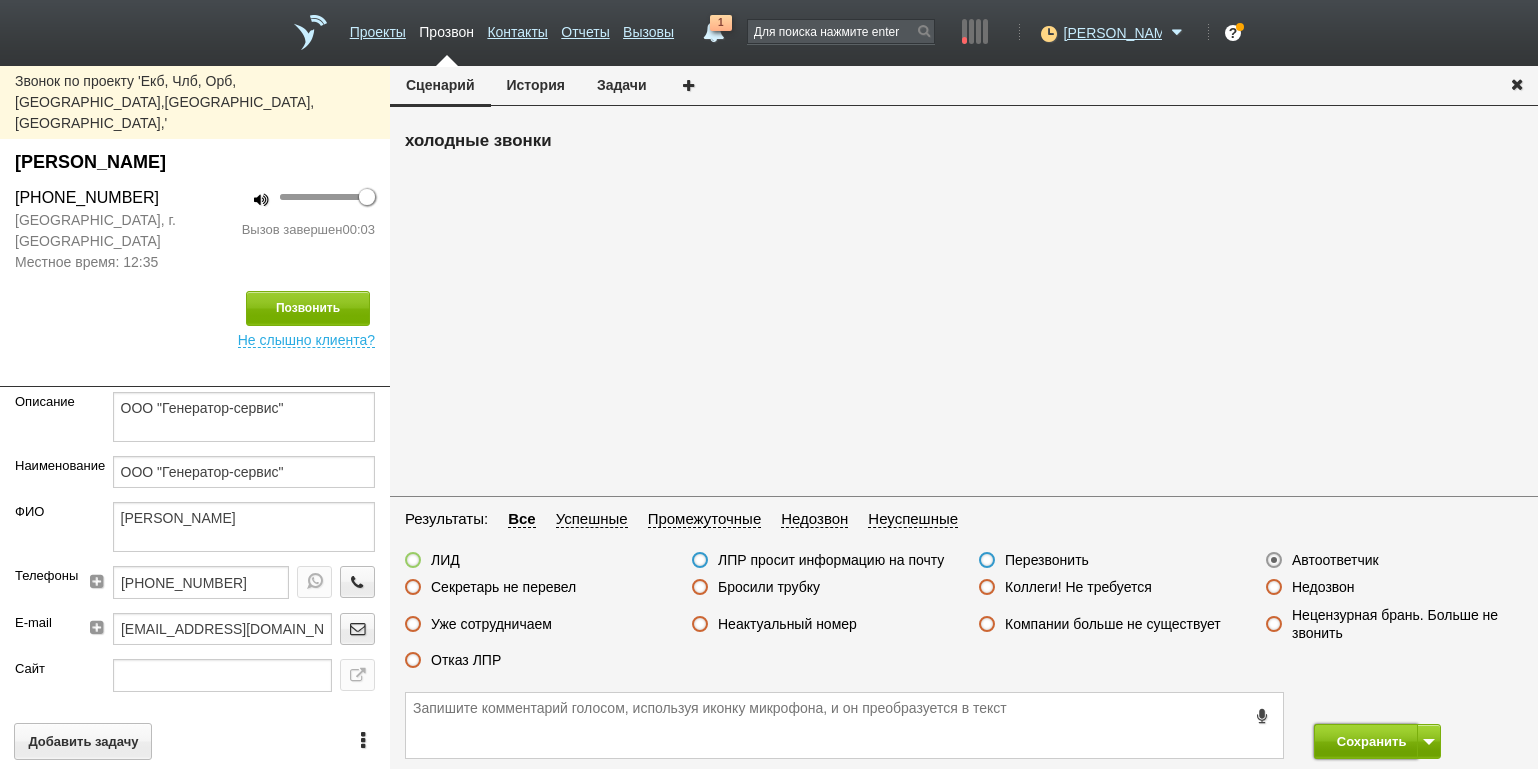 click on "Сохранить" at bounding box center (1366, 741) 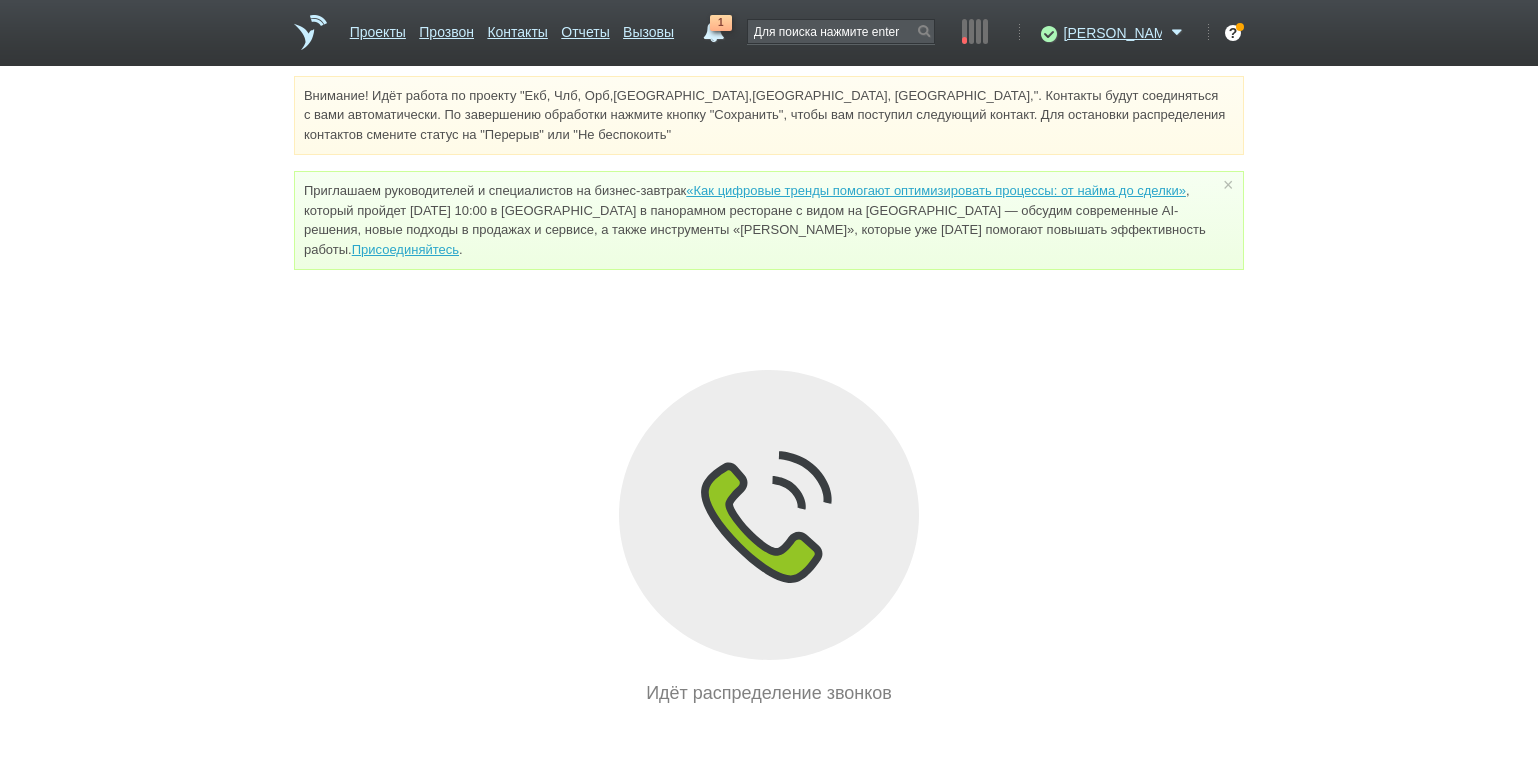 click on "Внимание! Идёт работа по проекту "Екб, Члб, Орб,[GEOGRAPHIC_DATA],[GEOGRAPHIC_DATA], [GEOGRAPHIC_DATA],". Контакты будут соединяться с вами автоматически. По завершению обработки нажмите кнопку "Сохранить", чтобы вам поступил следующий контакт. Для остановки распределения контактов смените статус на "Перерыв" или "Не беспокоить"
Приглашаем руководителей и специалистов на бизнес-завтрак  «Как цифровые тренды помогают оптимизировать процессы: от найма до сделки» Присоединяйтесь .
×
Идёт распределение звонков" at bounding box center [769, 391] 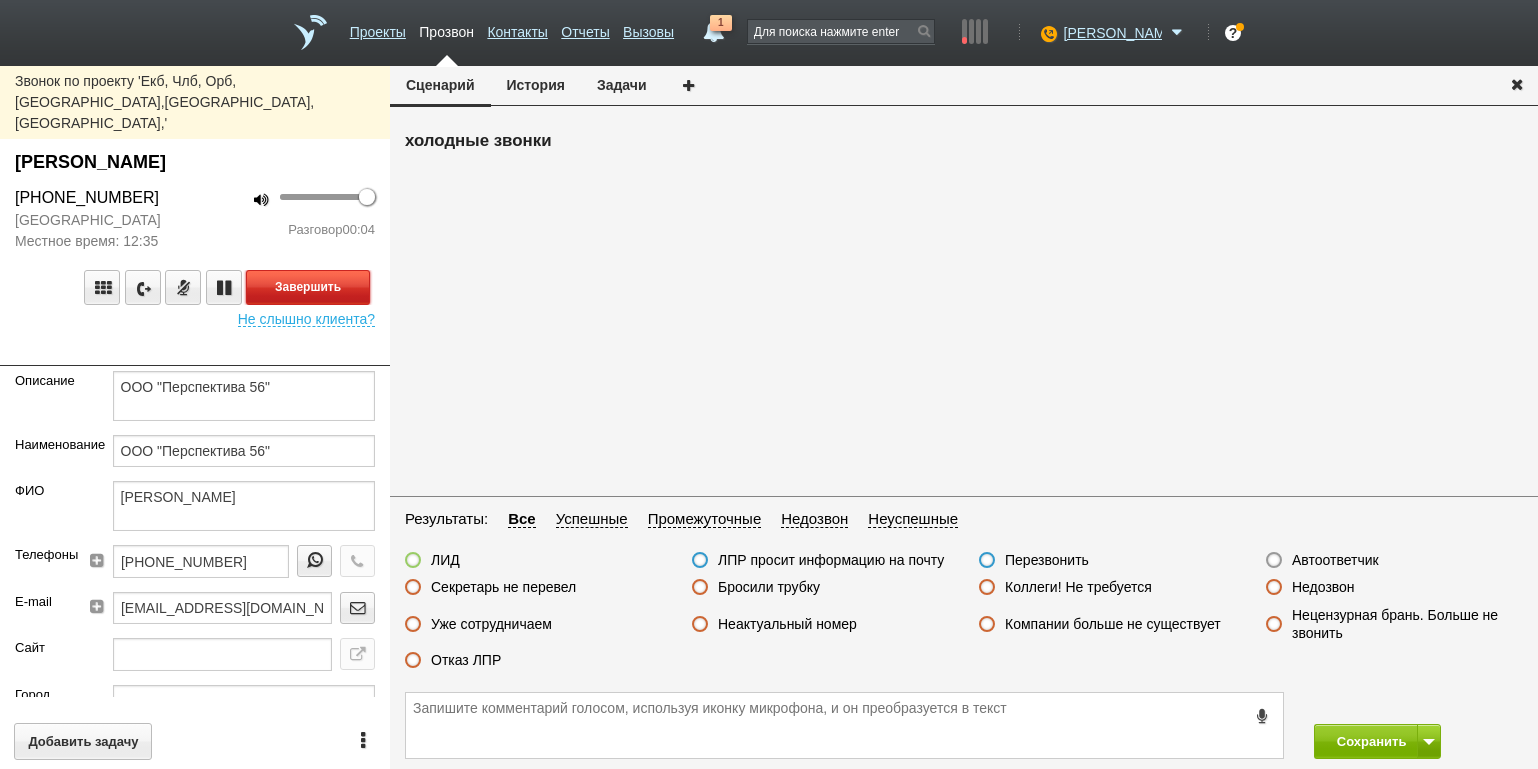 click on "Завершить" at bounding box center (308, 287) 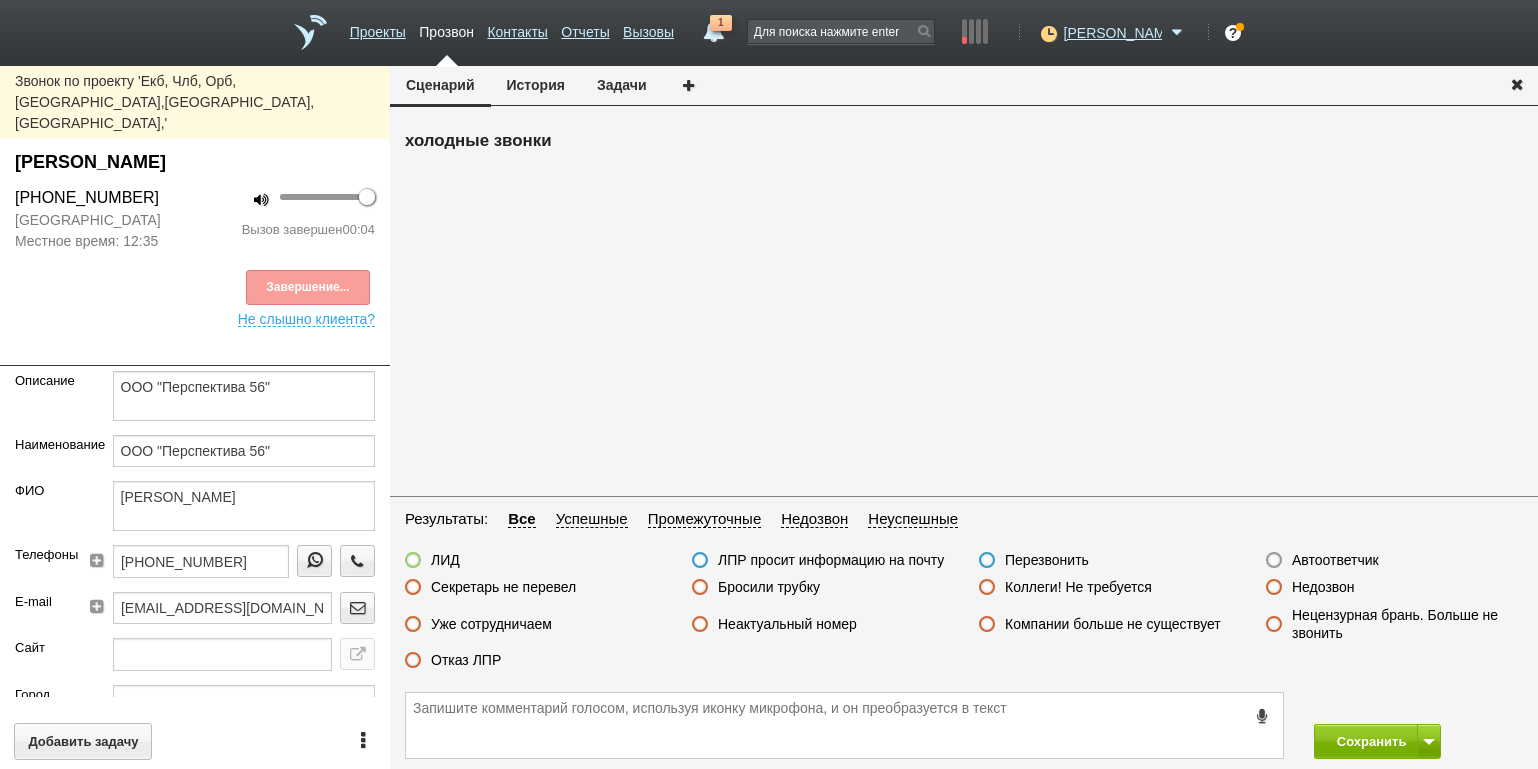 click on "Автоответчик" at bounding box center (1335, 560) 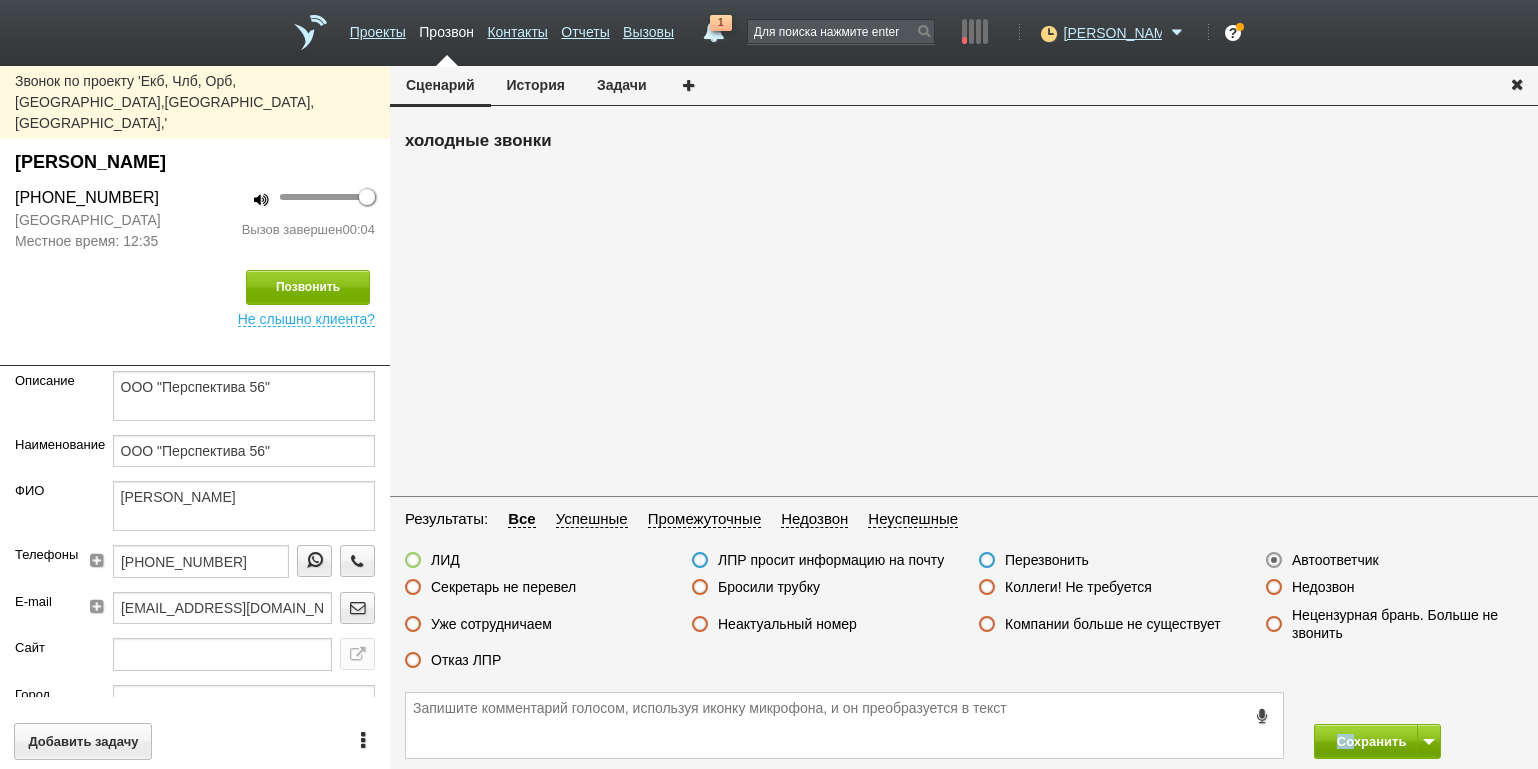 drag, startPoint x: 1361, startPoint y: 721, endPoint x: 1356, endPoint y: 731, distance: 11.18034 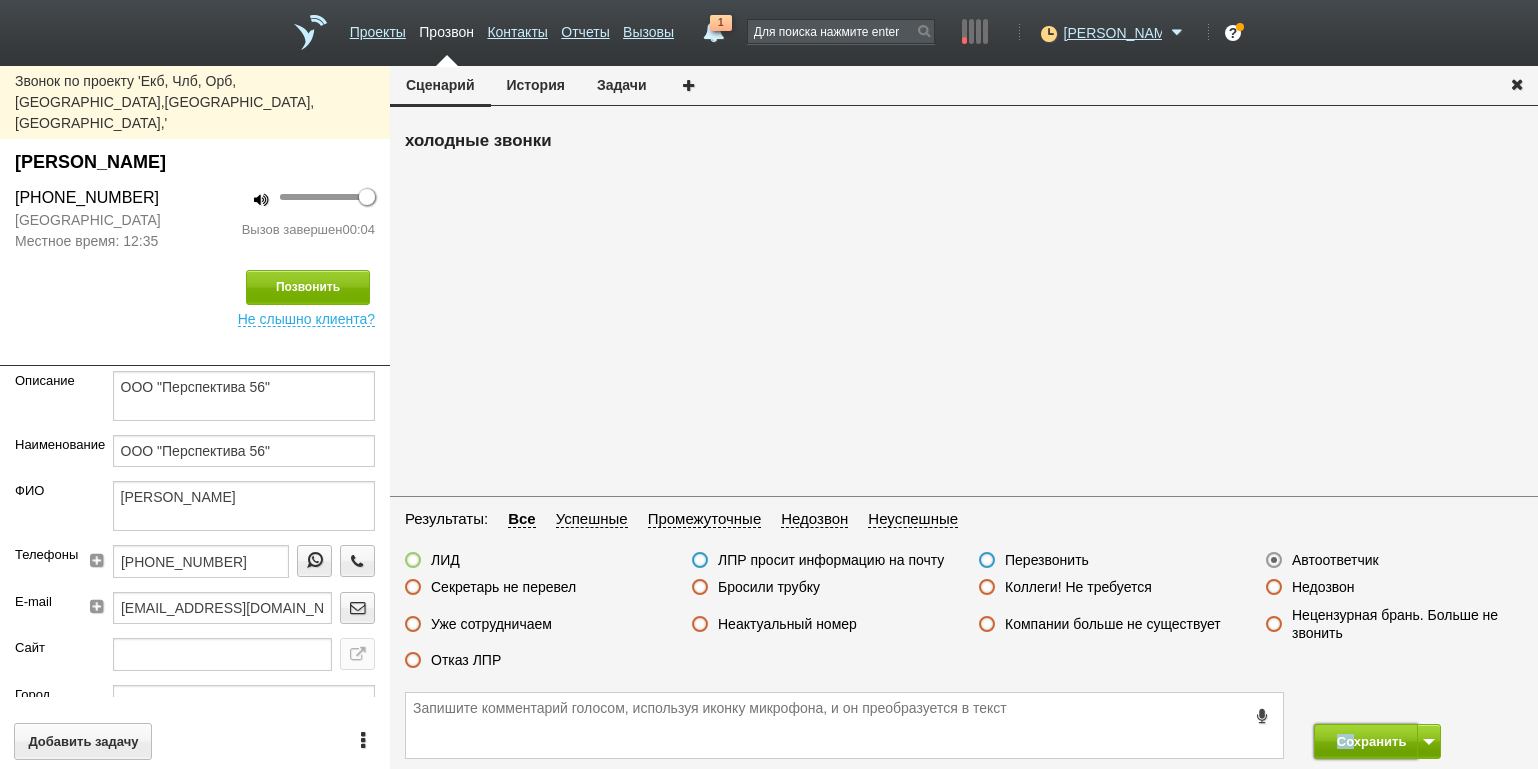 click on "Сохранить" at bounding box center (1366, 741) 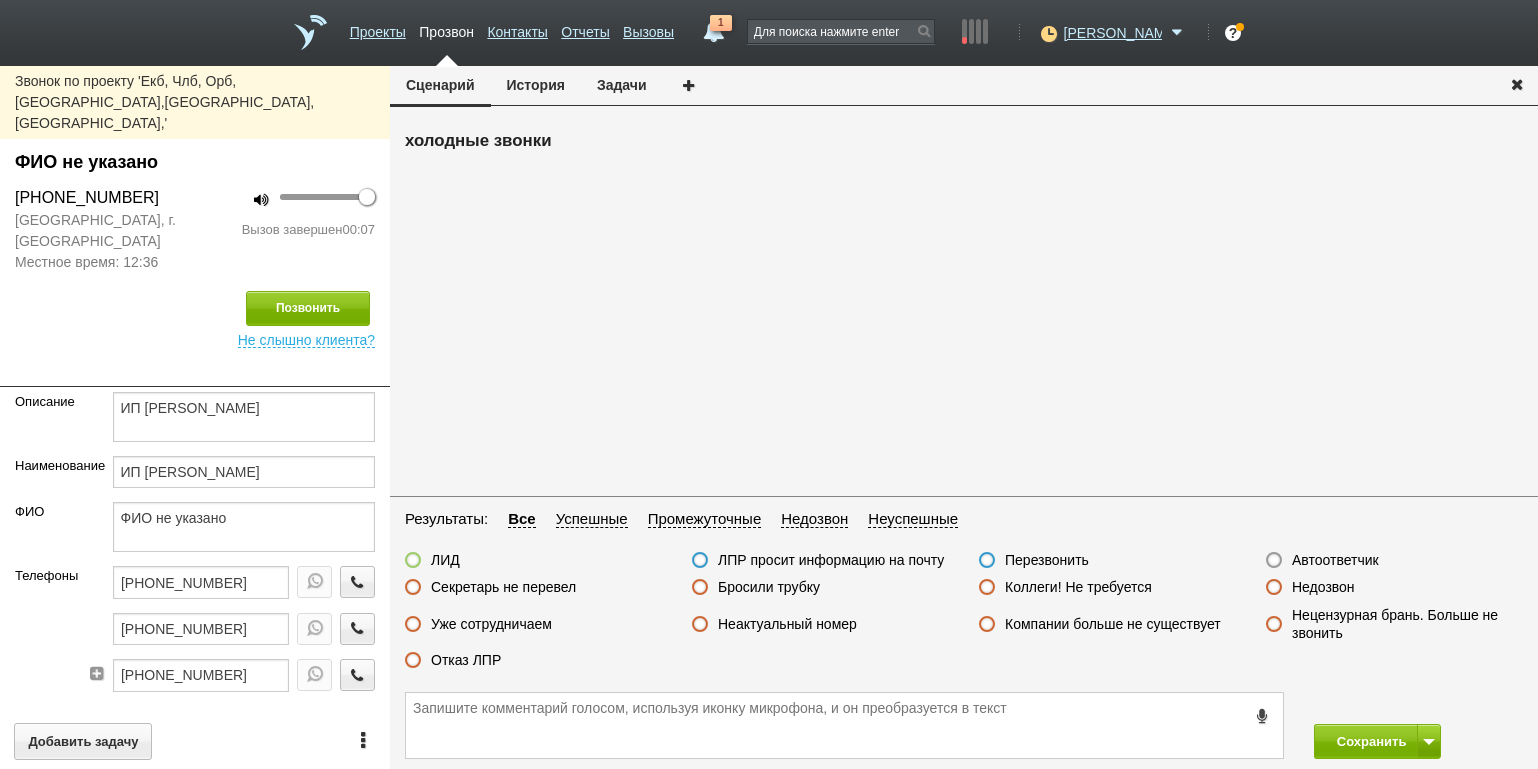 drag, startPoint x: 715, startPoint y: 586, endPoint x: 776, endPoint y: 595, distance: 61.66036 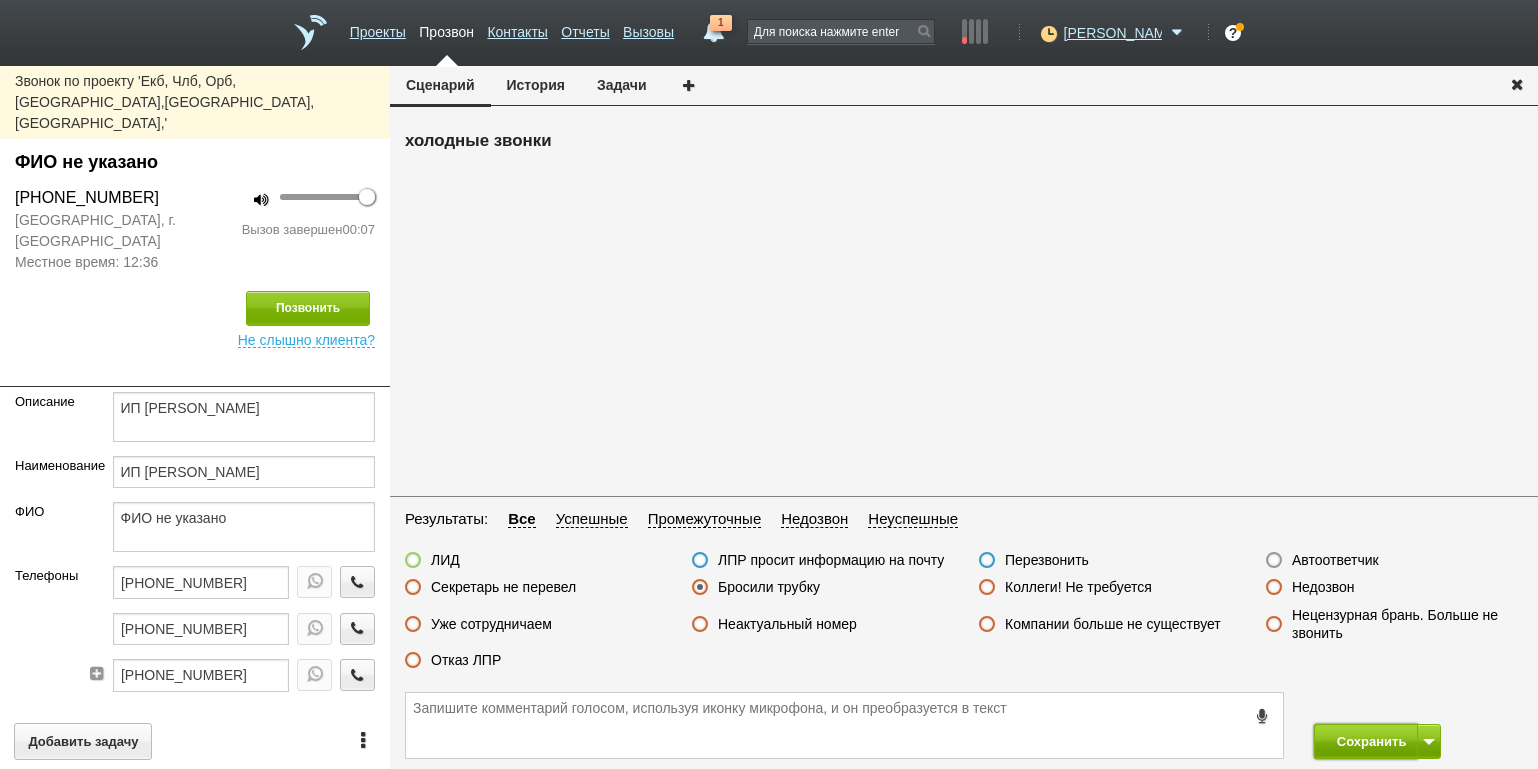 click on "Сохранить" at bounding box center (1366, 741) 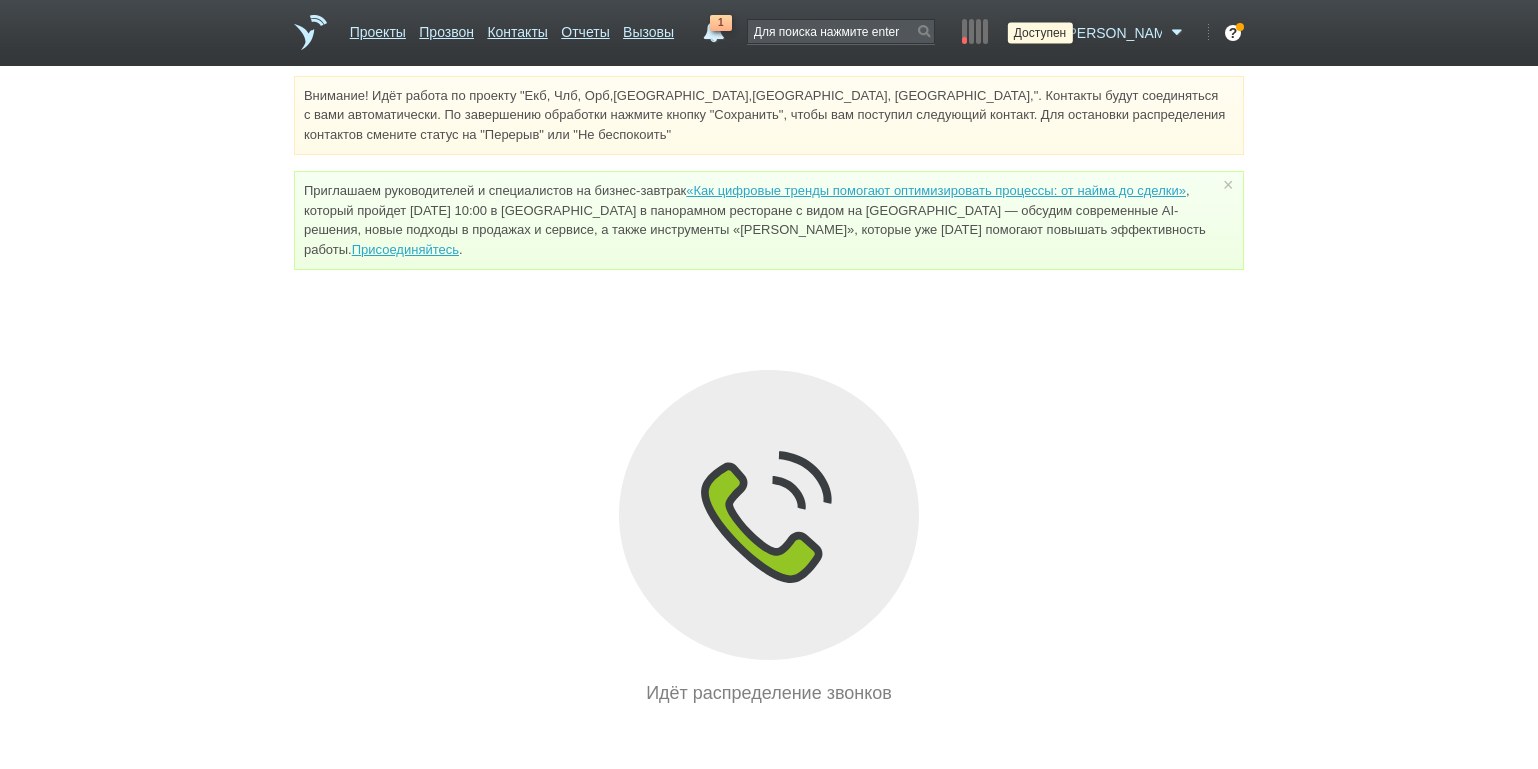 click at bounding box center [1046, 33] 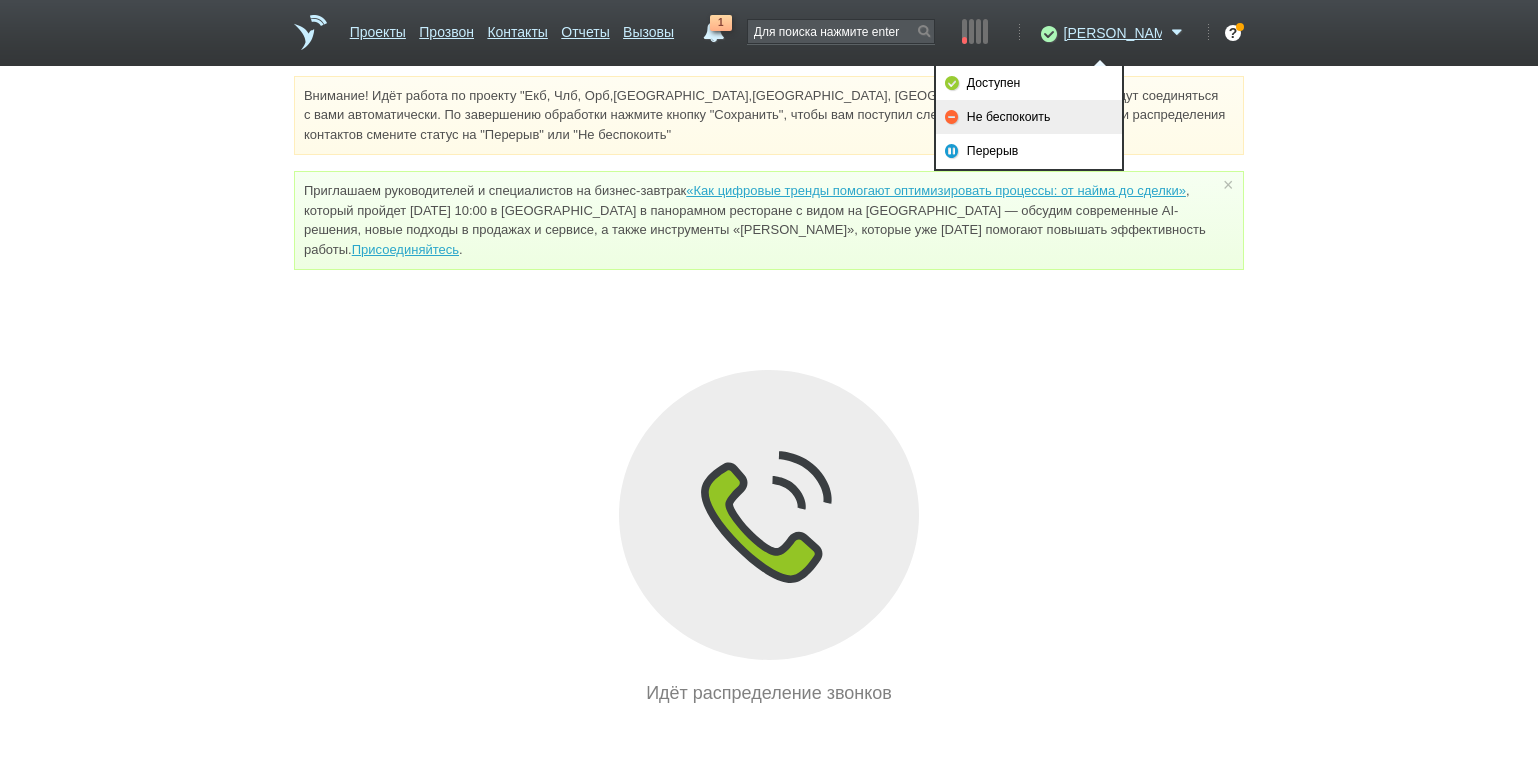 click on "Не беспокоить" at bounding box center [1029, 117] 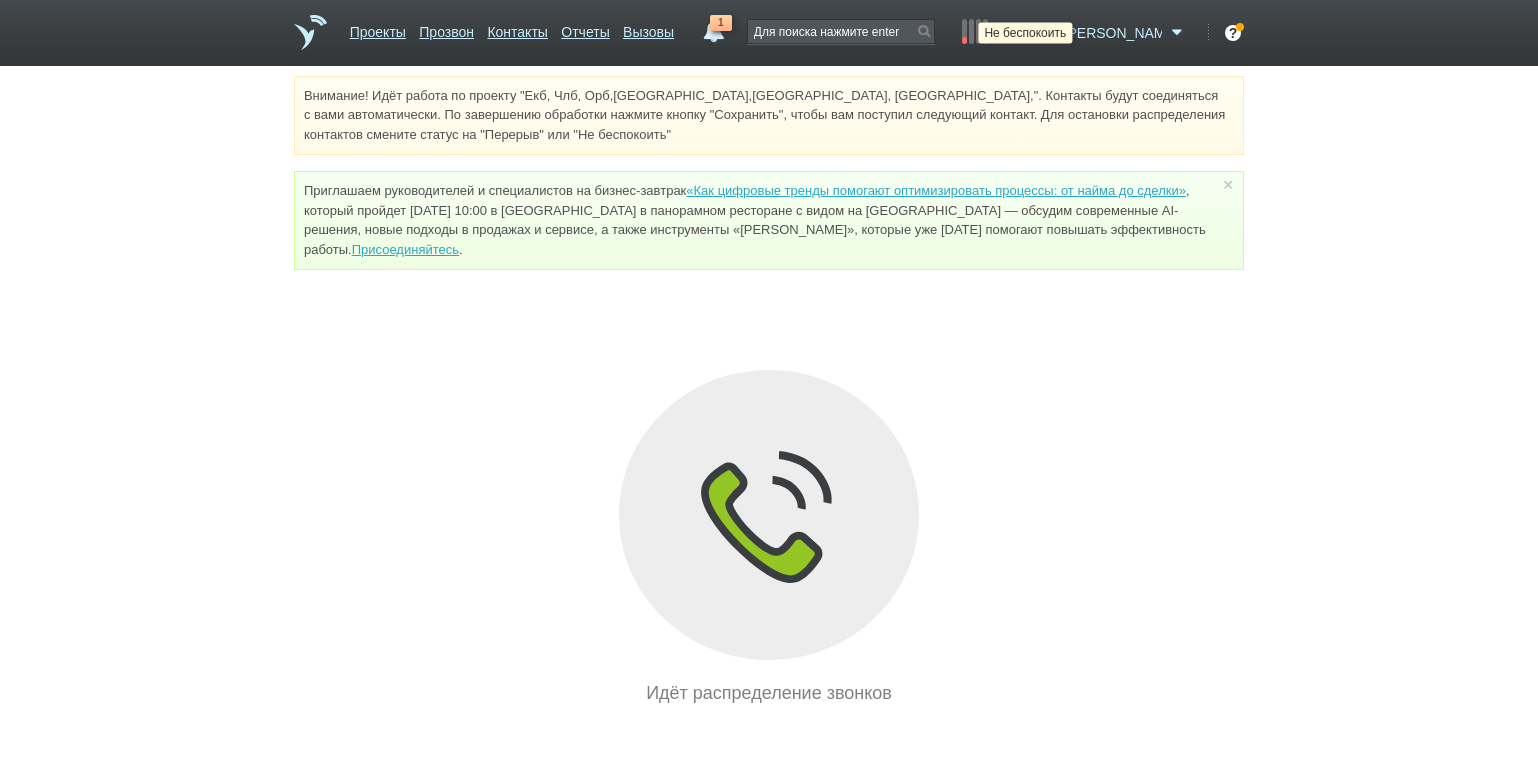 click at bounding box center (1046, 33) 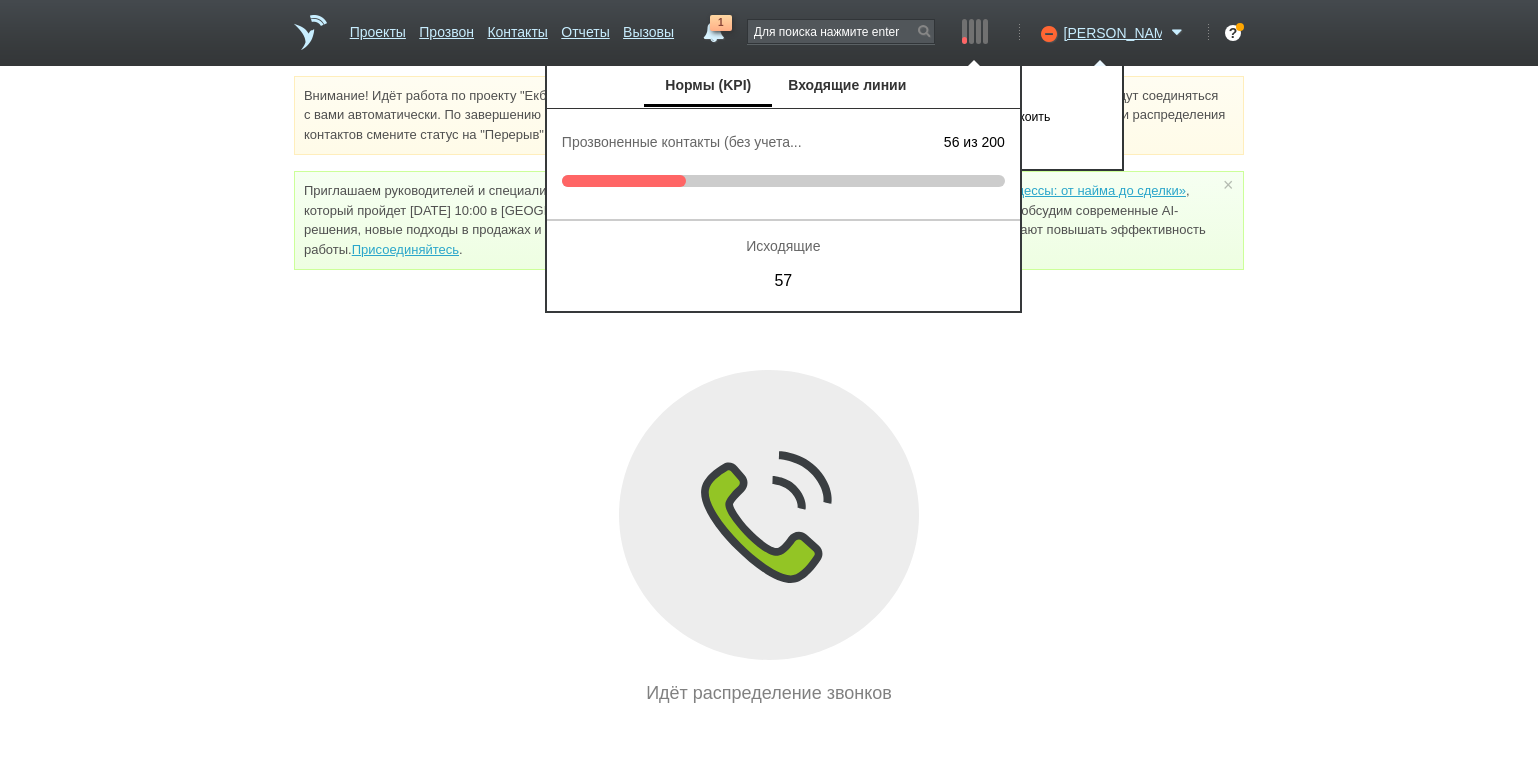 click on "Нормы (KPI) Входящие линии" at bounding box center [783, 87] 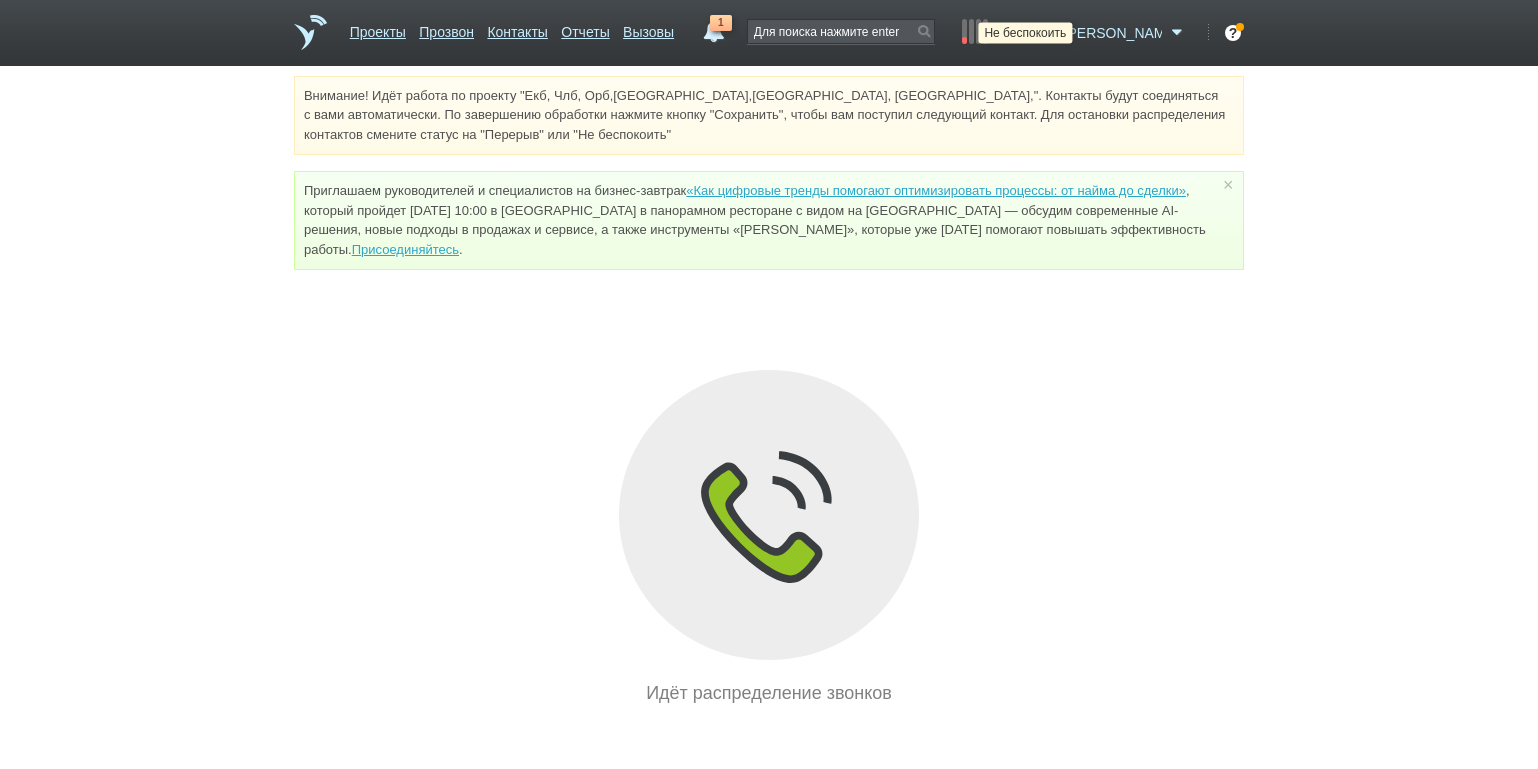 click at bounding box center (1046, 33) 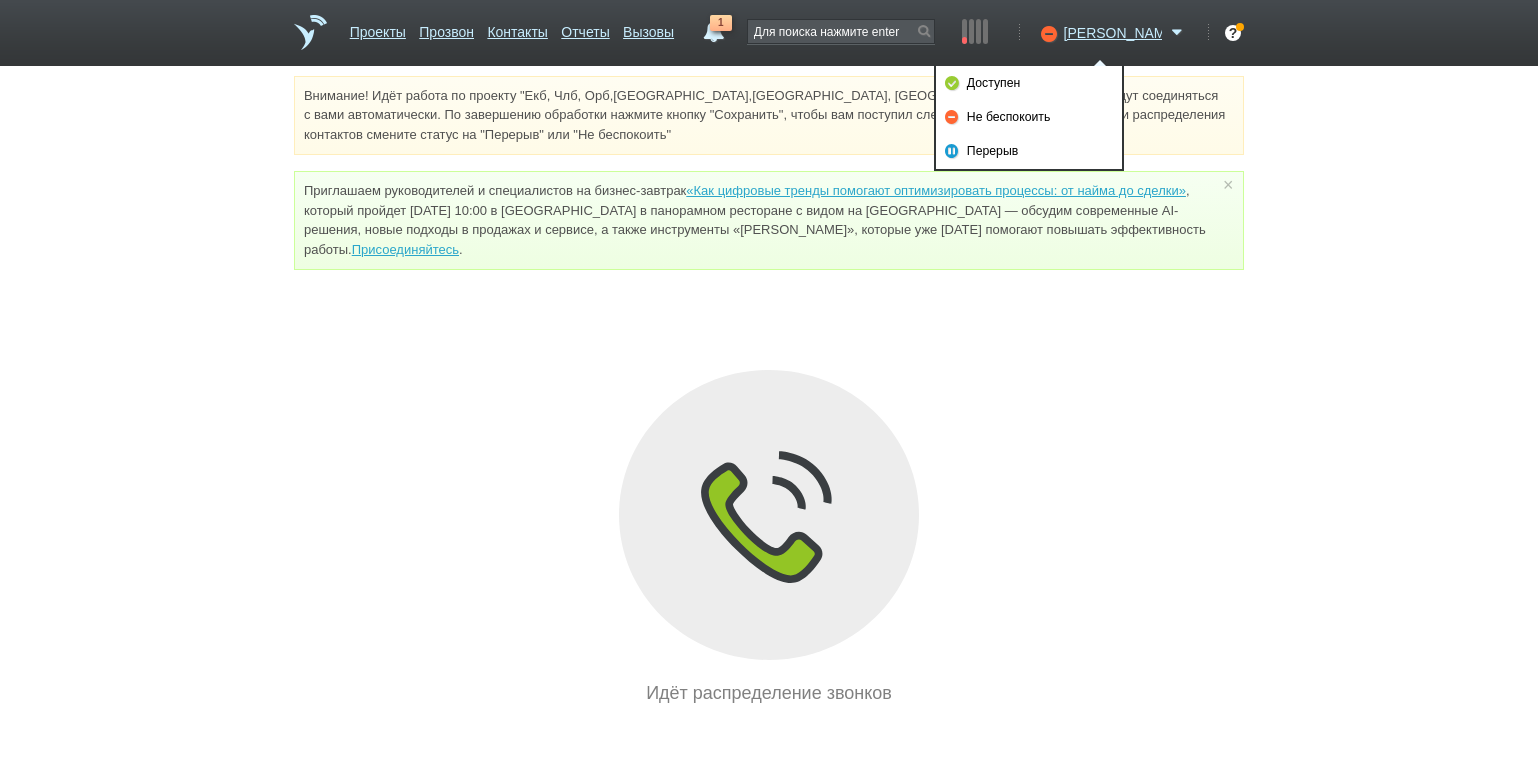 click on "Доступен" at bounding box center [1029, 83] 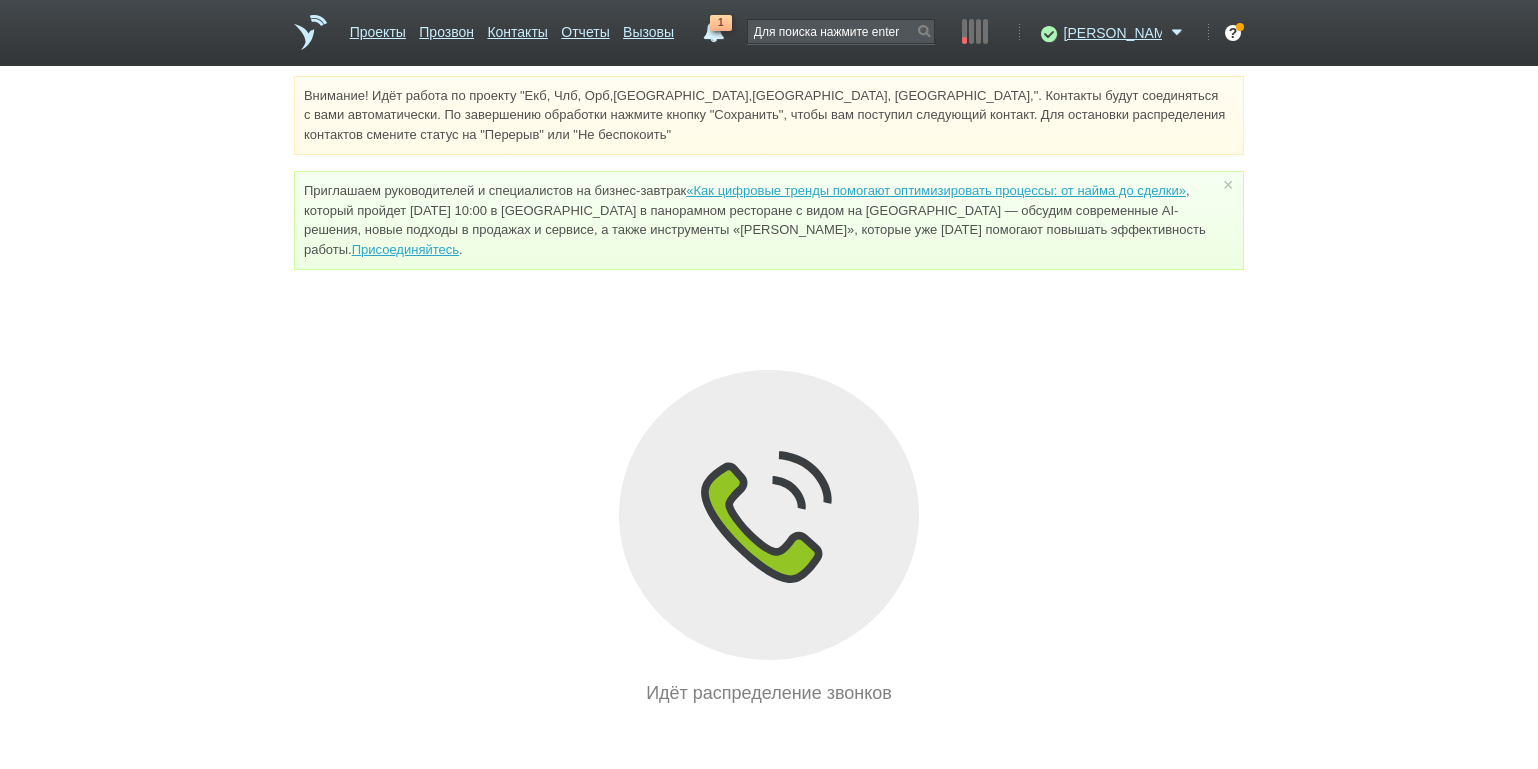 click on "Внимание! Идёт работа по проекту "Екб, Члб, Орб,[GEOGRAPHIC_DATA],[GEOGRAPHIC_DATA], [GEOGRAPHIC_DATA],". Контакты будут соединяться с вами автоматически. По завершению обработки нажмите кнопку "Сохранить", чтобы вам поступил следующий контакт. Для остановки распределения контактов смените статус на "Перерыв" или "Не беспокоить"
Приглашаем руководителей и специалистов на бизнес-завтрак  «Как цифровые тренды помогают оптимизировать процессы: от найма до сделки» Присоединяйтесь .
×
Идёт распределение звонков" at bounding box center [769, 391] 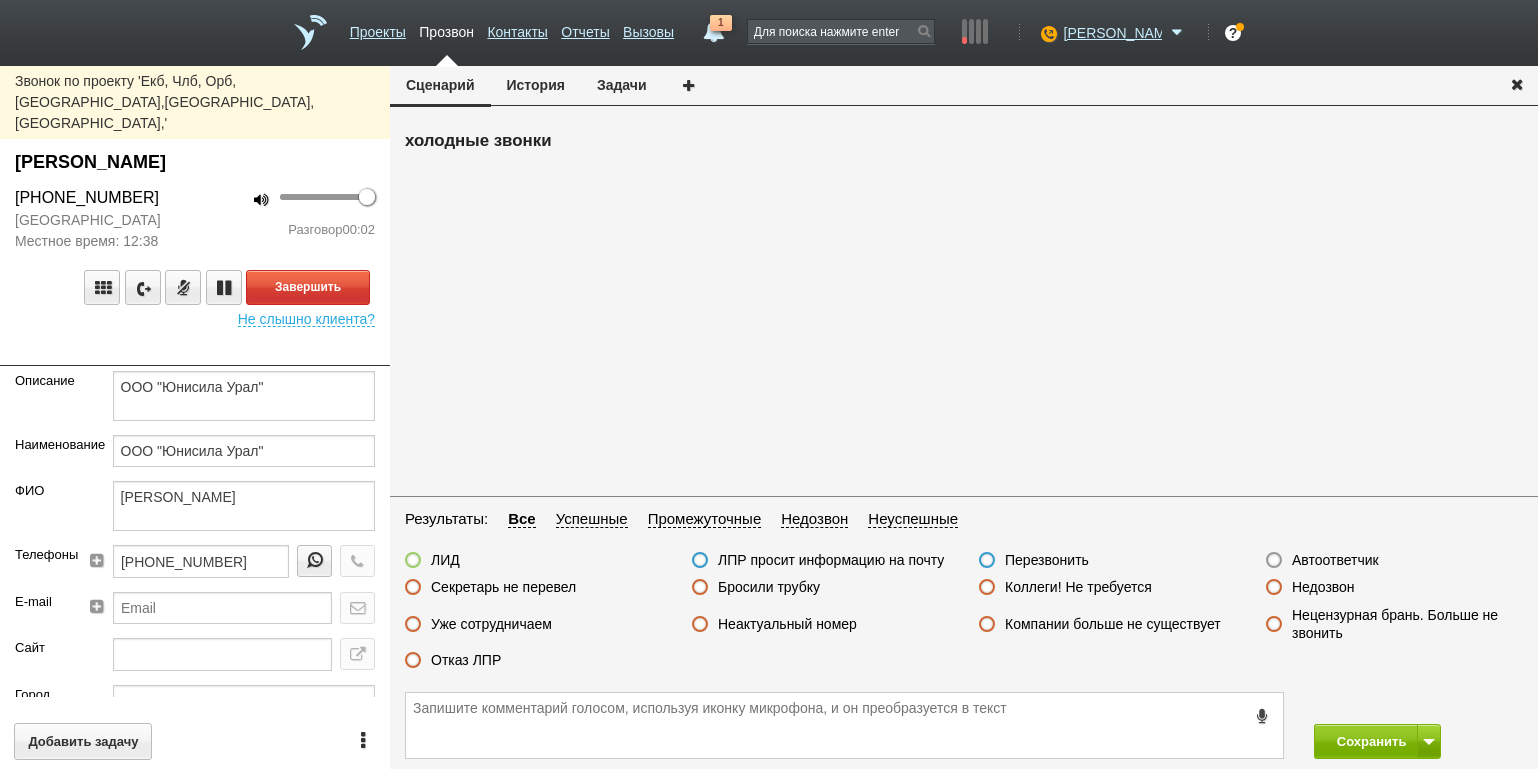 click on "Завершить Не слышно клиента?" at bounding box center (195, 289) 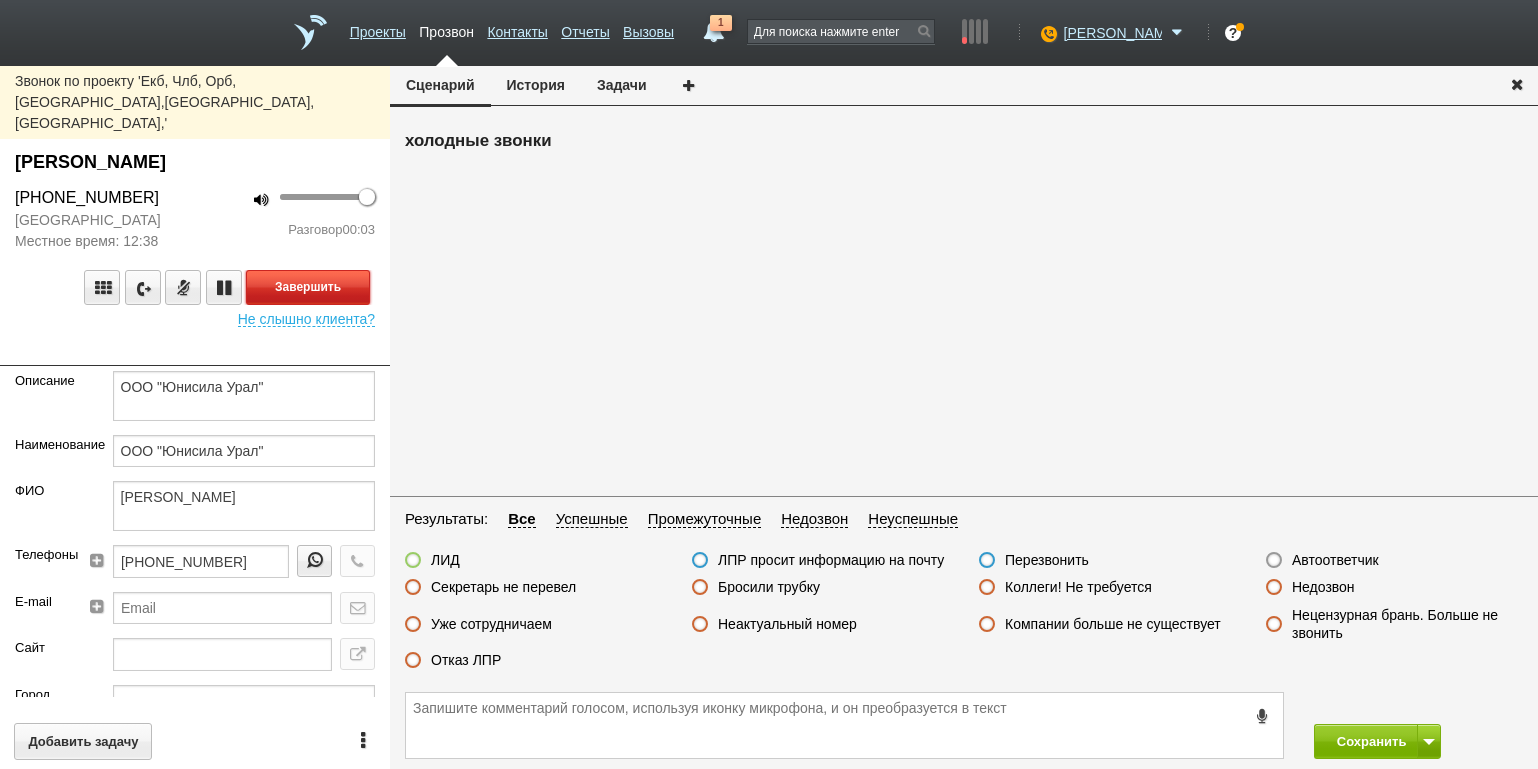click on "Завершить" at bounding box center [308, 287] 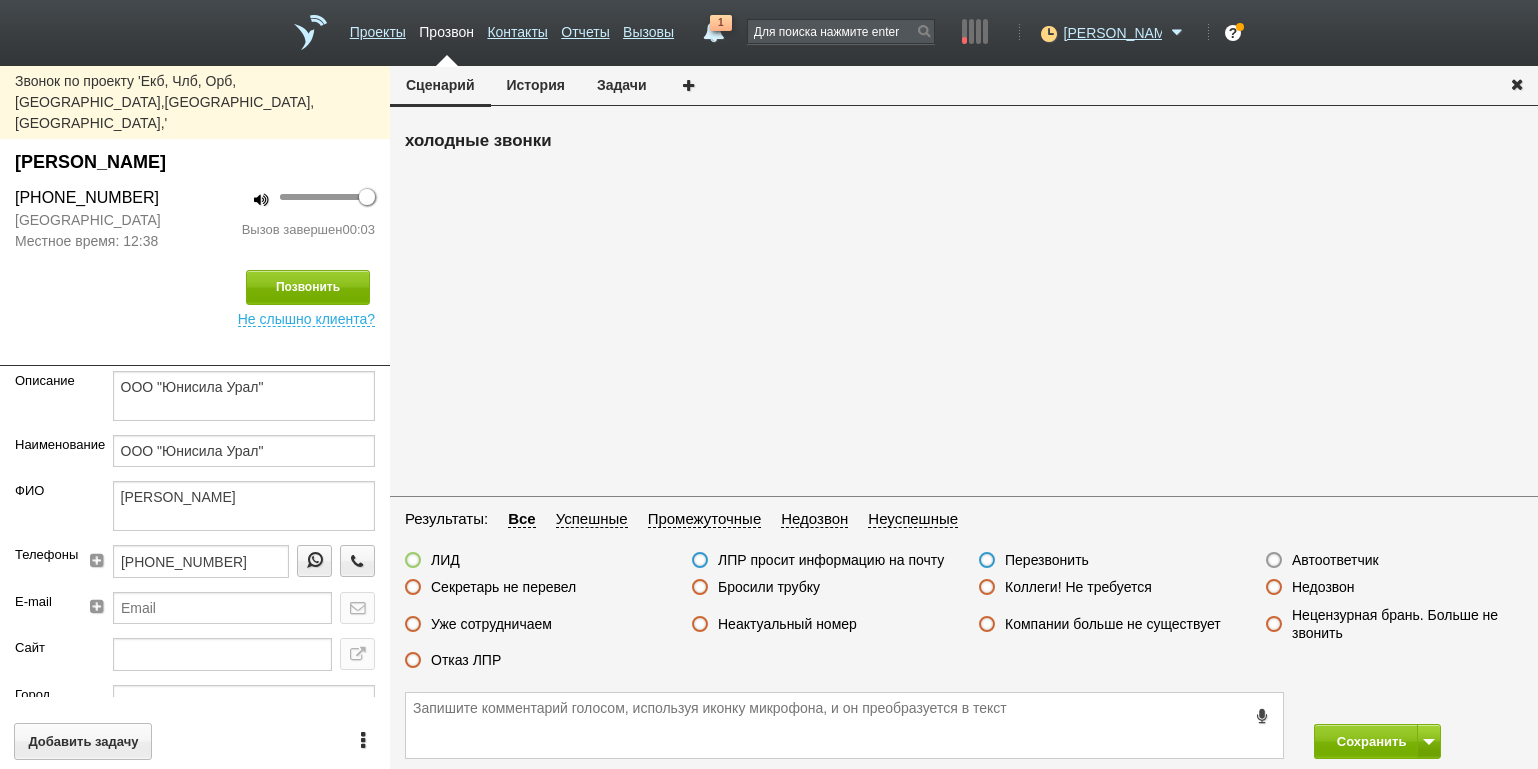 click on "Автоответчик" at bounding box center [1335, 560] 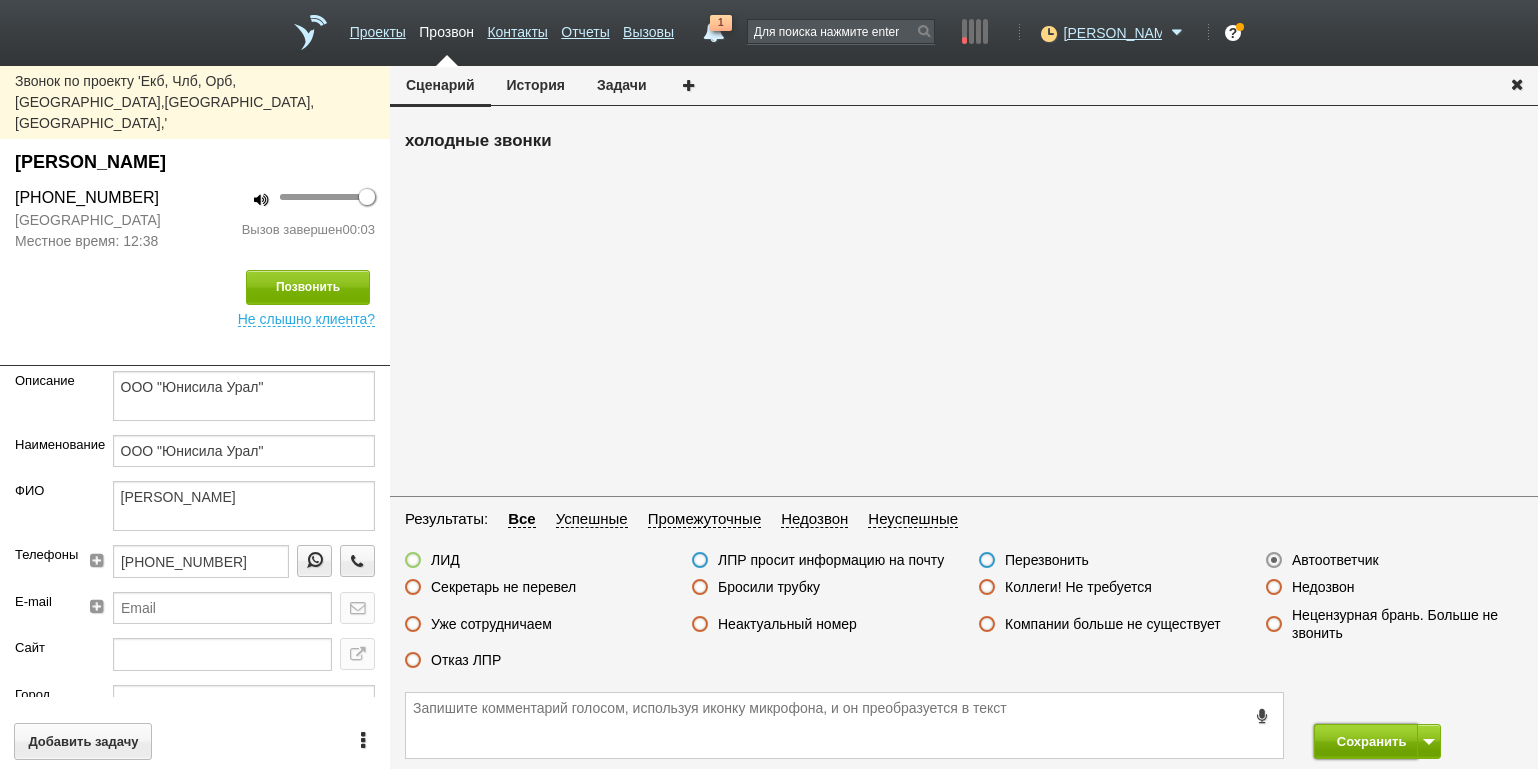 click on "Сохранить" at bounding box center [1366, 741] 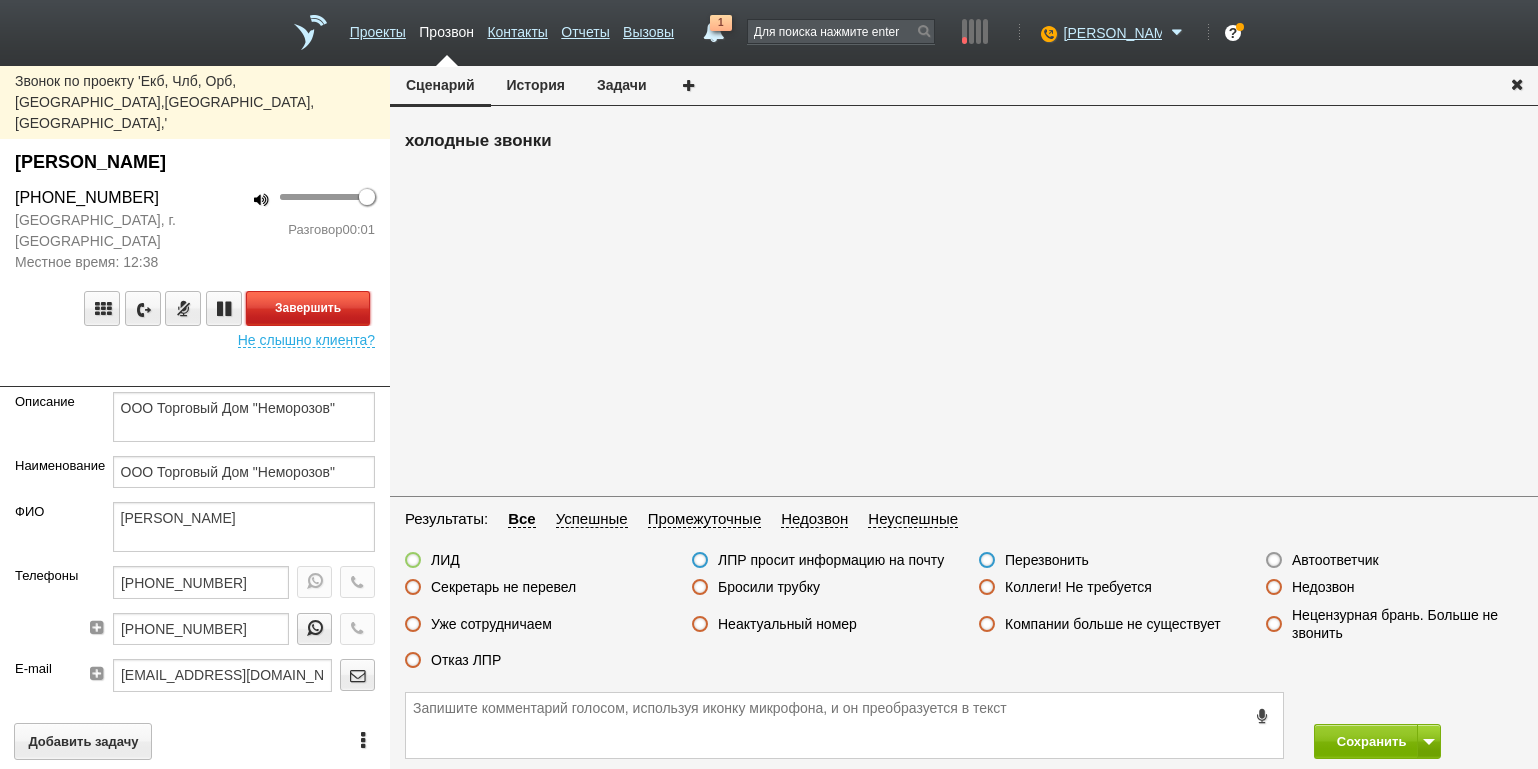 click on "Завершить" at bounding box center (308, 308) 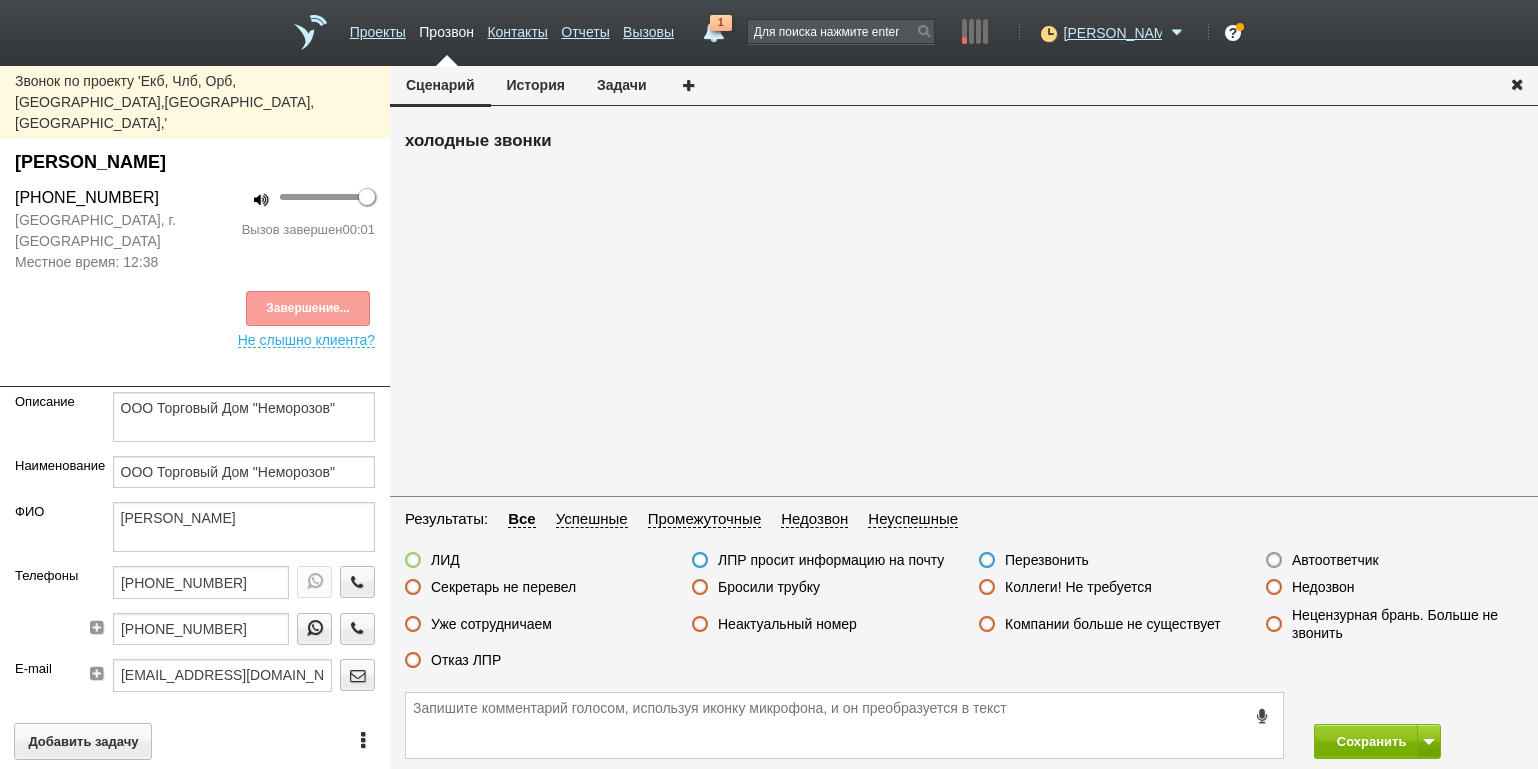 click on "Автоответчик" at bounding box center (1335, 560) 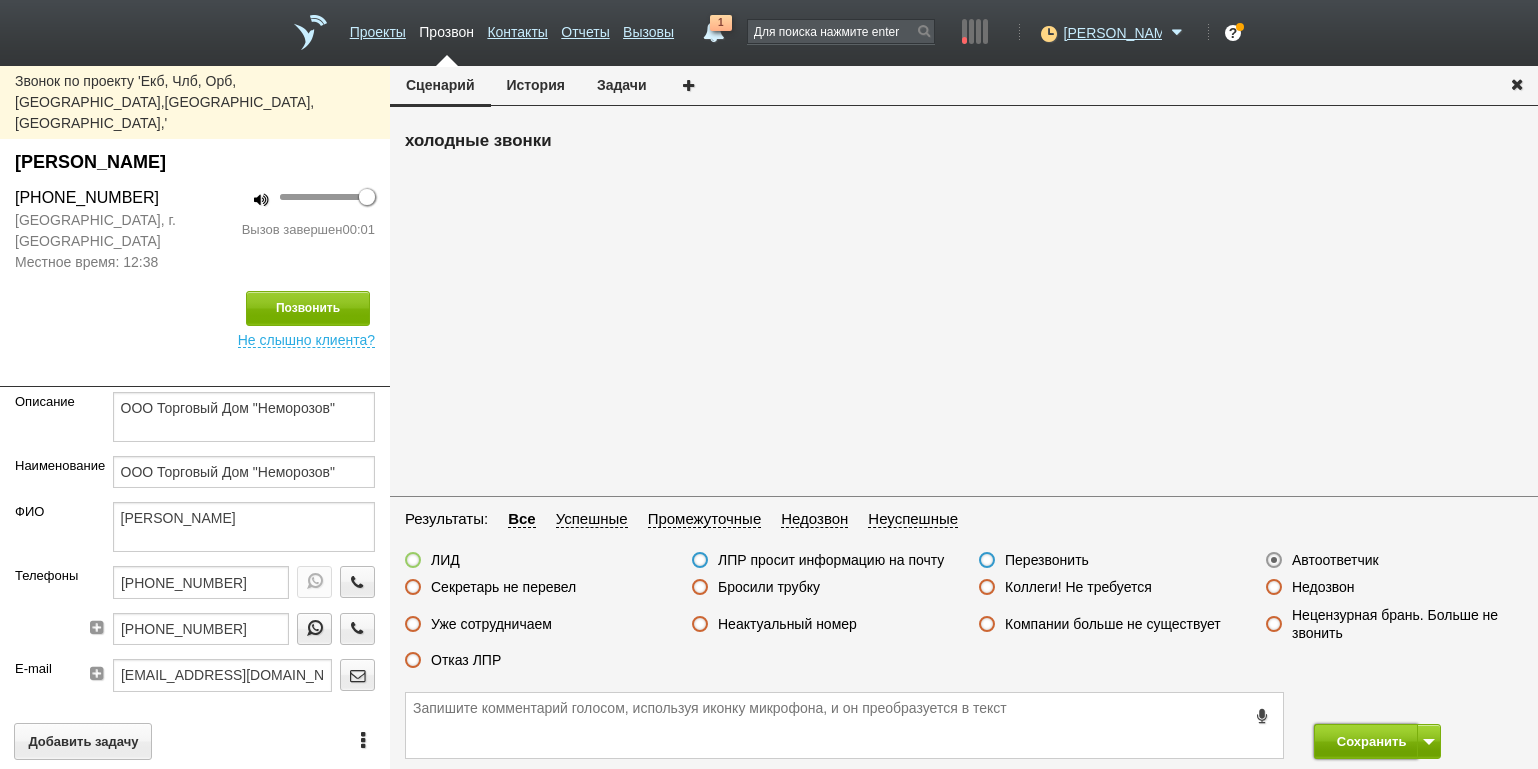 click on "Сохранить" at bounding box center (1366, 741) 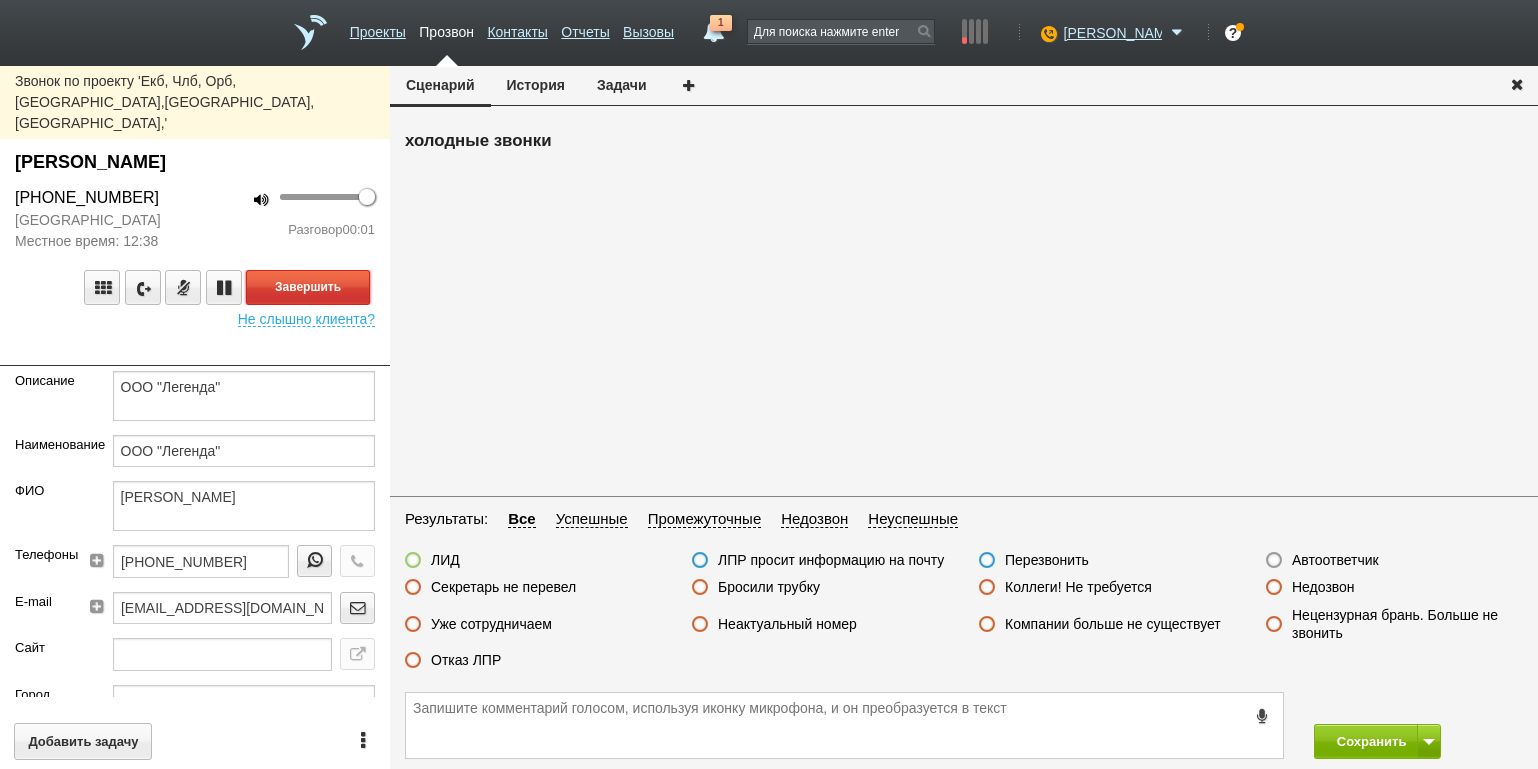drag, startPoint x: 327, startPoint y: 249, endPoint x: 339, endPoint y: 251, distance: 12.165525 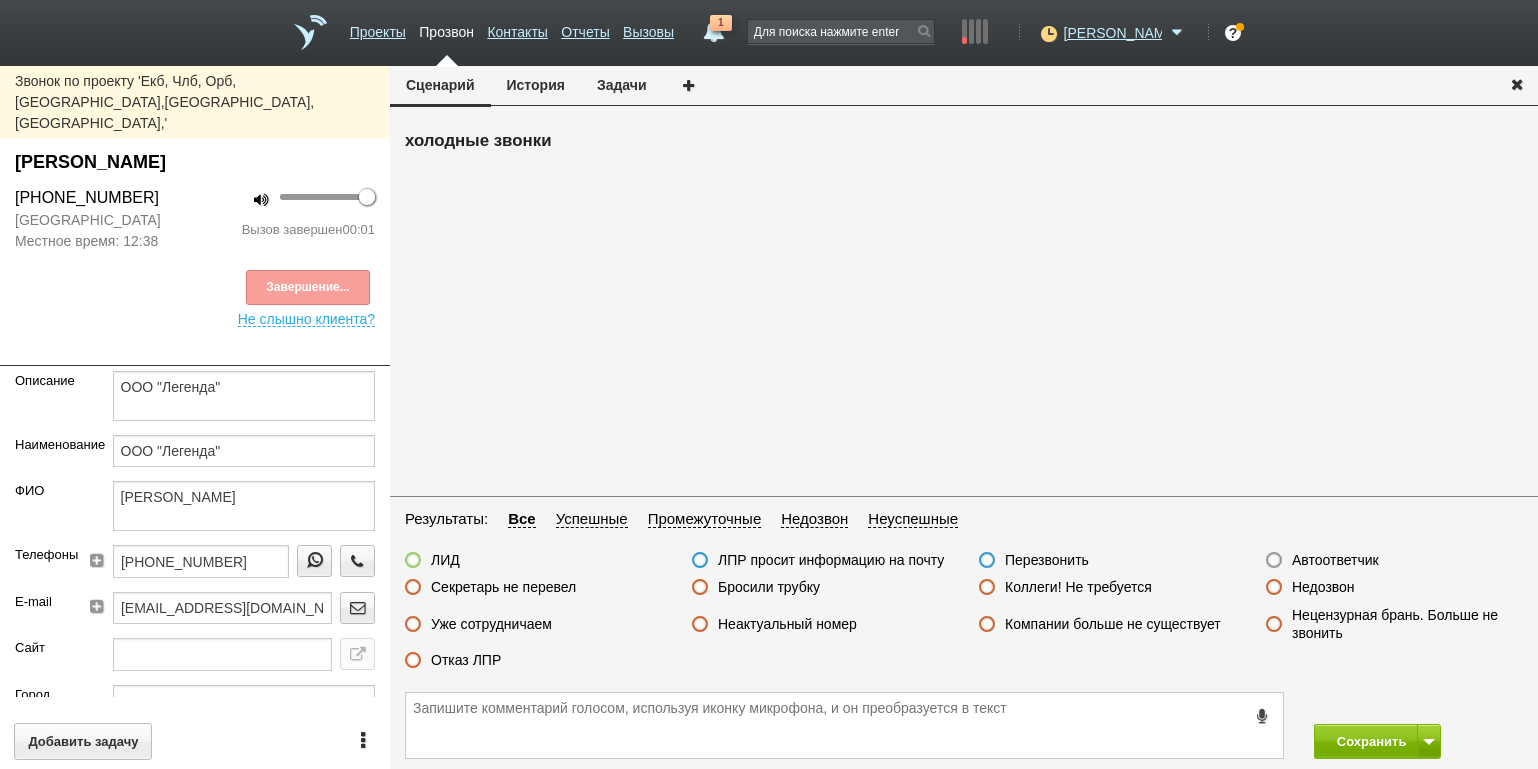 click on "Автоответчик" at bounding box center (1335, 560) 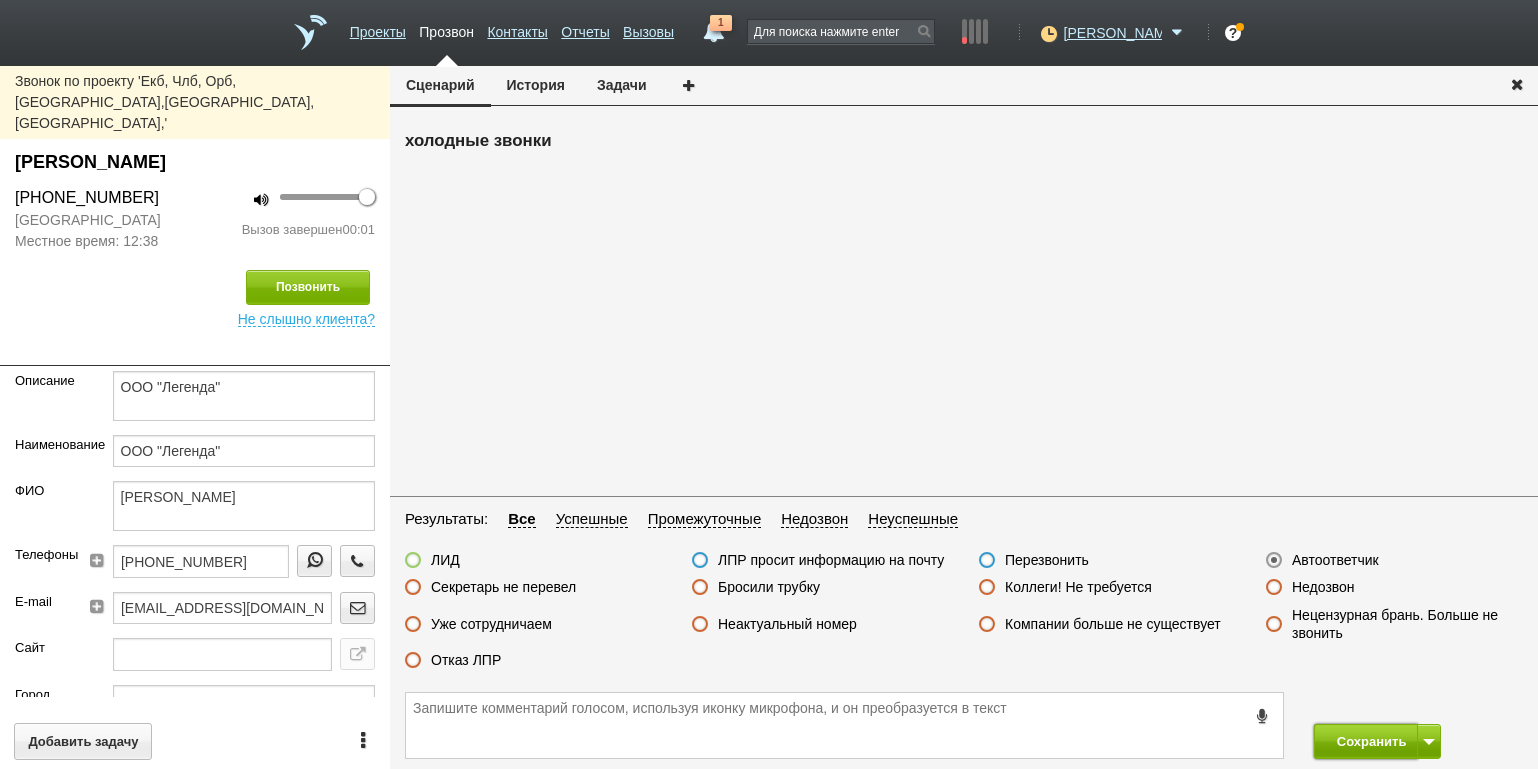 click on "Сохранить" at bounding box center (1366, 741) 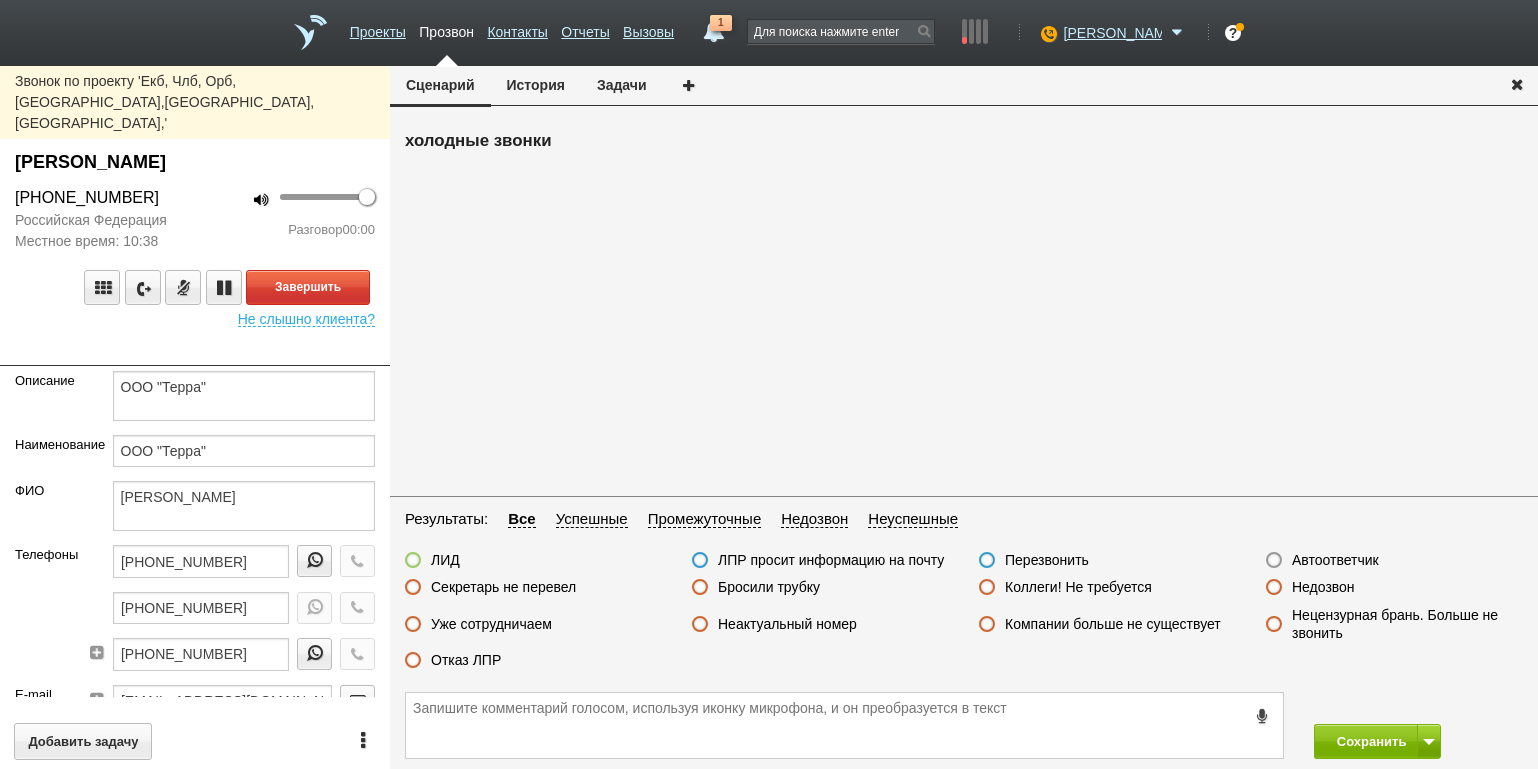 click on "Российская Федерация" at bounding box center [97, 220] 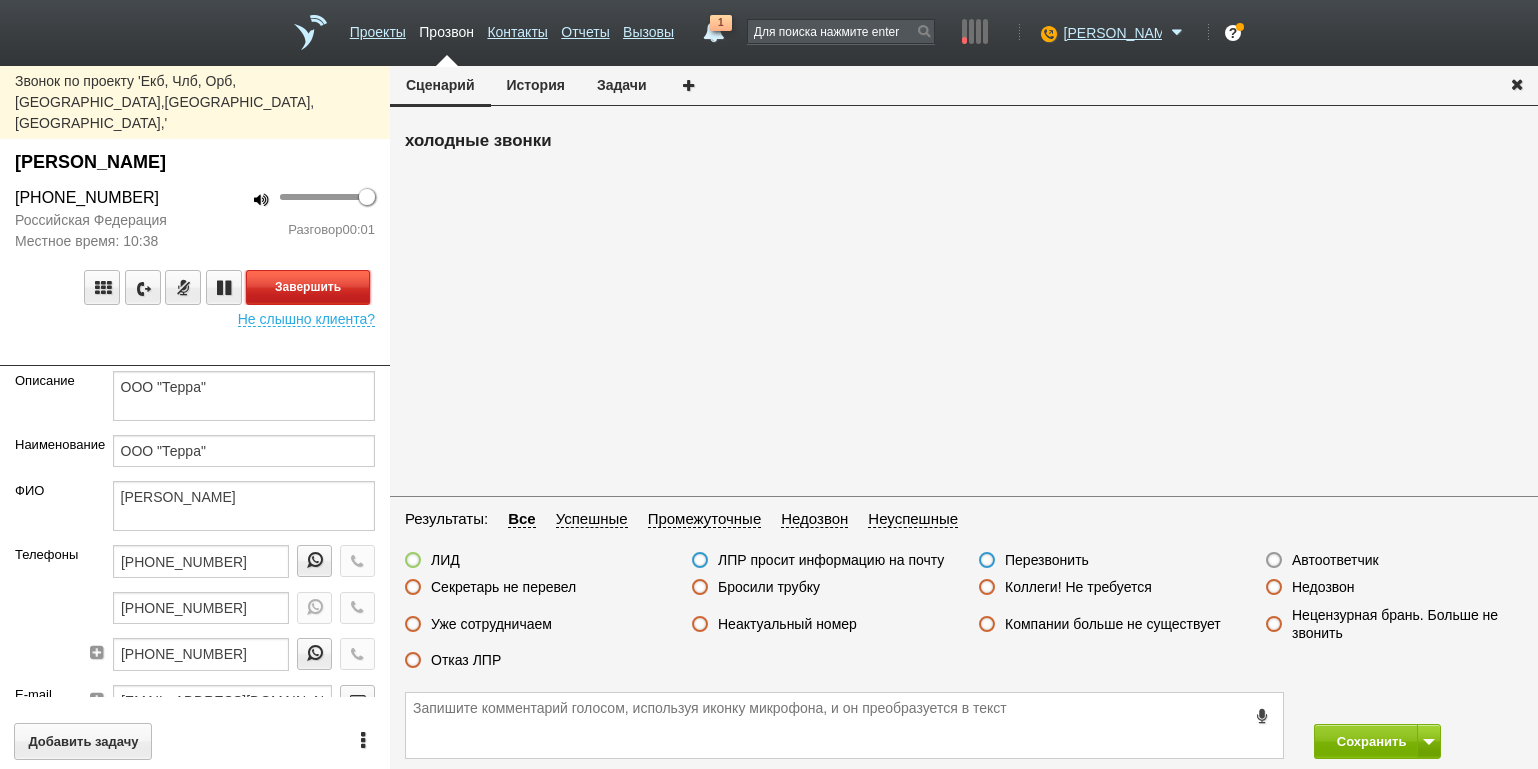 click on "Завершить" at bounding box center (308, 287) 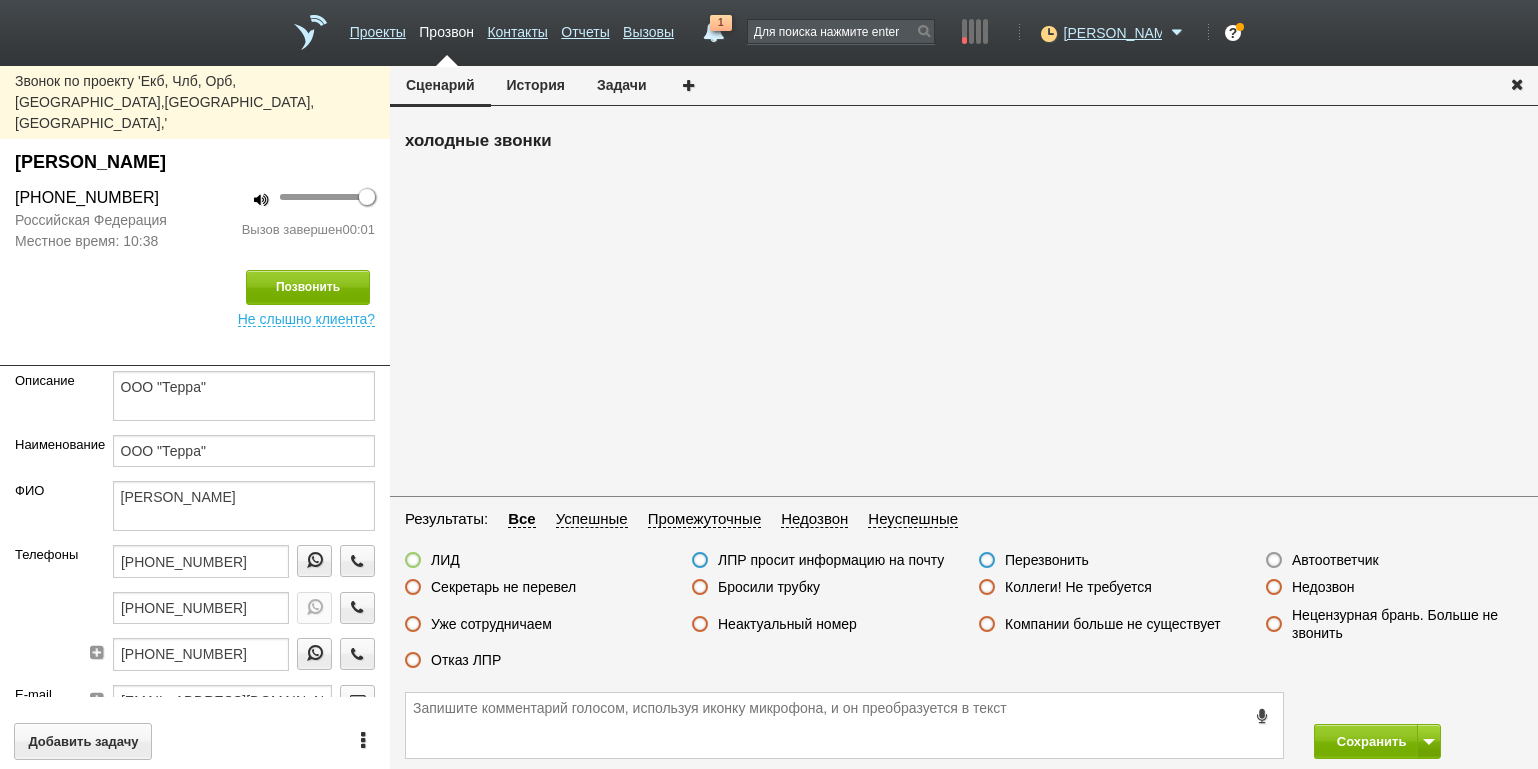 click on "Автоответчик" at bounding box center [1335, 560] 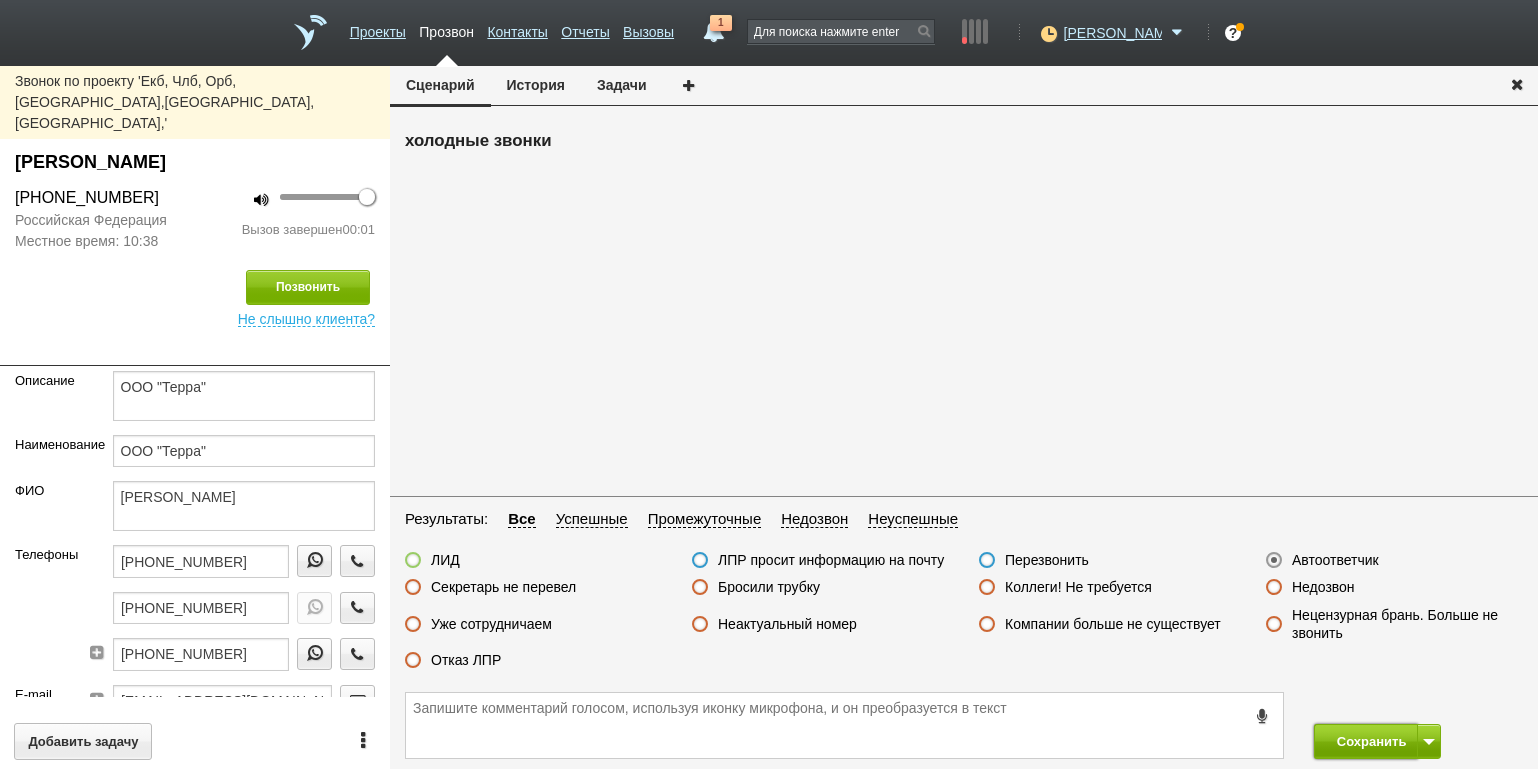 click on "Сохранить" at bounding box center [1366, 741] 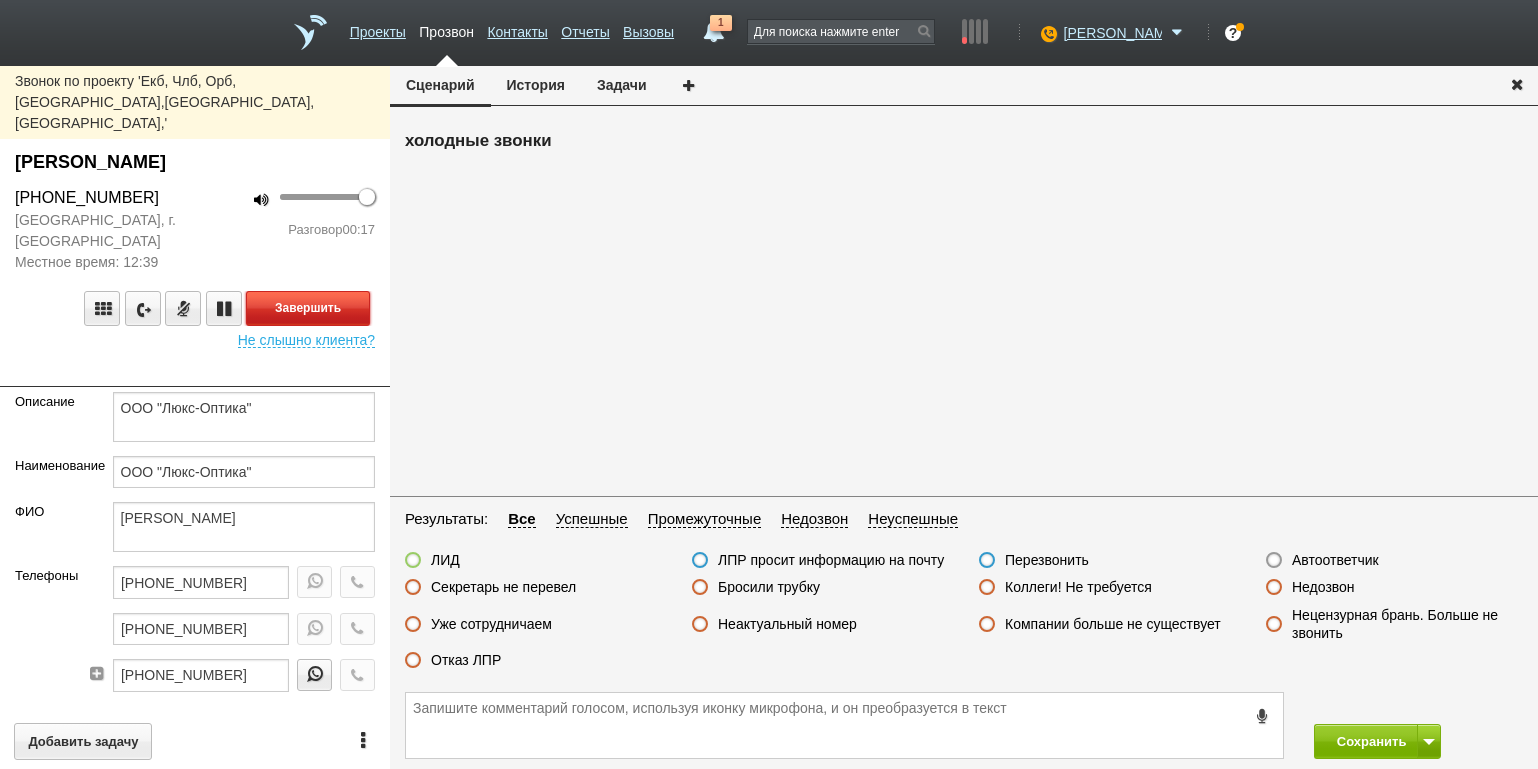 click on "Завершить" at bounding box center (308, 308) 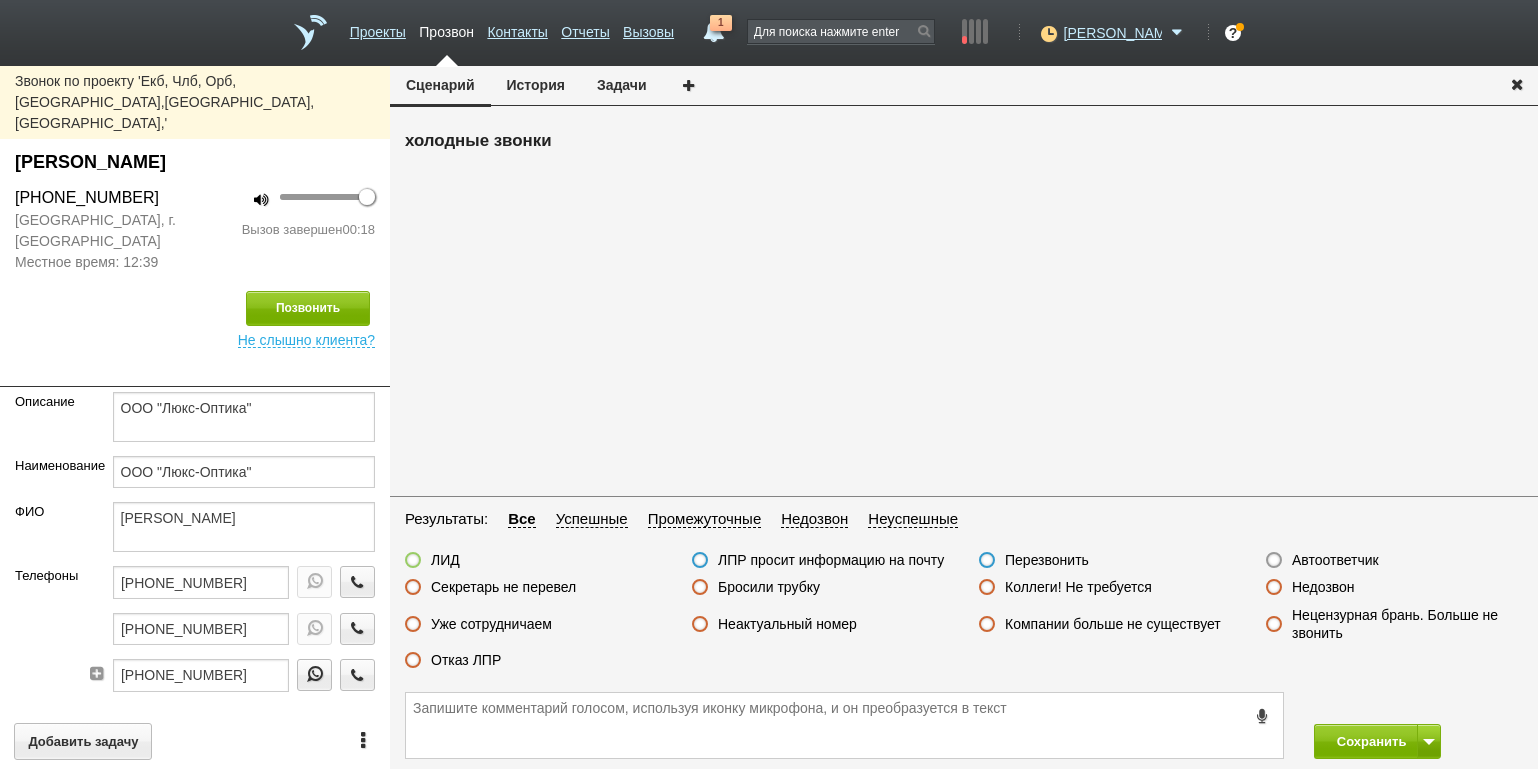 drag, startPoint x: 493, startPoint y: 583, endPoint x: 509, endPoint y: 589, distance: 17.088007 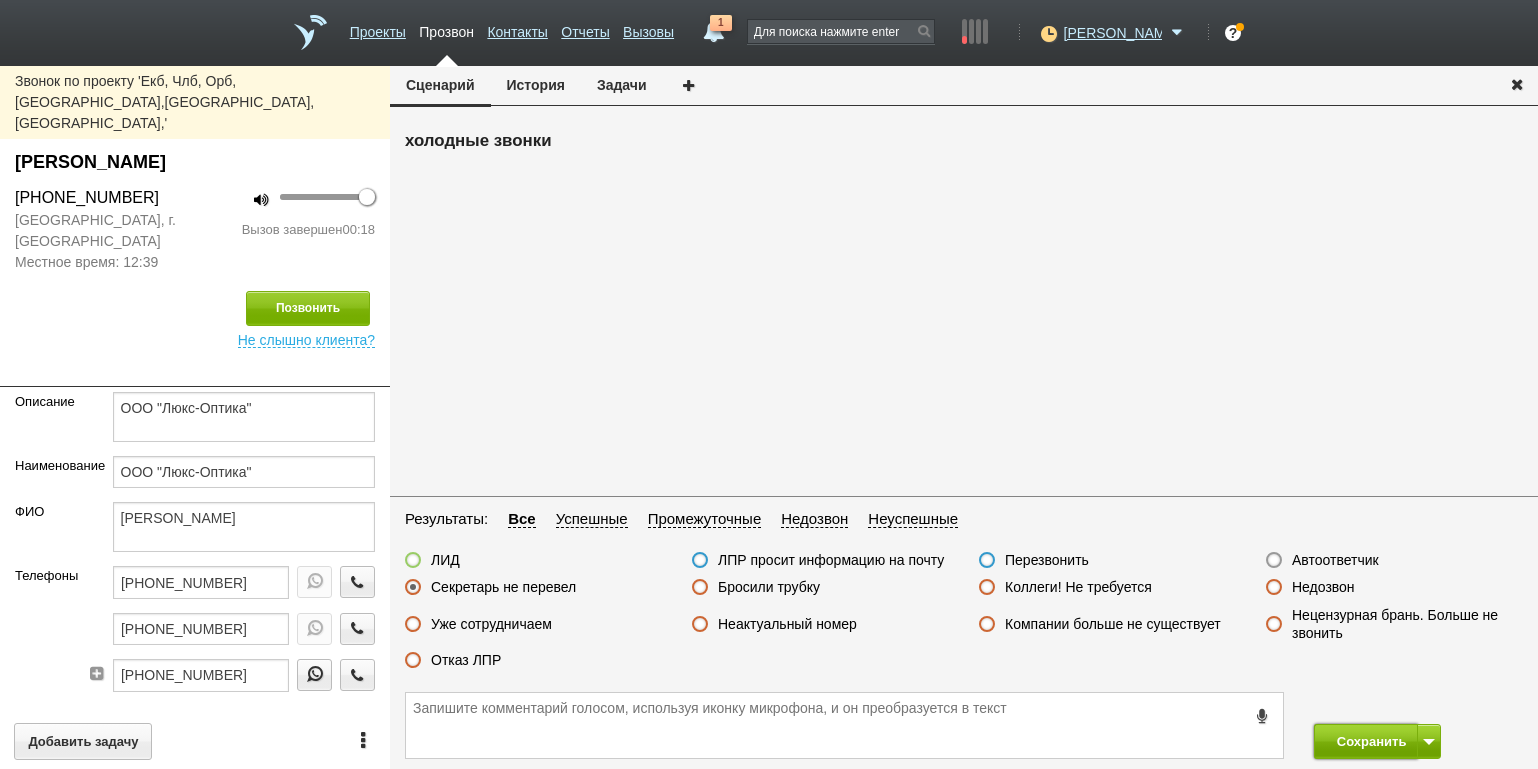 click on "Сохранить" at bounding box center [1366, 741] 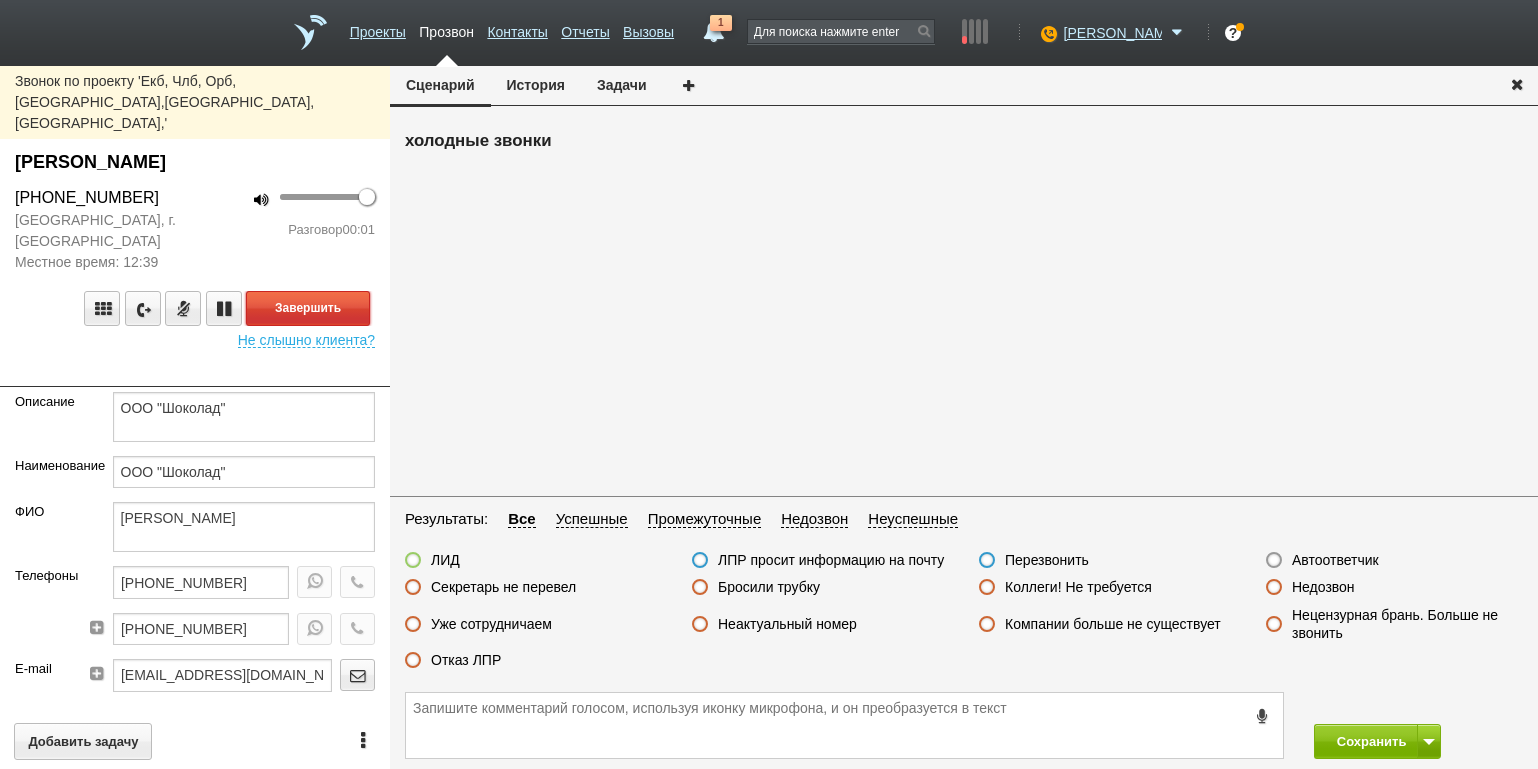 drag, startPoint x: 340, startPoint y: 275, endPoint x: 352, endPoint y: 275, distance: 12 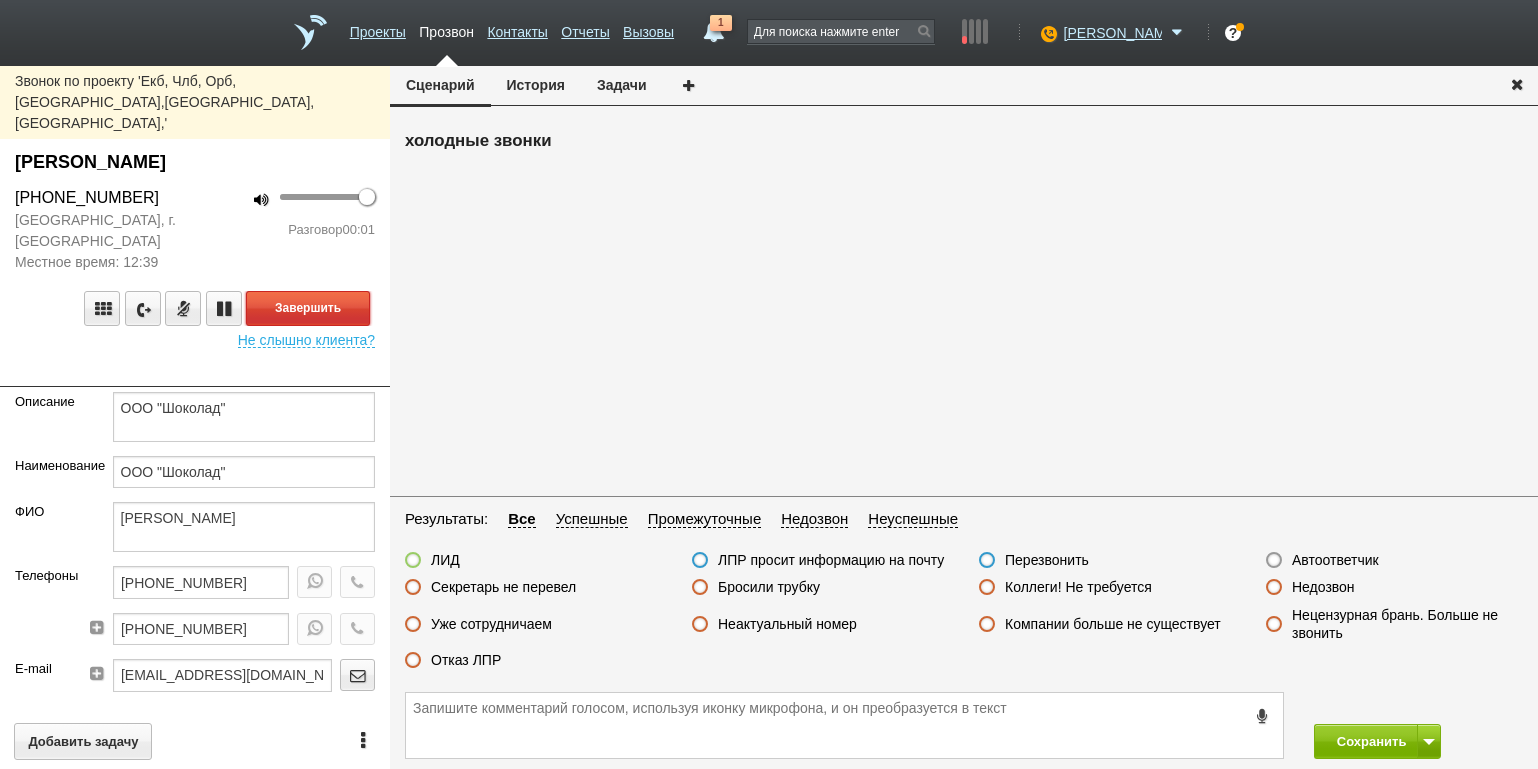 click on "Завершить" at bounding box center [308, 308] 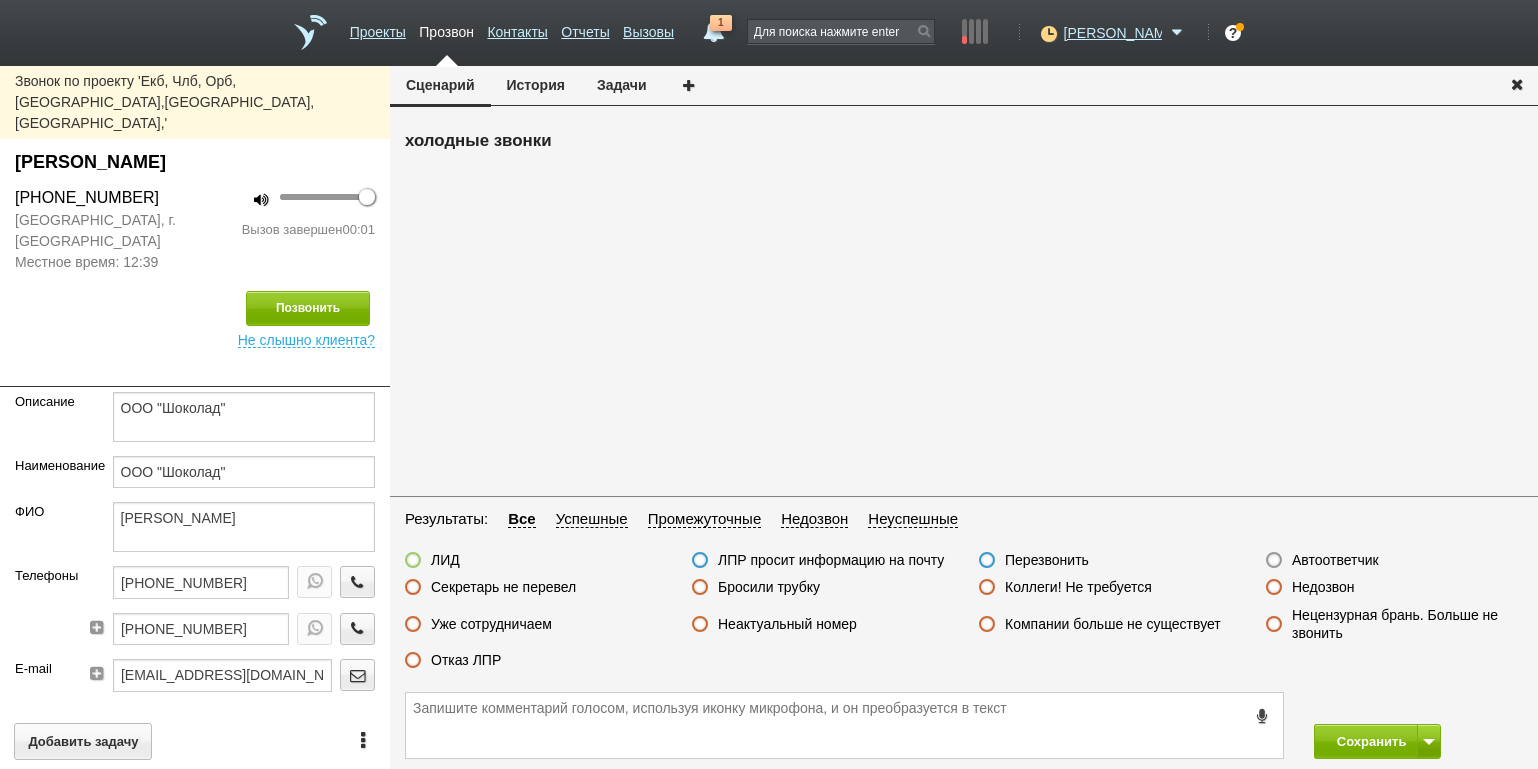 click on "Автоответчик" at bounding box center [1335, 560] 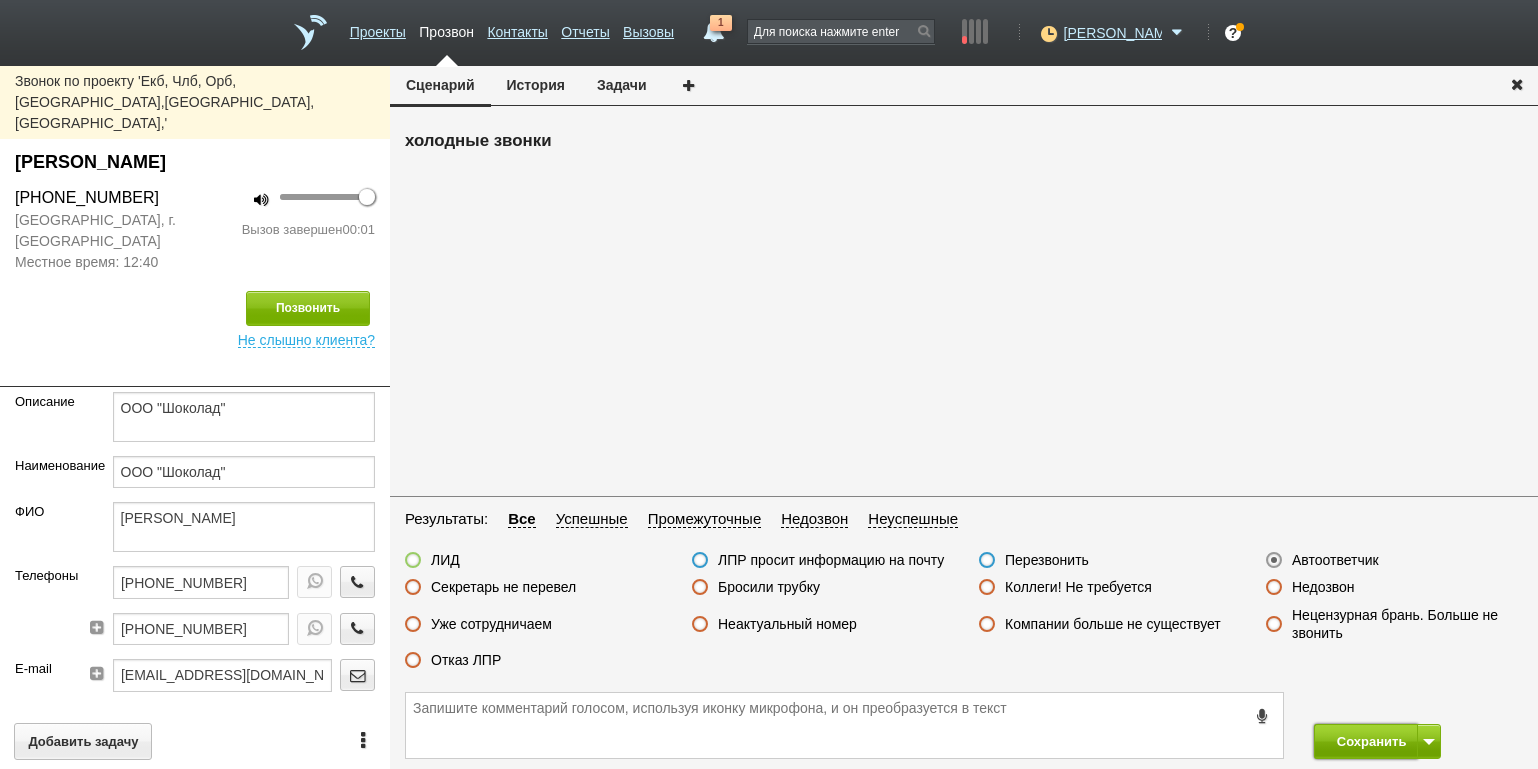 click on "Сохранить" at bounding box center (1366, 741) 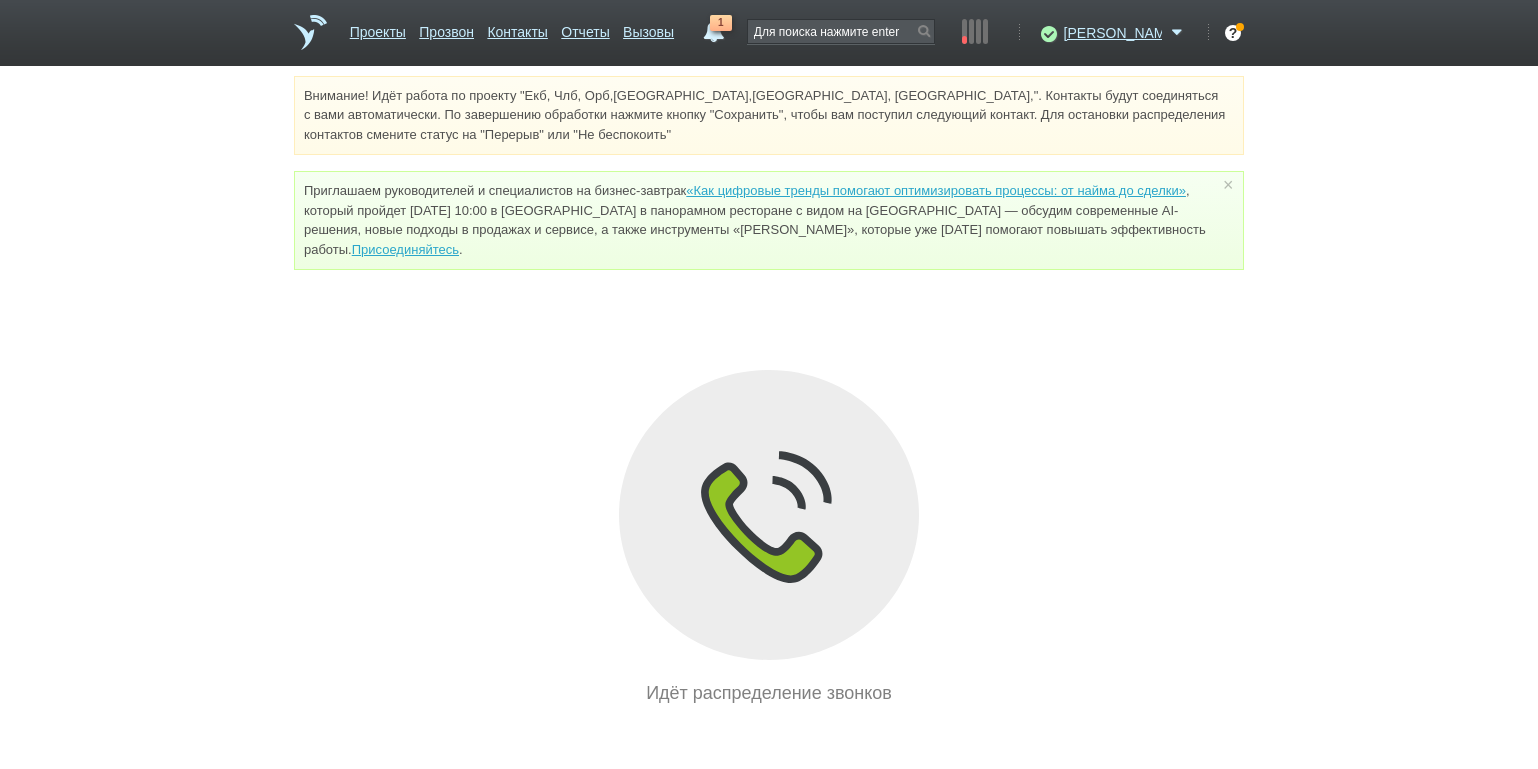 click on "Внимание! Идёт работа по проекту "Екб, Члб, Орб,[GEOGRAPHIC_DATA],[GEOGRAPHIC_DATA], [GEOGRAPHIC_DATA],". Контакты будут соединяться с вами автоматически. По завершению обработки нажмите кнопку "Сохранить", чтобы вам поступил следующий контакт. Для остановки распределения контактов смените статус на "Перерыв" или "Не беспокоить"
Приглашаем руководителей и специалистов на бизнес-завтрак  «Как цифровые тренды помогают оптимизировать процессы: от найма до сделки» Присоединяйтесь .
×
Идёт распределение звонков" at bounding box center [769, 391] 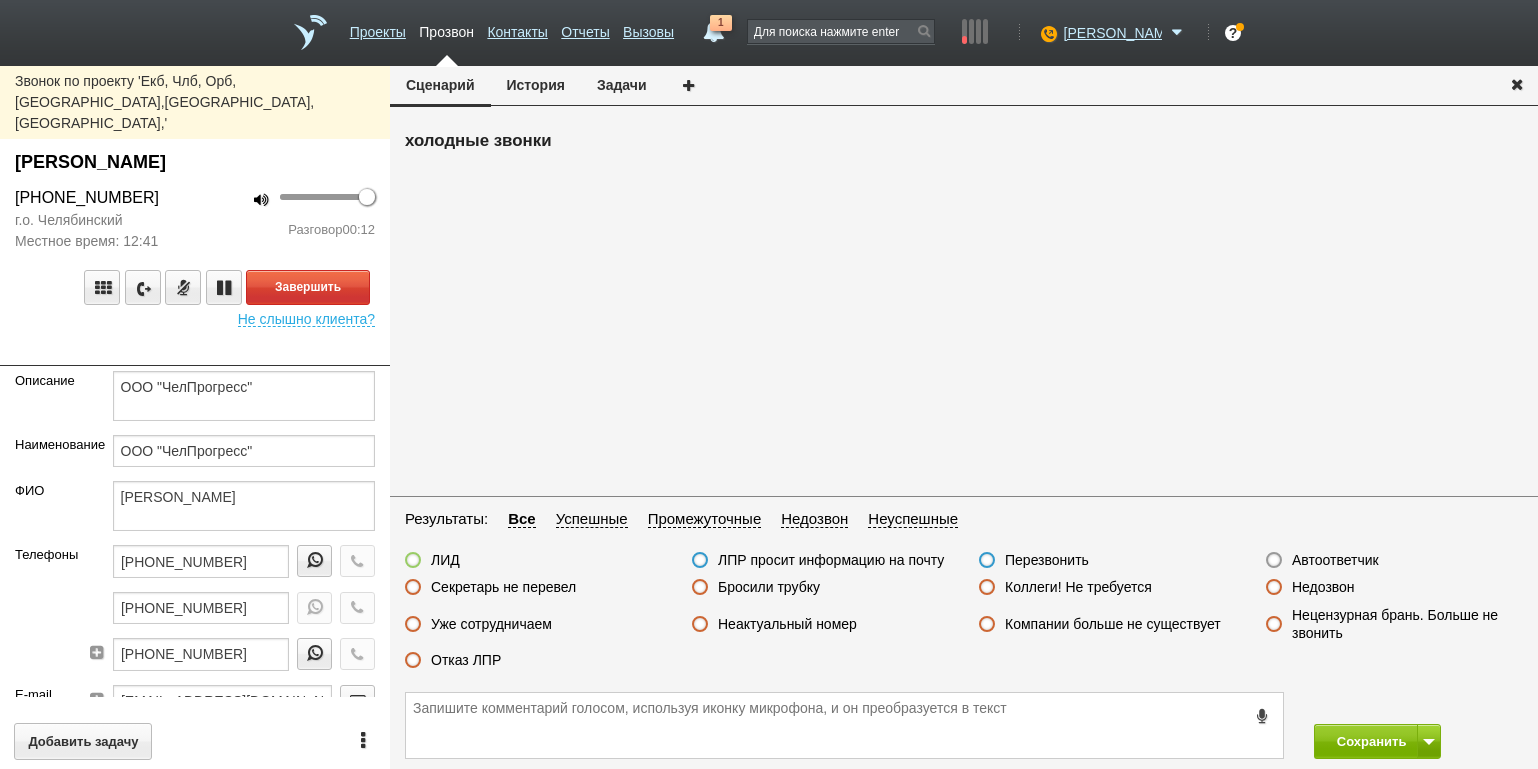 click on "Звонок по проекту 'Екб, Члб, [GEOGRAPHIC_DATA],[GEOGRAPHIC_DATA],[GEOGRAPHIC_DATA], Сургут,' [PERSON_NAME] [PHONE_NUMBER] г.о. Челябинский Местное время: 12:41     100
Разговор
00:12         Завершить Не слышно клиента? Описание ООО "ЧелПрогресс" Наименование ООО "ЧелПрогресс" ФИО [PERSON_NAME] Телефоны [PHONE_NUMBER] [PHONE_NUMBER] [PHONE_NUMBER] E-mail [EMAIL_ADDRESS][DOMAIN_NAME] Сайт Город Адрес Регион Челябинская обл Должность Директор Теги выгрузить тест Ничего не найдено Список пуст Ответственный [PERSON_NAME] [PERSON_NAME] [PERSON_NAME] [PERSON_NAME] [PERSON_NAME] не найдено" at bounding box center (195, 417) 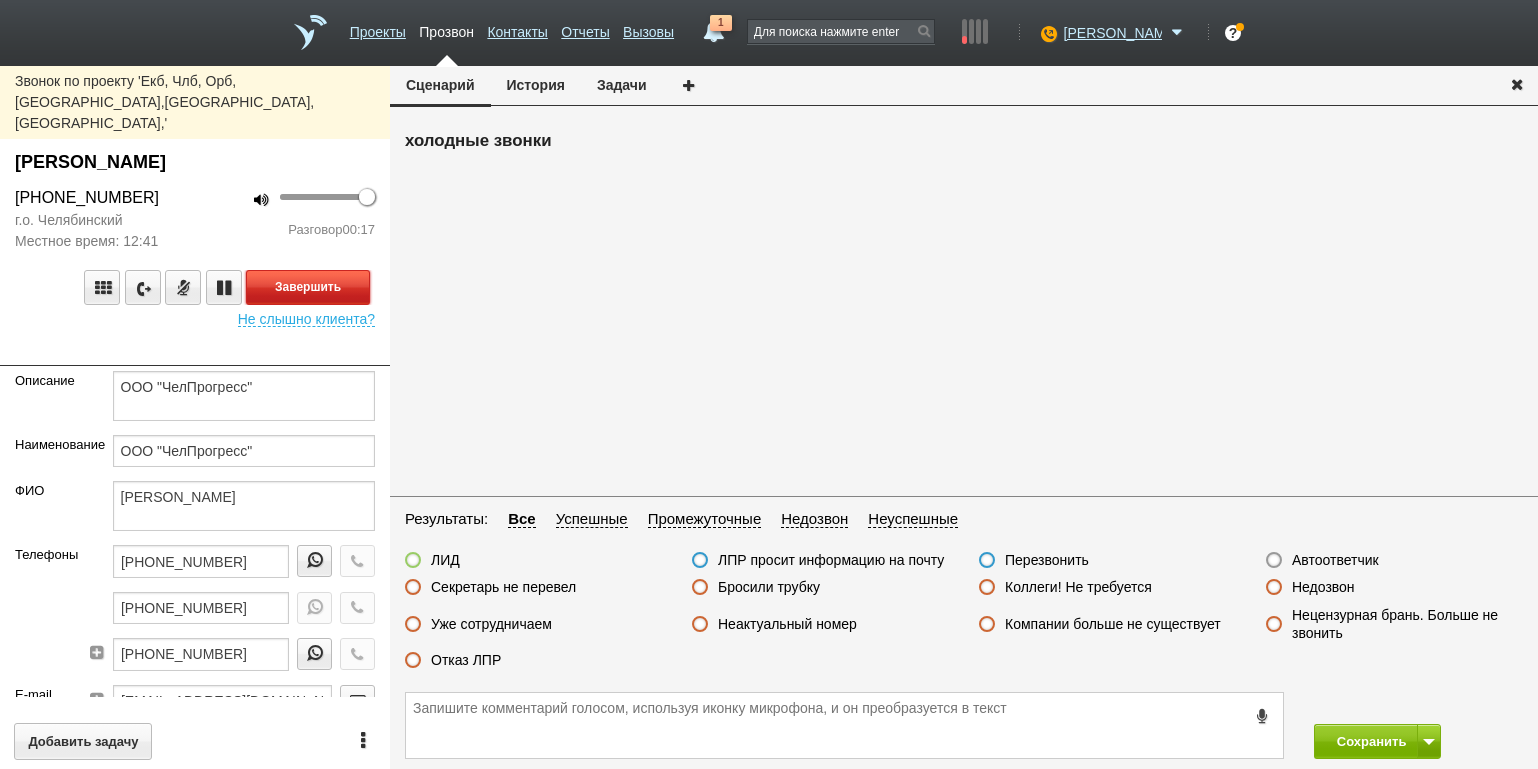 click on "Завершить" at bounding box center [308, 287] 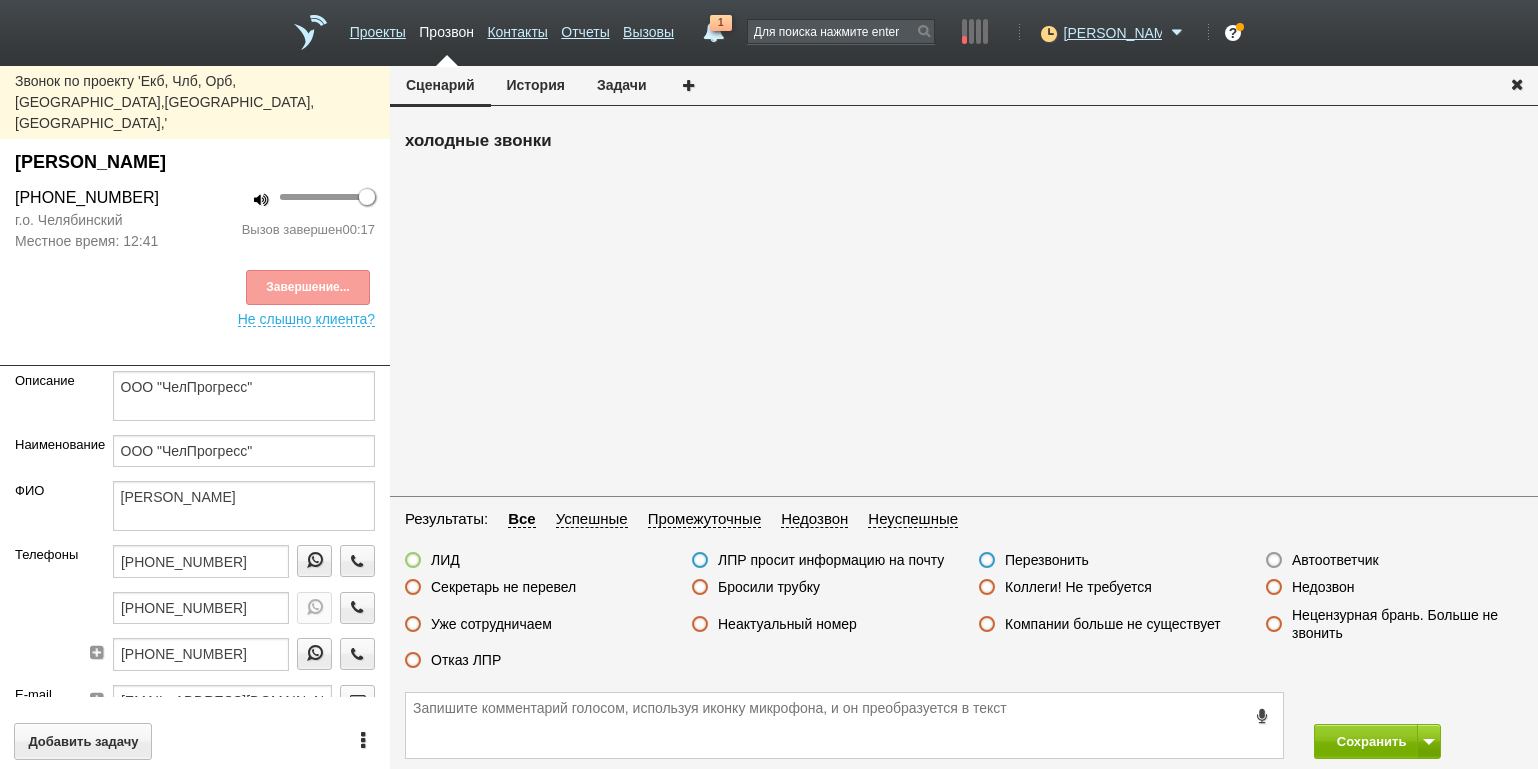 drag, startPoint x: 476, startPoint y: 659, endPoint x: 501, endPoint y: 660, distance: 25.019993 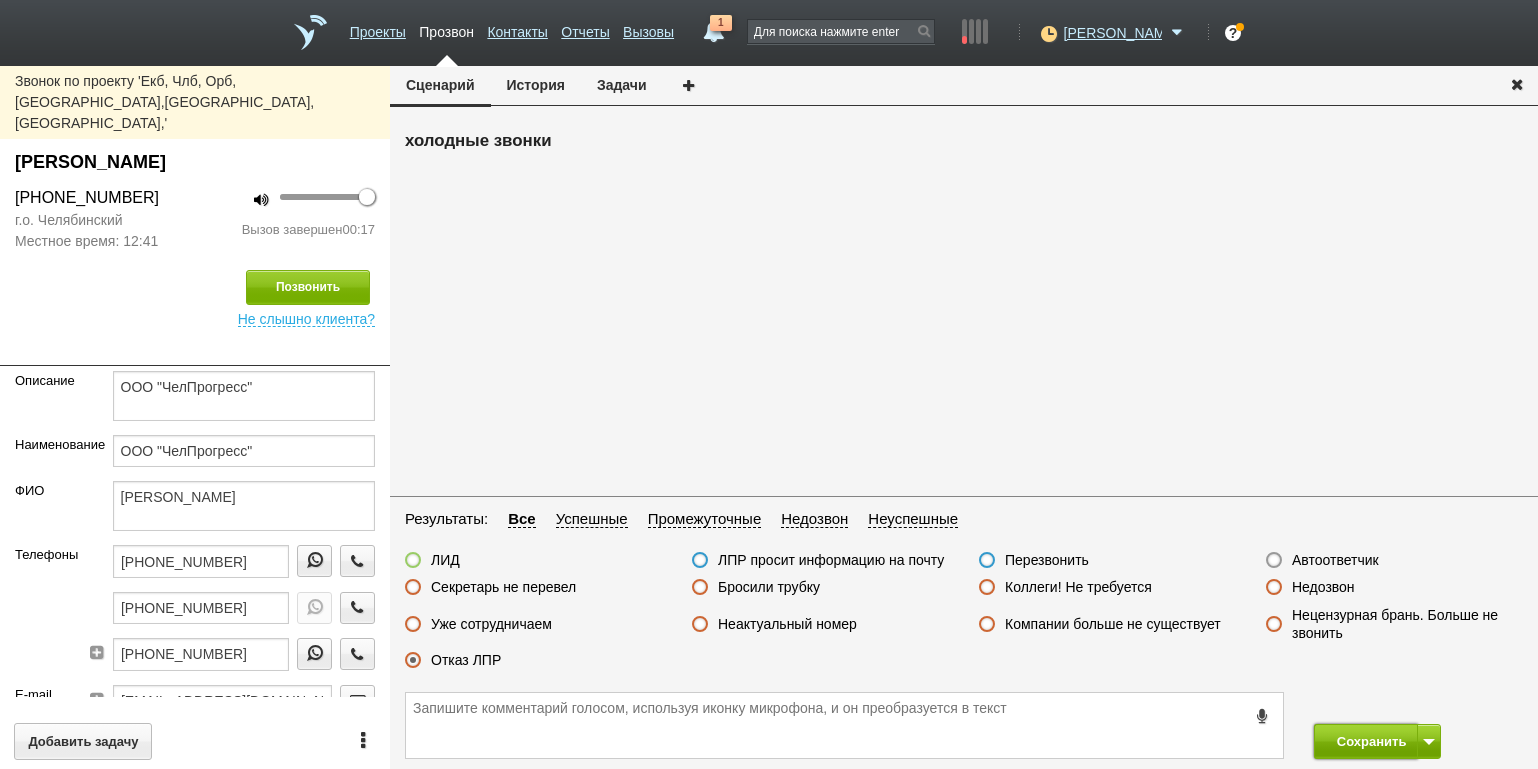 click on "Сохранить" at bounding box center (1366, 741) 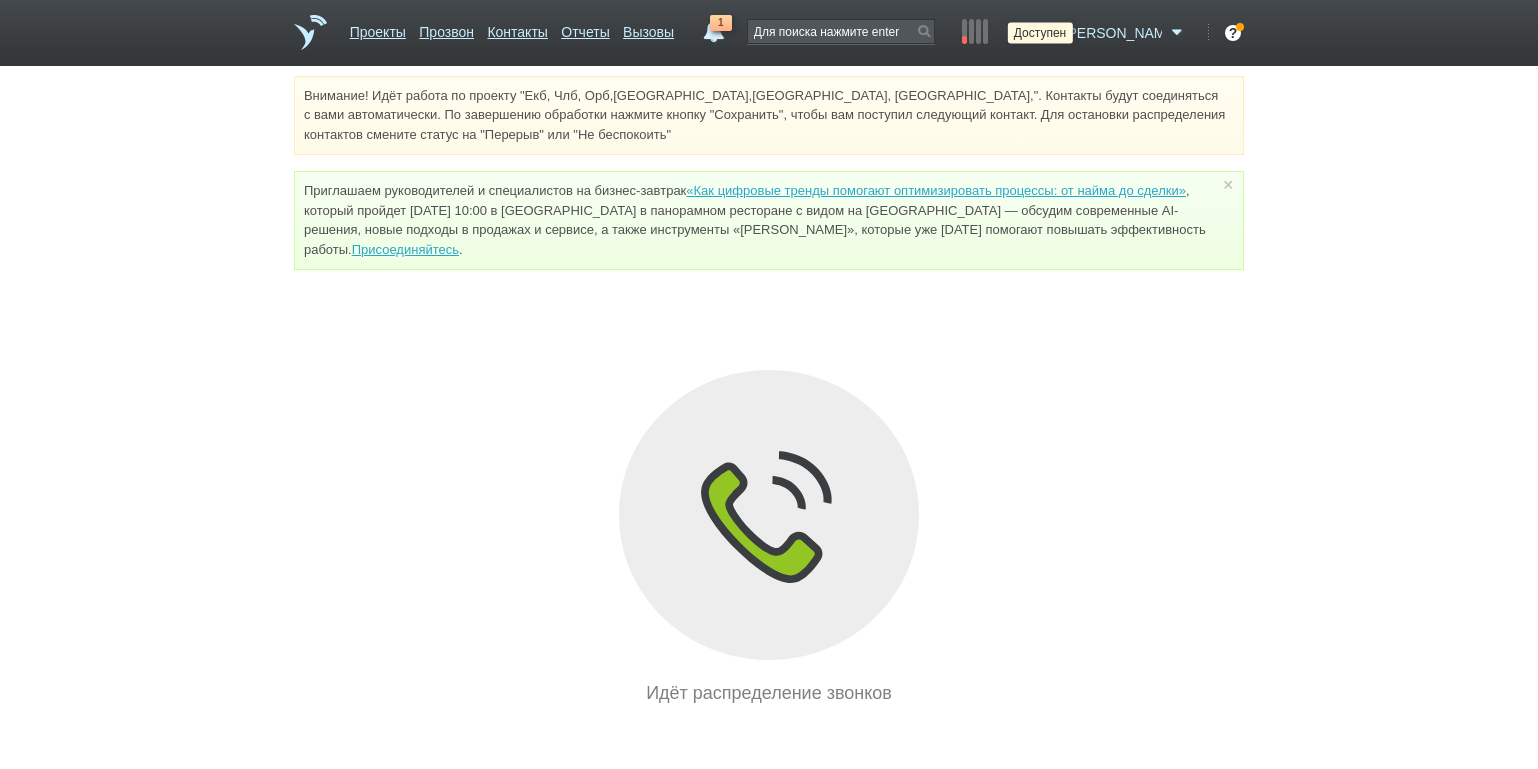 click at bounding box center [1046, 33] 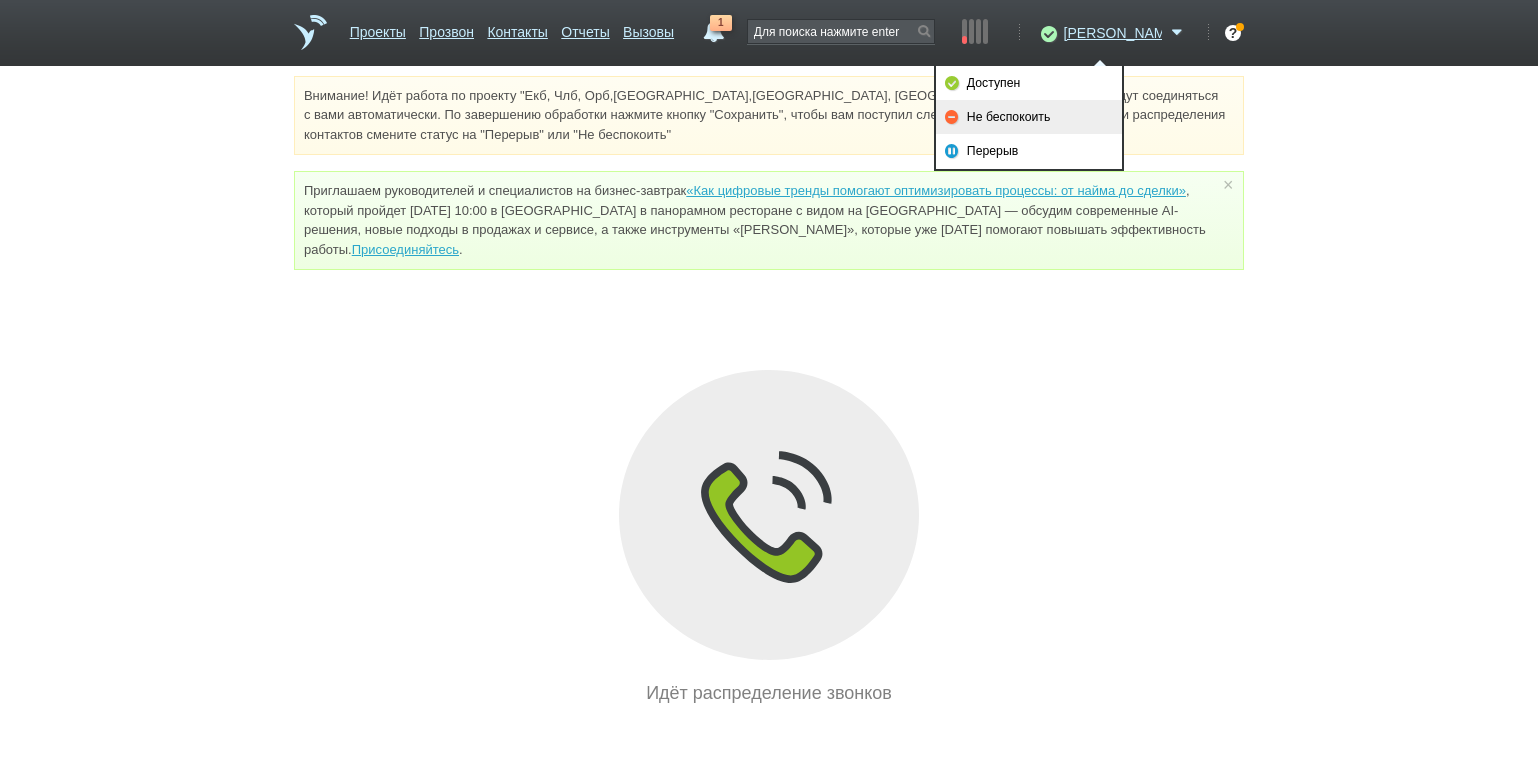 click on "Не беспокоить" at bounding box center [1029, 117] 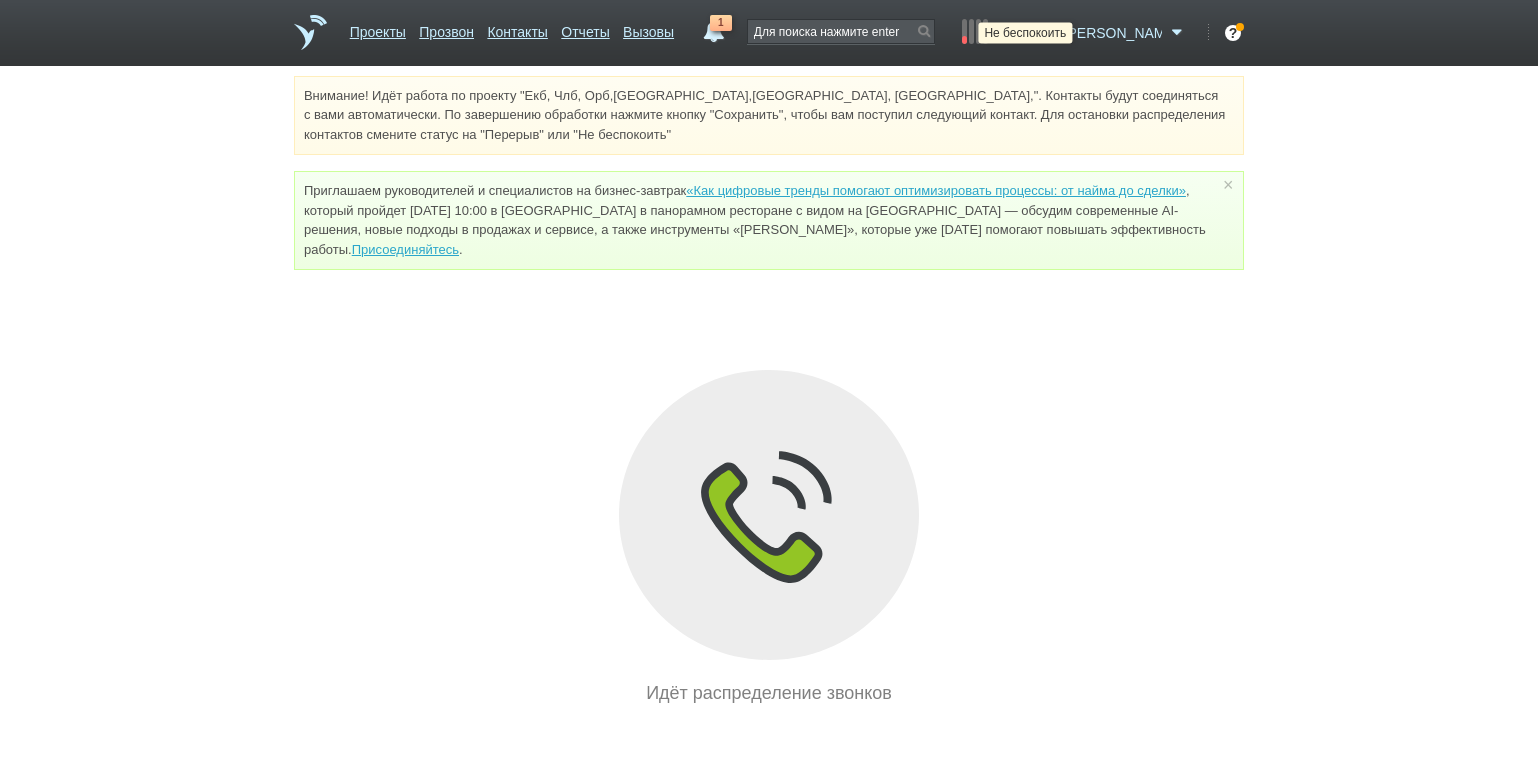 click at bounding box center (1046, 33) 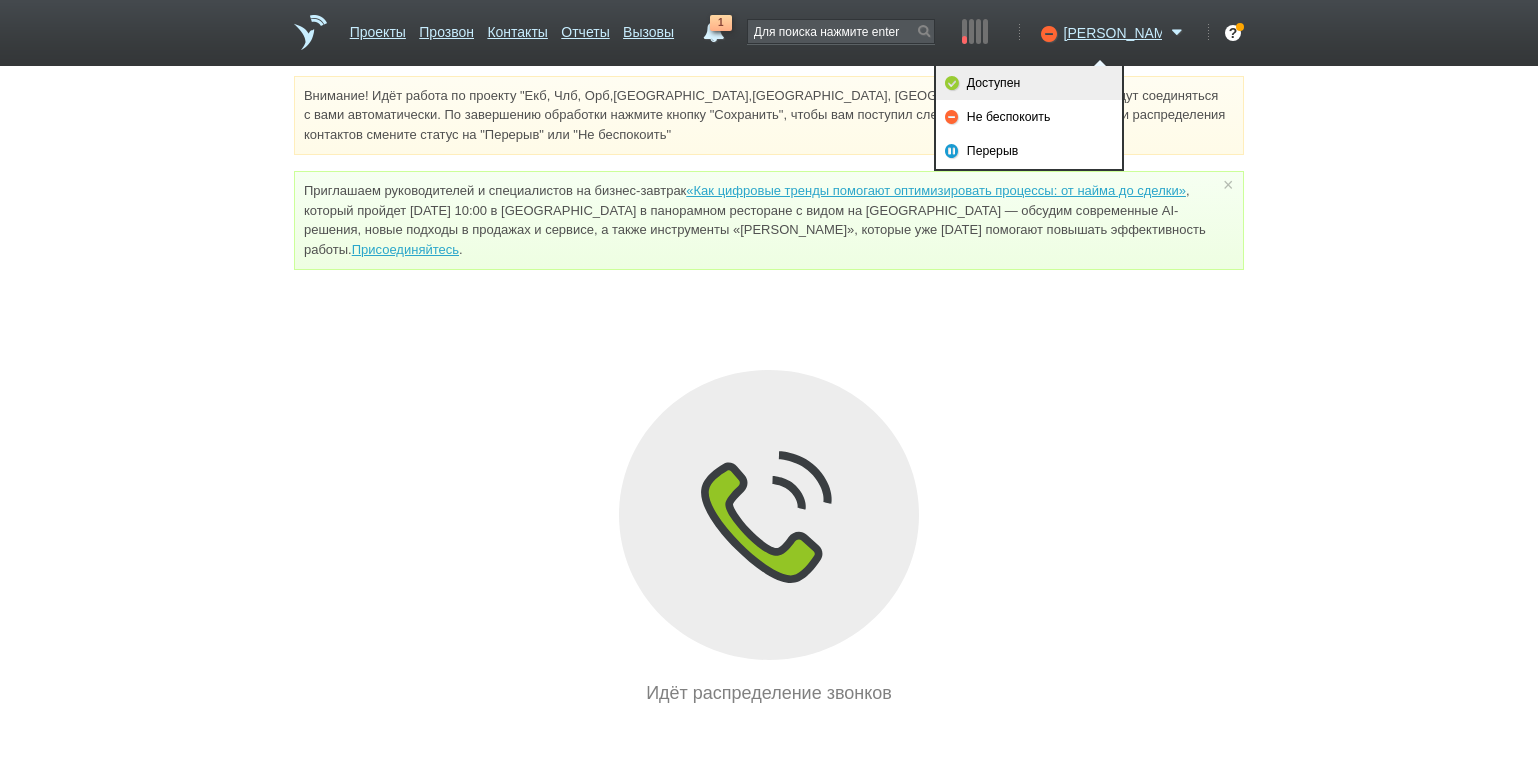 click on "Доступен" at bounding box center (1029, 83) 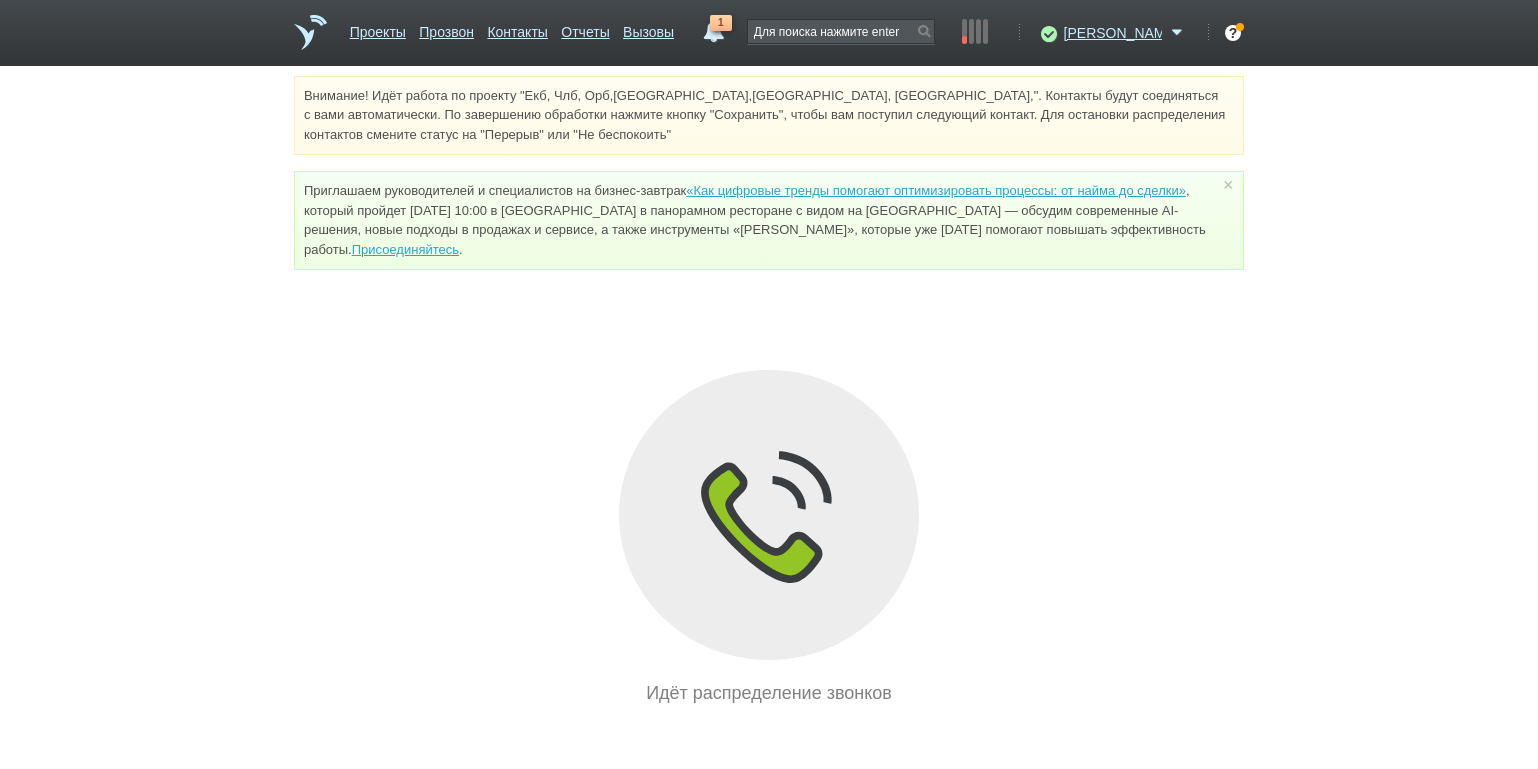 click on "Внимание! Идёт работа по проекту "Екб, Члб, Орб,[GEOGRAPHIC_DATA],[GEOGRAPHIC_DATA], [GEOGRAPHIC_DATA],". Контакты будут соединяться с вами автоматически. По завершению обработки нажмите кнопку "Сохранить", чтобы вам поступил следующий контакт. Для остановки распределения контактов смените статус на "Перерыв" или "Не беспокоить"
Приглашаем руководителей и специалистов на бизнес-завтрак  «Как цифровые тренды помогают оптимизировать процессы: от найма до сделки» Присоединяйтесь .
×
Идёт распределение звонков" at bounding box center (769, 391) 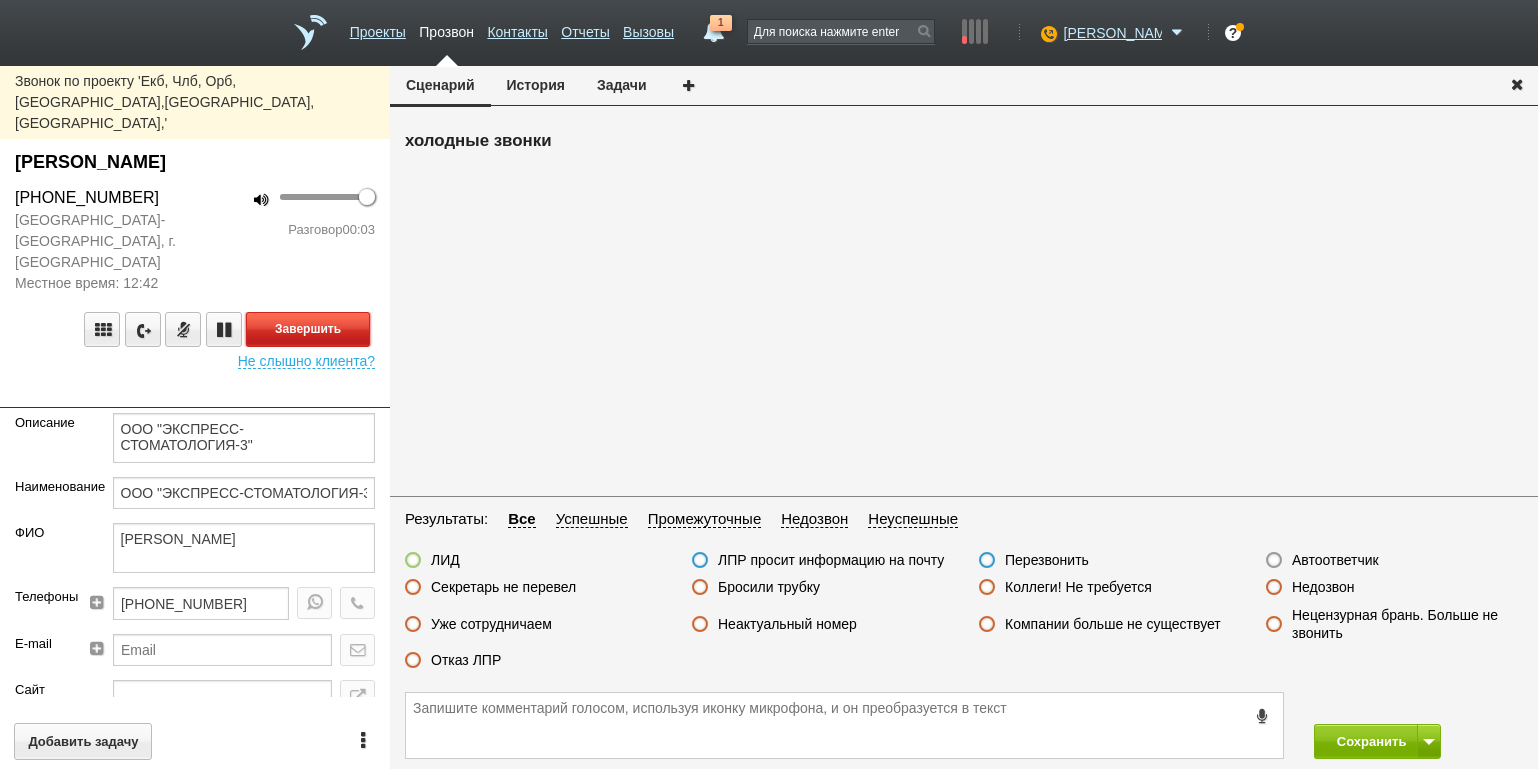 click on "Завершить" at bounding box center [308, 329] 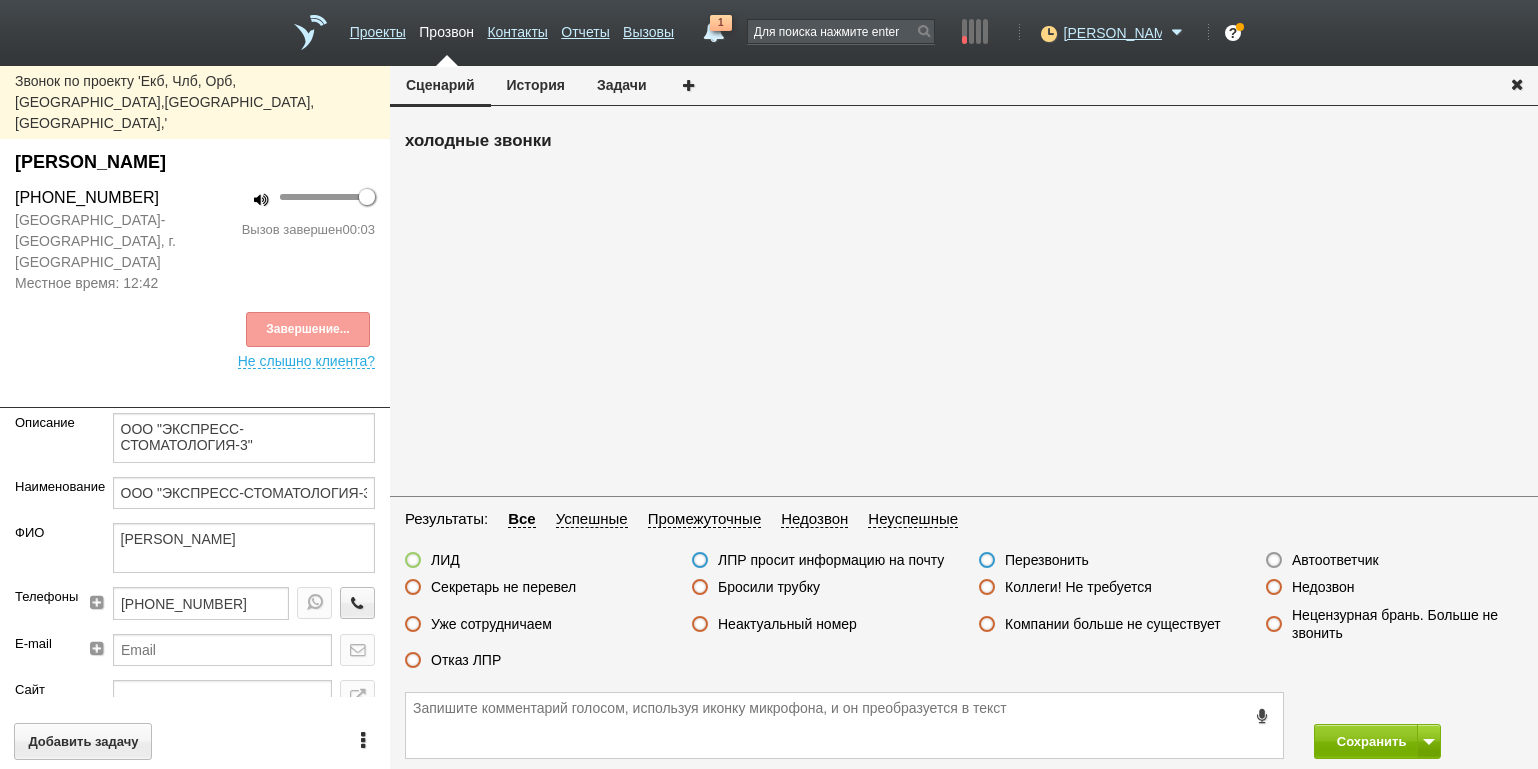 click on "Недозвон" at bounding box center (1323, 587) 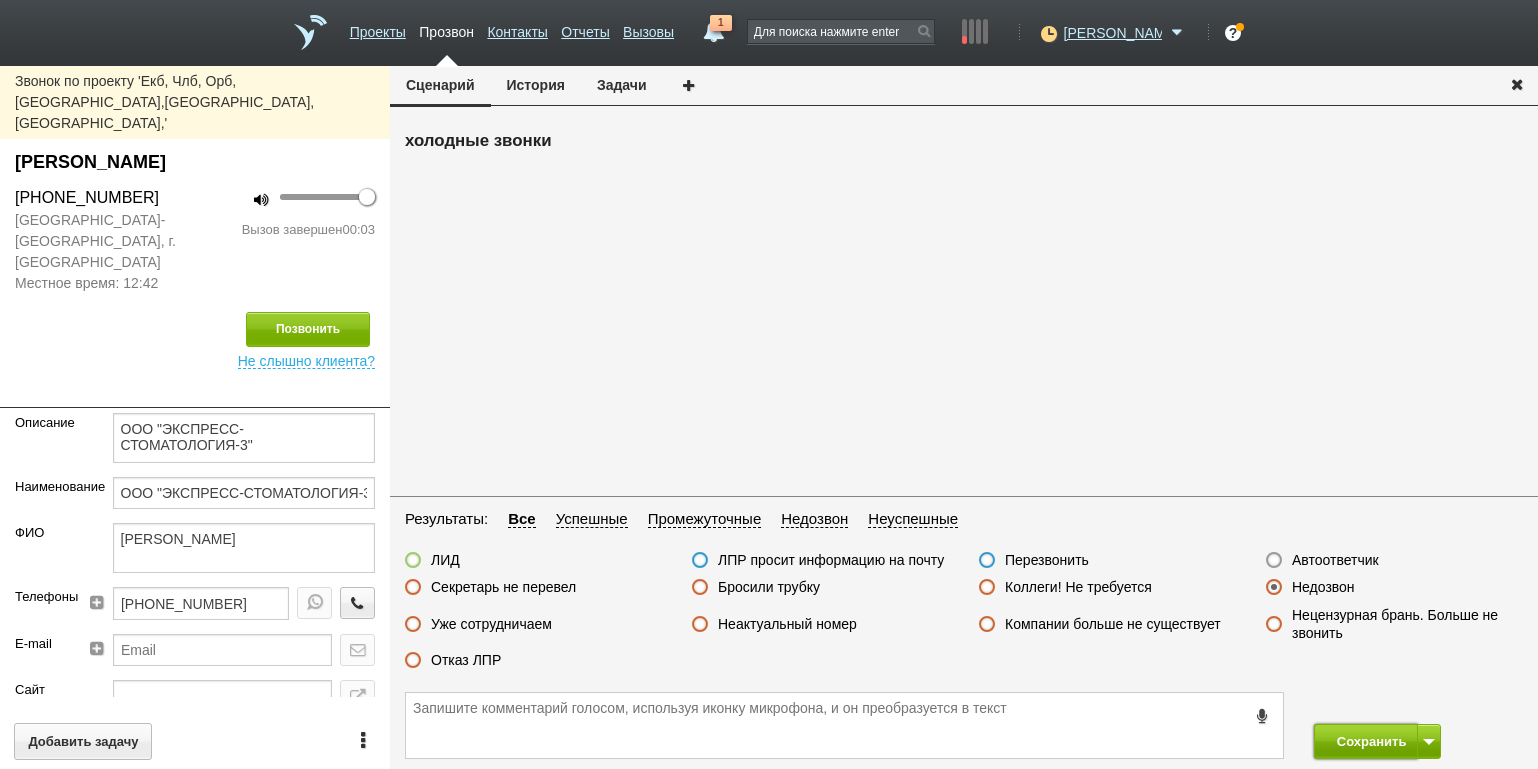 drag, startPoint x: 1376, startPoint y: 740, endPoint x: 1363, endPoint y: 726, distance: 19.104973 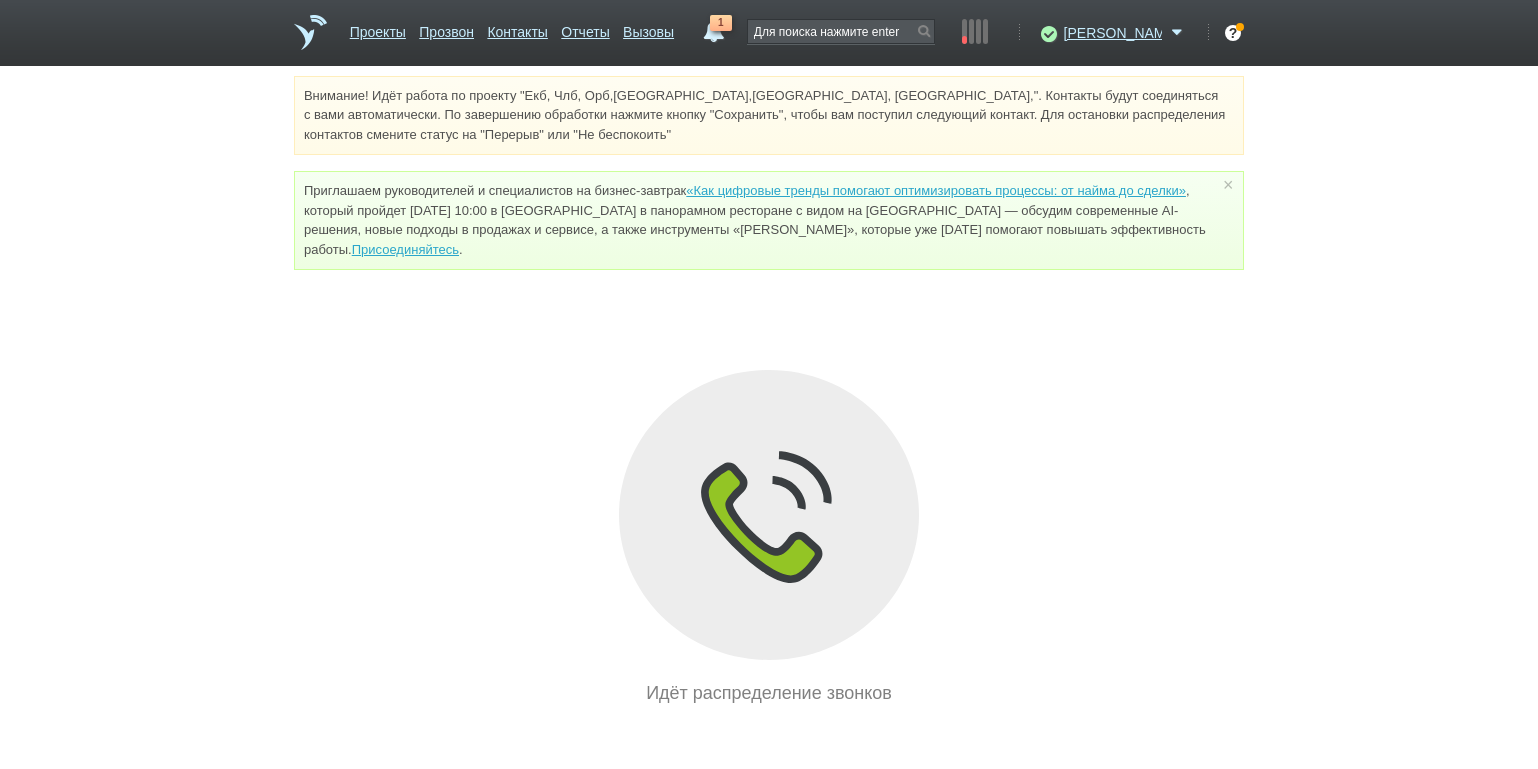 click on "Внимание! Идёт работа по проекту "Екб, Члб, Орб,[GEOGRAPHIC_DATA],[GEOGRAPHIC_DATA], [GEOGRAPHIC_DATA],". Контакты будут соединяться с вами автоматически. По завершению обработки нажмите кнопку "Сохранить", чтобы вам поступил следующий контакт. Для остановки распределения контактов смените статус на "Перерыв" или "Не беспокоить"
Приглашаем руководителей и специалистов на бизнес-завтрак  «Как цифровые тренды помогают оптимизировать процессы: от найма до сделки» Присоединяйтесь .
×
Идёт распределение звонков" at bounding box center [769, 391] 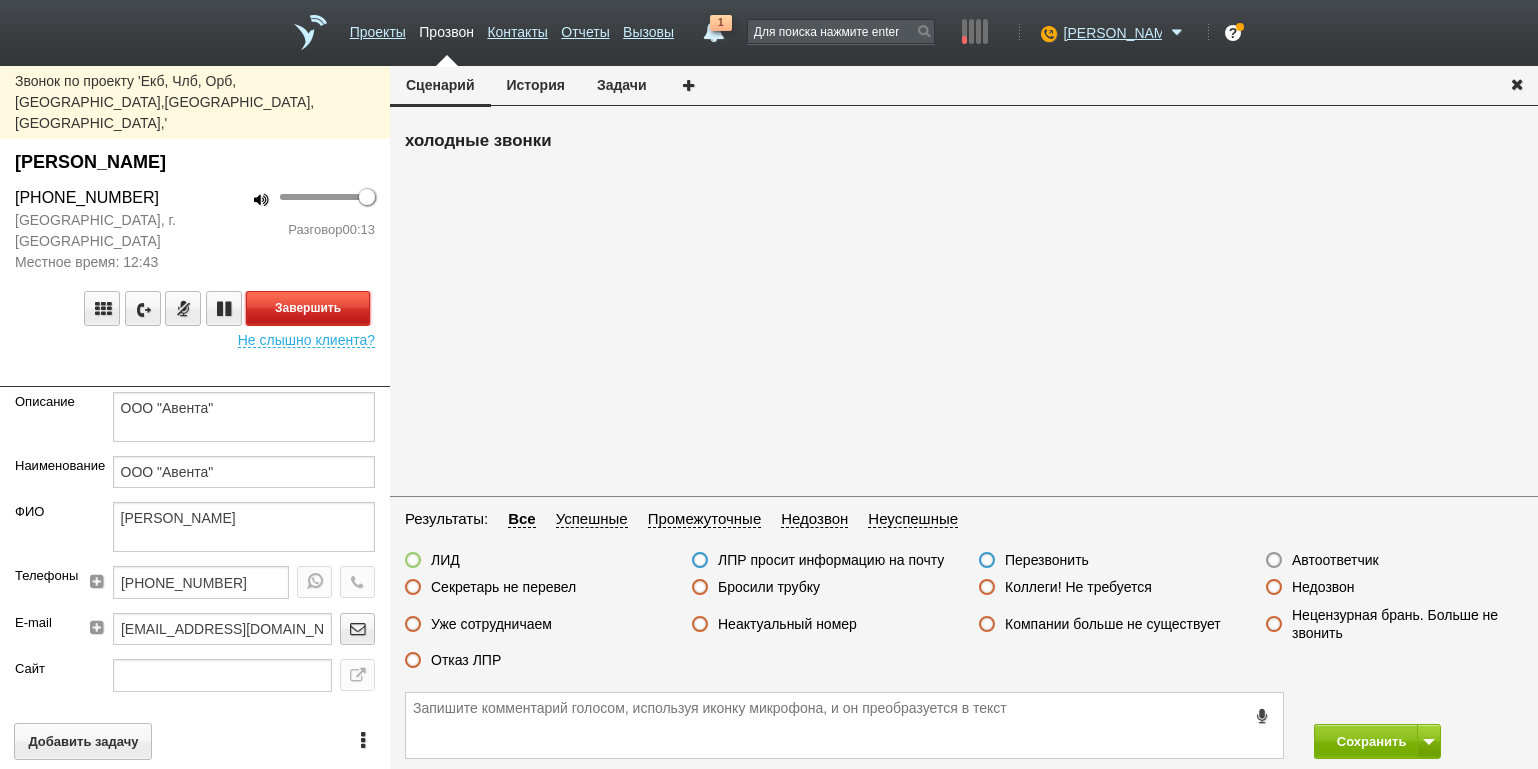 click on "Завершить" at bounding box center (308, 308) 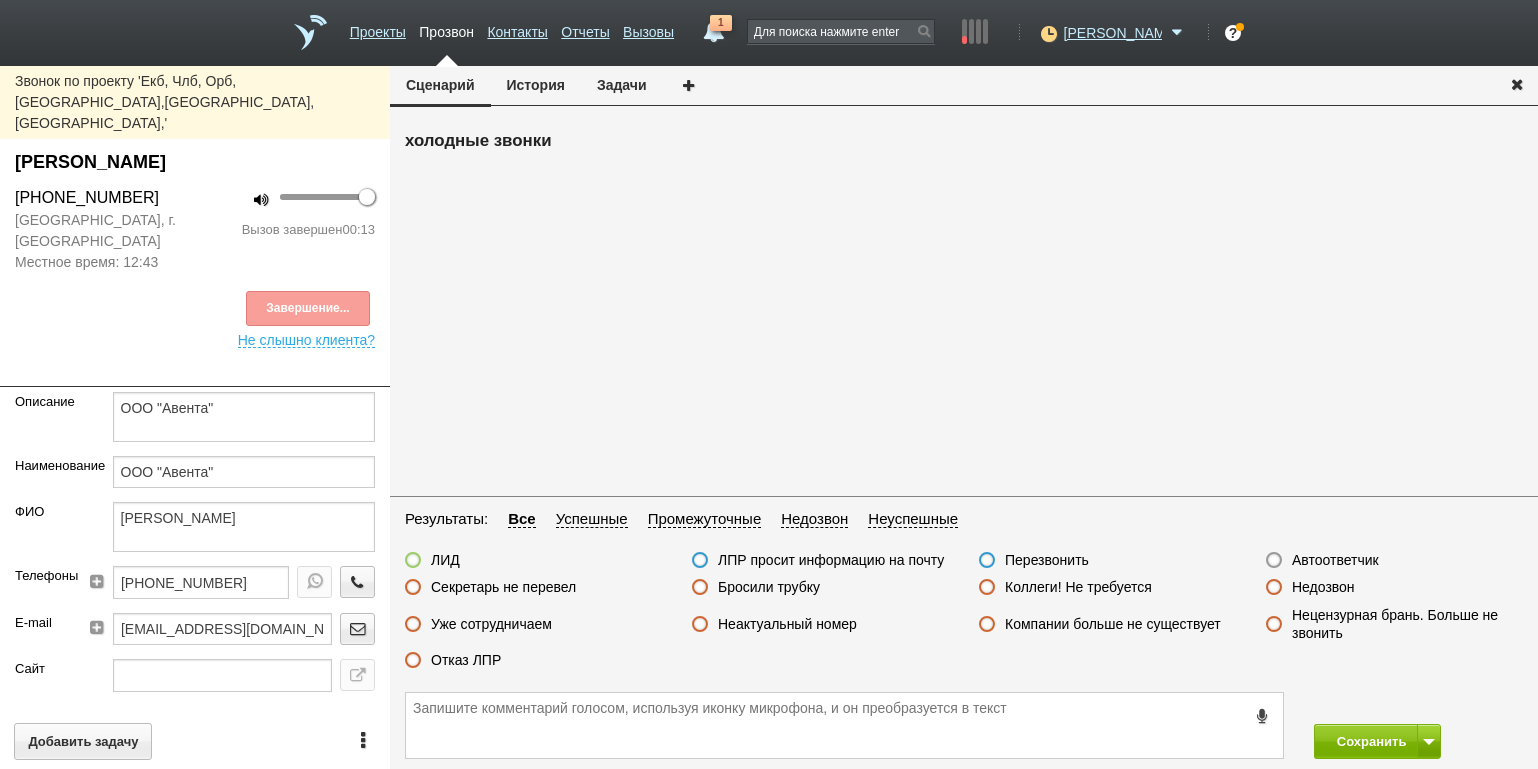 click on "Отказ ЛПР" at bounding box center (466, 660) 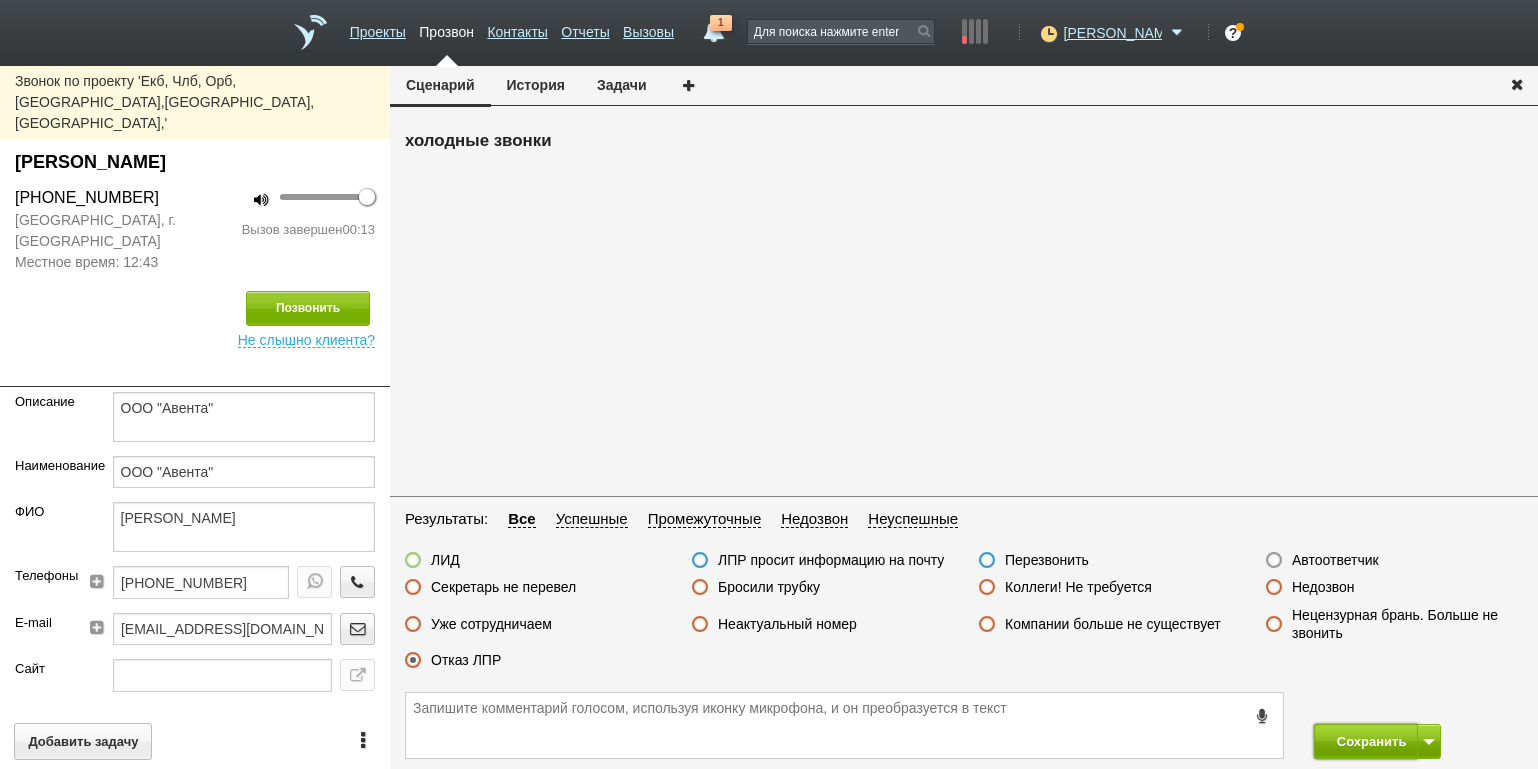 click on "Сохранить" at bounding box center [1366, 741] 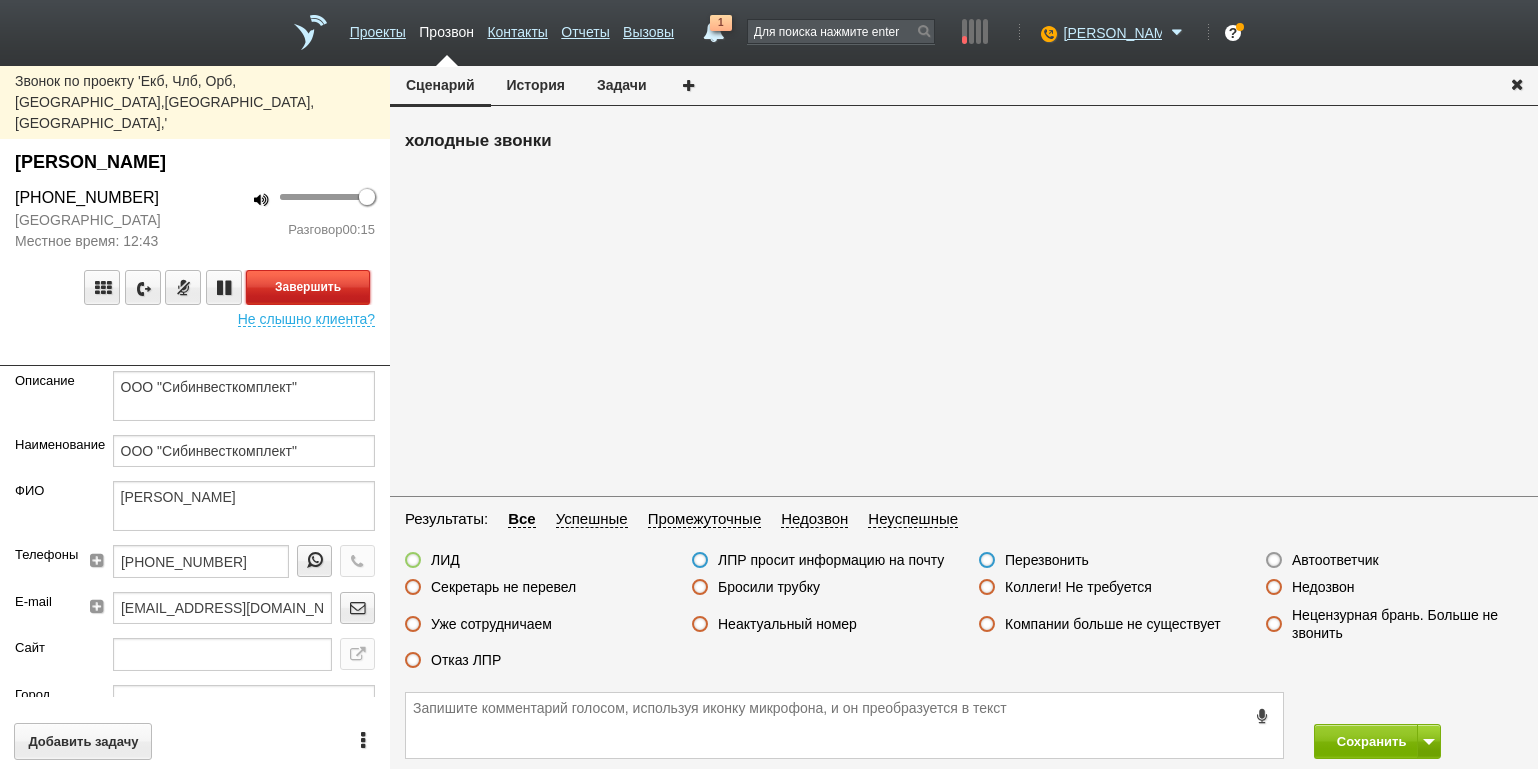 click on "Завершить" at bounding box center (308, 287) 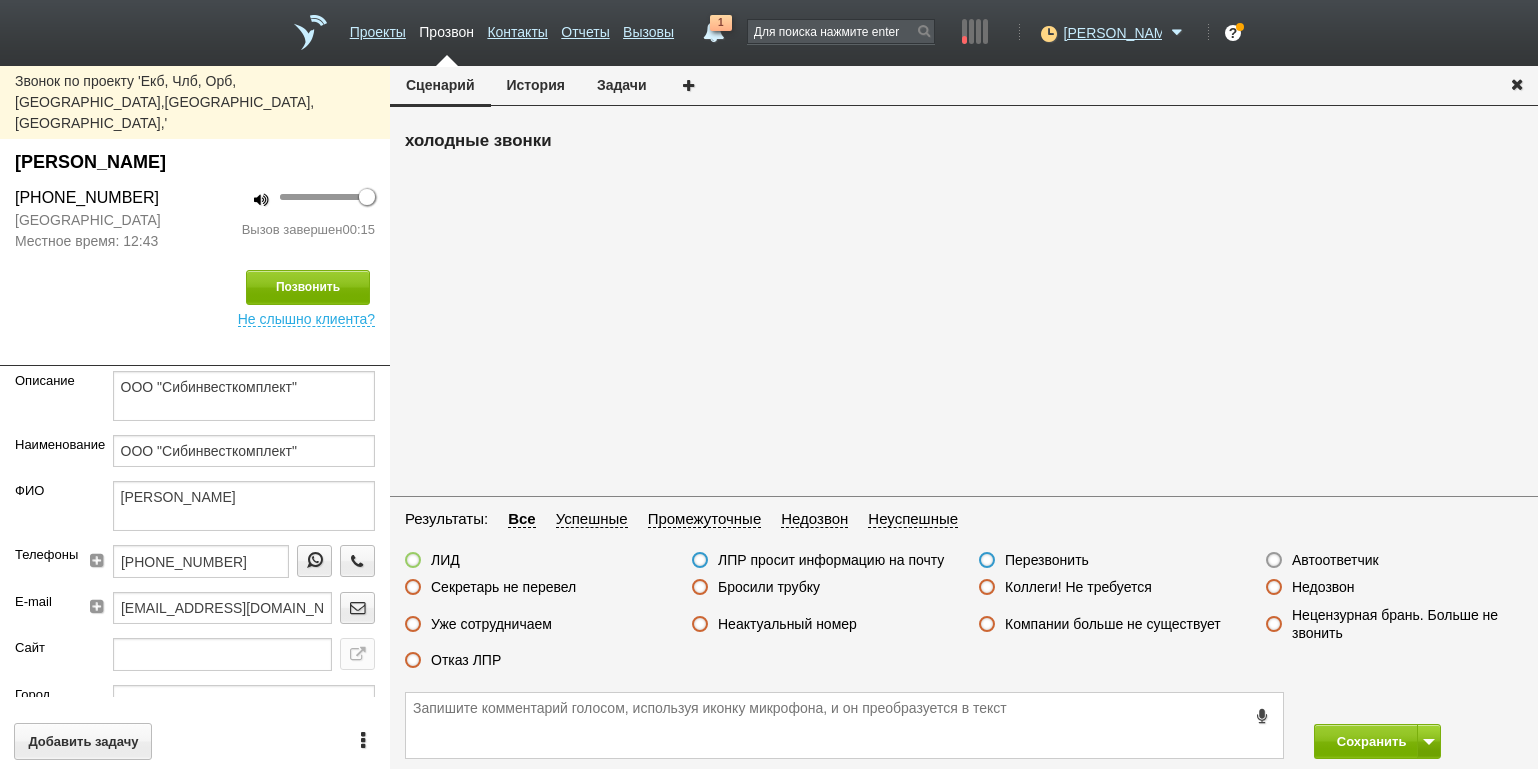 click on "Отказ ЛПР" at bounding box center [466, 660] 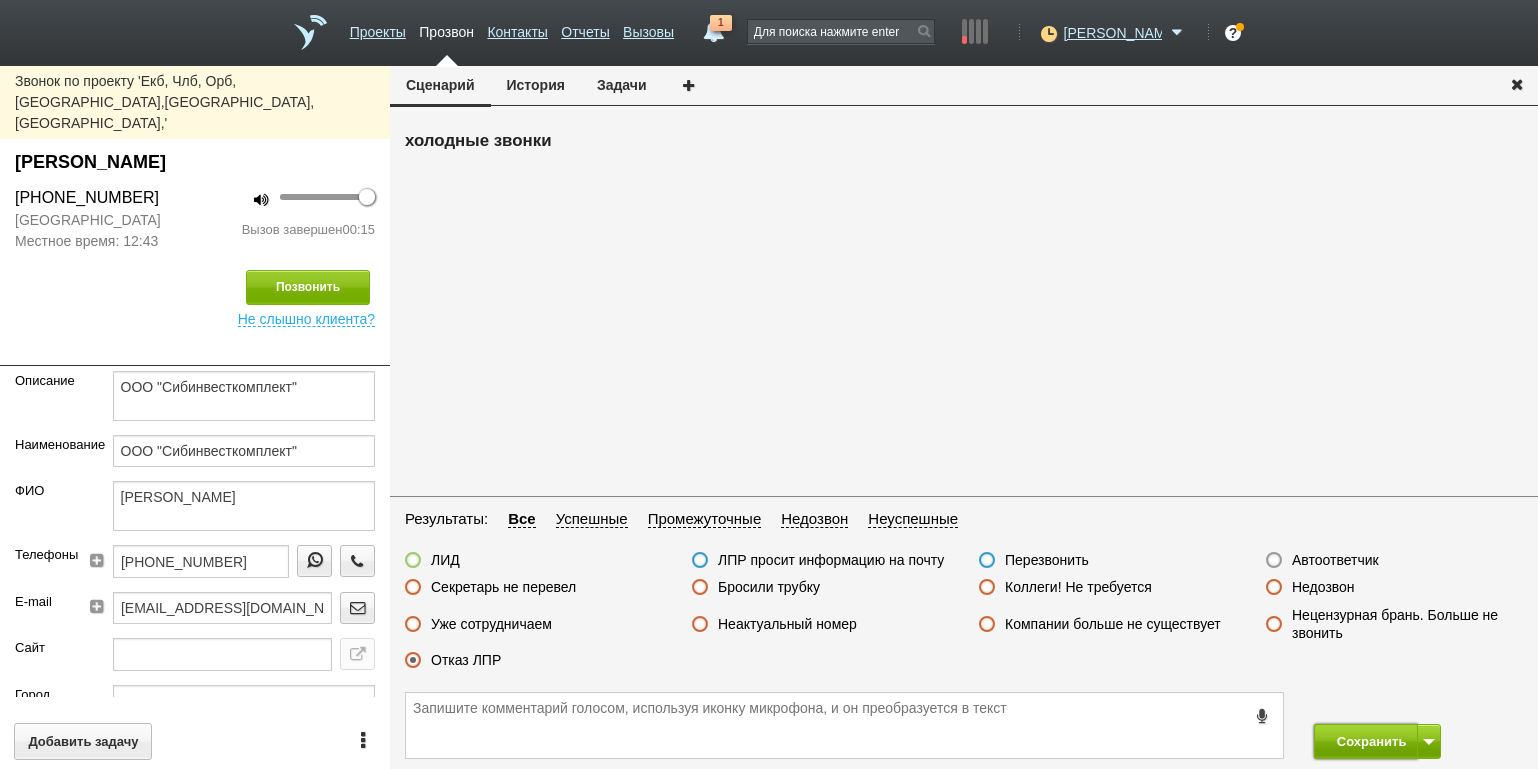 click on "Сохранить" at bounding box center (1366, 741) 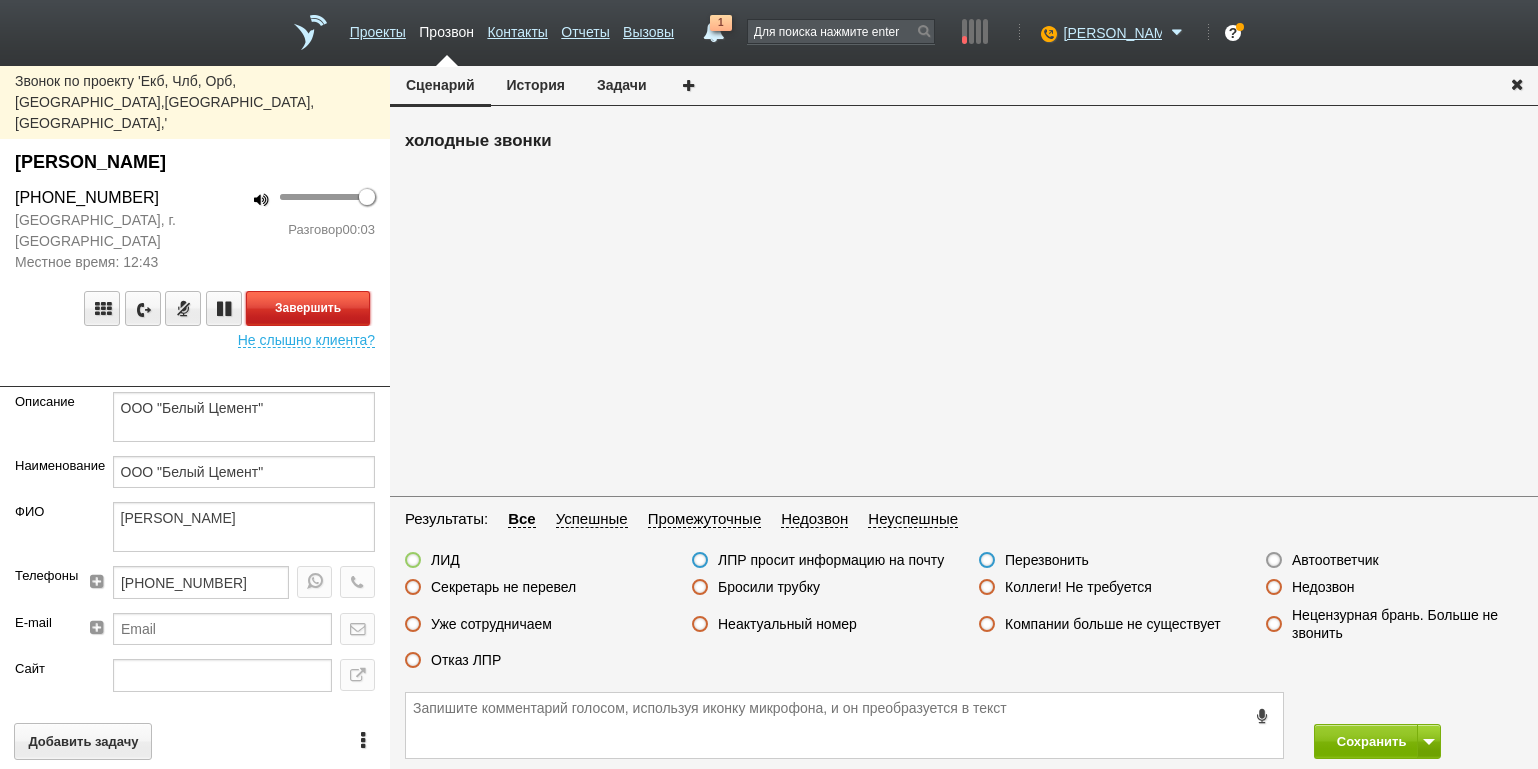 click on "Завершить" at bounding box center (308, 308) 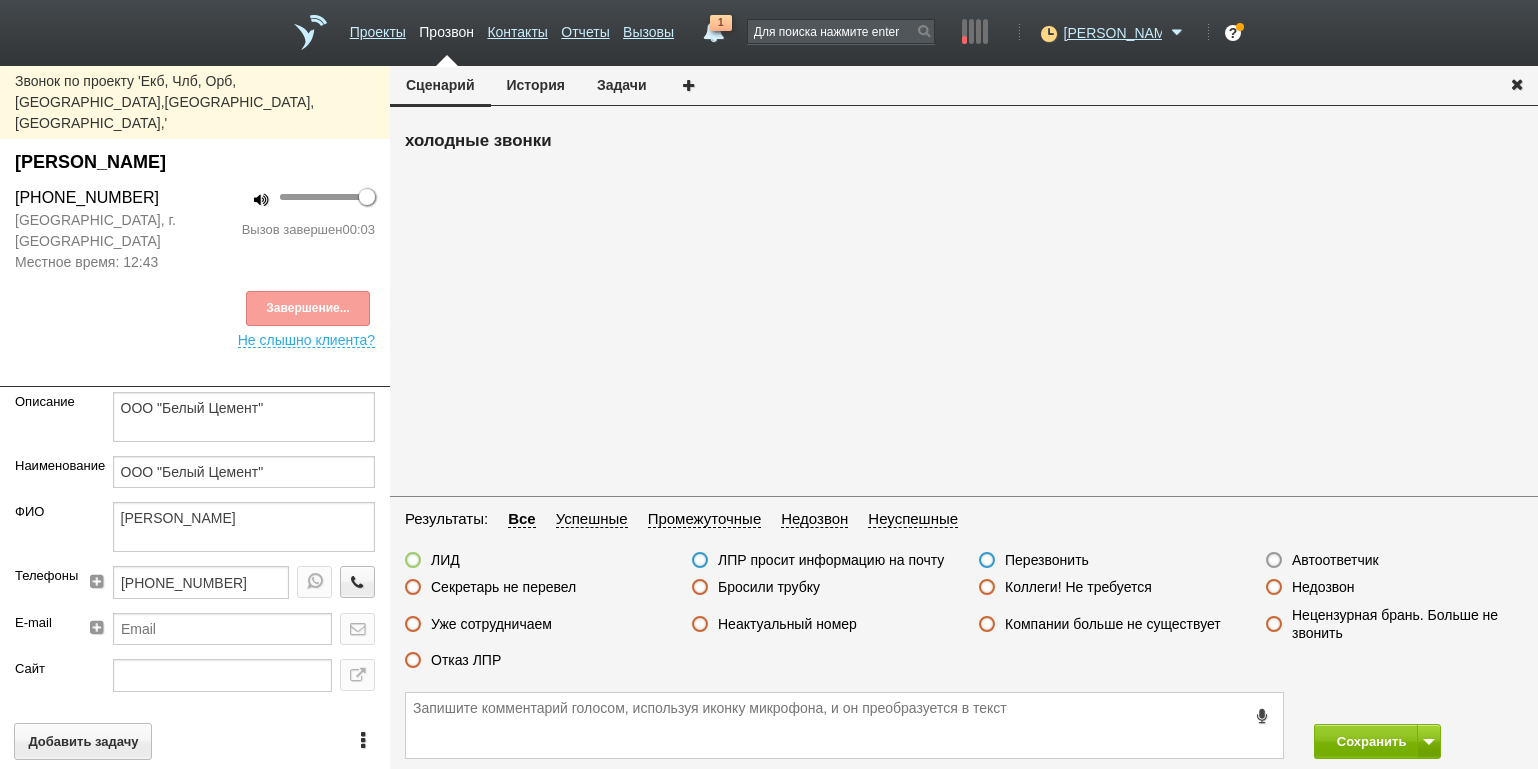 click on "Автоответчик" at bounding box center (1335, 560) 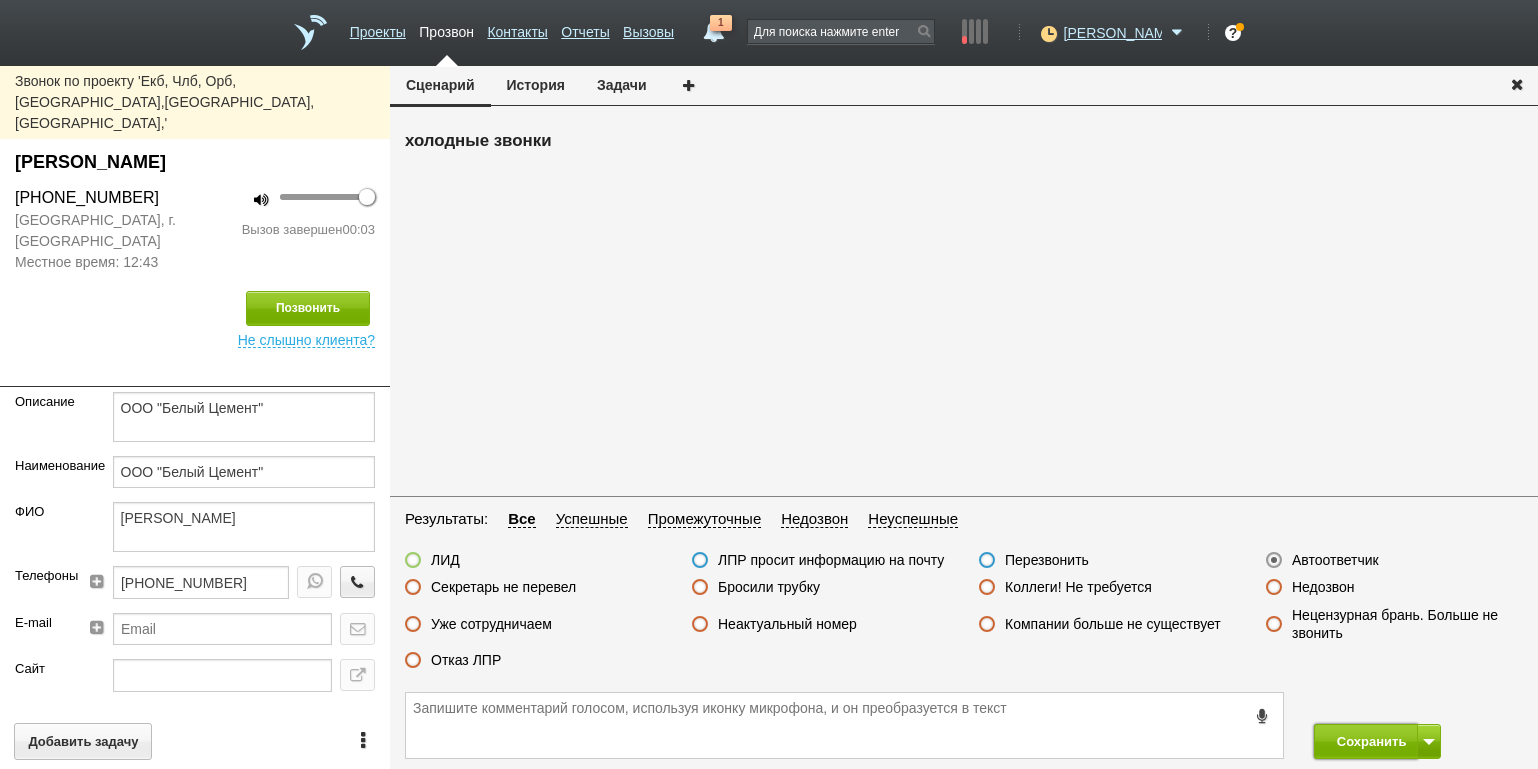 drag, startPoint x: 1339, startPoint y: 746, endPoint x: 1263, endPoint y: 675, distance: 104.00481 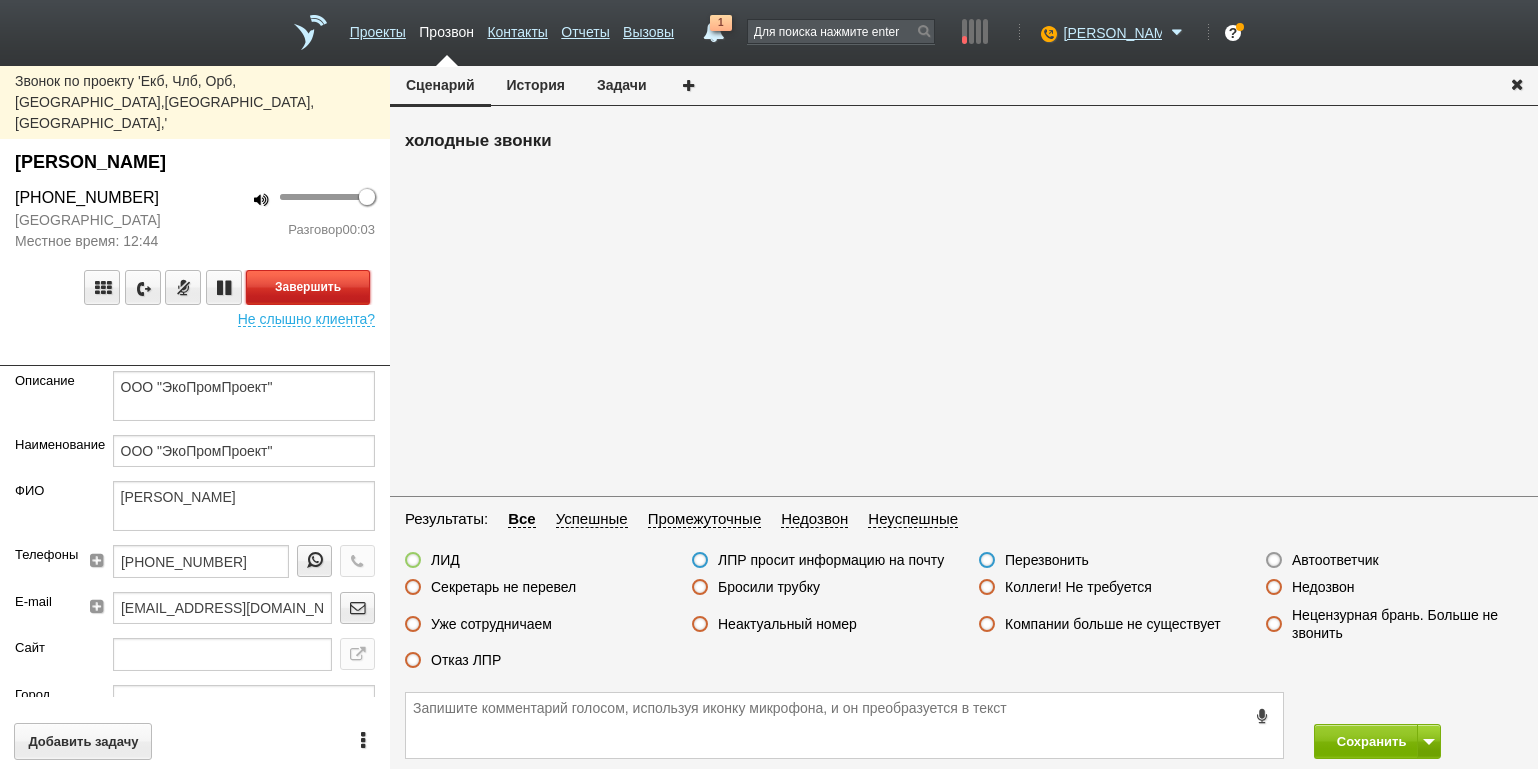 click on "Завершить" at bounding box center (308, 287) 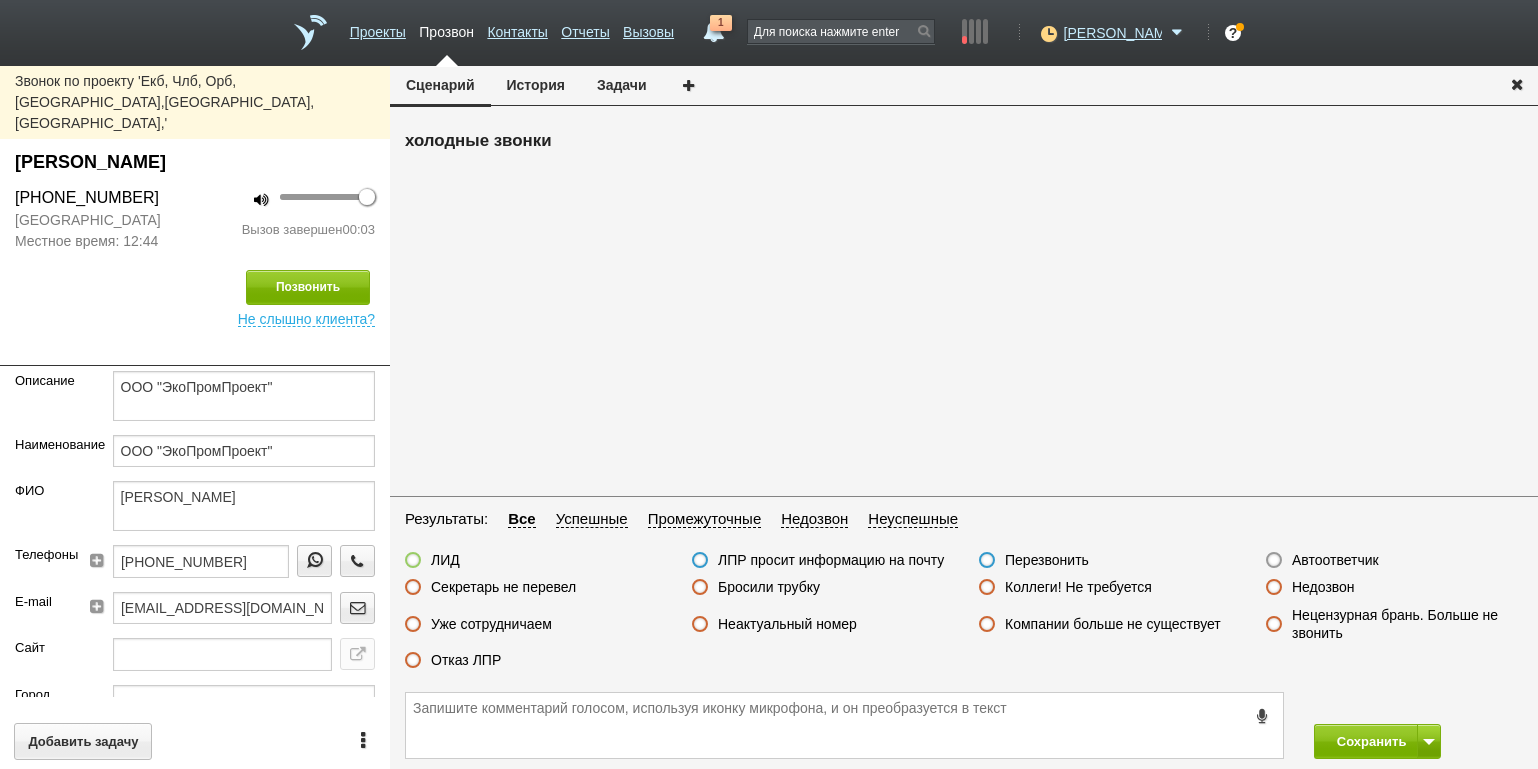 click on "Автоответчик" at bounding box center (1335, 560) 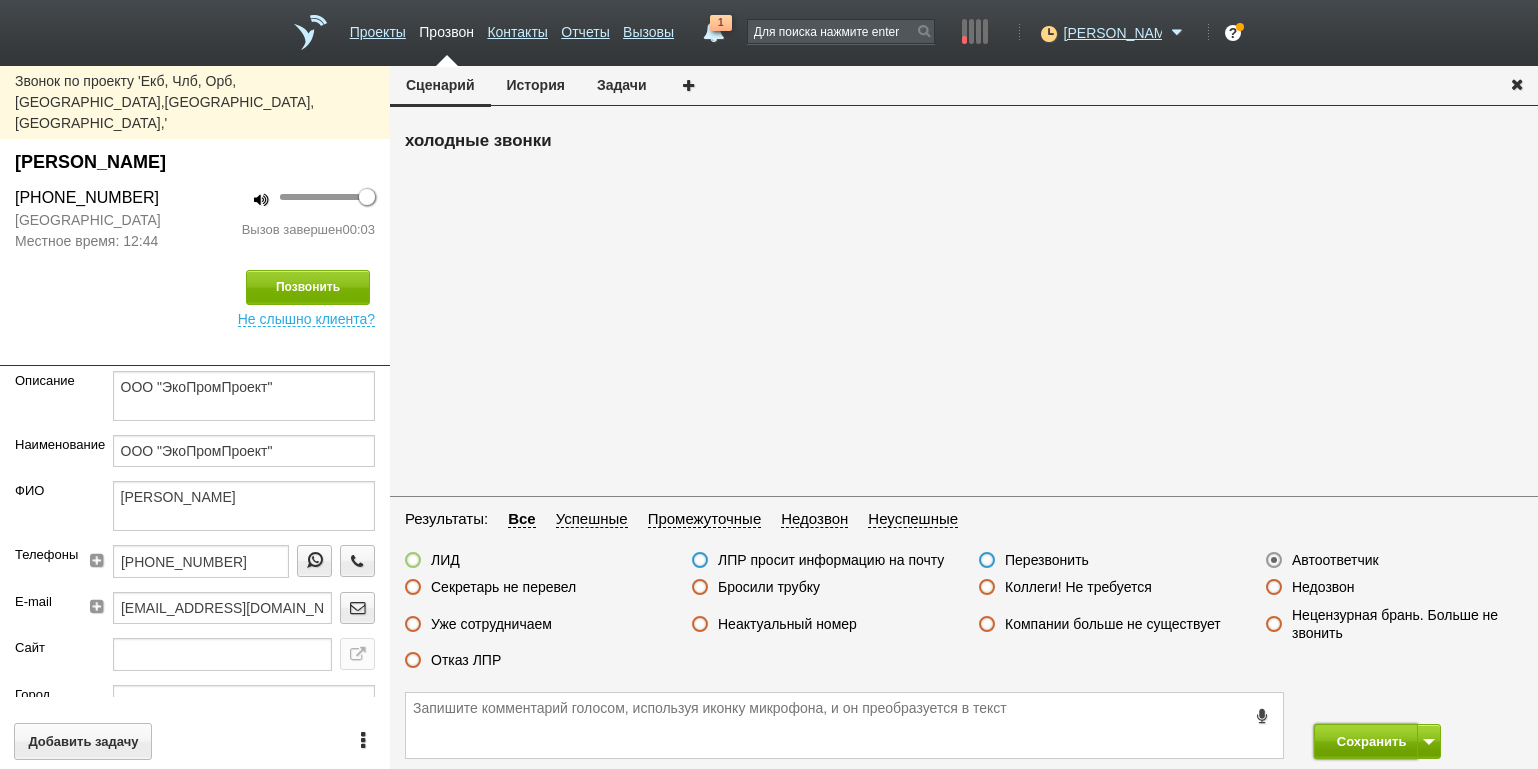click on "Сохранить" at bounding box center [1366, 741] 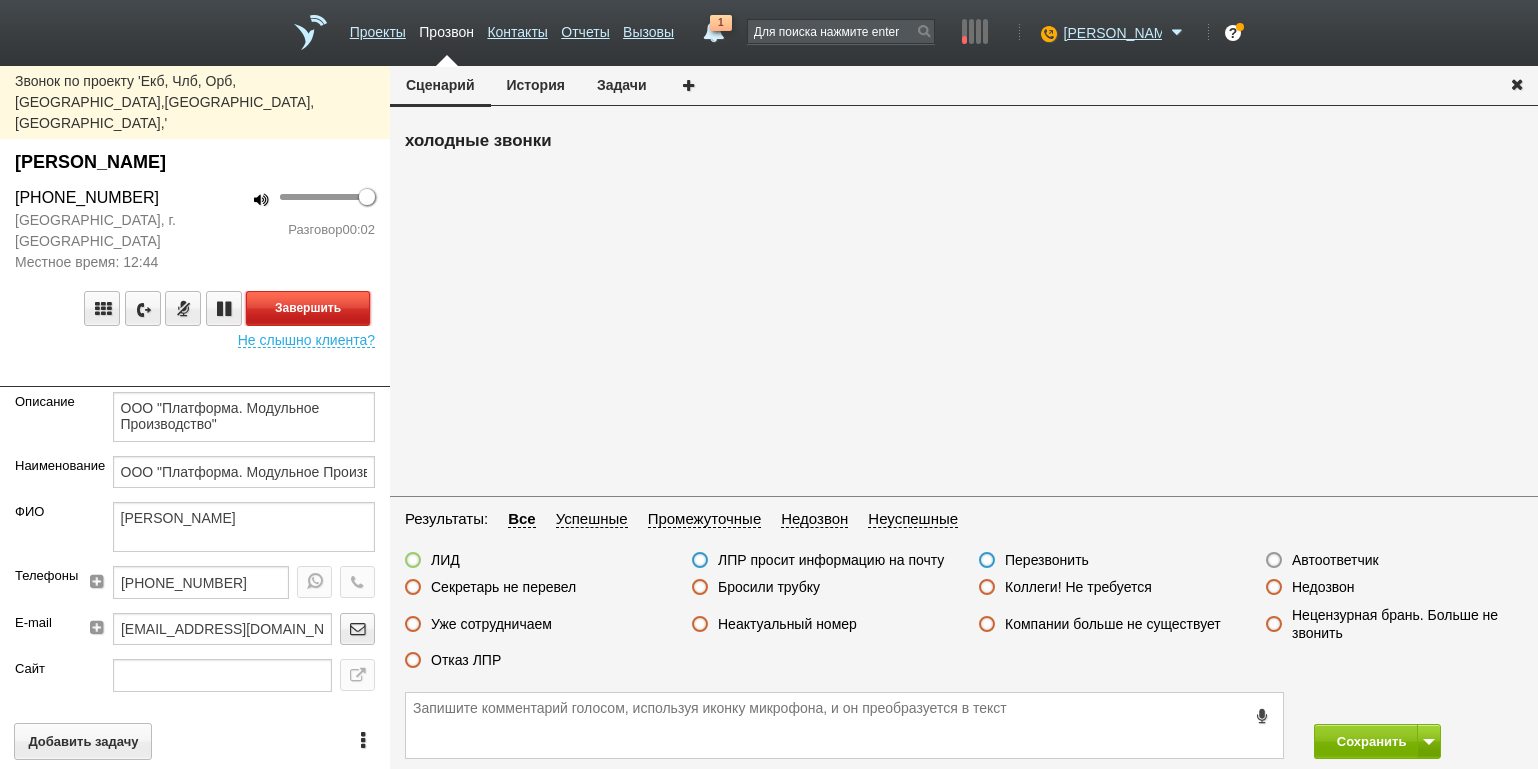 click on "Завершить" at bounding box center [308, 308] 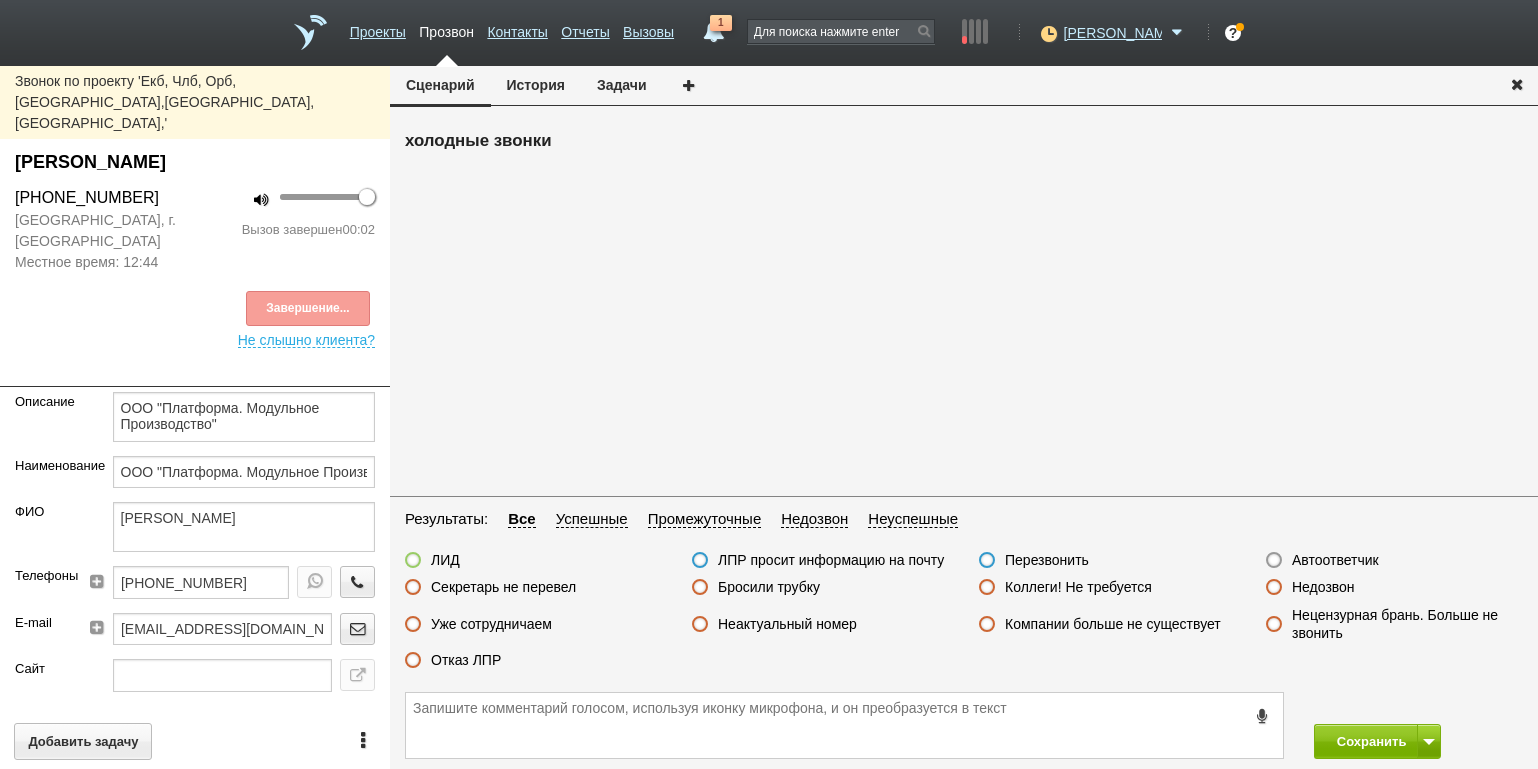 click on "Автоответчик" at bounding box center (1335, 560) 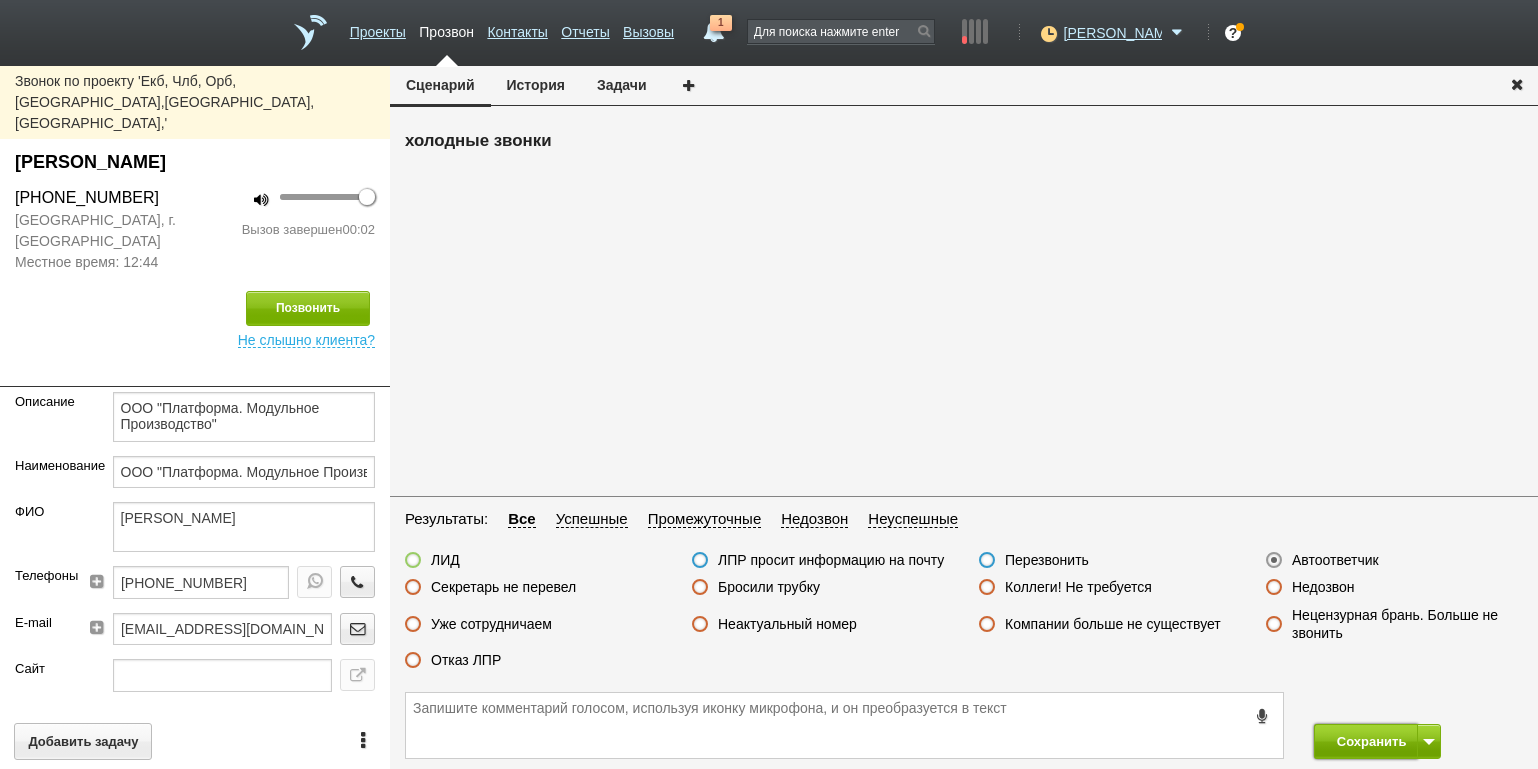 click on "Сохранить" at bounding box center [1366, 741] 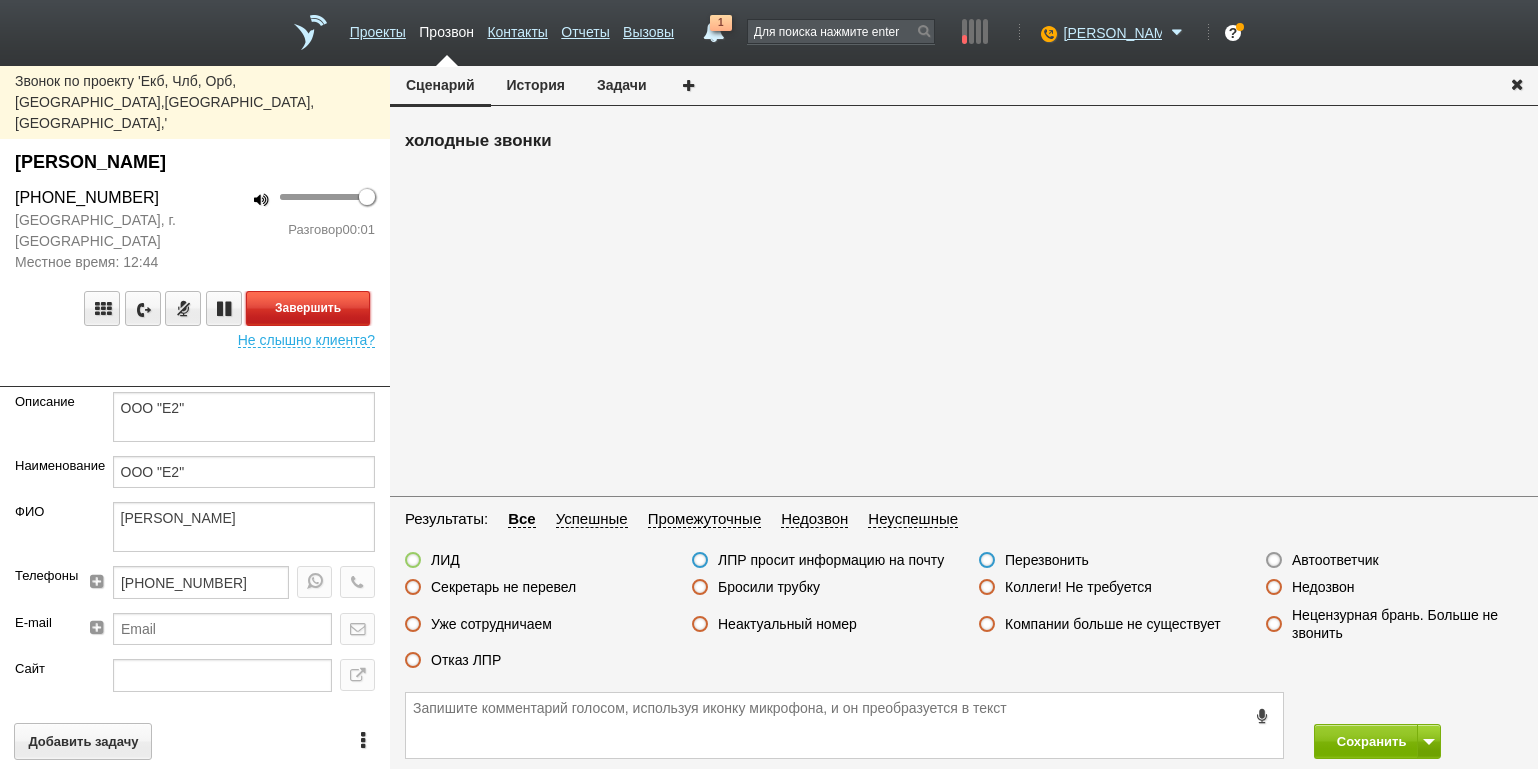 click on "Завершить" at bounding box center (308, 308) 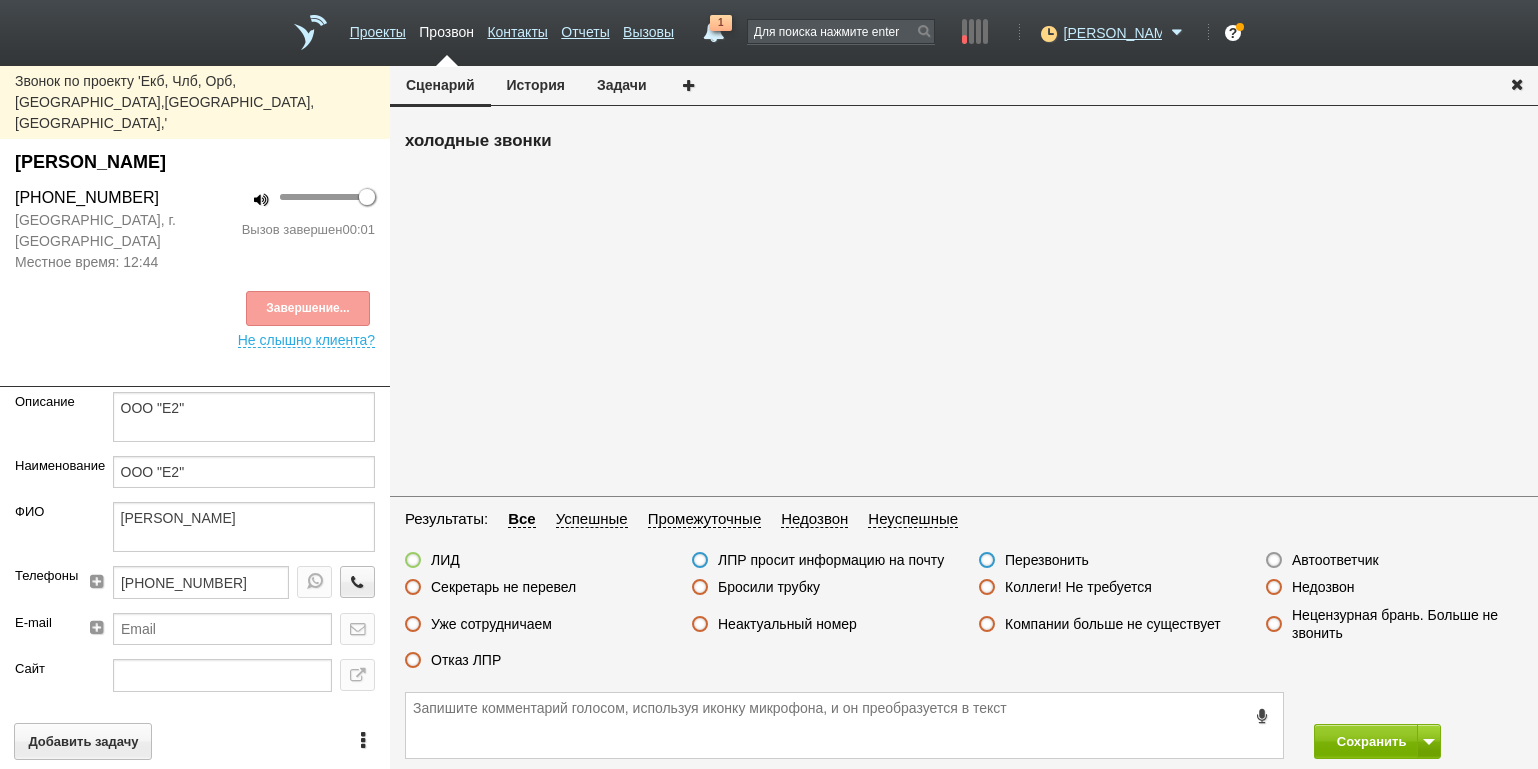 drag, startPoint x: 1291, startPoint y: 553, endPoint x: 1331, endPoint y: 565, distance: 41.761227 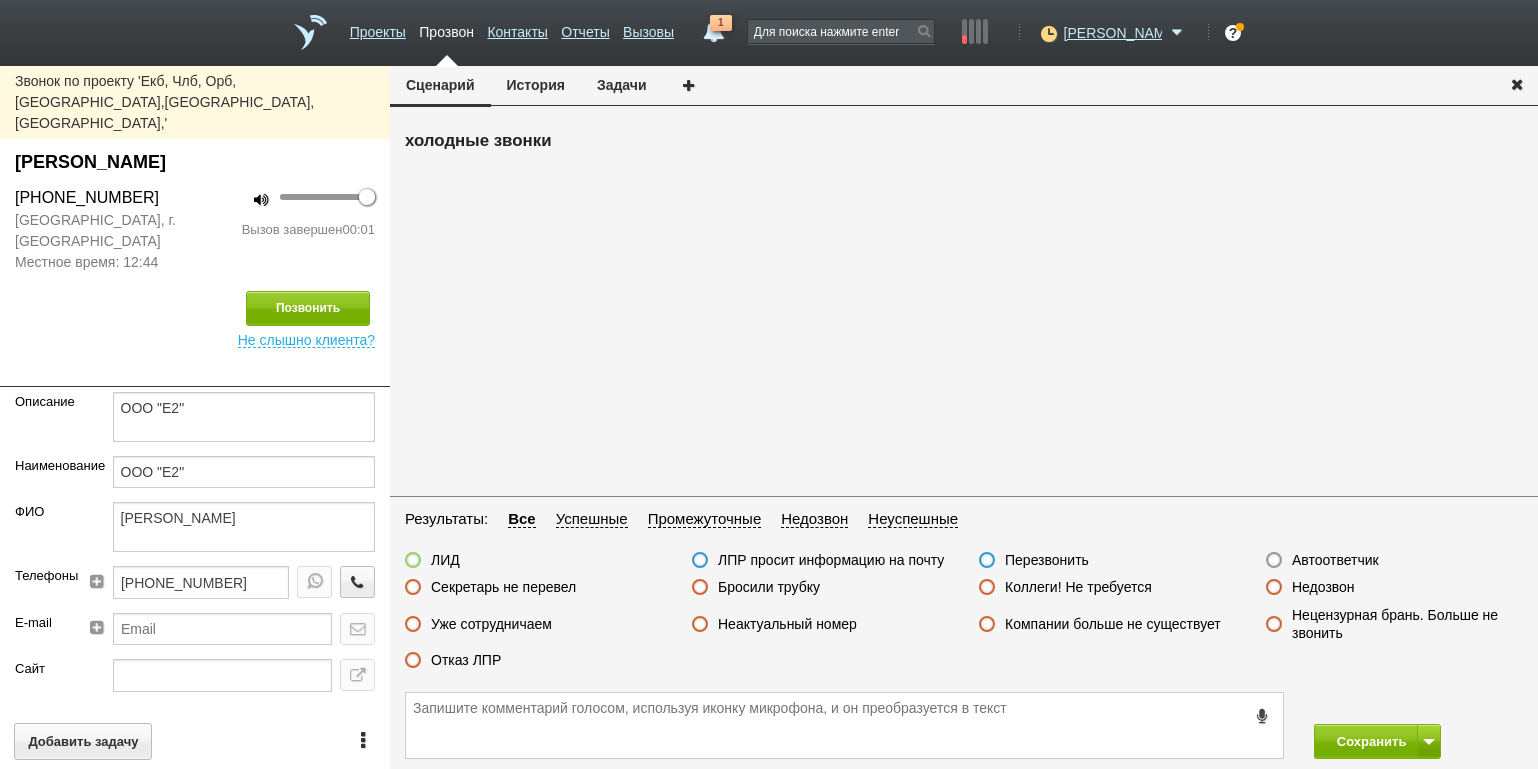 click on "Автоответчик" at bounding box center [1335, 560] 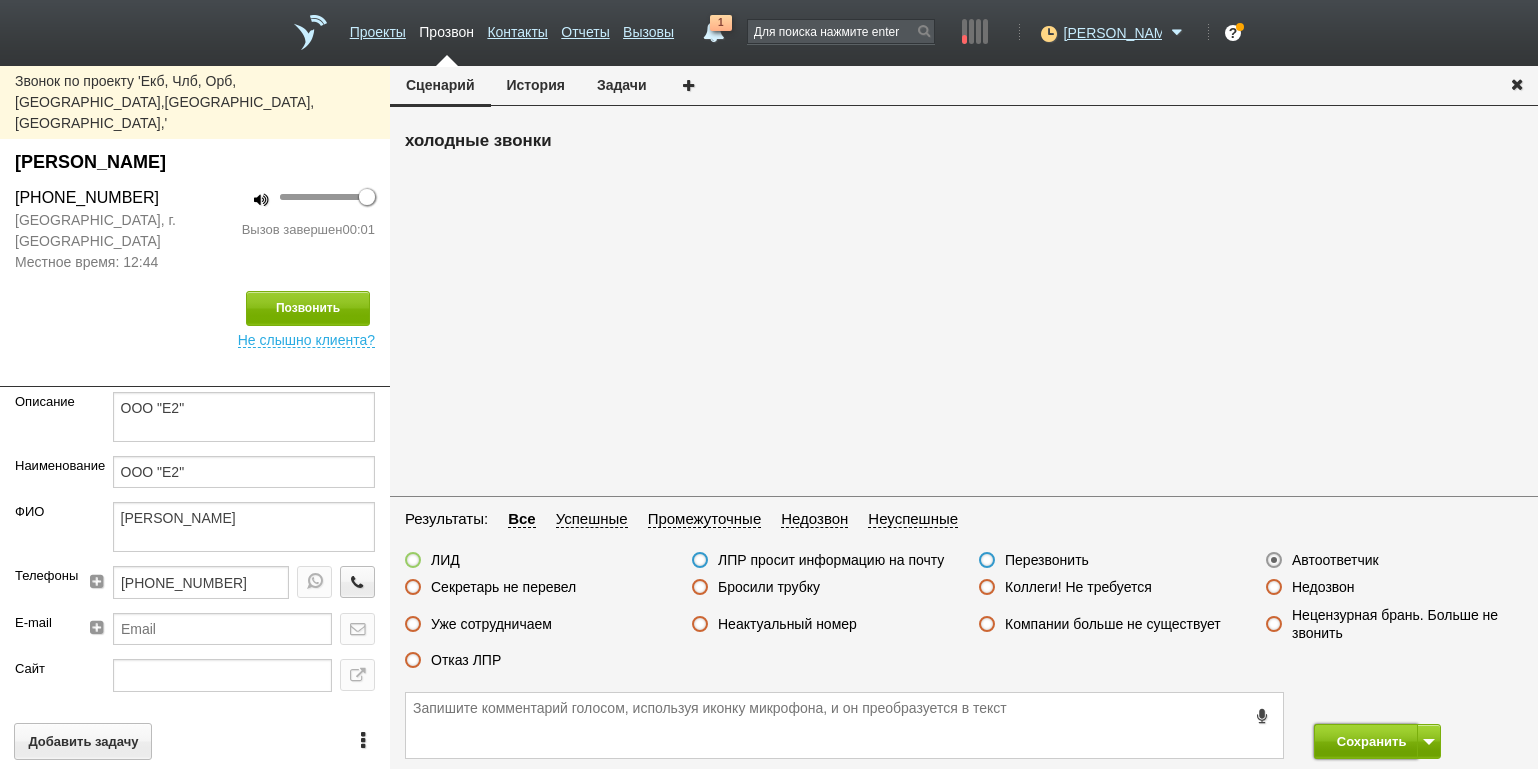 click on "Сохранить" at bounding box center [1366, 741] 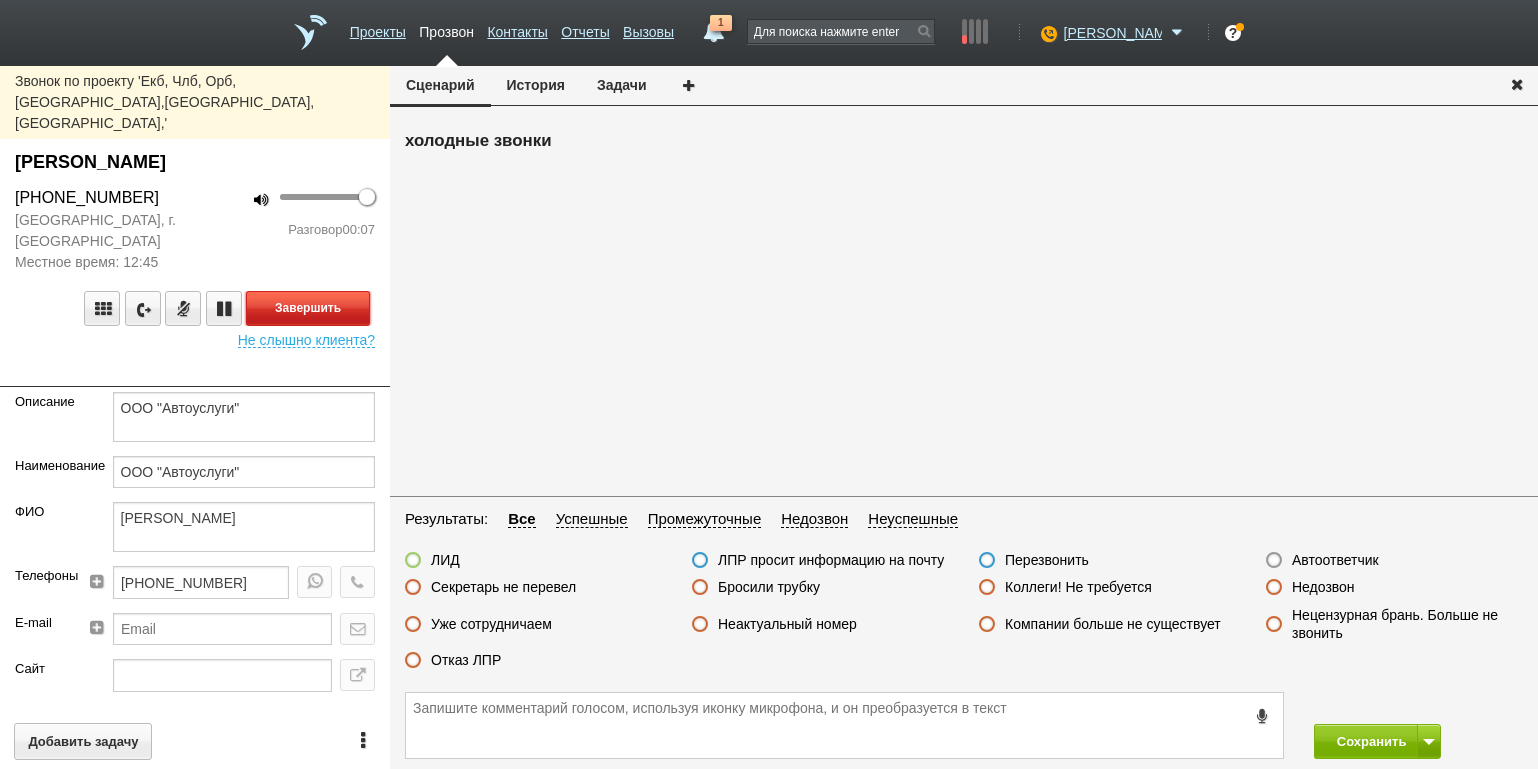 click on "Завершить" at bounding box center (308, 308) 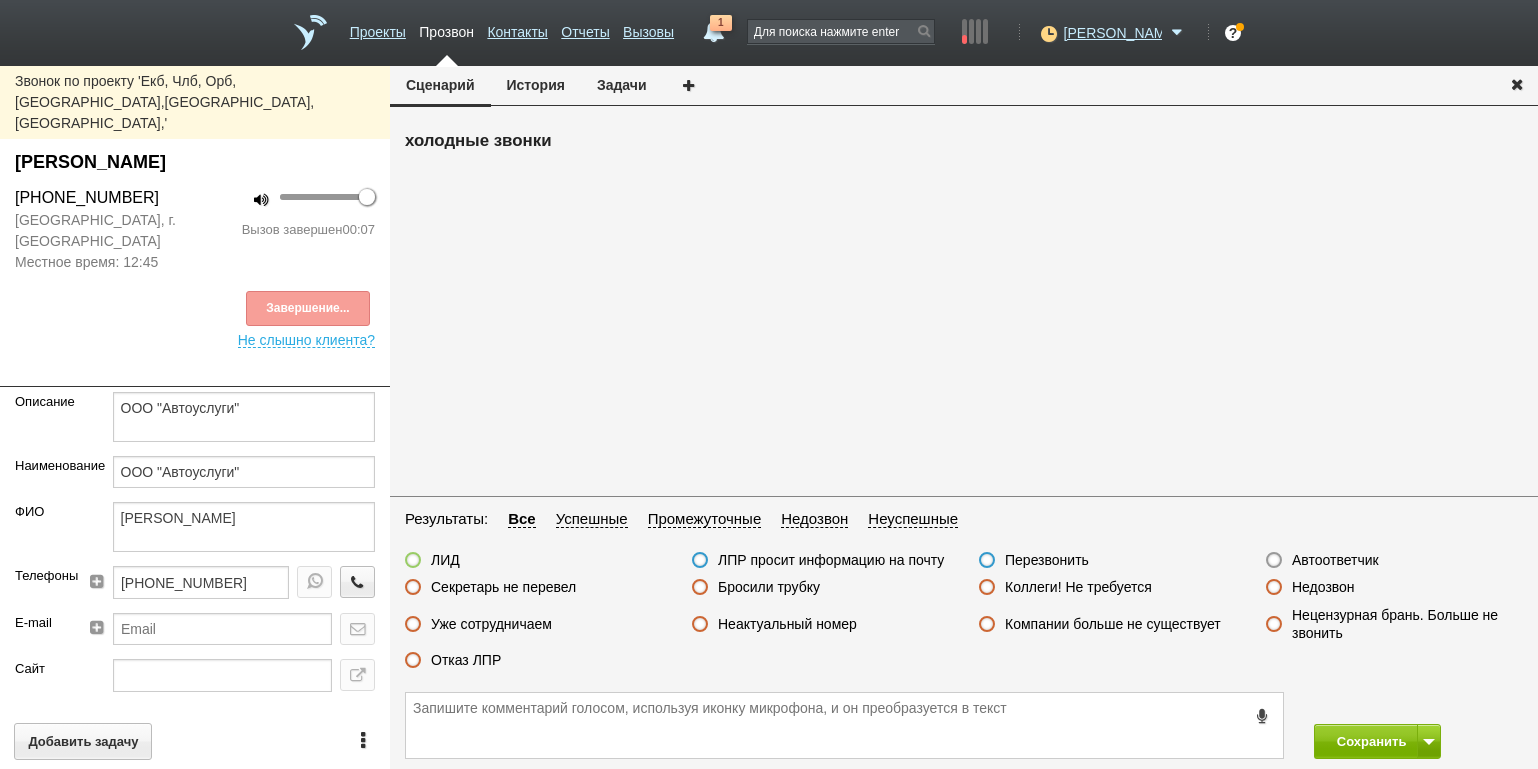 click on "Неактуальный номер" at bounding box center [787, 624] 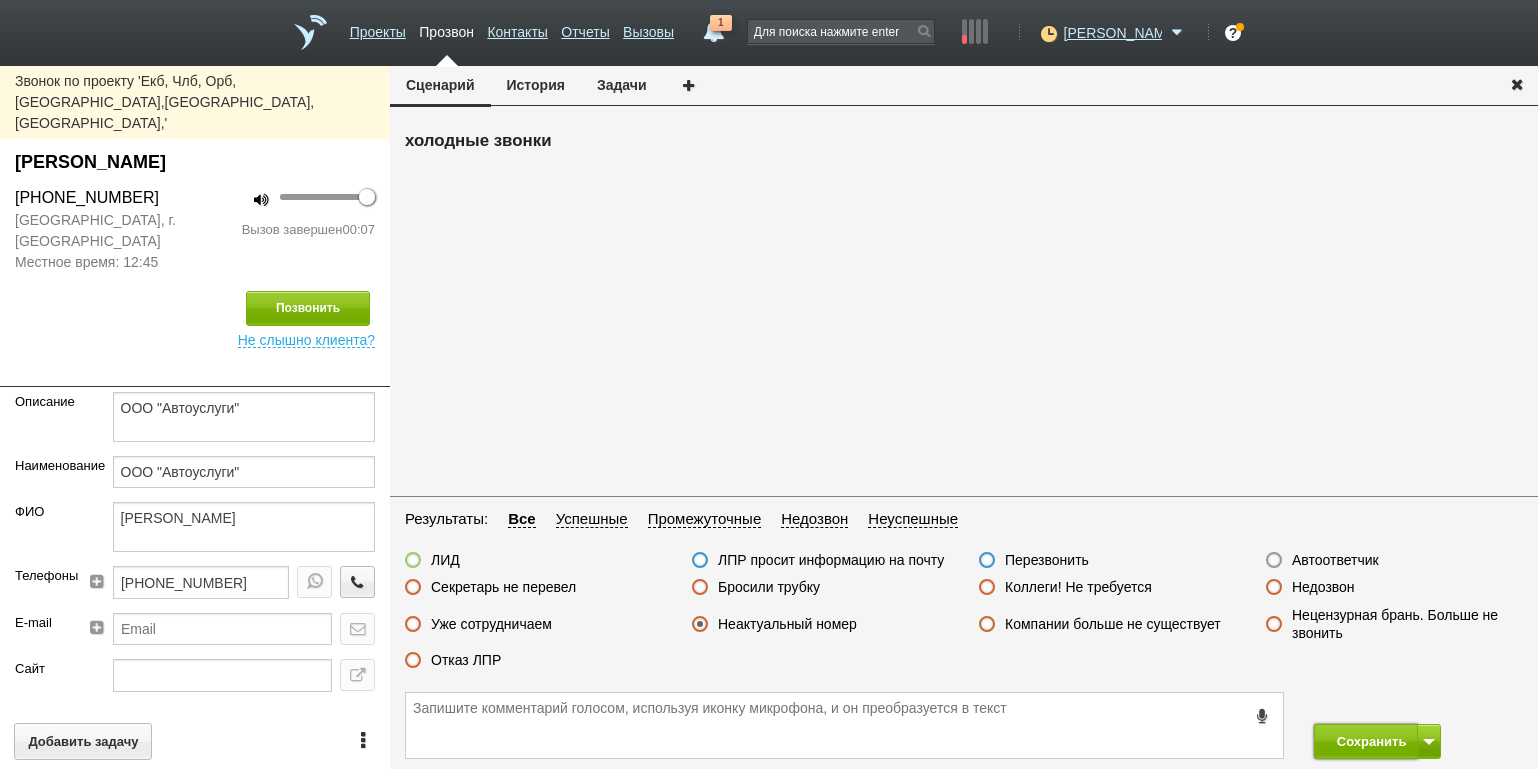 drag, startPoint x: 1369, startPoint y: 737, endPoint x: 1282, endPoint y: 523, distance: 231.00865 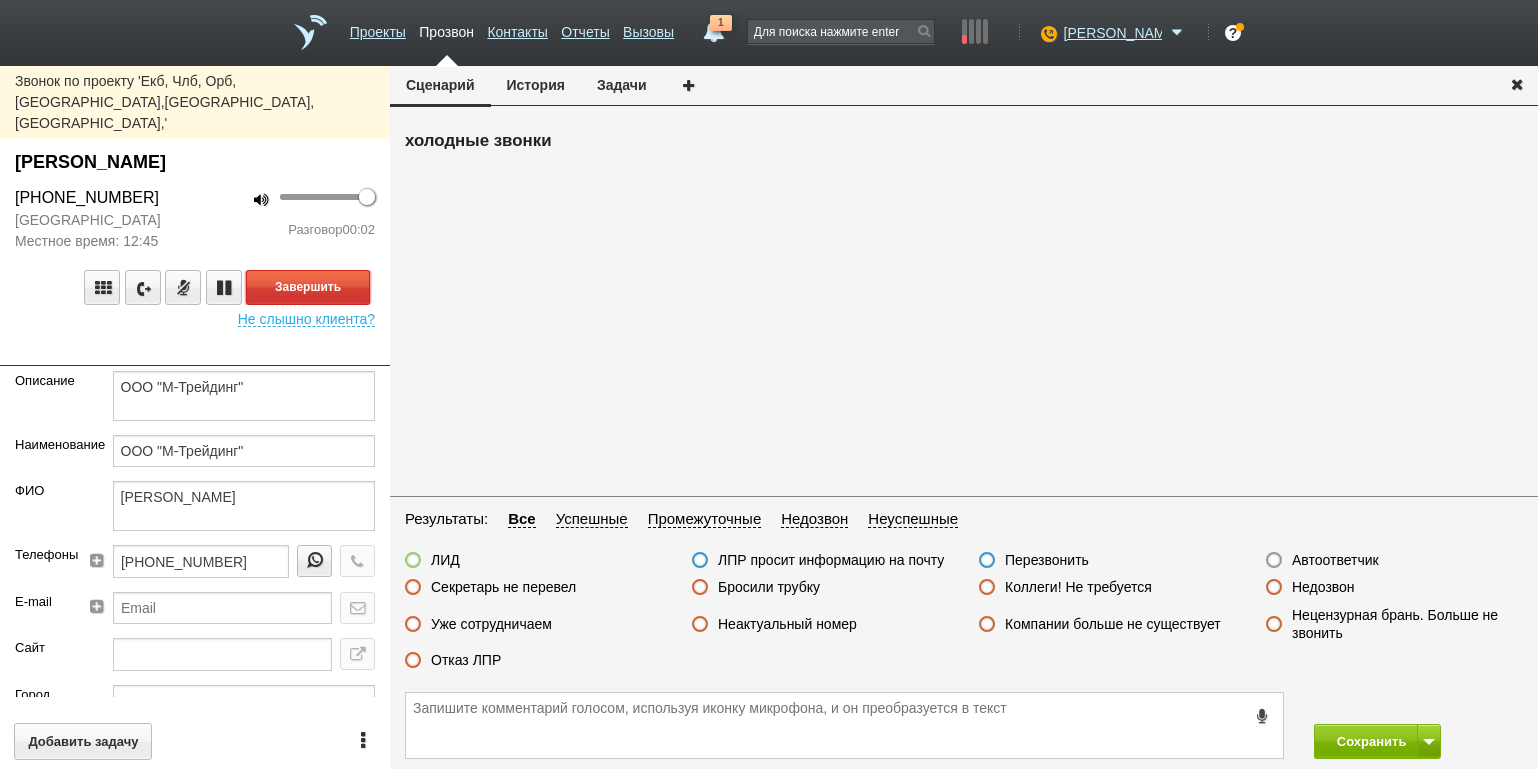 click on "Завершить" at bounding box center (308, 287) 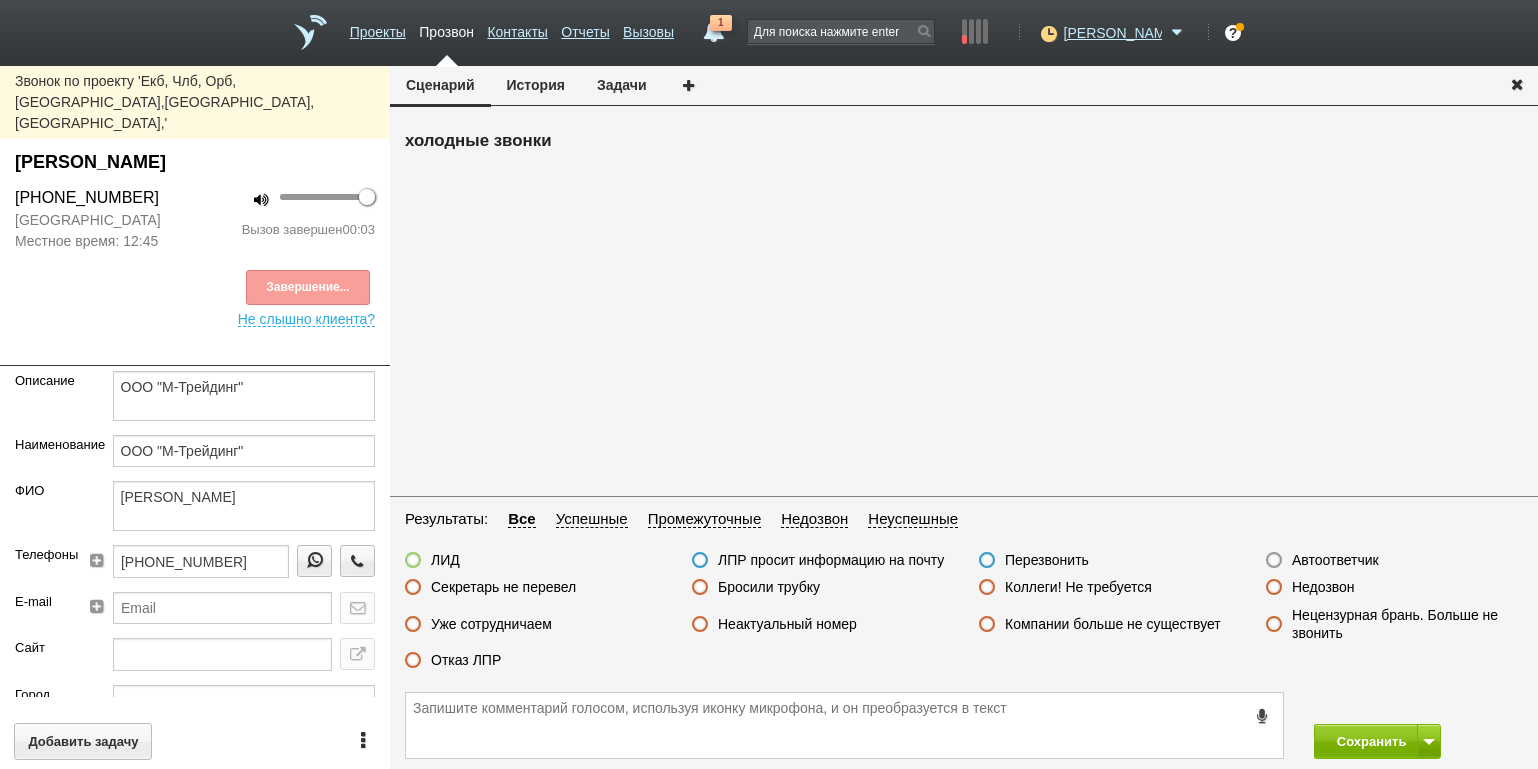 drag, startPoint x: 1342, startPoint y: 552, endPoint x: 1346, endPoint y: 563, distance: 11.7046995 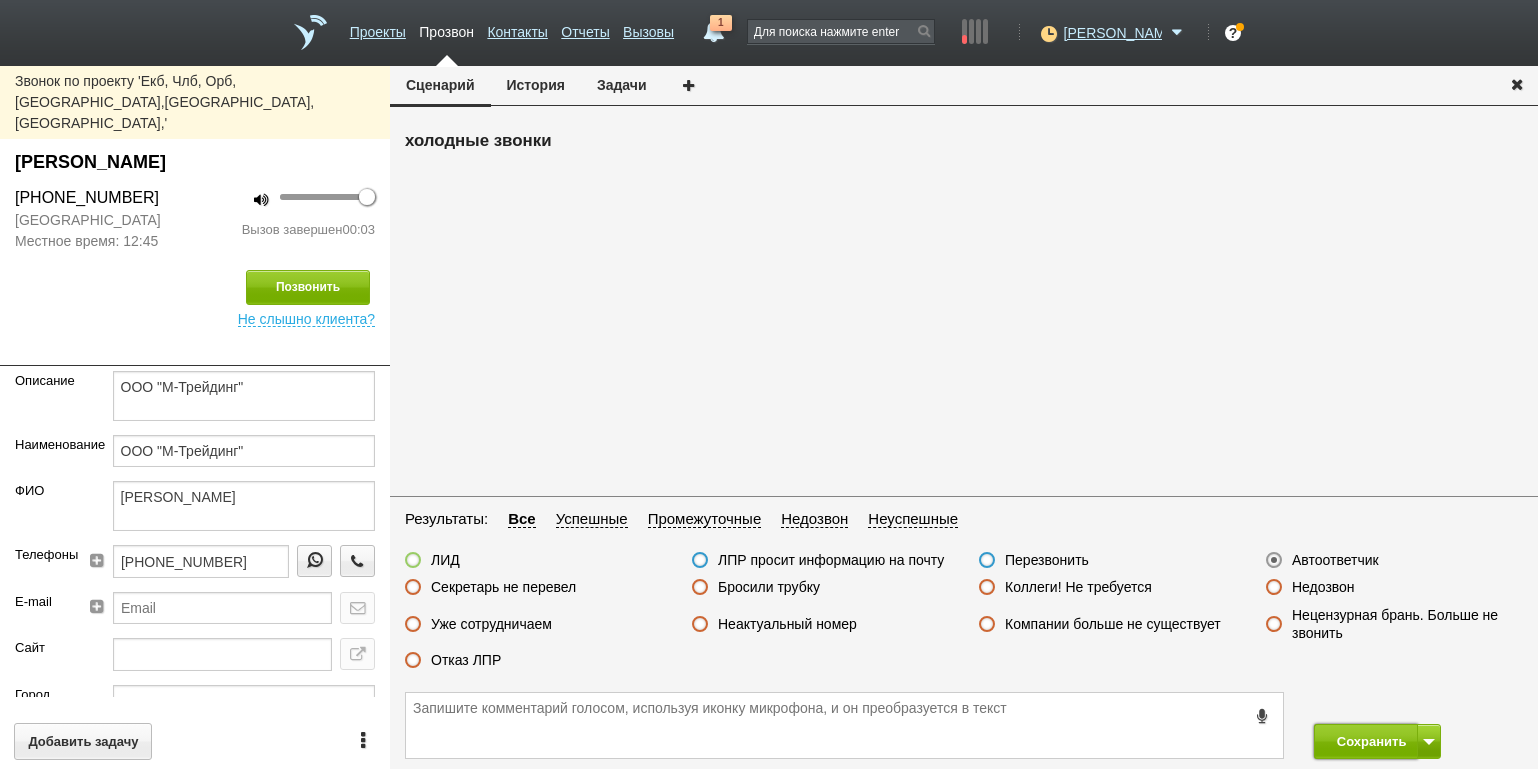 drag, startPoint x: 1372, startPoint y: 735, endPoint x: 1333, endPoint y: 711, distance: 45.79301 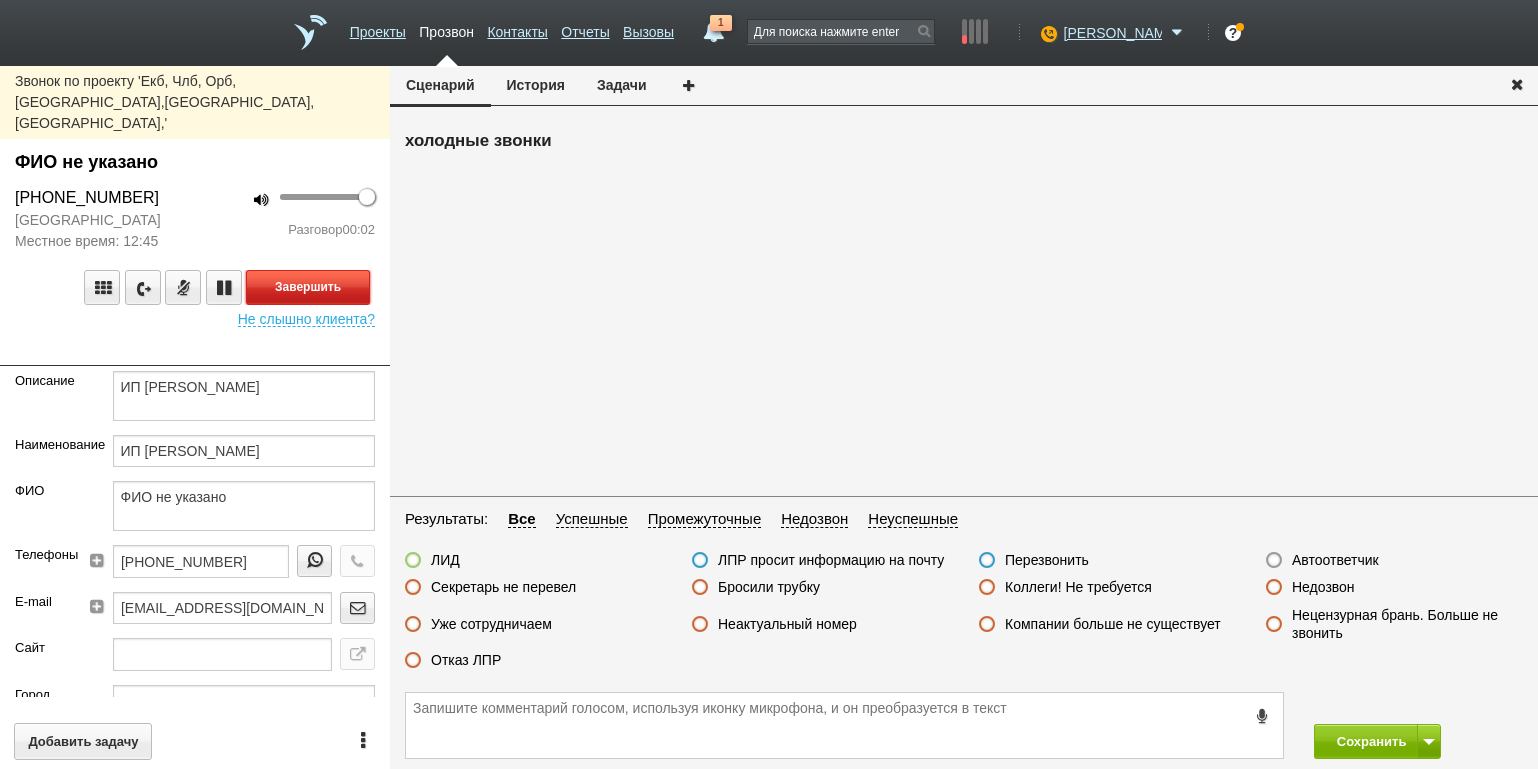 click on "Завершить" at bounding box center [308, 287] 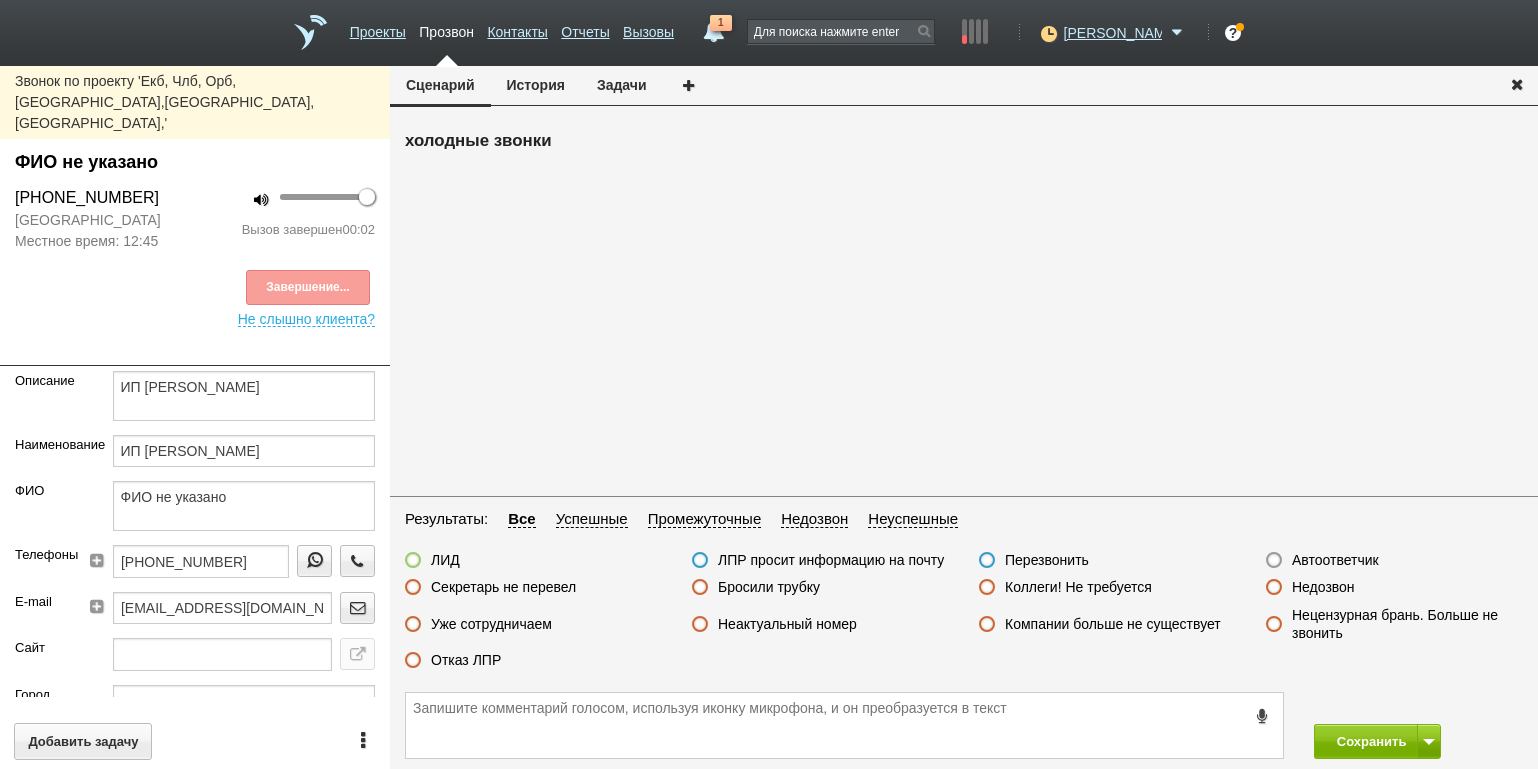 click on "Автоответчик" at bounding box center [1335, 560] 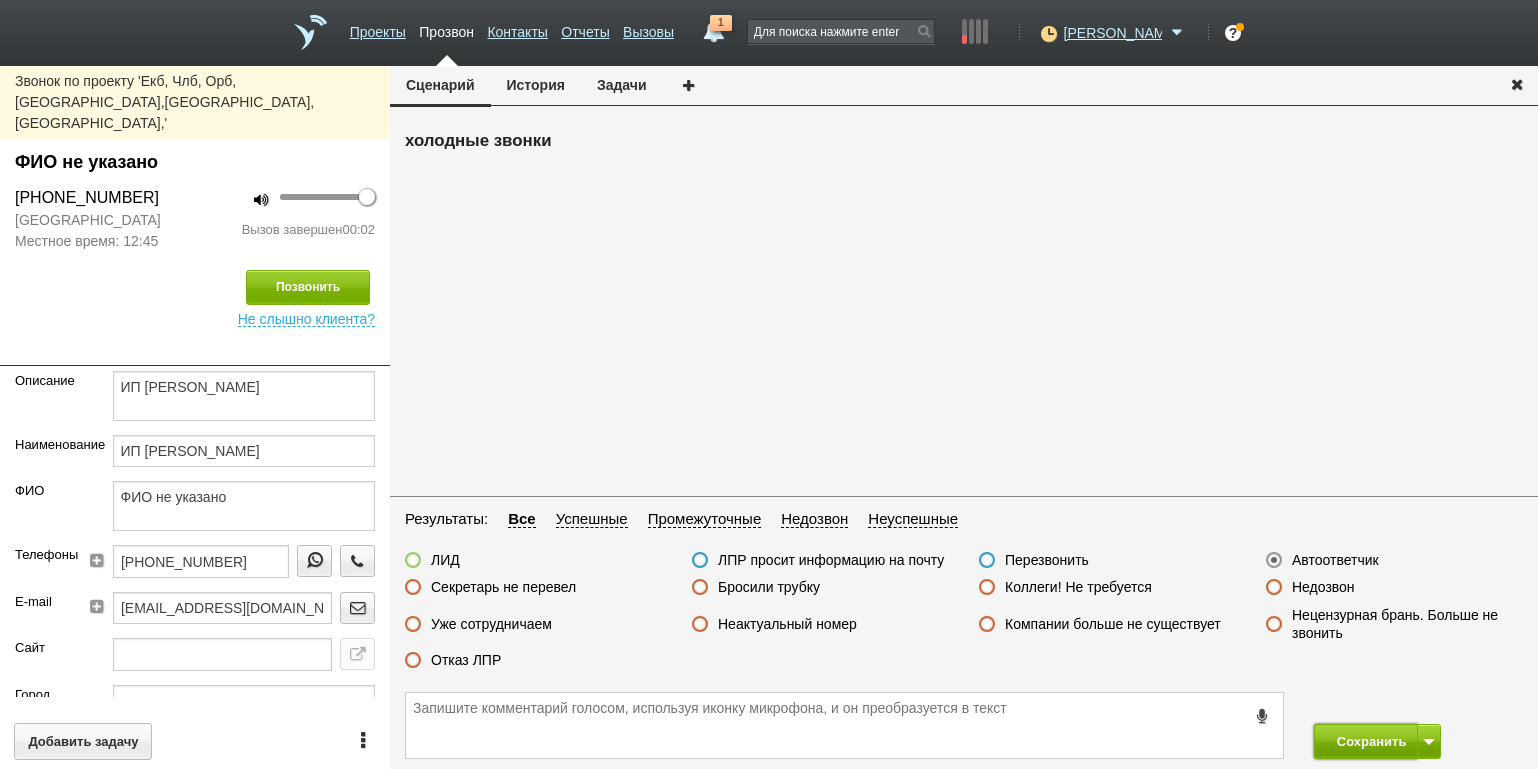 click on "Сохранить" at bounding box center (1366, 741) 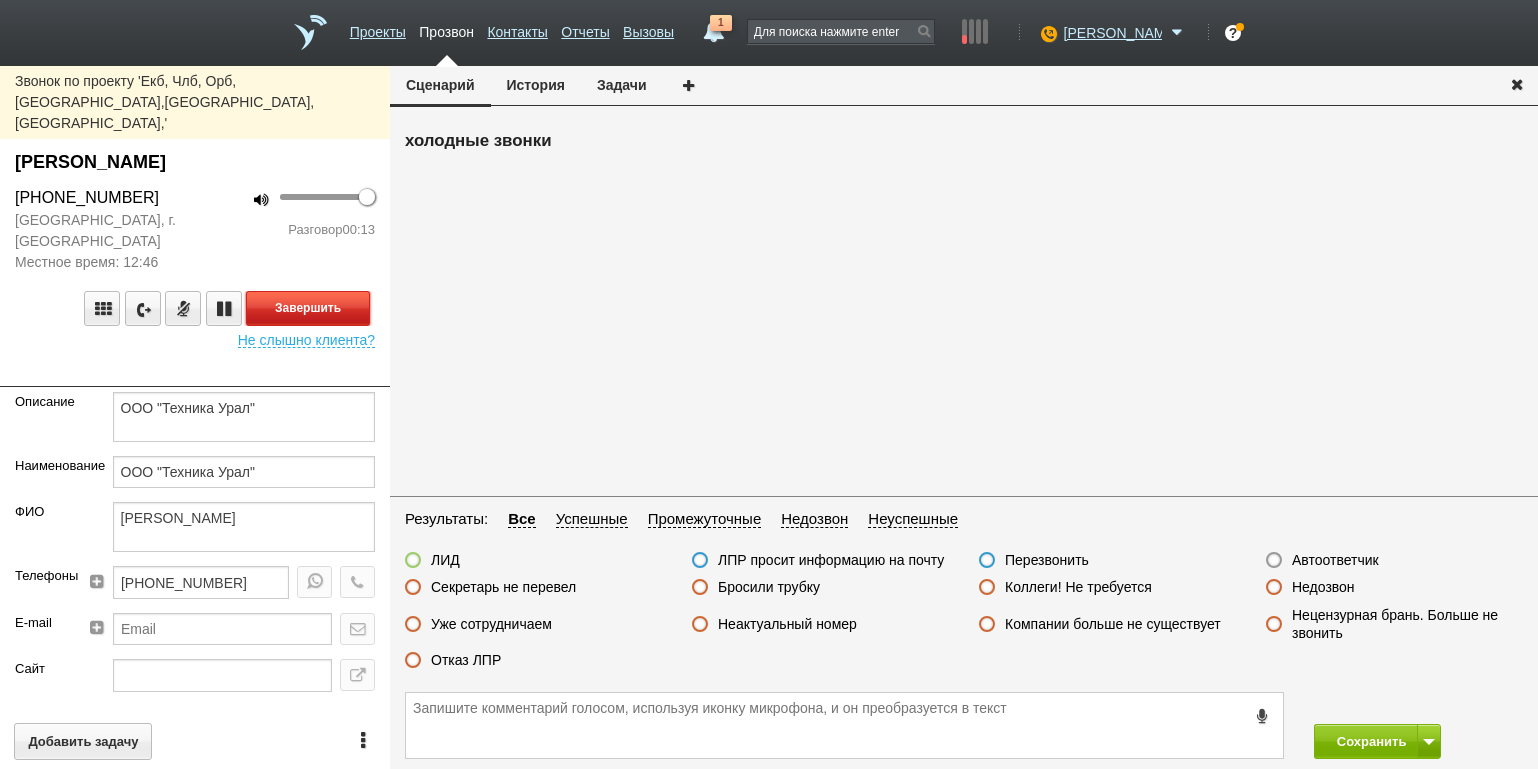 click on "Завершить" at bounding box center [308, 308] 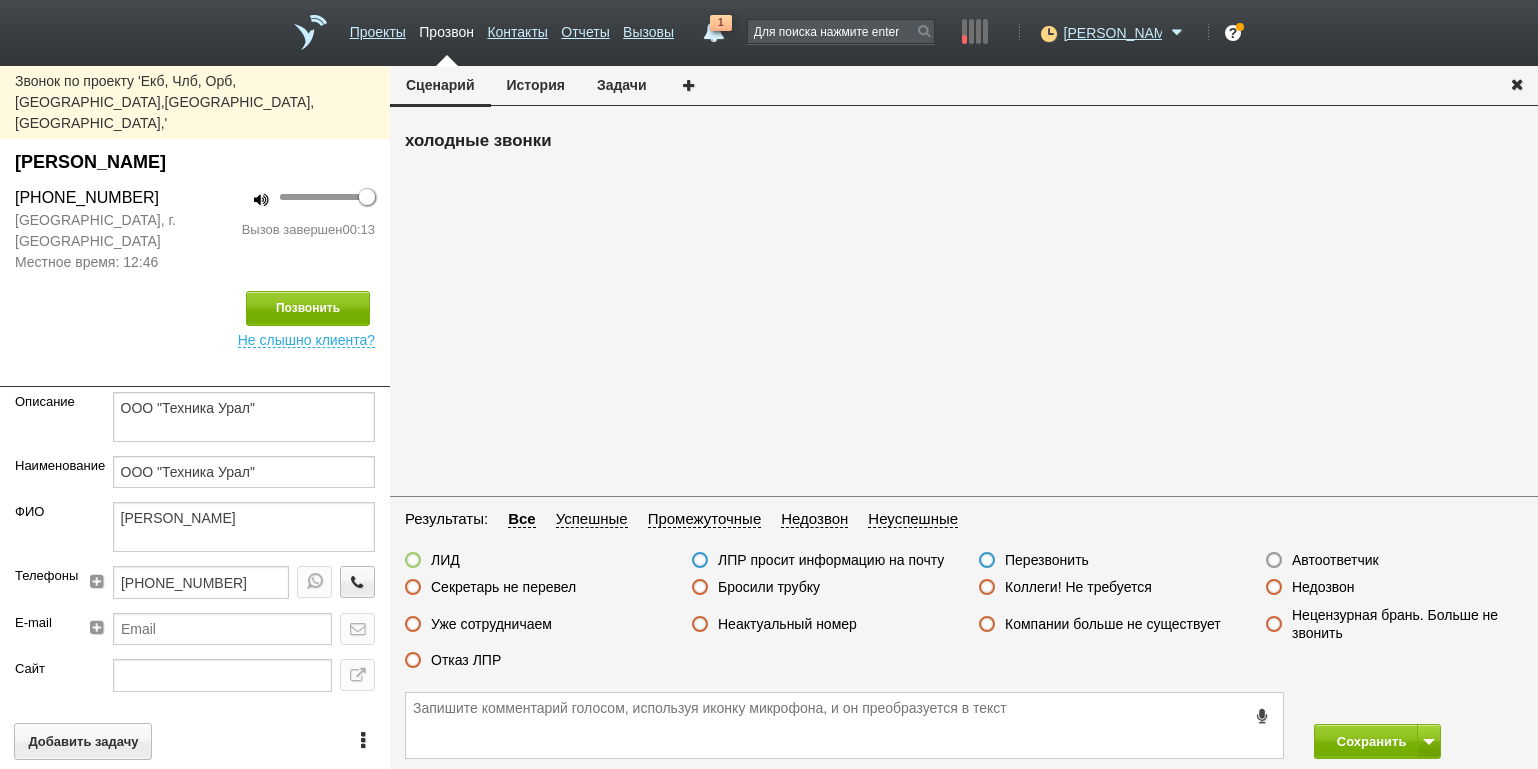 click on "Отказ ЛПР" at bounding box center [466, 660] 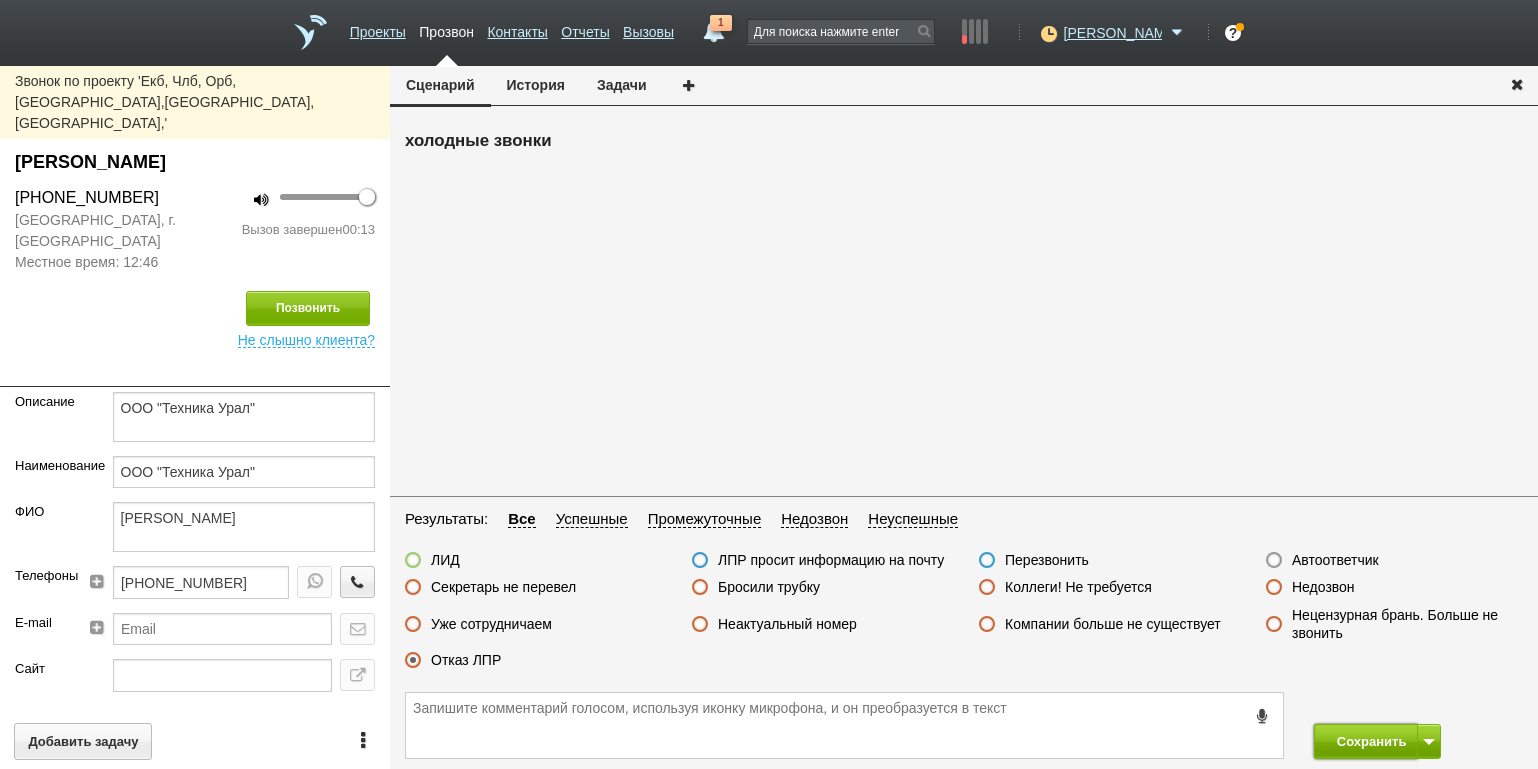 click on "Сохранить" at bounding box center [1366, 741] 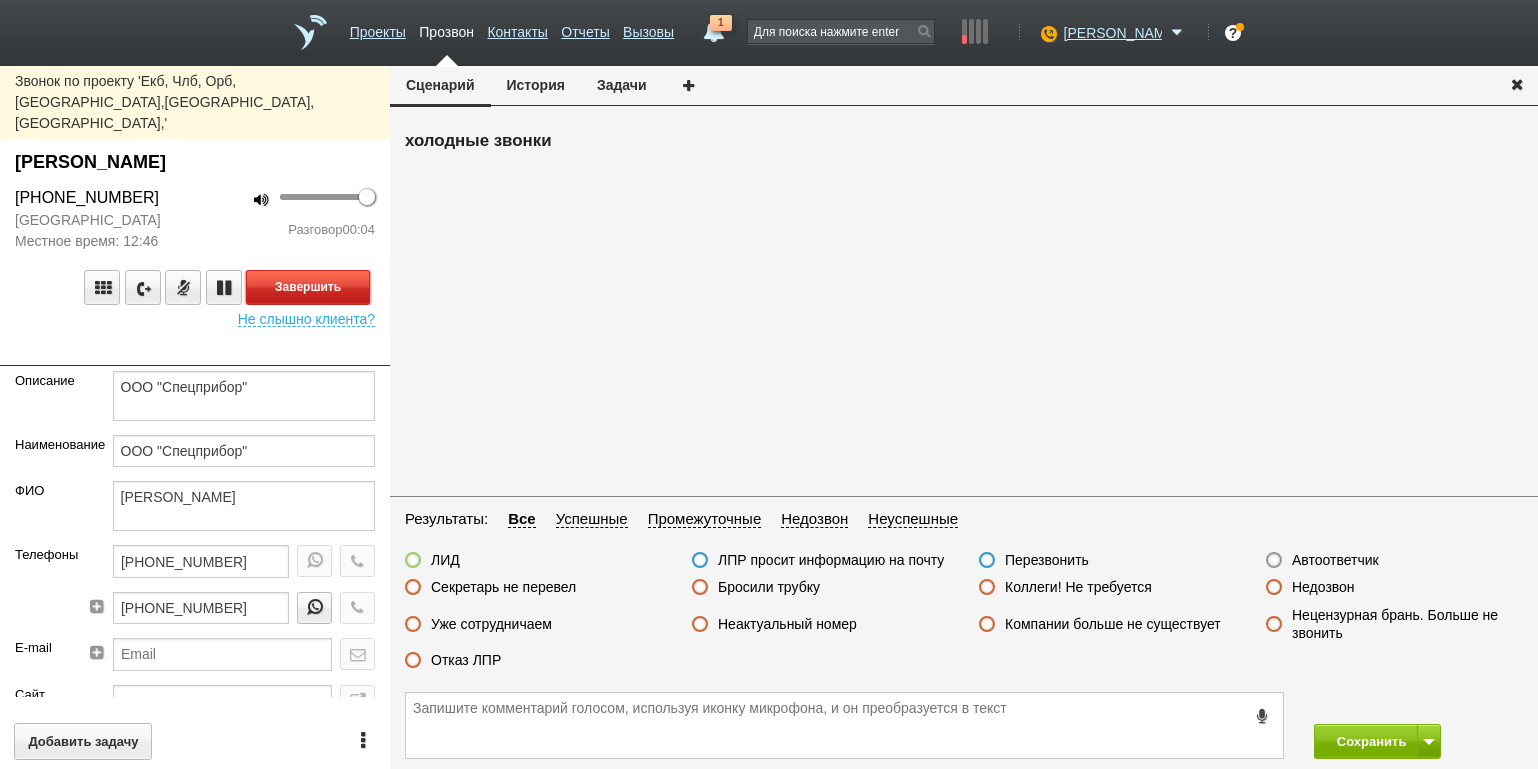 click on "Завершить" at bounding box center (308, 287) 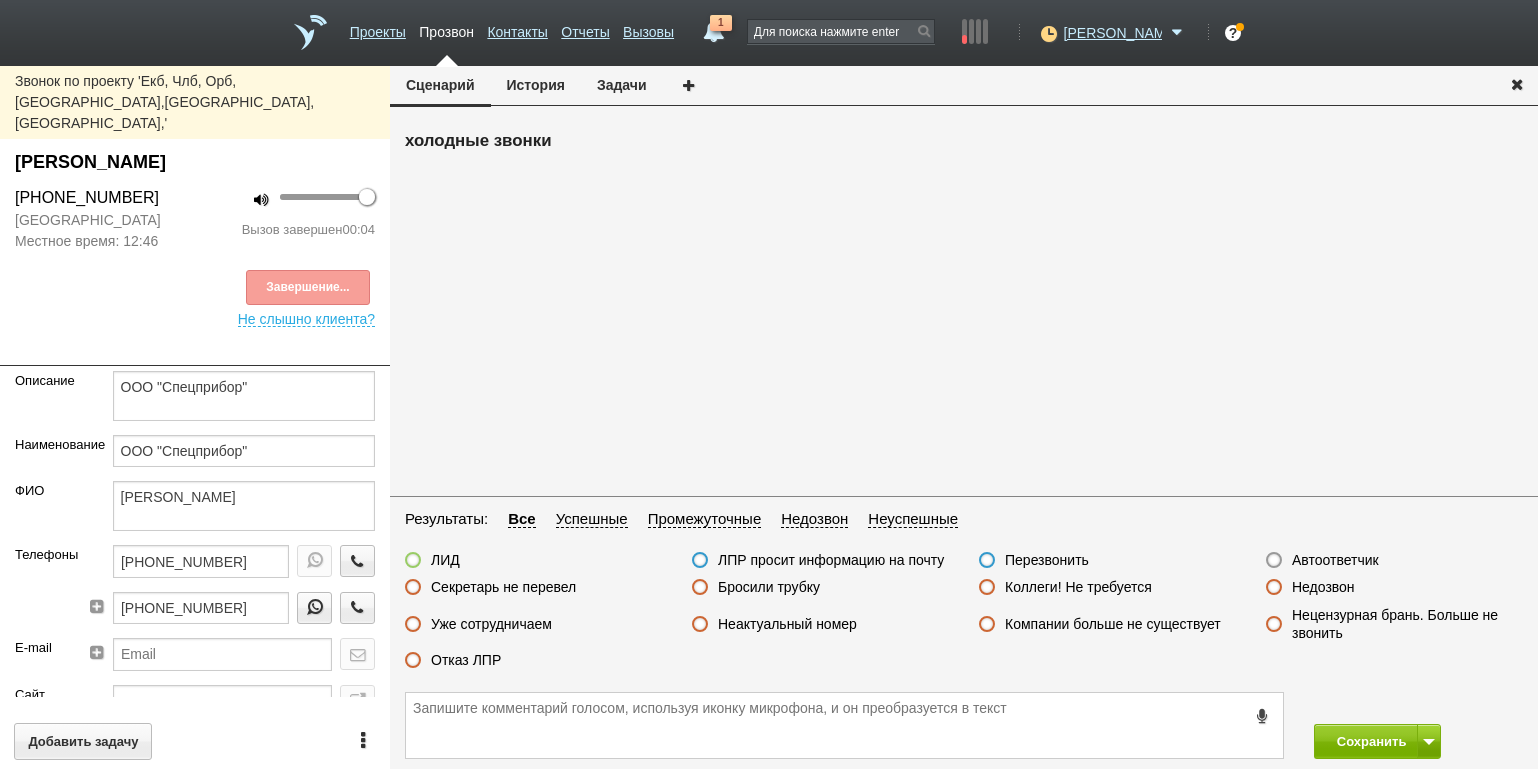 click on "Автоответчик" at bounding box center (1335, 560) 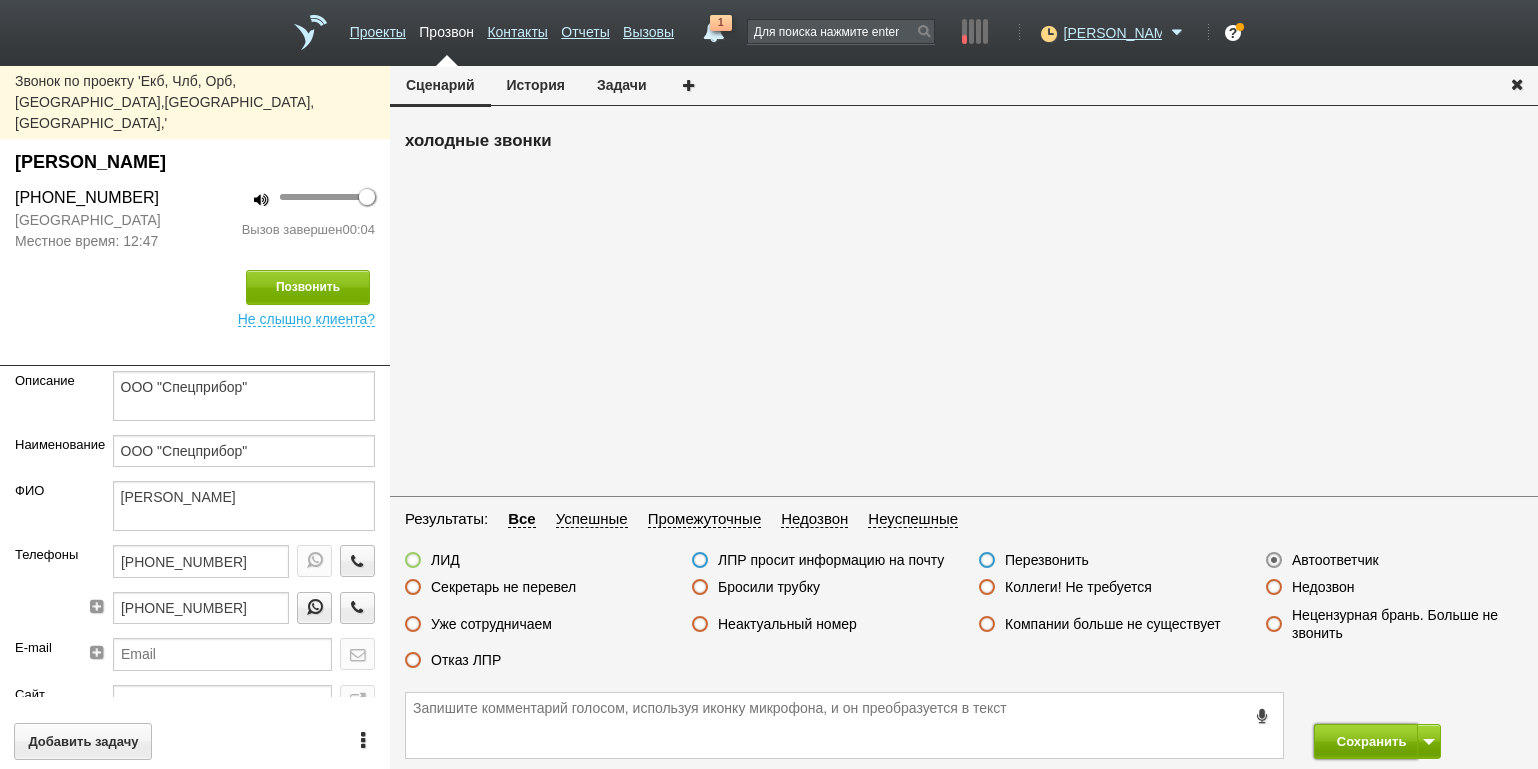 click on "Сохранить" at bounding box center (1366, 741) 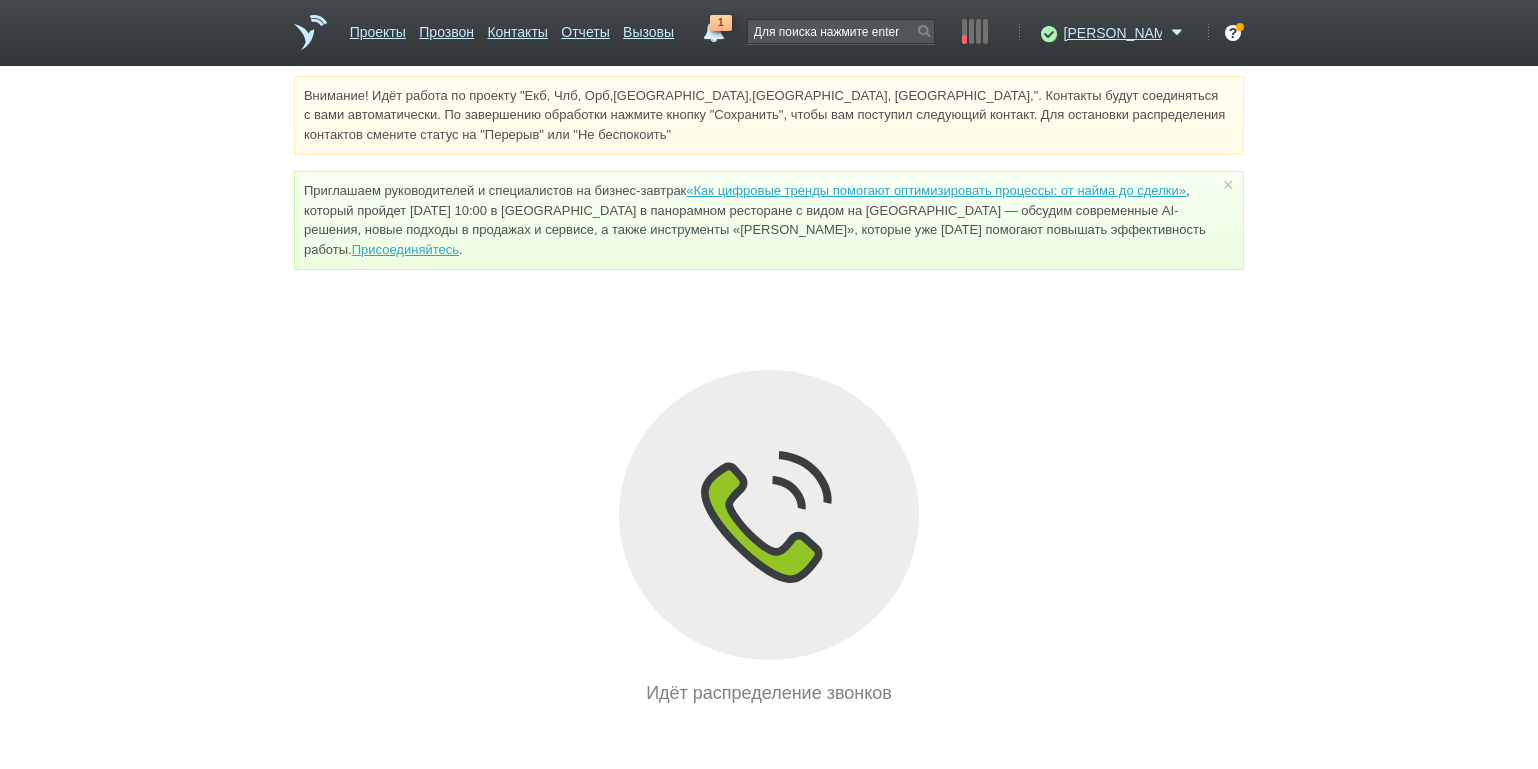 click on "Внимание! Идёт работа по проекту "Екб, Члб, Орб,[GEOGRAPHIC_DATA],[GEOGRAPHIC_DATA], [GEOGRAPHIC_DATA],". Контакты будут соединяться с вами автоматически. По завершению обработки нажмите кнопку "Сохранить", чтобы вам поступил следующий контакт. Для остановки распределения контактов смените статус на "Перерыв" или "Не беспокоить"
Приглашаем руководителей и специалистов на бизнес-завтрак  «Как цифровые тренды помогают оптимизировать процессы: от найма до сделки» Присоединяйтесь .
×
Идёт распределение звонков" at bounding box center [769, 391] 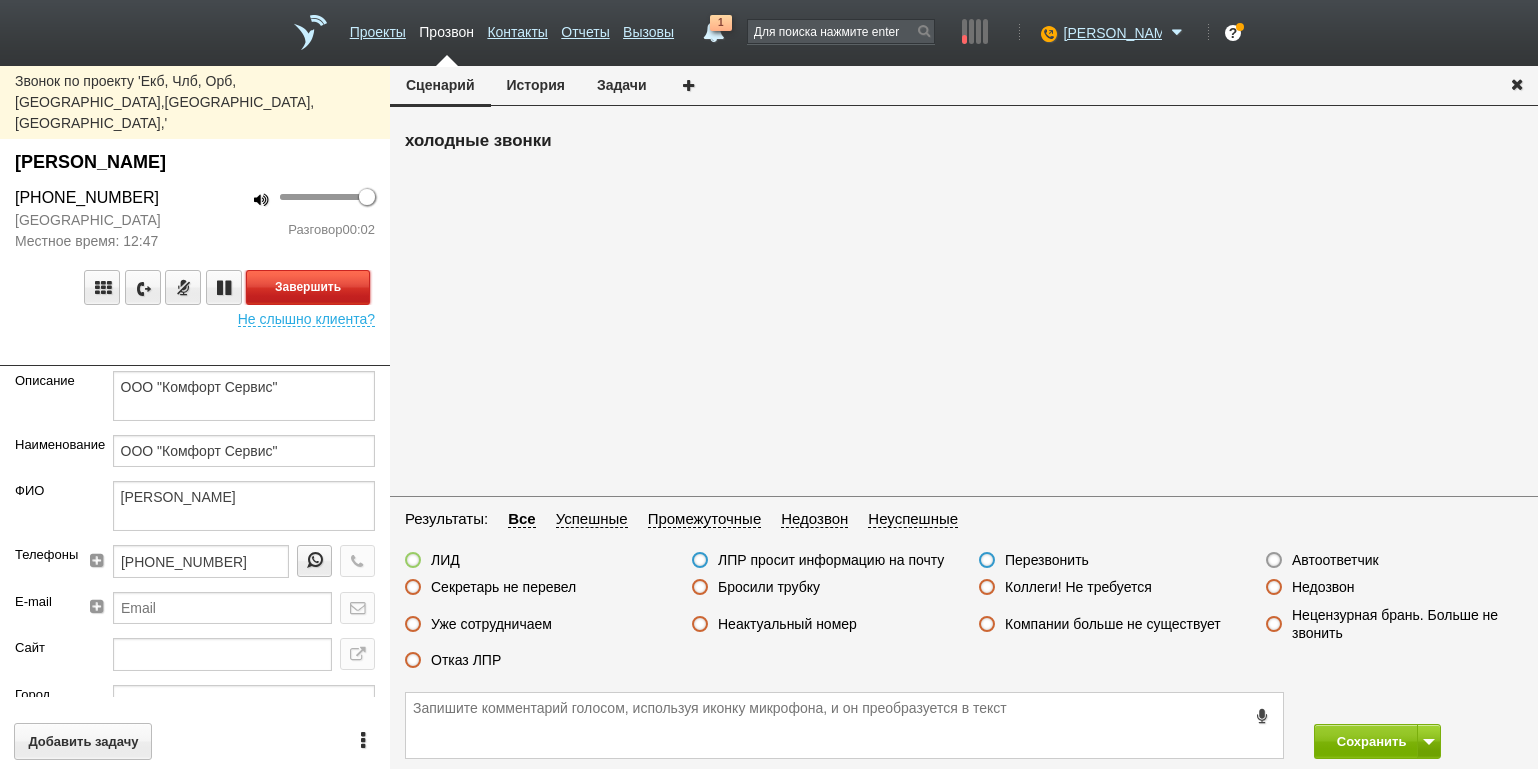 click on "Завершить" at bounding box center [308, 287] 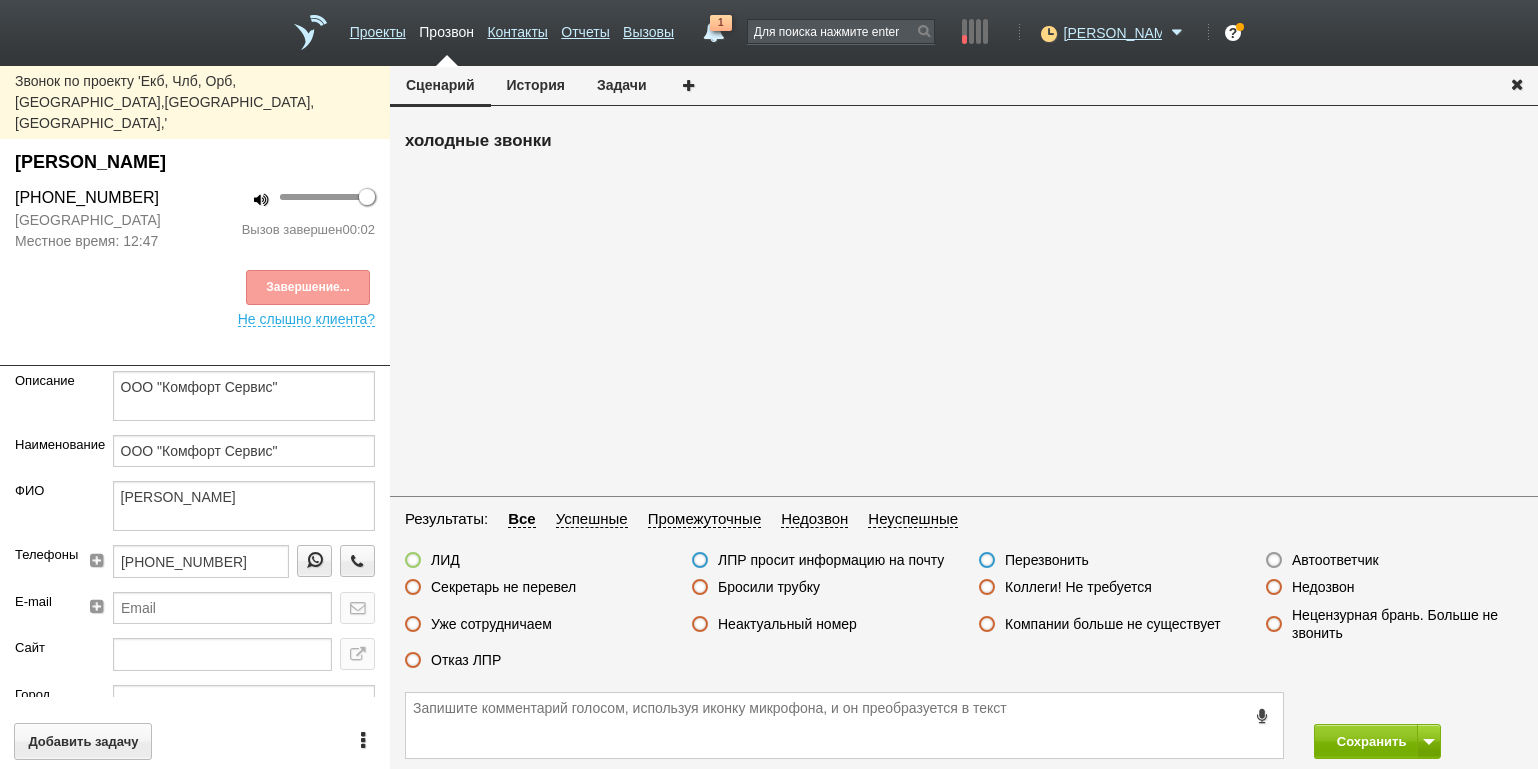 click on "Недозвон" at bounding box center (1323, 587) 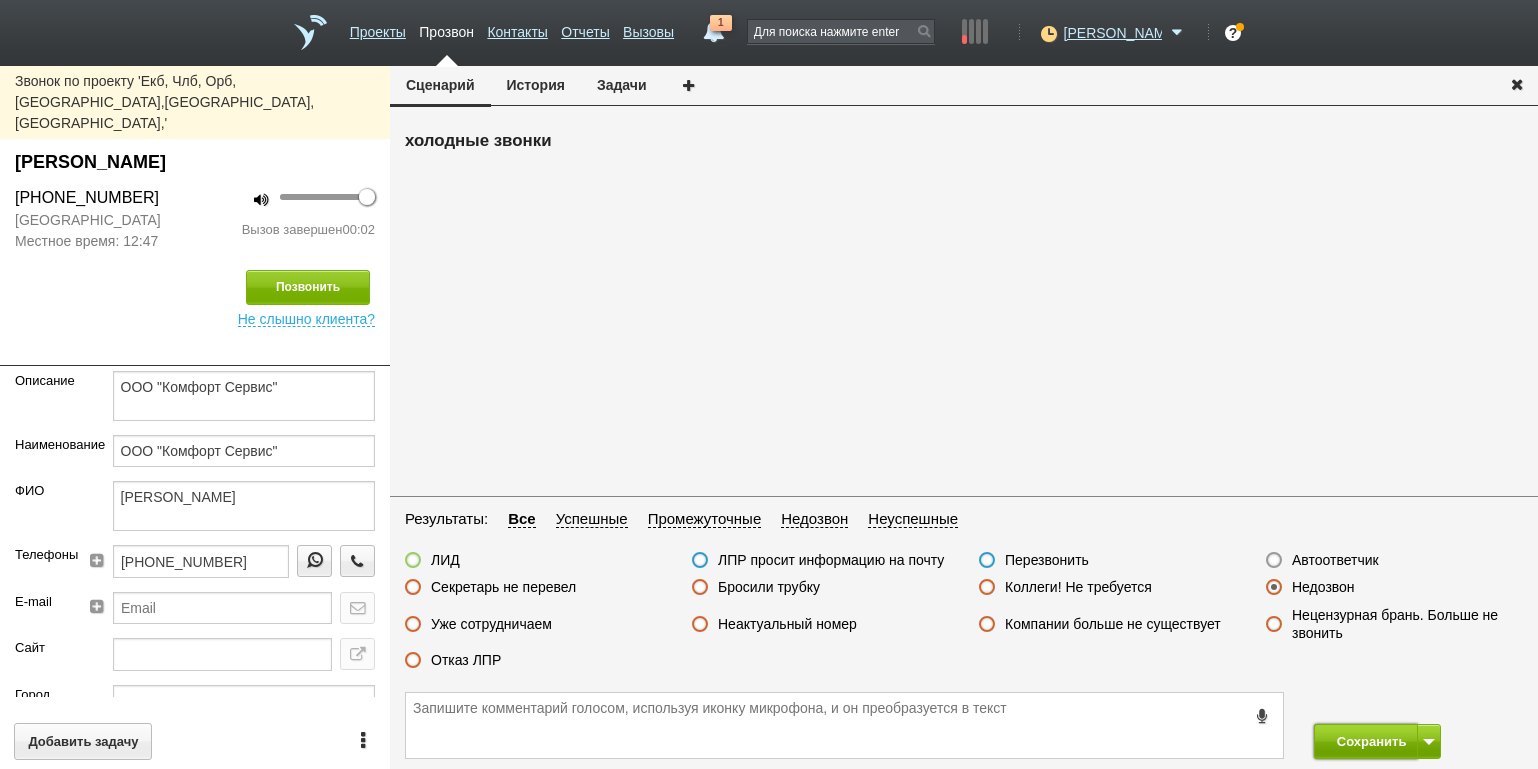click on "Сохранить" at bounding box center (1366, 741) 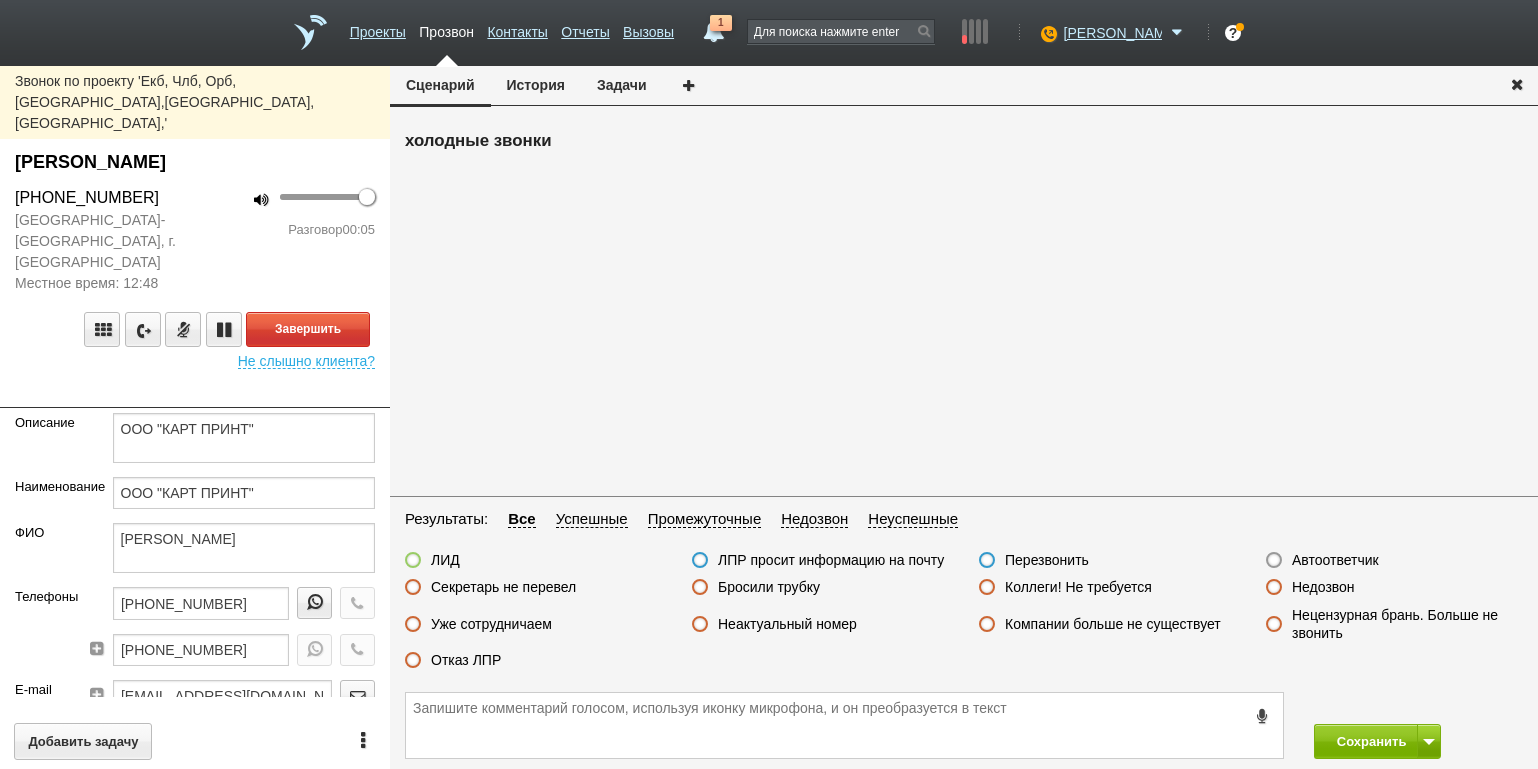 click on "100
Разговор
00:05" at bounding box center [292, 240] 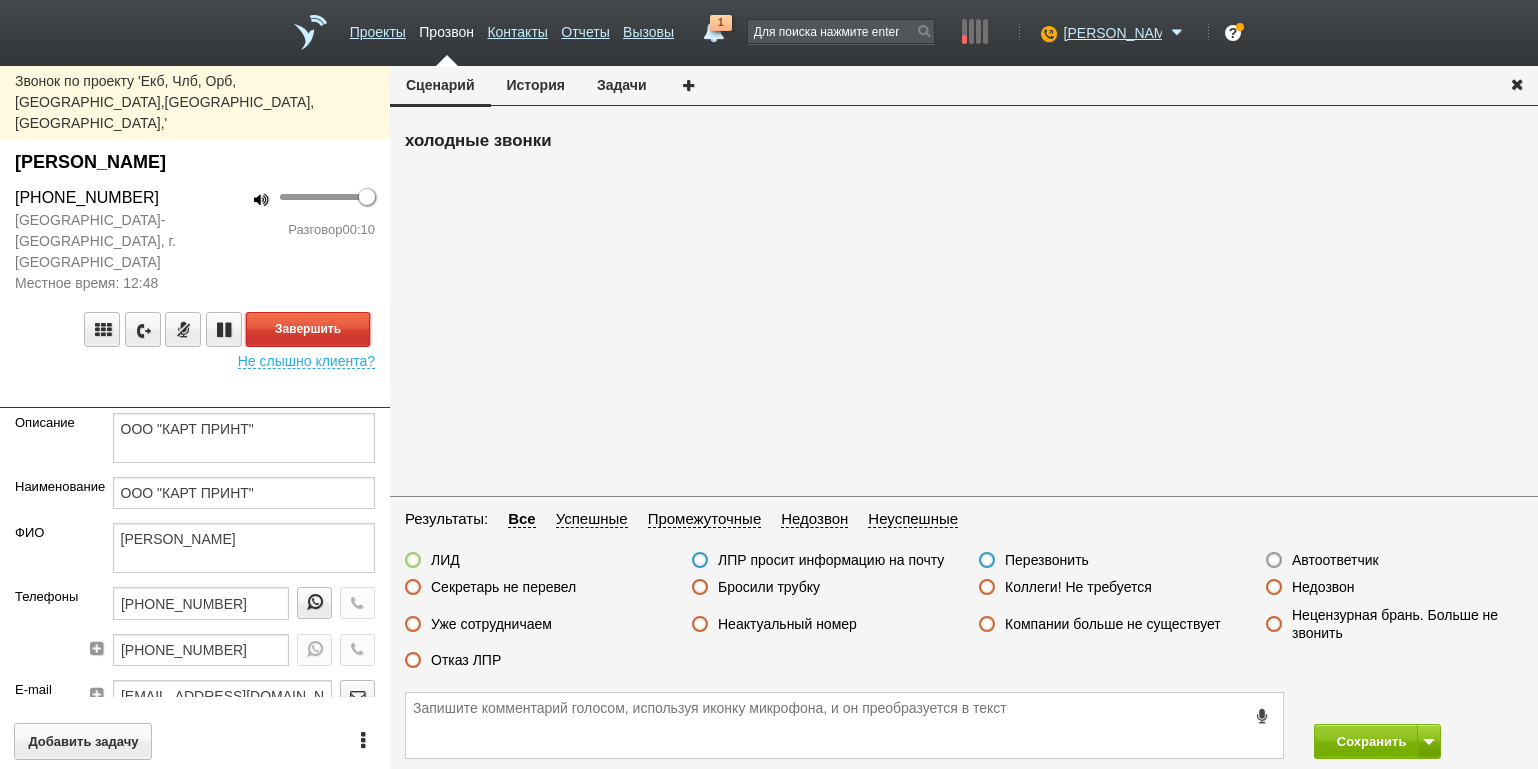 drag, startPoint x: 340, startPoint y: 287, endPoint x: 366, endPoint y: 278, distance: 27.513634 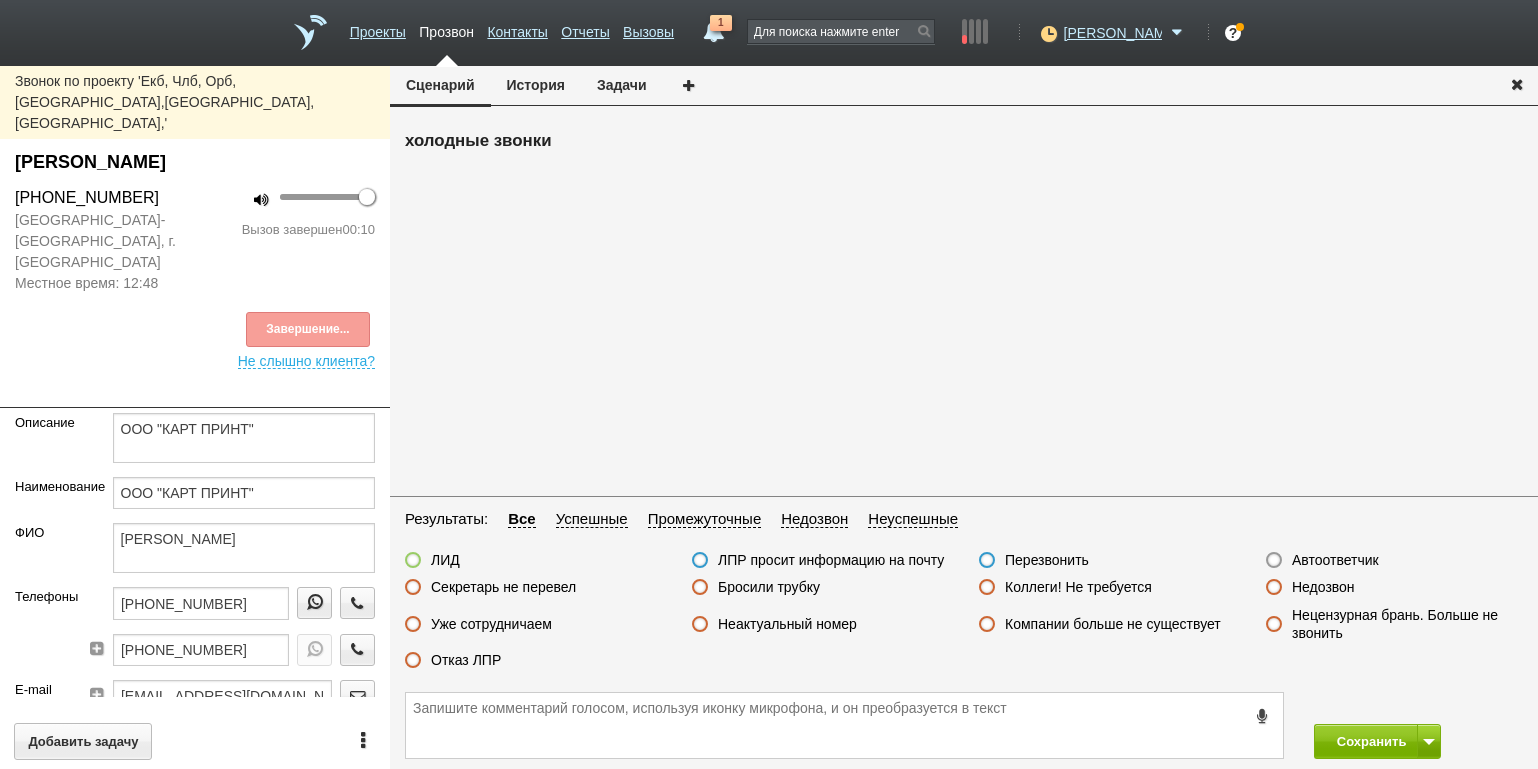 drag, startPoint x: 473, startPoint y: 665, endPoint x: 661, endPoint y: 672, distance: 188.13028 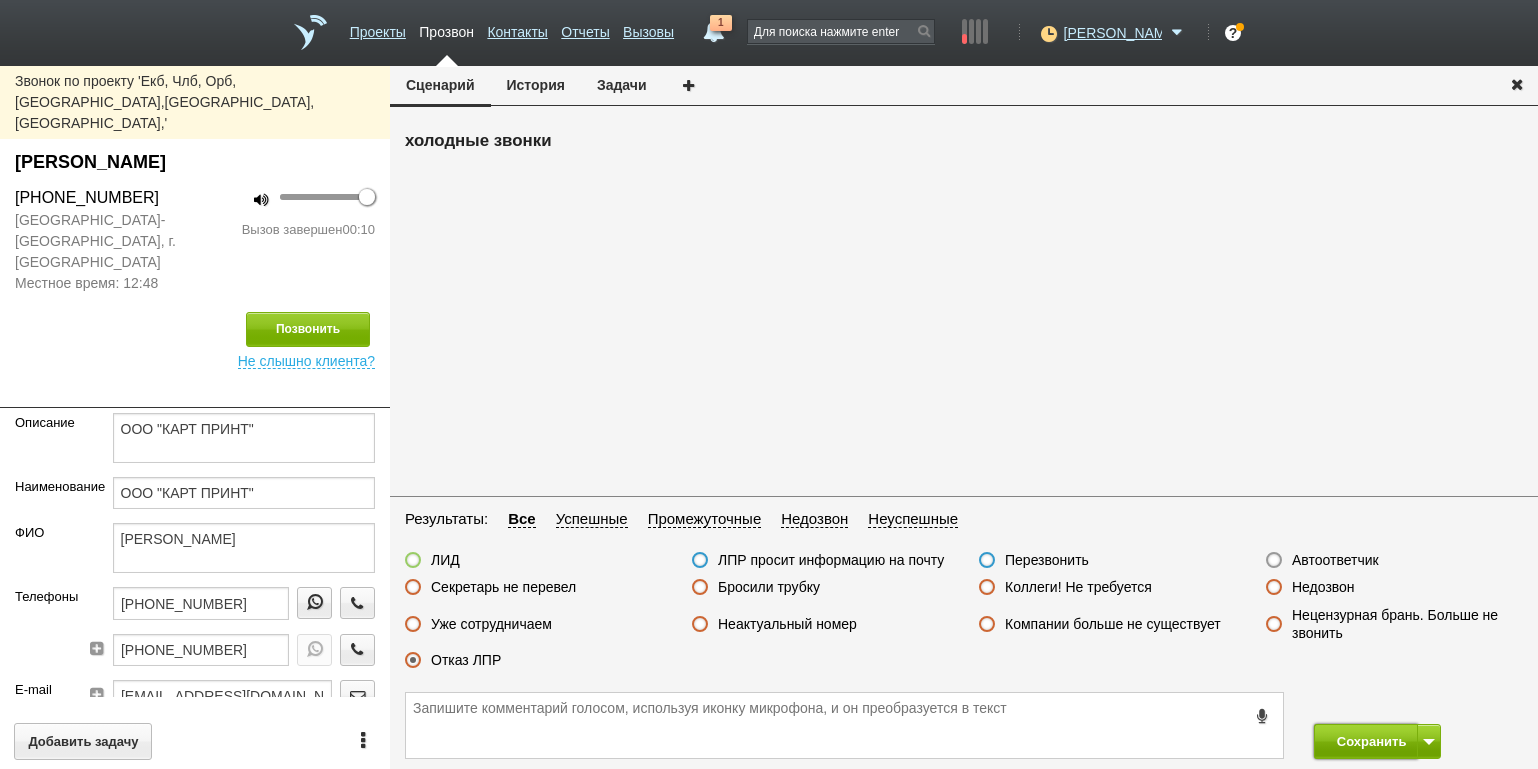click on "Сохранить" at bounding box center (1366, 741) 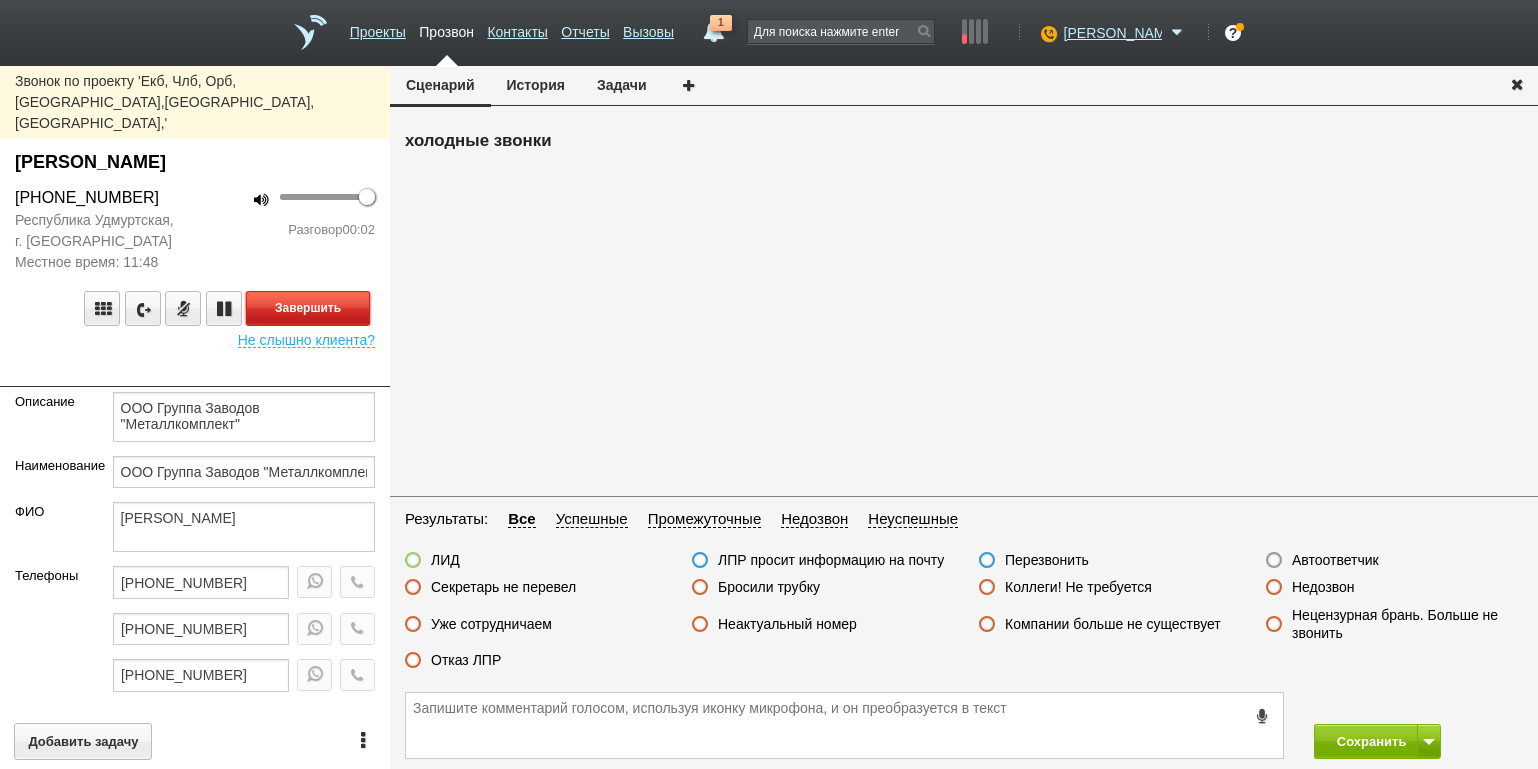 click on "Завершить" at bounding box center (308, 308) 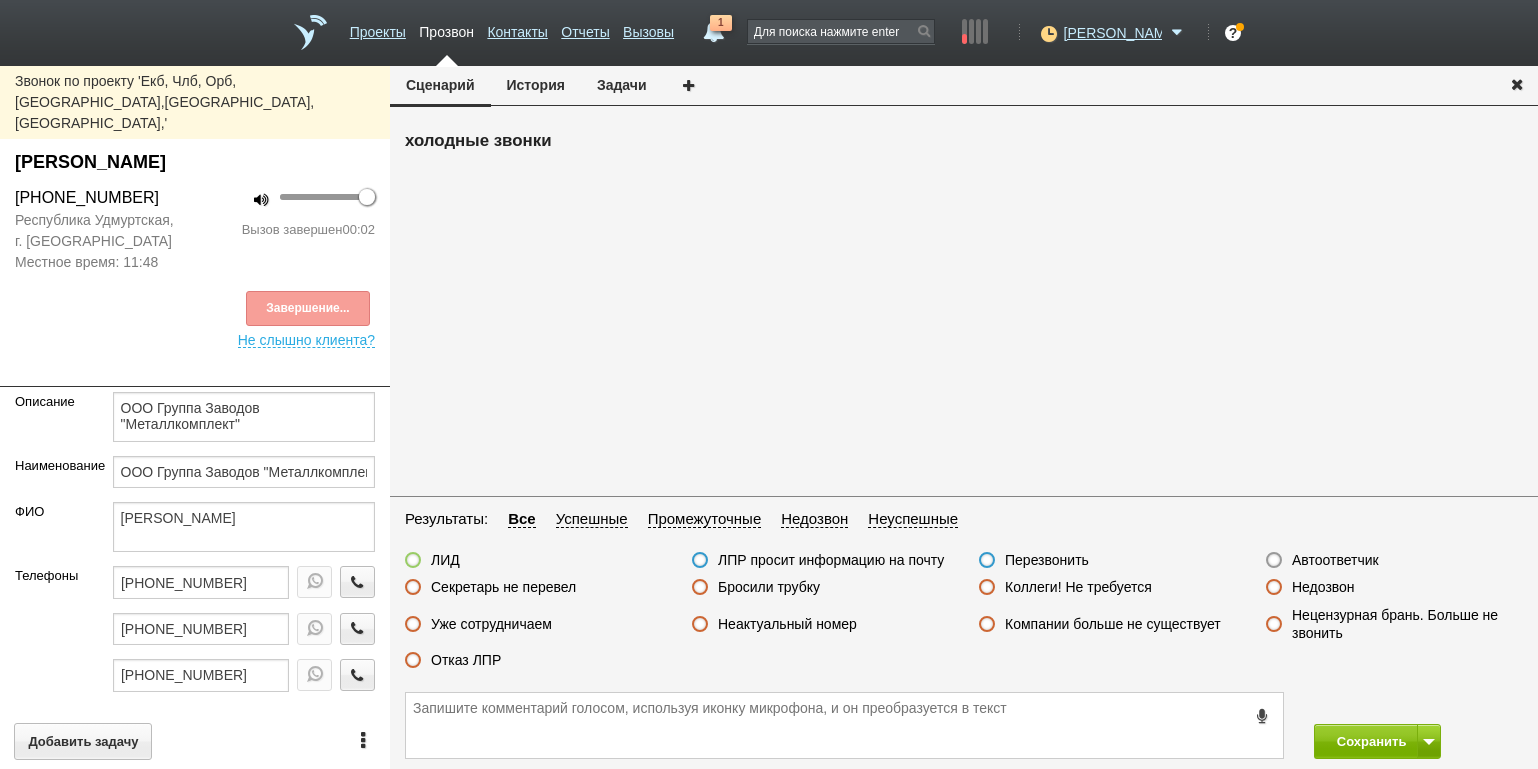 click on "Автоответчик" at bounding box center (1335, 560) 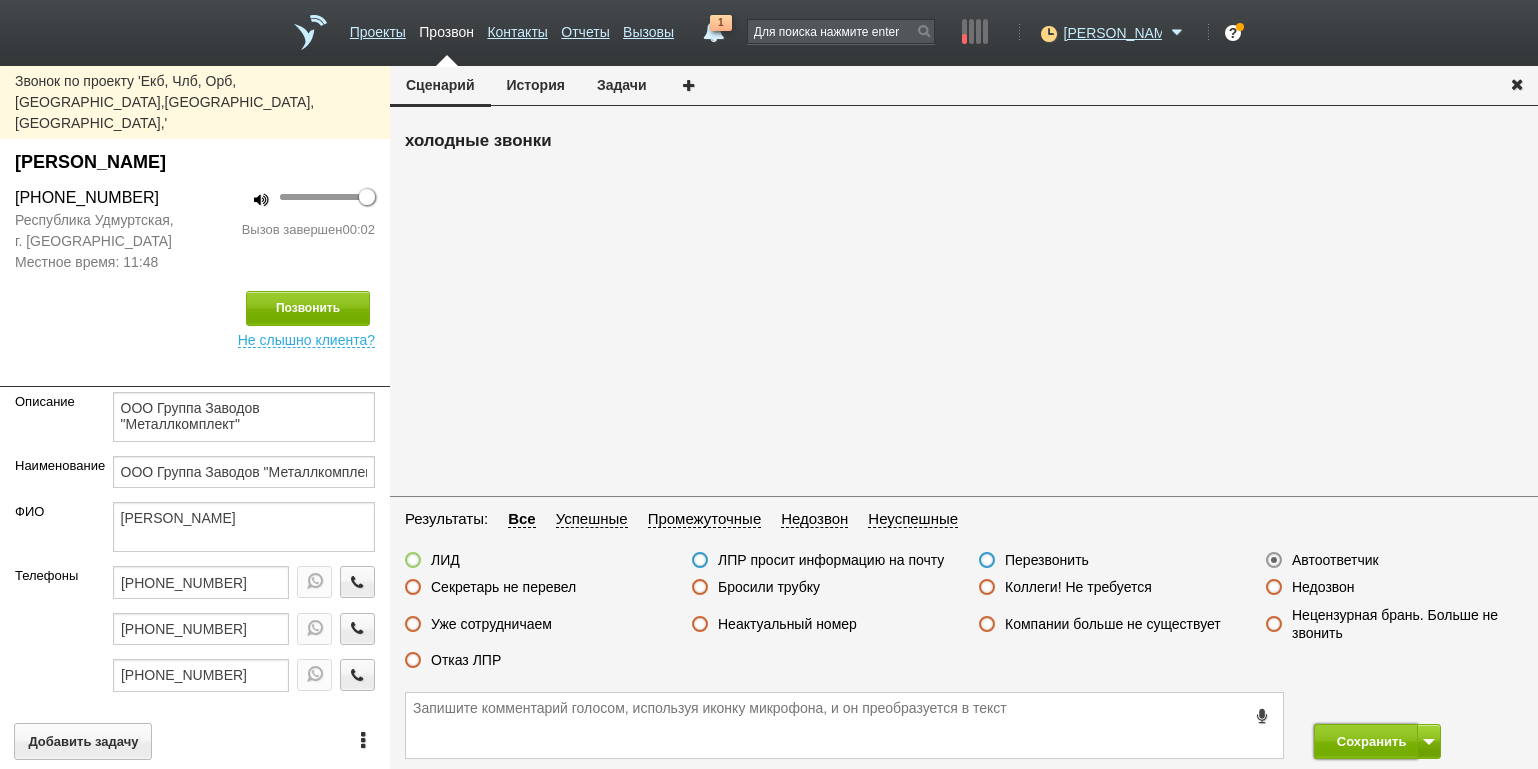 drag, startPoint x: 1344, startPoint y: 746, endPoint x: 1190, endPoint y: 620, distance: 198.97739 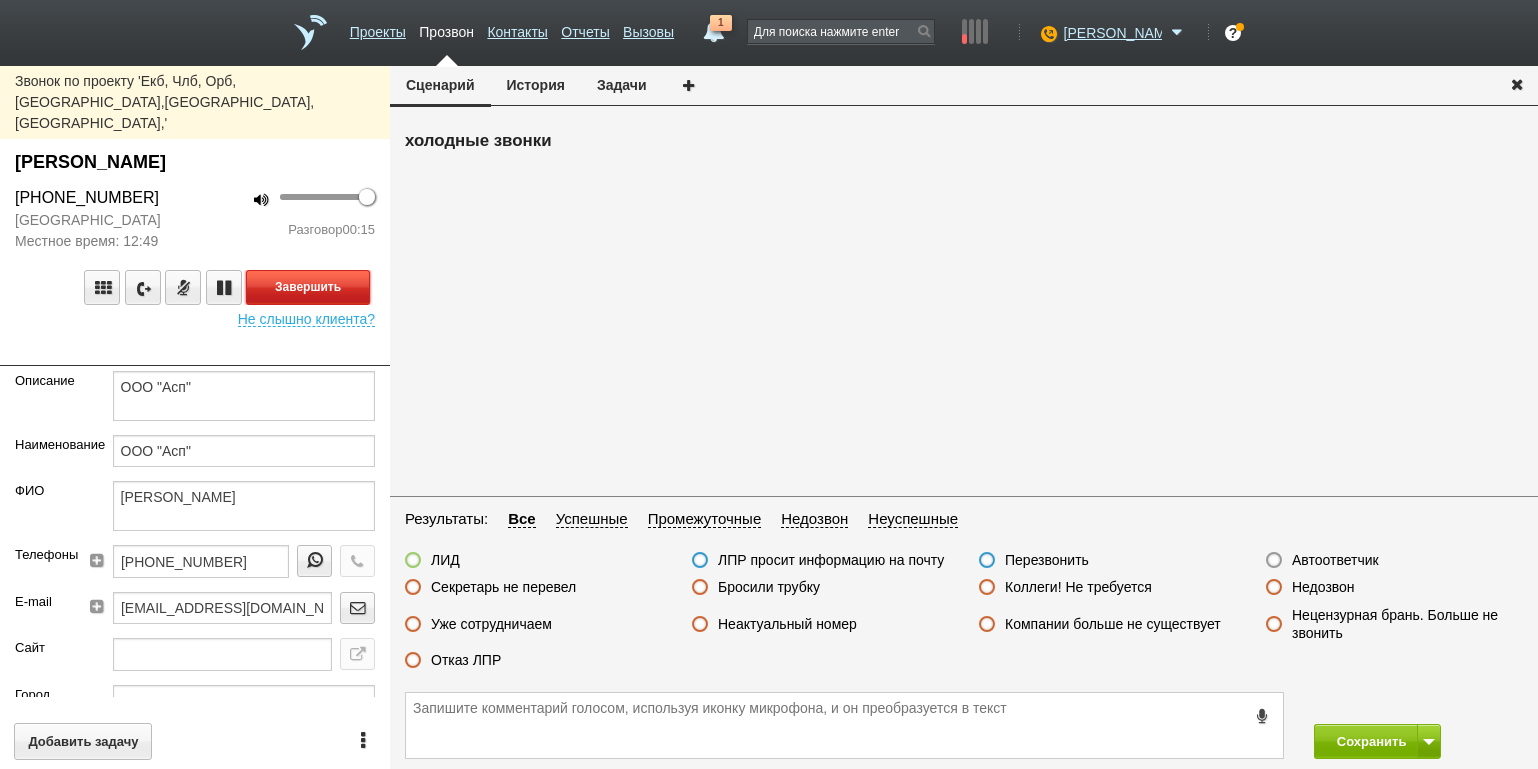 click on "Завершить" at bounding box center [308, 287] 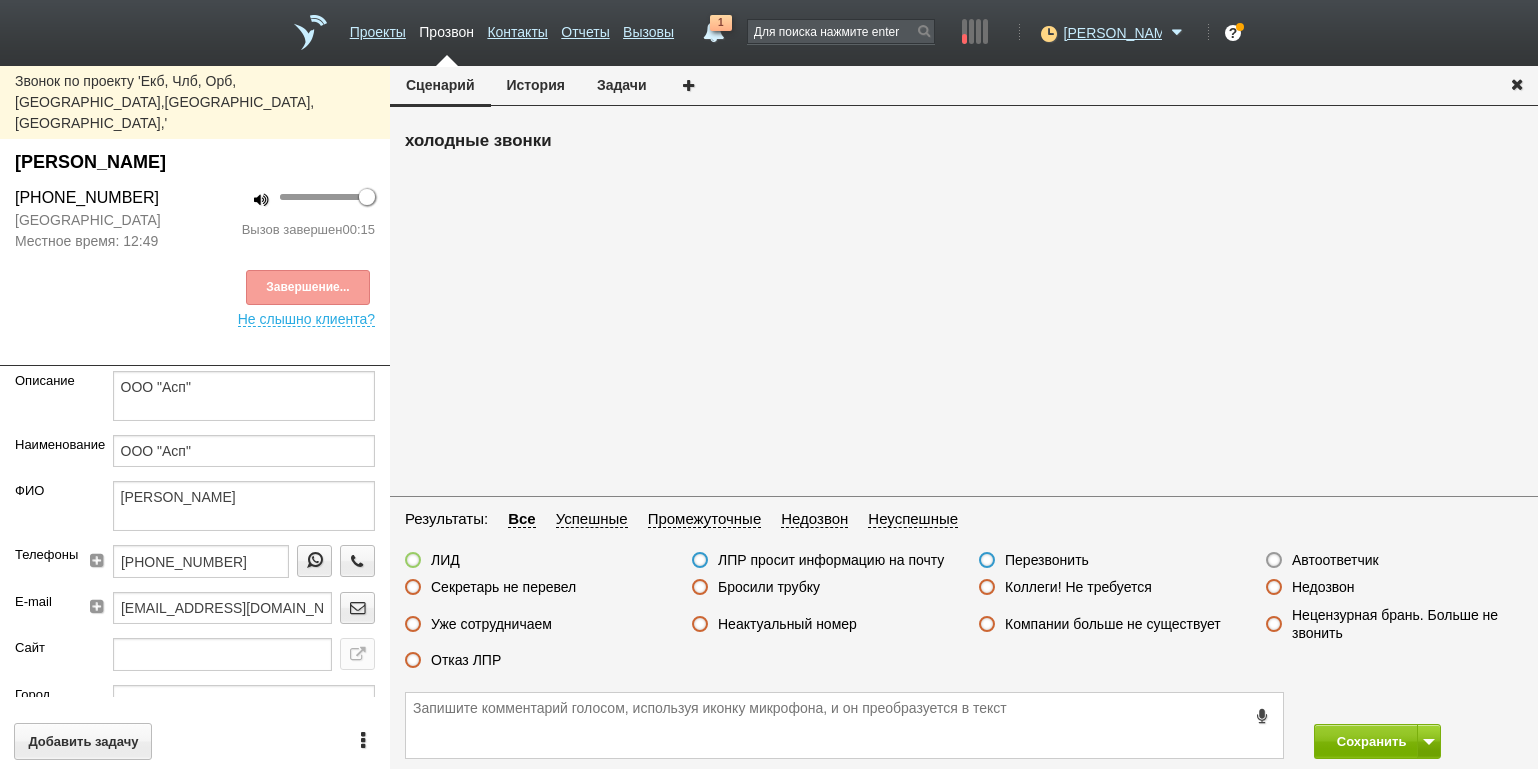click on "Отказ ЛПР" at bounding box center [453, 661] 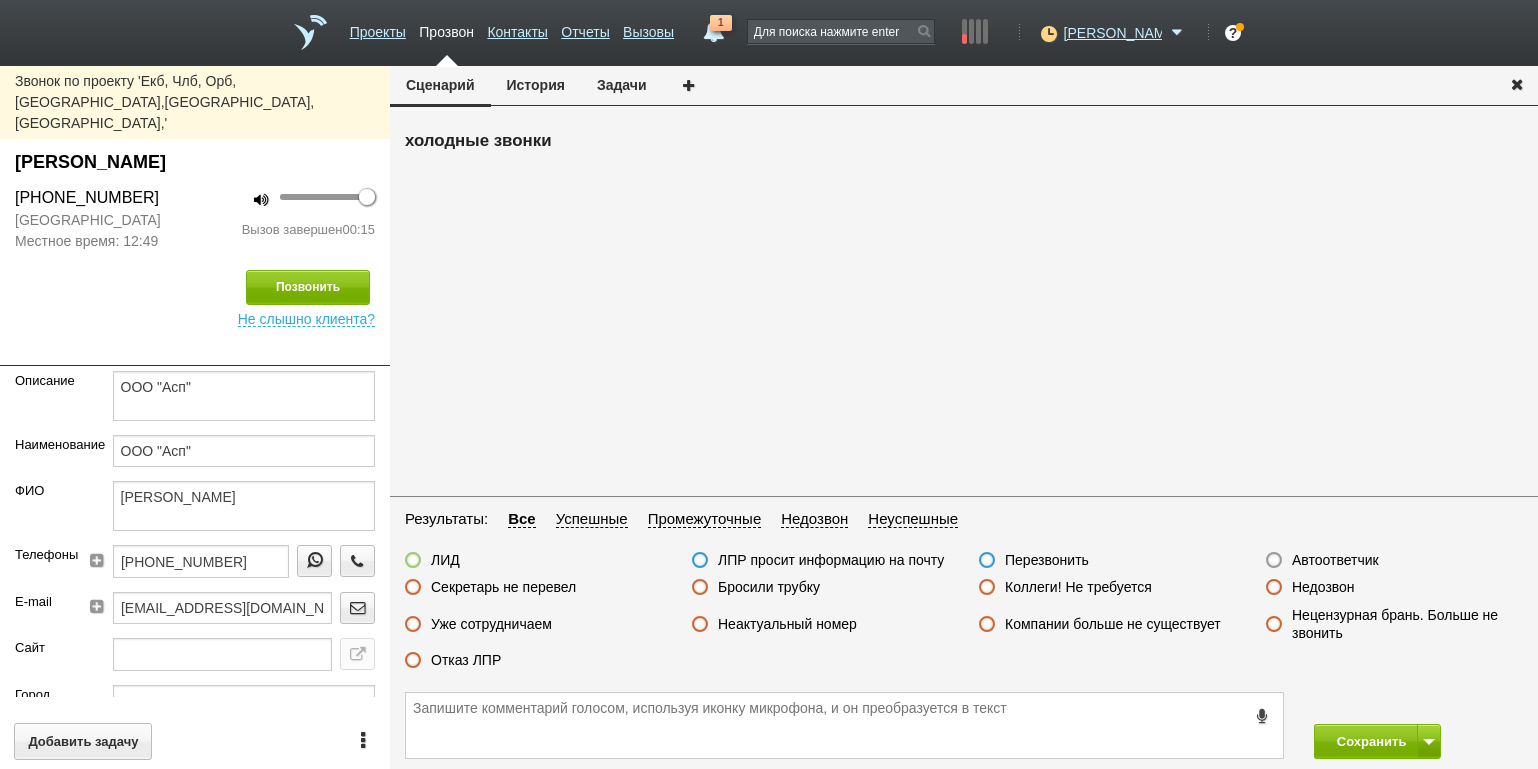 click on "Отказ ЛПР" at bounding box center [466, 660] 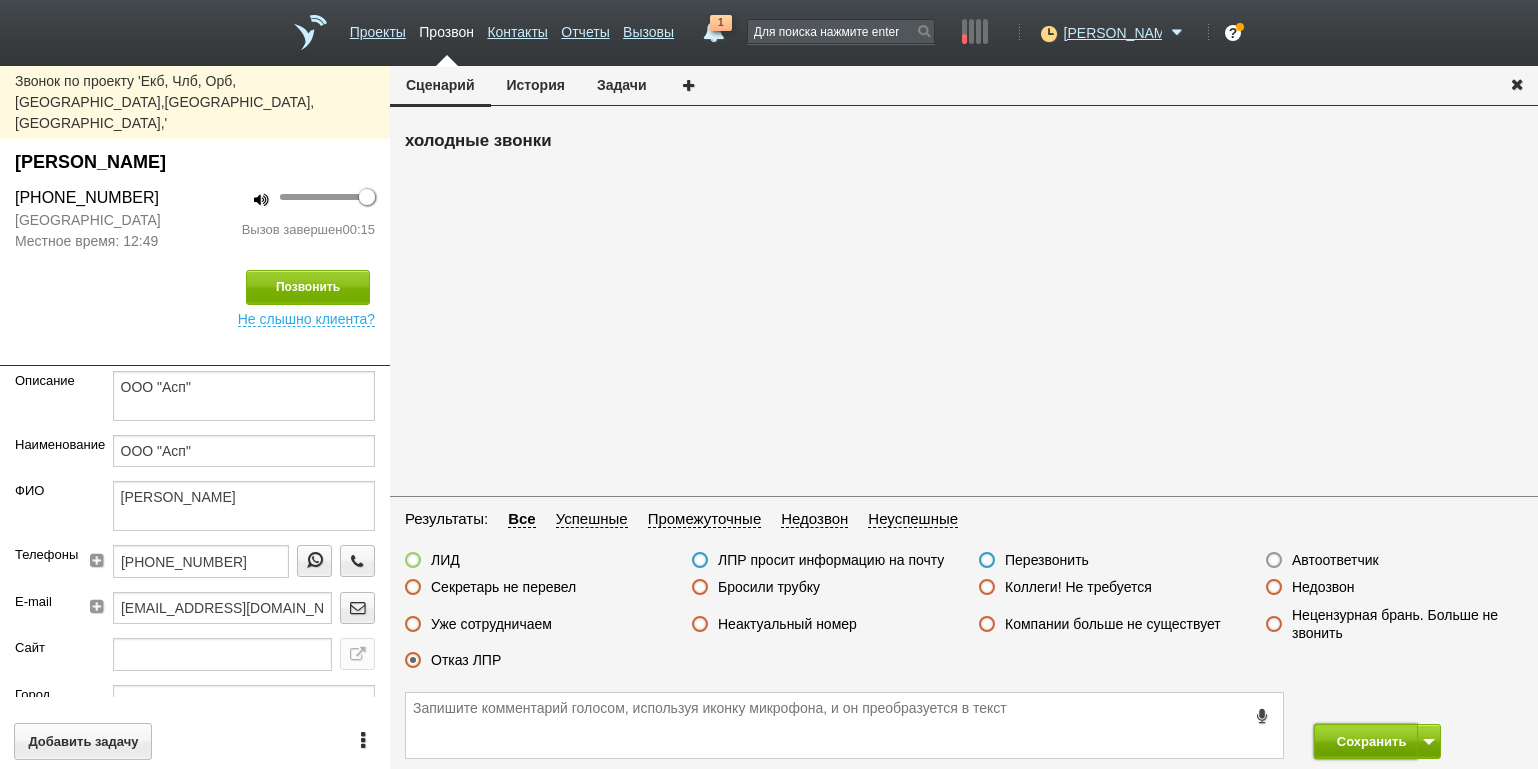 drag, startPoint x: 1356, startPoint y: 735, endPoint x: 1348, endPoint y: 725, distance: 12.806249 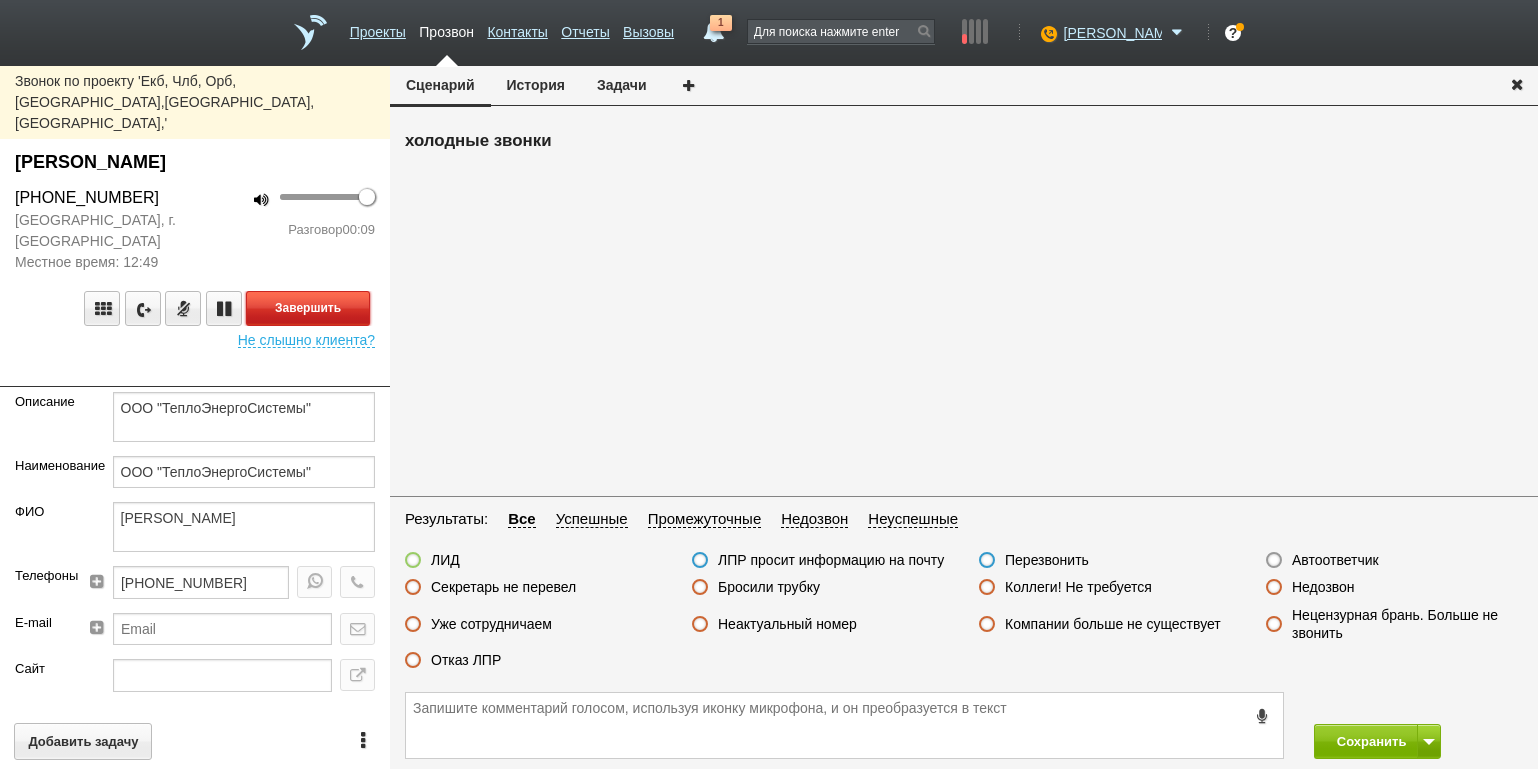 click on "Завершить" at bounding box center (308, 308) 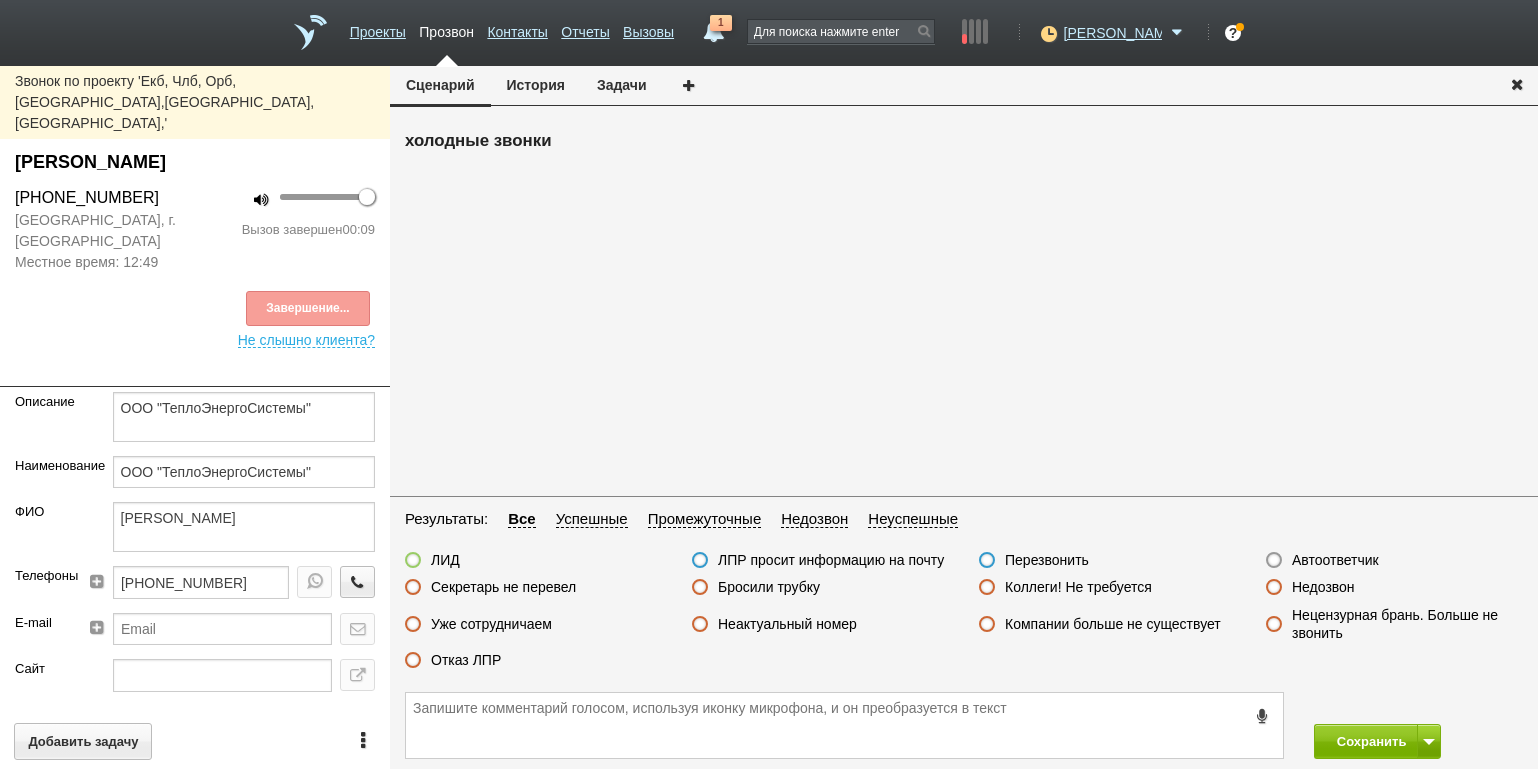 click on "Неактуальный номер" at bounding box center [787, 624] 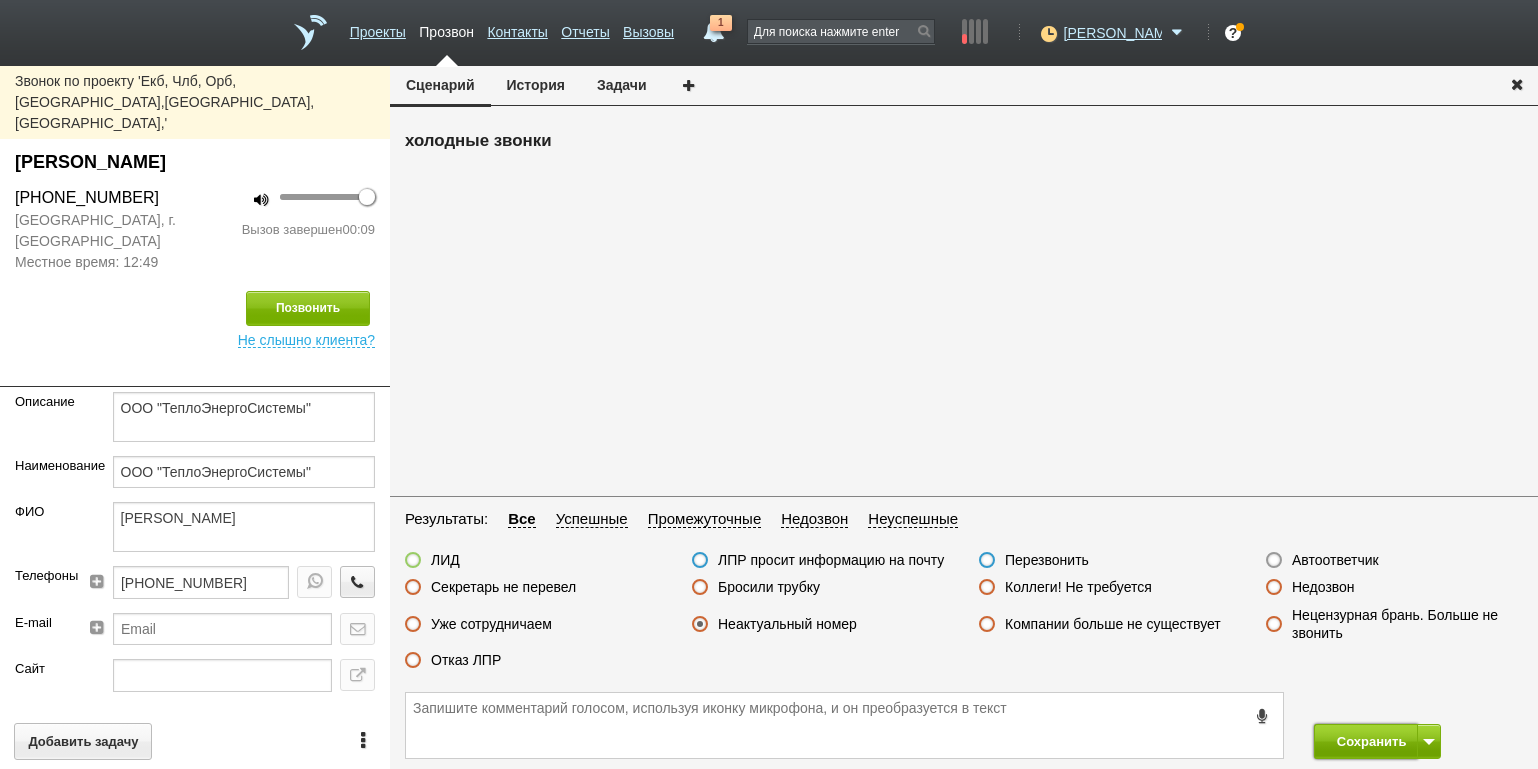 click on "Сохранить" at bounding box center [1366, 741] 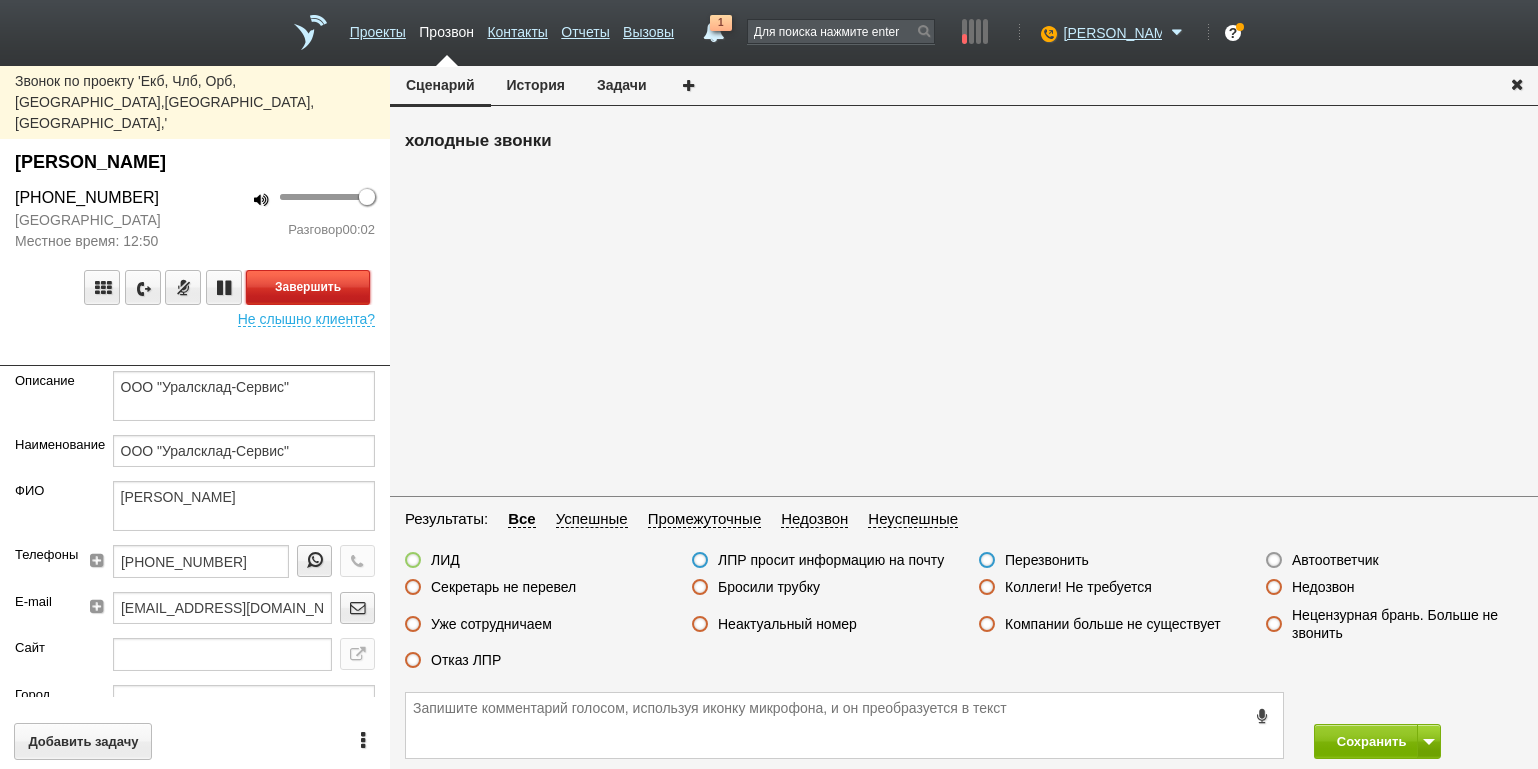 click on "Завершить" at bounding box center (308, 287) 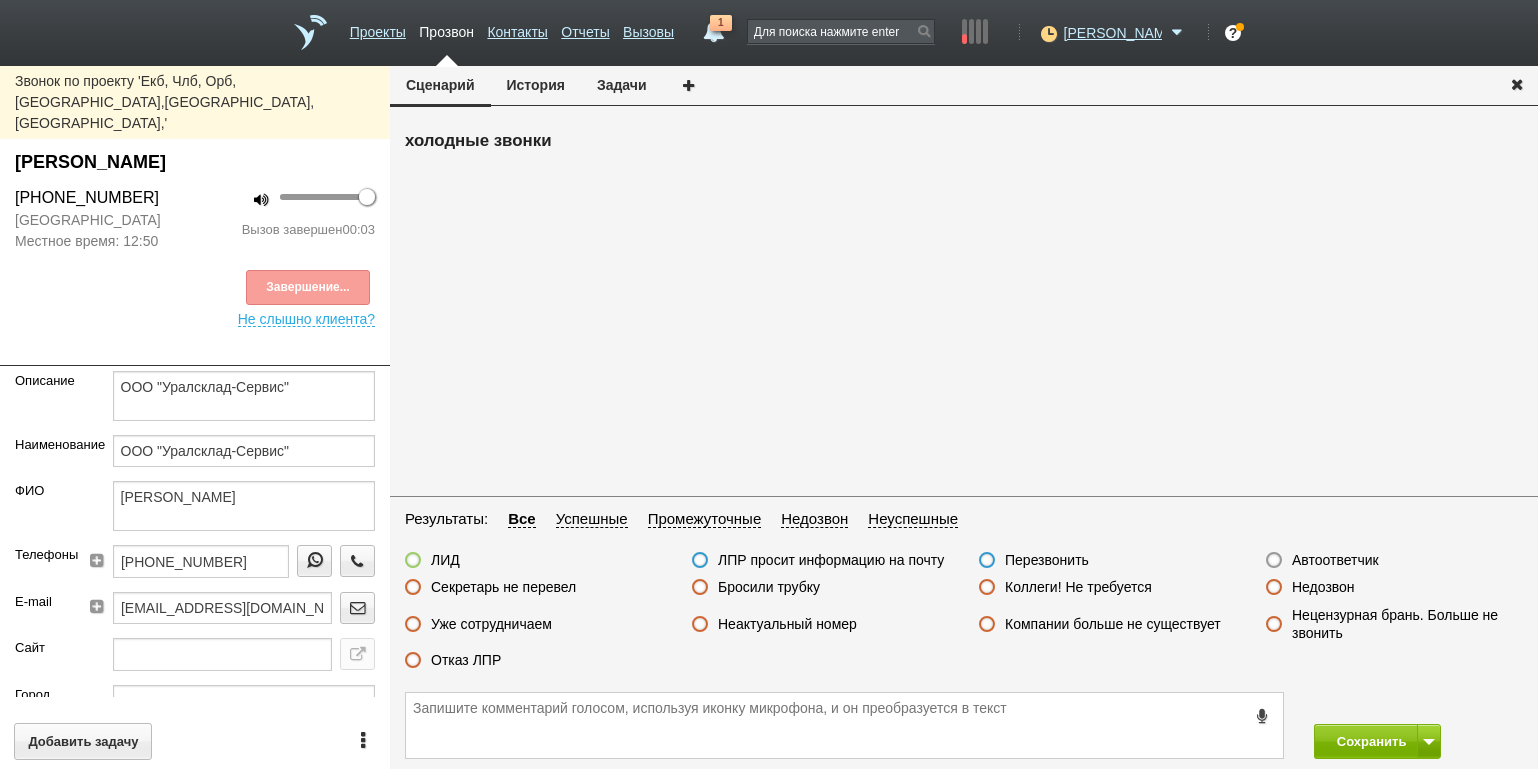 click on "Результаты: Все Успешные Промежуточные Недозвон Неуспешные ЛИД ЛПР просит информацию на почту Перезвонить Автоответчик Секретарь не перевел Бросили трубку Коллеги! Не требуется Недозвон Уже сотрудничаем Неактуальный номер Компании больше не существует Нецензурная брань. Больше не звонить Отказ ЛПР" at bounding box center (964, 595) 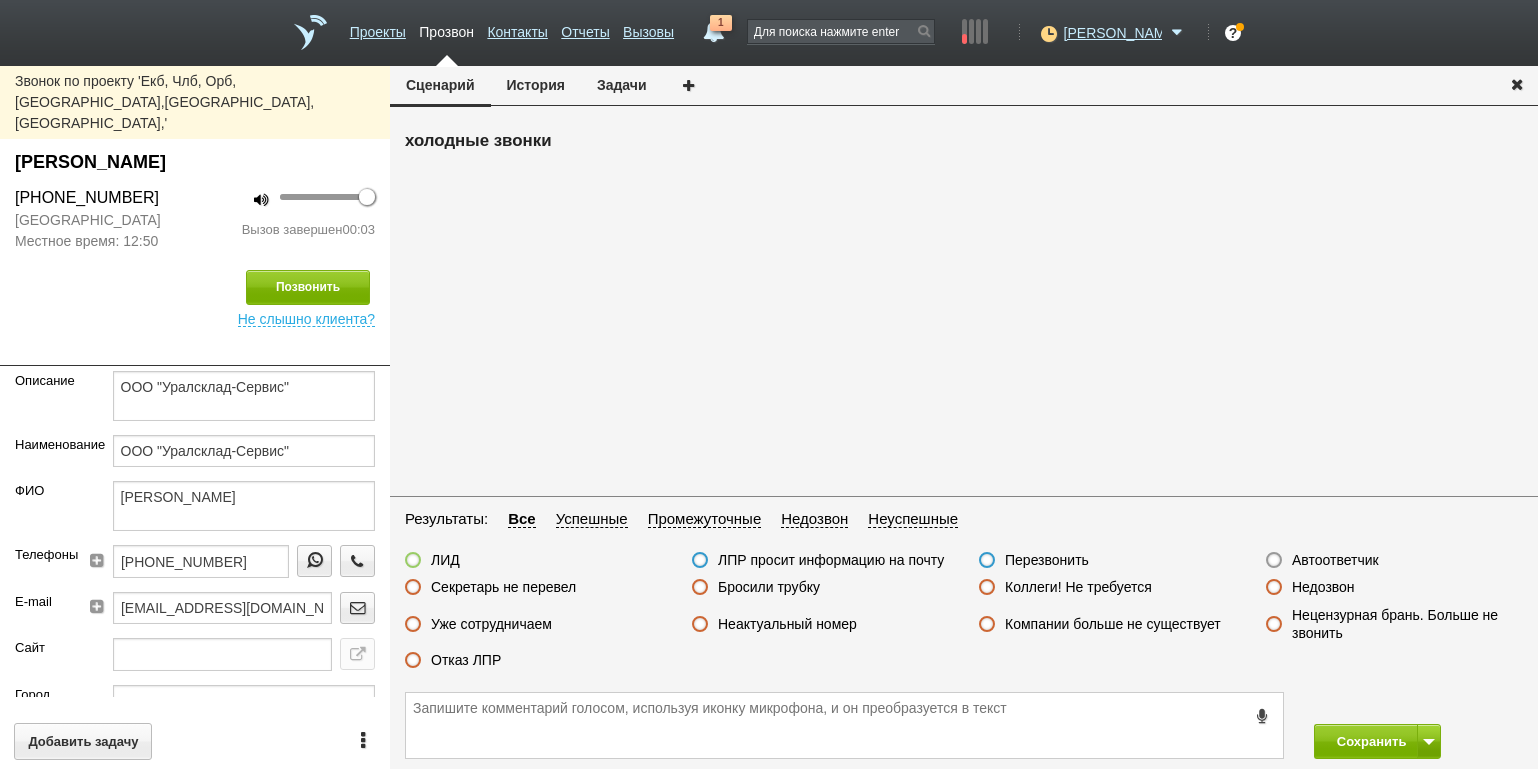 click on "Автоответчик" at bounding box center [1335, 560] 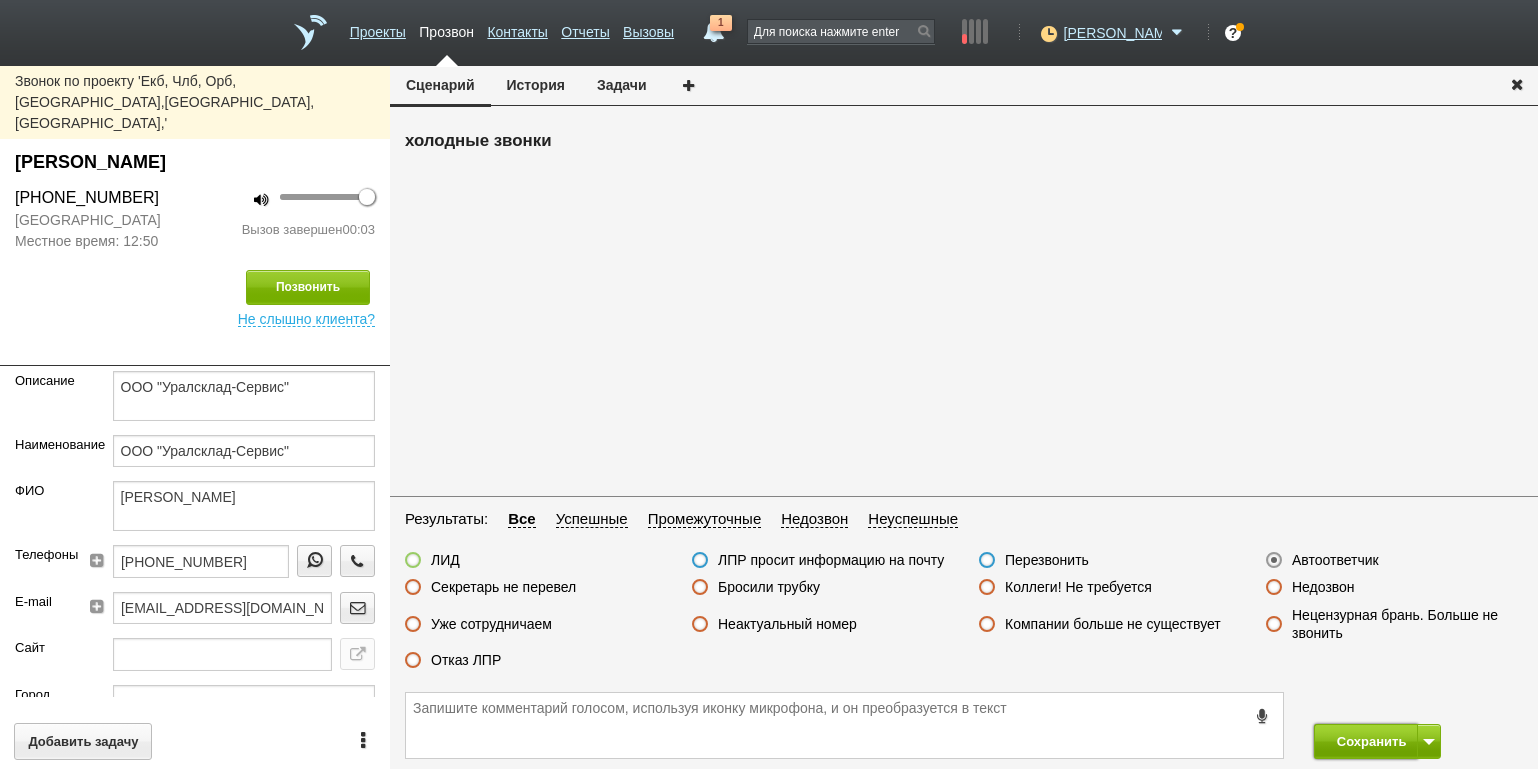 click on "Сохранить" at bounding box center (1366, 741) 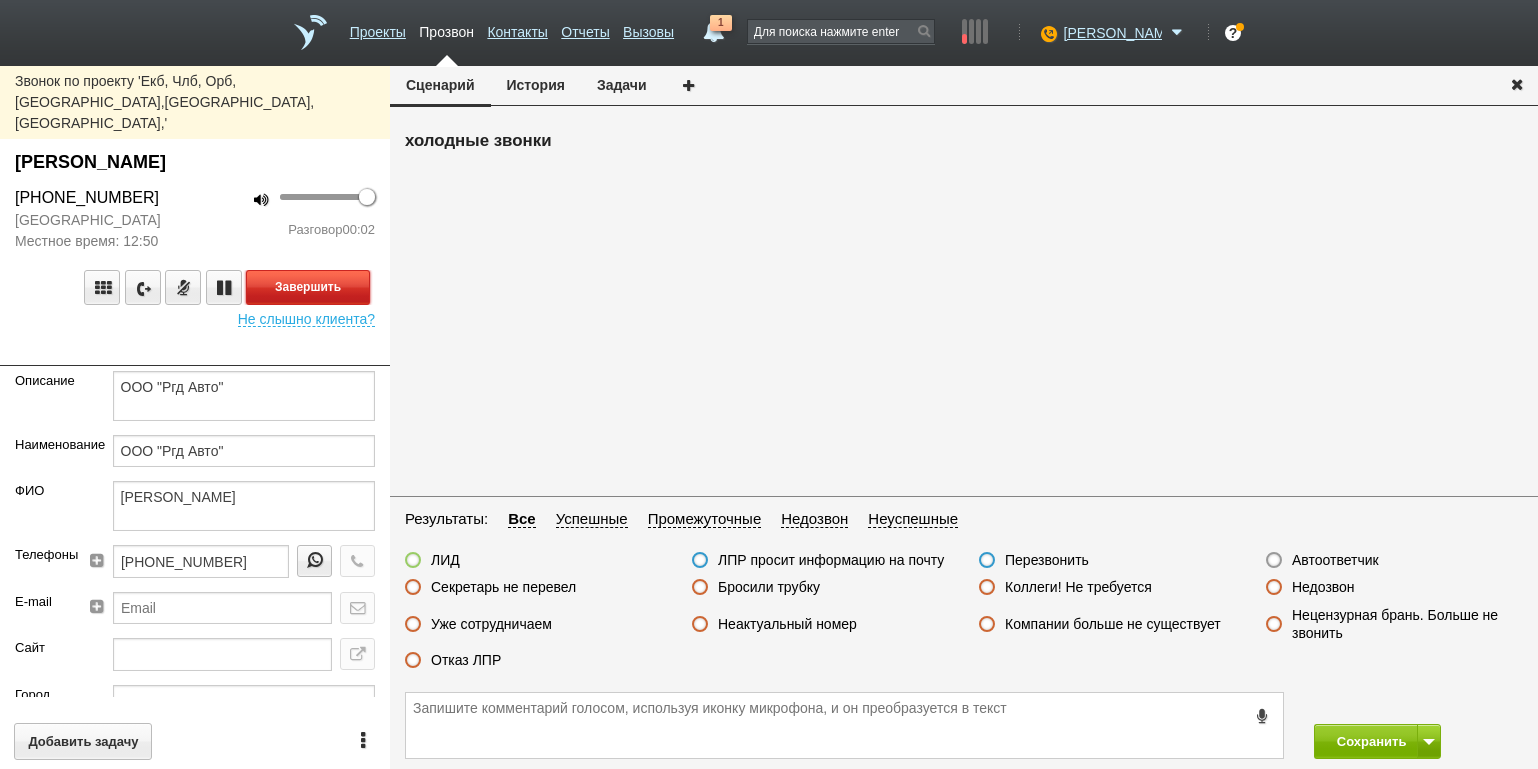 click on "Завершить" at bounding box center (308, 287) 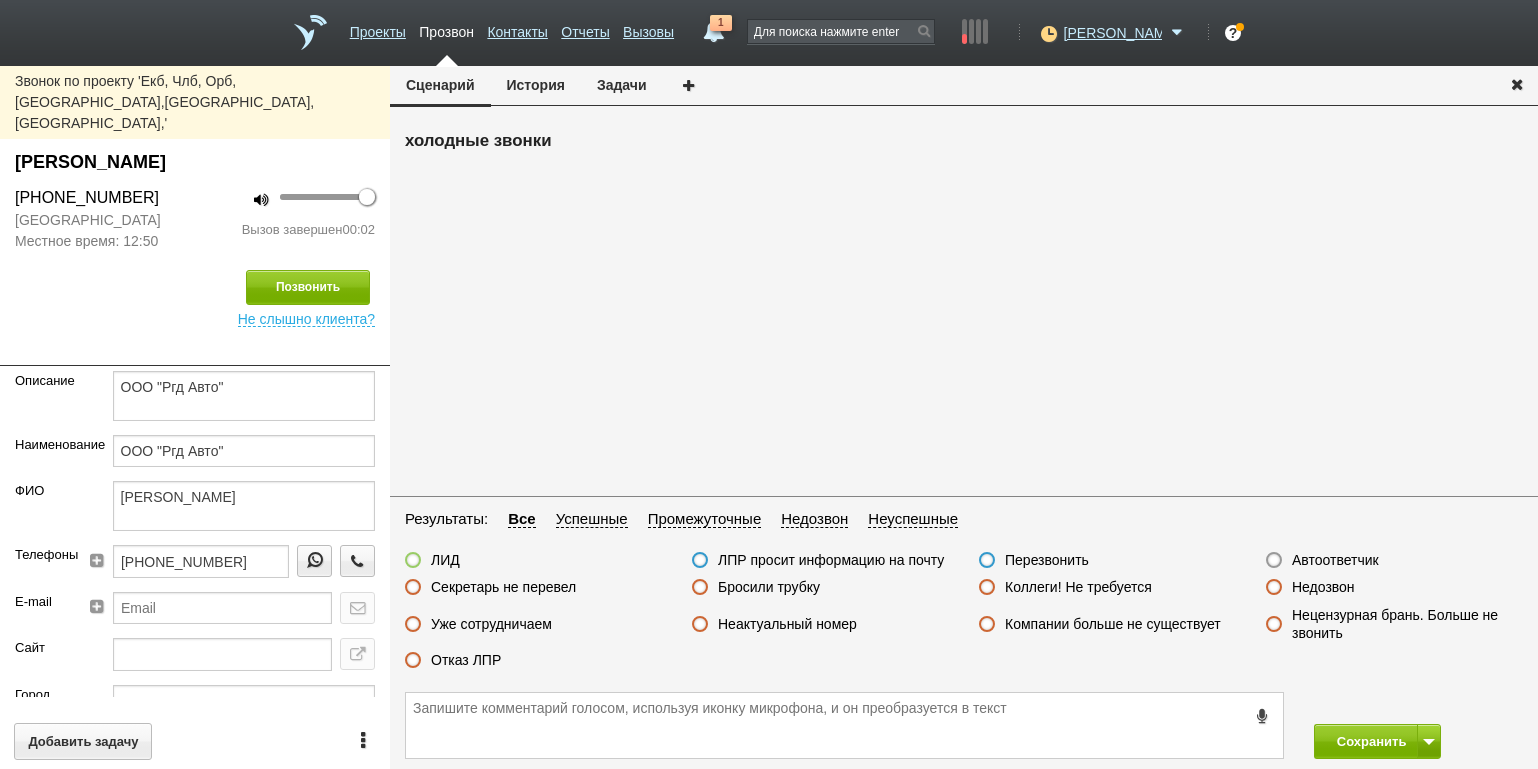 click on "Автоответчик" at bounding box center (1335, 560) 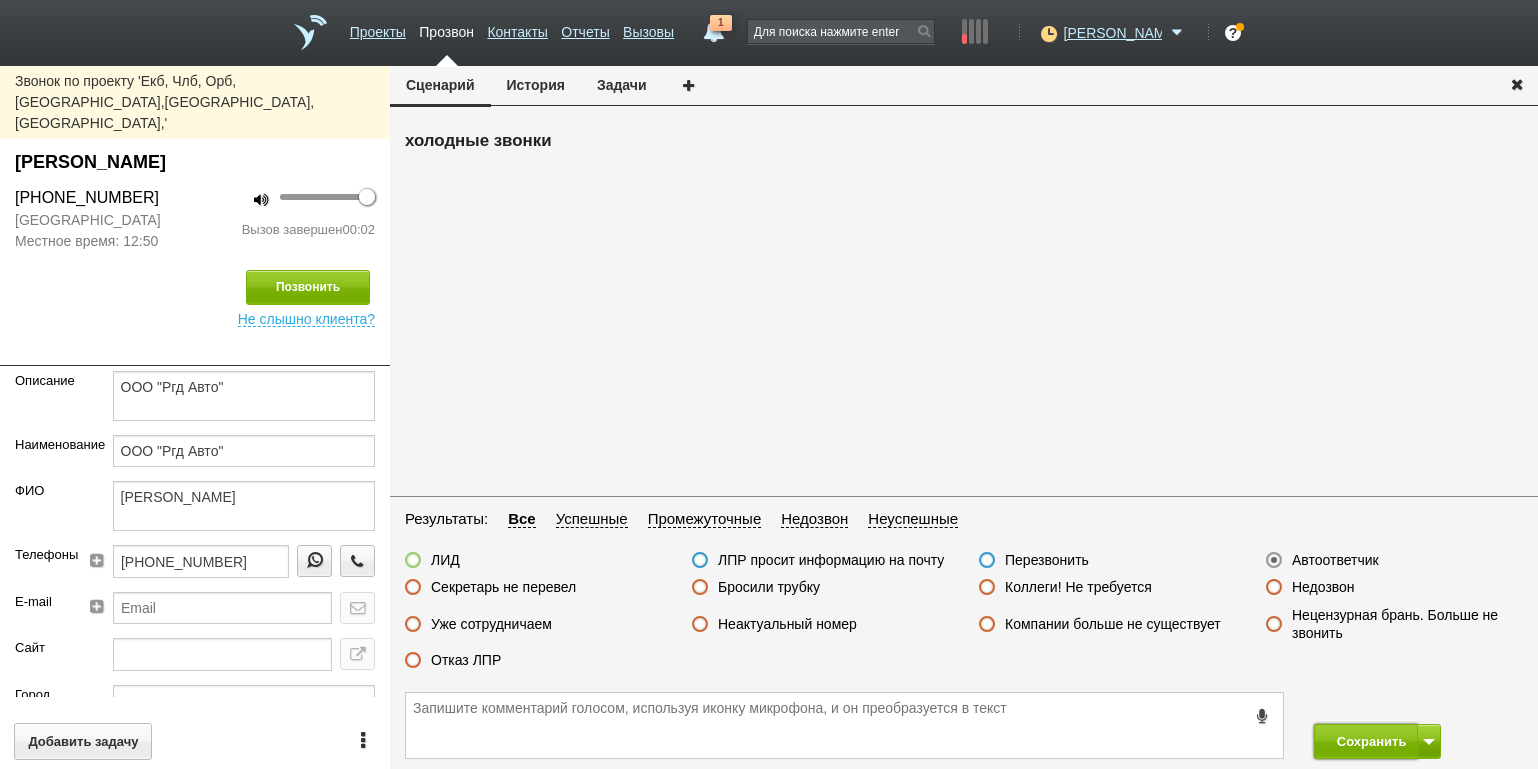drag, startPoint x: 1369, startPoint y: 740, endPoint x: 1347, endPoint y: 714, distance: 34.058773 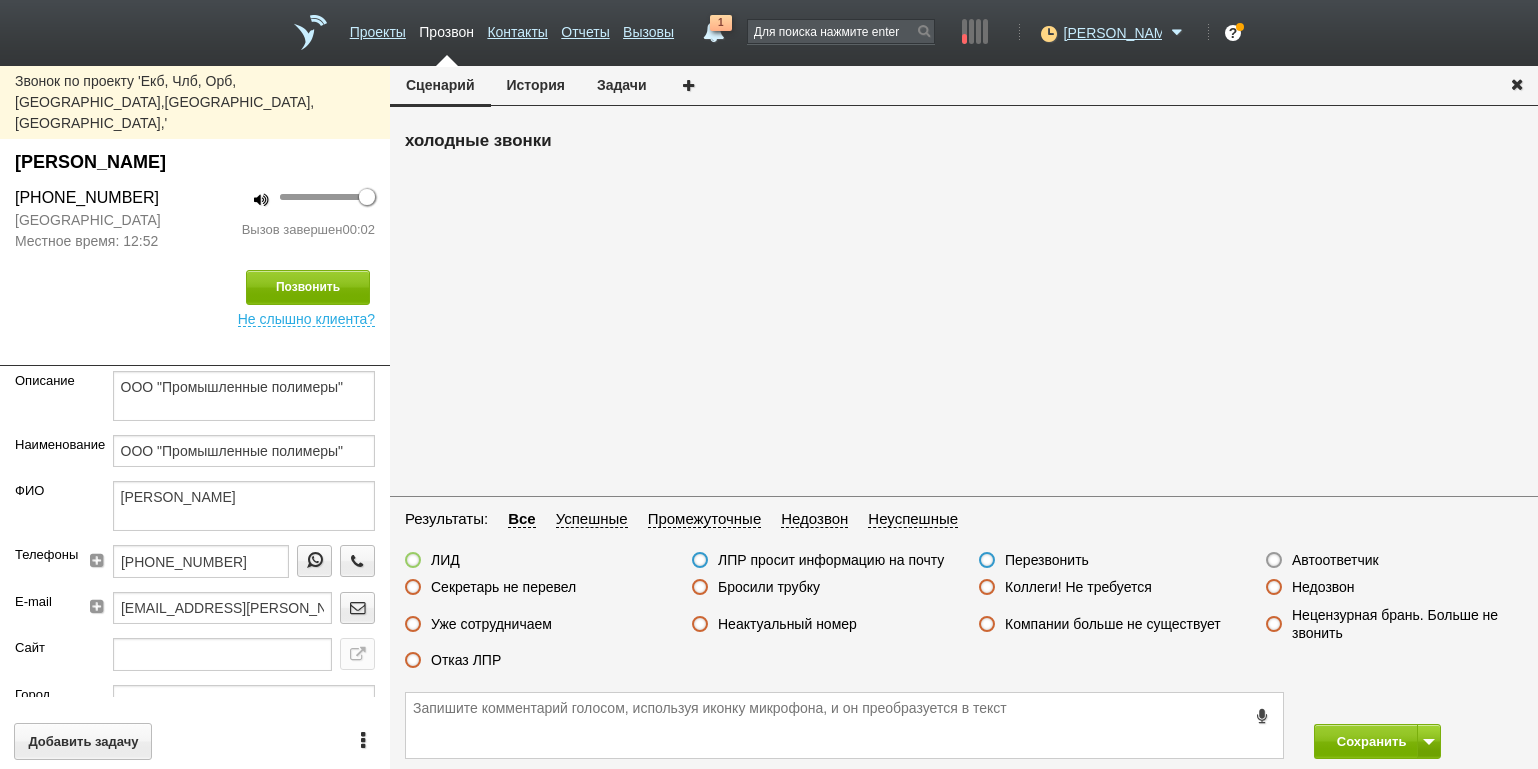 click on "Бросили трубку" at bounding box center (769, 587) 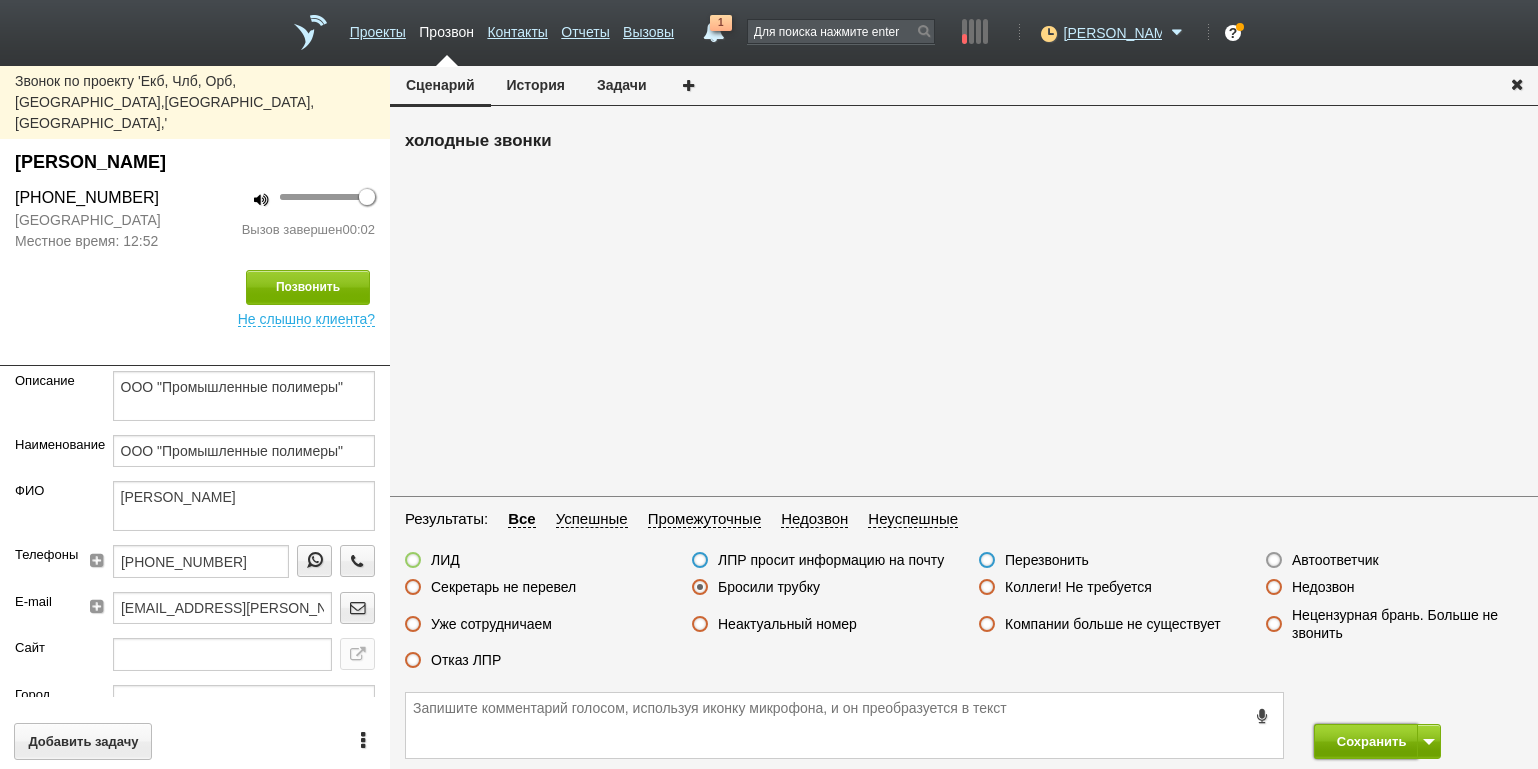 click on "Сохранить" at bounding box center (1366, 741) 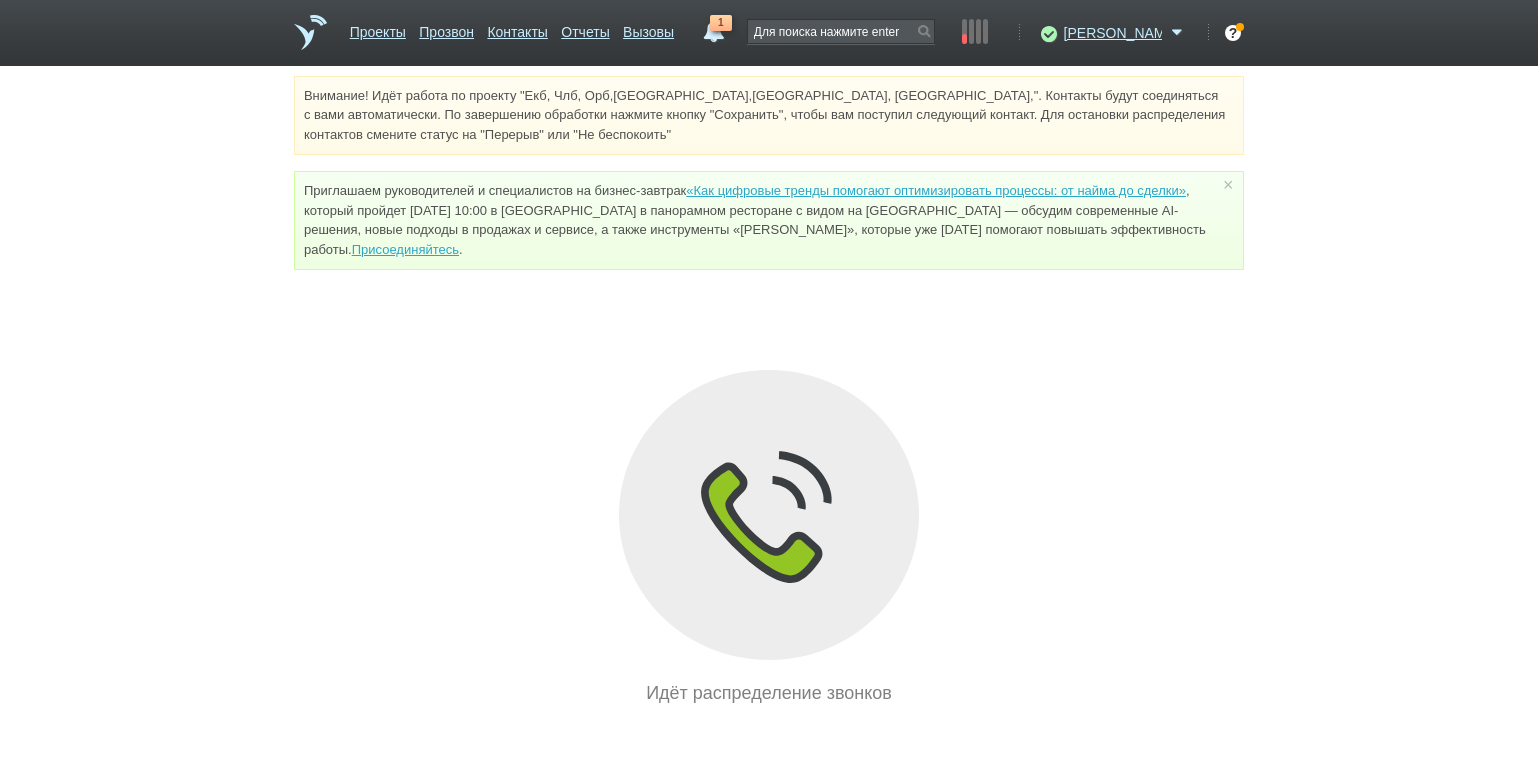 click on "Внимание! Идёт работа по проекту "Екб, Члб, Орб,[GEOGRAPHIC_DATA],[GEOGRAPHIC_DATA], [GEOGRAPHIC_DATA],". Контакты будут соединяться с вами автоматически. По завершению обработки нажмите кнопку "Сохранить", чтобы вам поступил следующий контакт. Для остановки распределения контактов смените статус на "Перерыв" или "Не беспокоить"
Приглашаем руководителей и специалистов на бизнес-завтрак  «Как цифровые тренды помогают оптимизировать процессы: от найма до сделки» Присоединяйтесь .
×
Идёт распределение звонков" at bounding box center [769, 391] 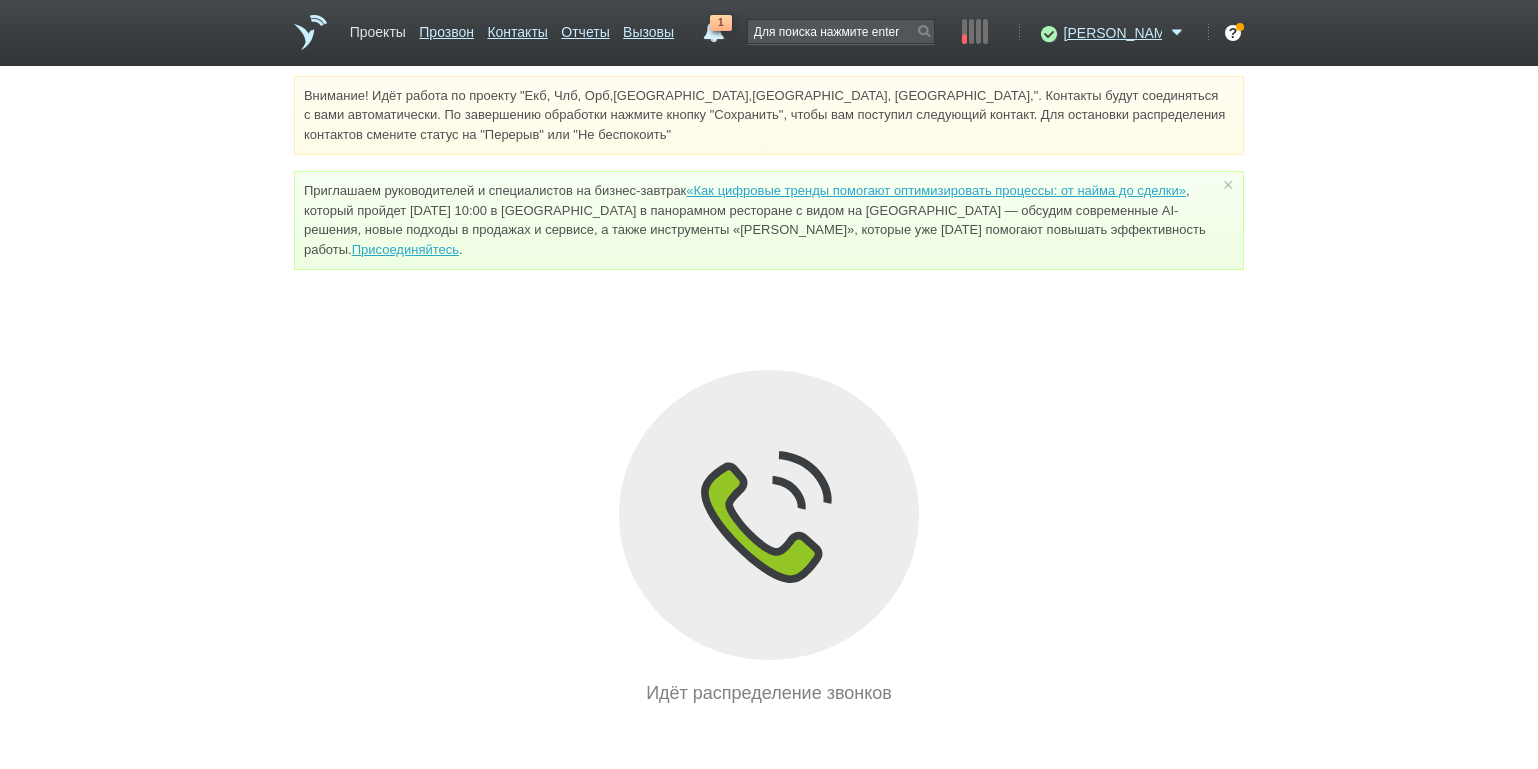 click on "Проекты" at bounding box center [378, 28] 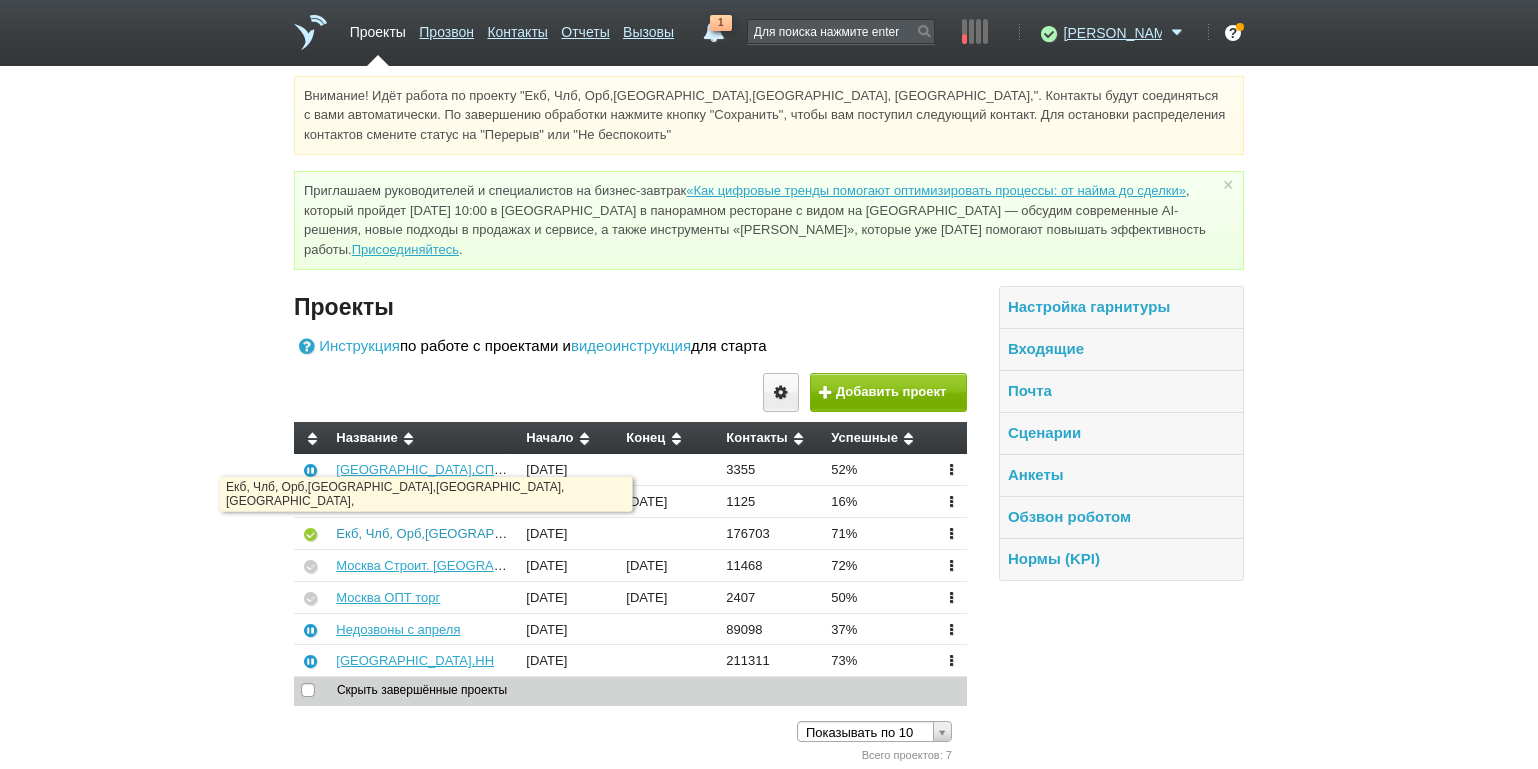 click on "Екб, Члб, Орб,[GEOGRAPHIC_DATA],[GEOGRAPHIC_DATA], [GEOGRAPHIC_DATA]," at bounding box center (590, 533) 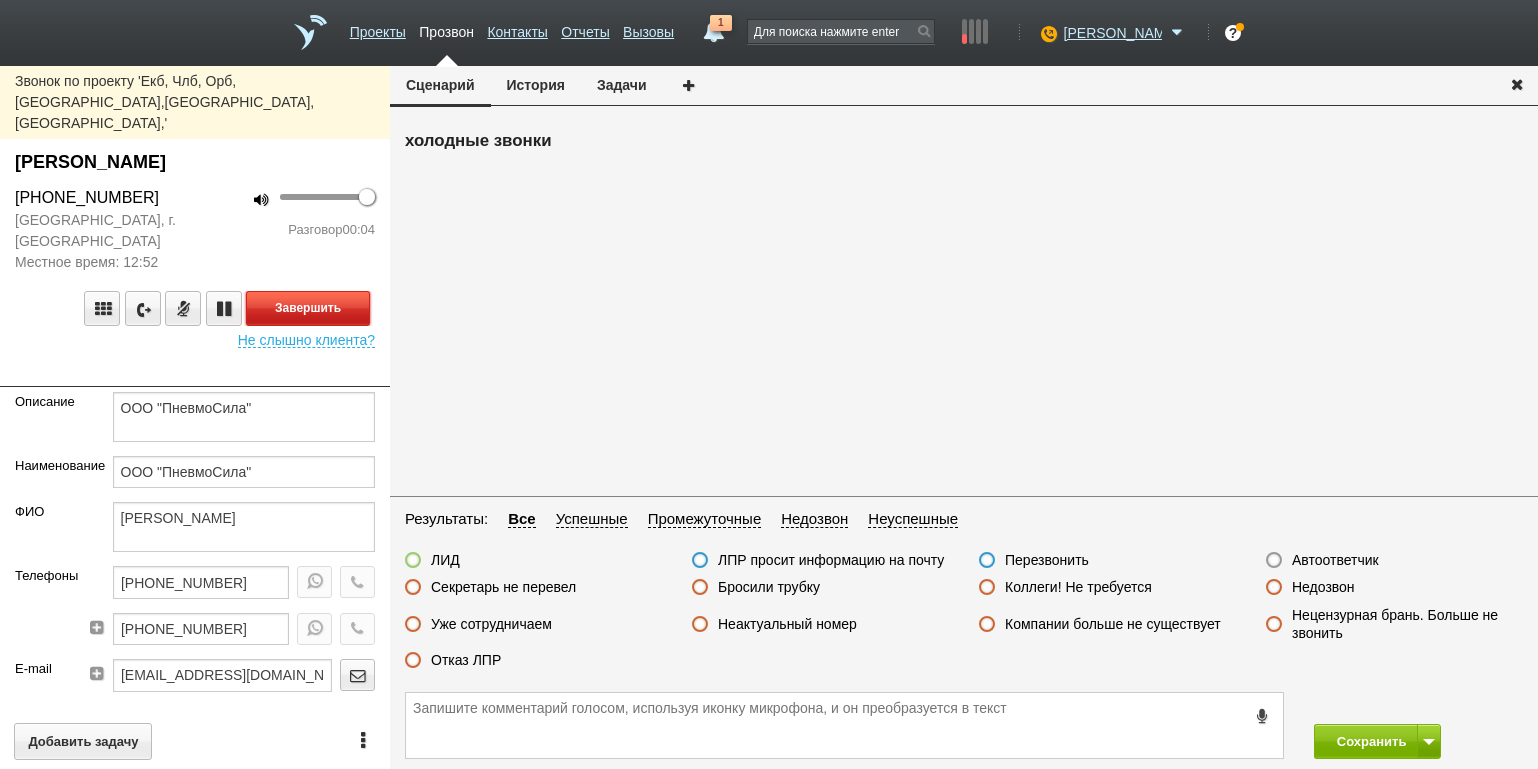 click on "Завершить" at bounding box center (308, 308) 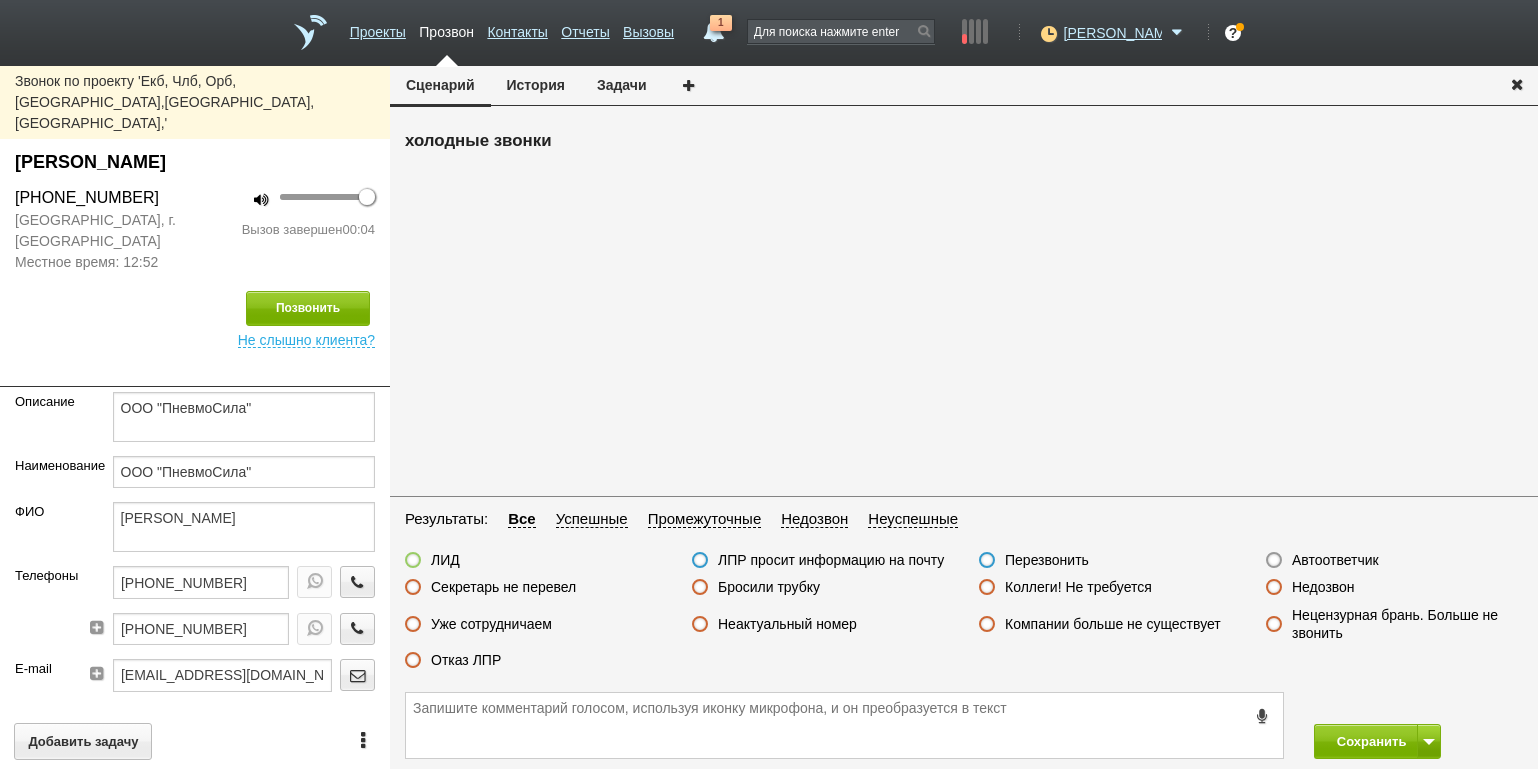 click on "Автоответчик" at bounding box center [1335, 560] 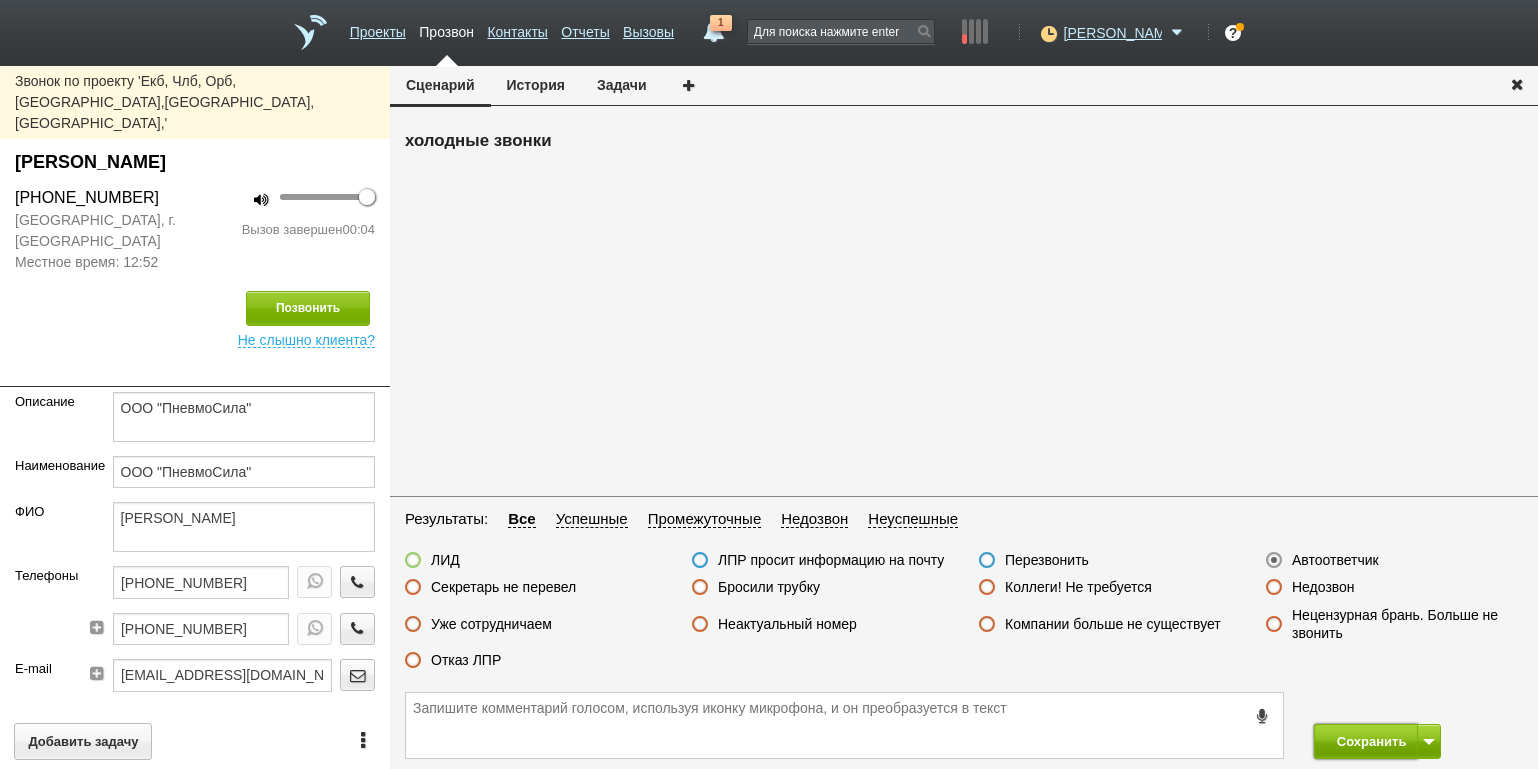 click on "Сохранить" at bounding box center [1366, 741] 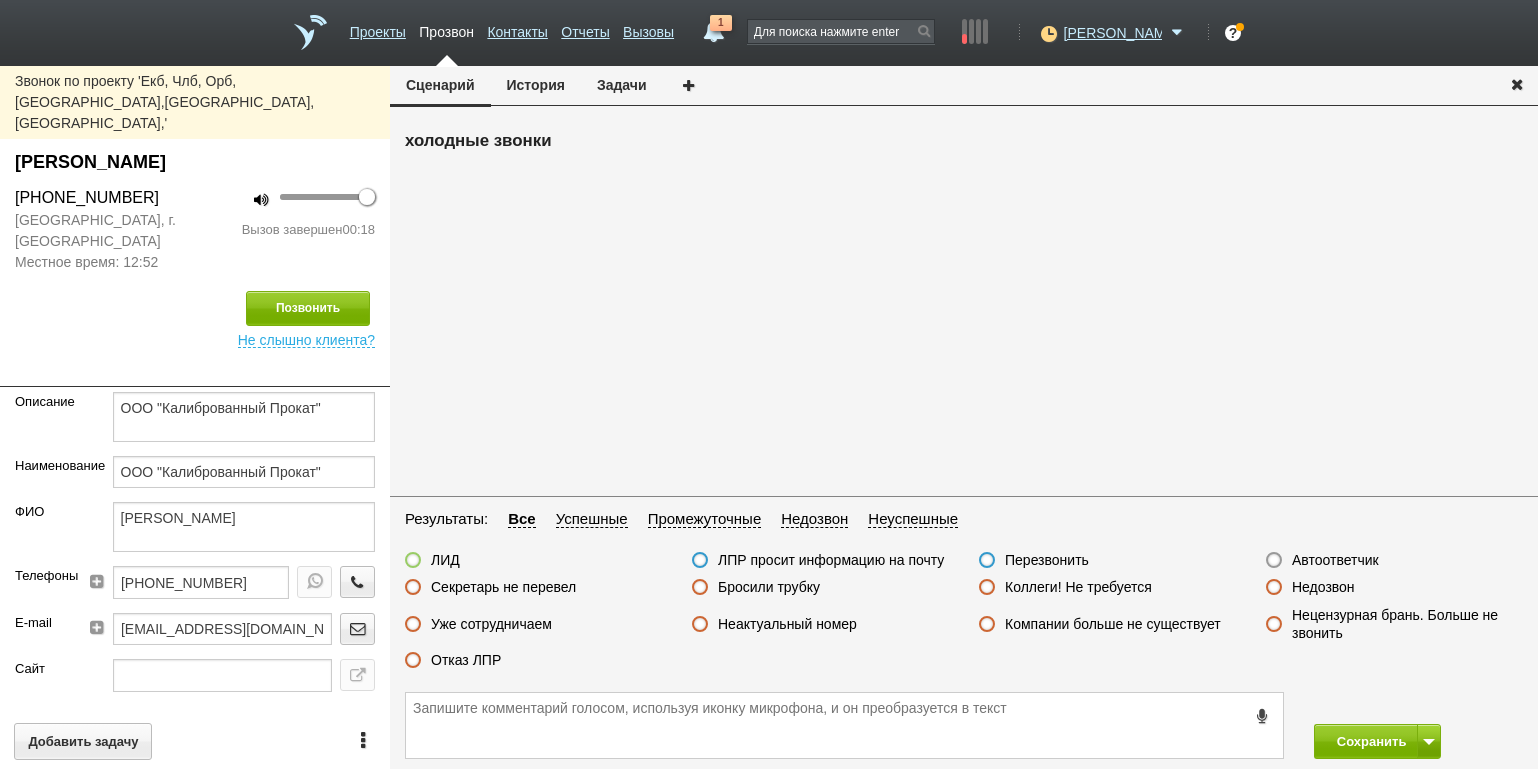 click on "ЛИД ЛПР просит информацию на почту Перезвонить Автоответчик Секретарь не перевел Бросили трубку Коллеги! Не требуется Недозвон Уже сотрудничаем Неактуальный номер Компании больше не существует Нецензурная брань. Больше не звонить Отказ ЛПР" at bounding box center (964, 615) 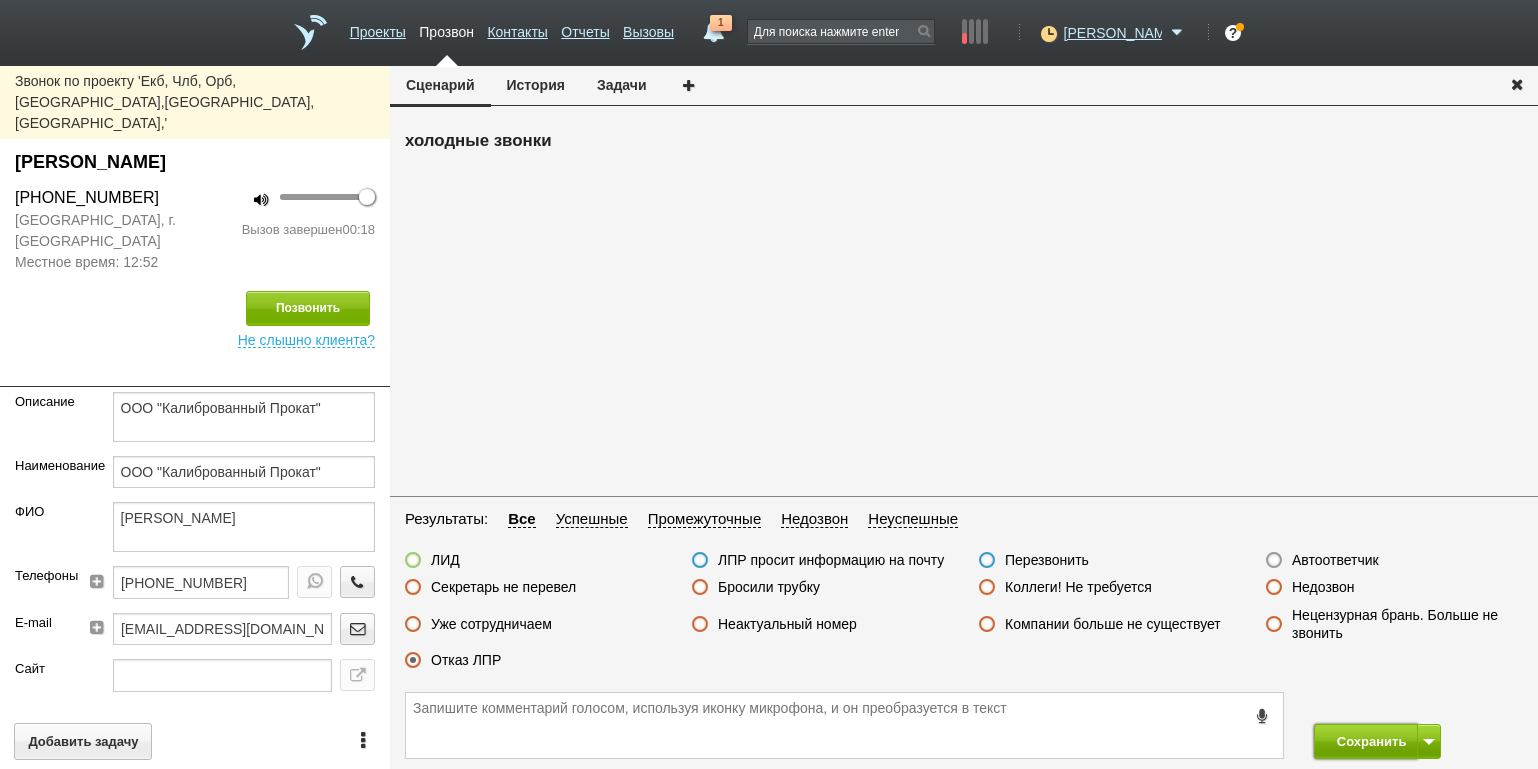 click on "Сохранить" at bounding box center (1366, 741) 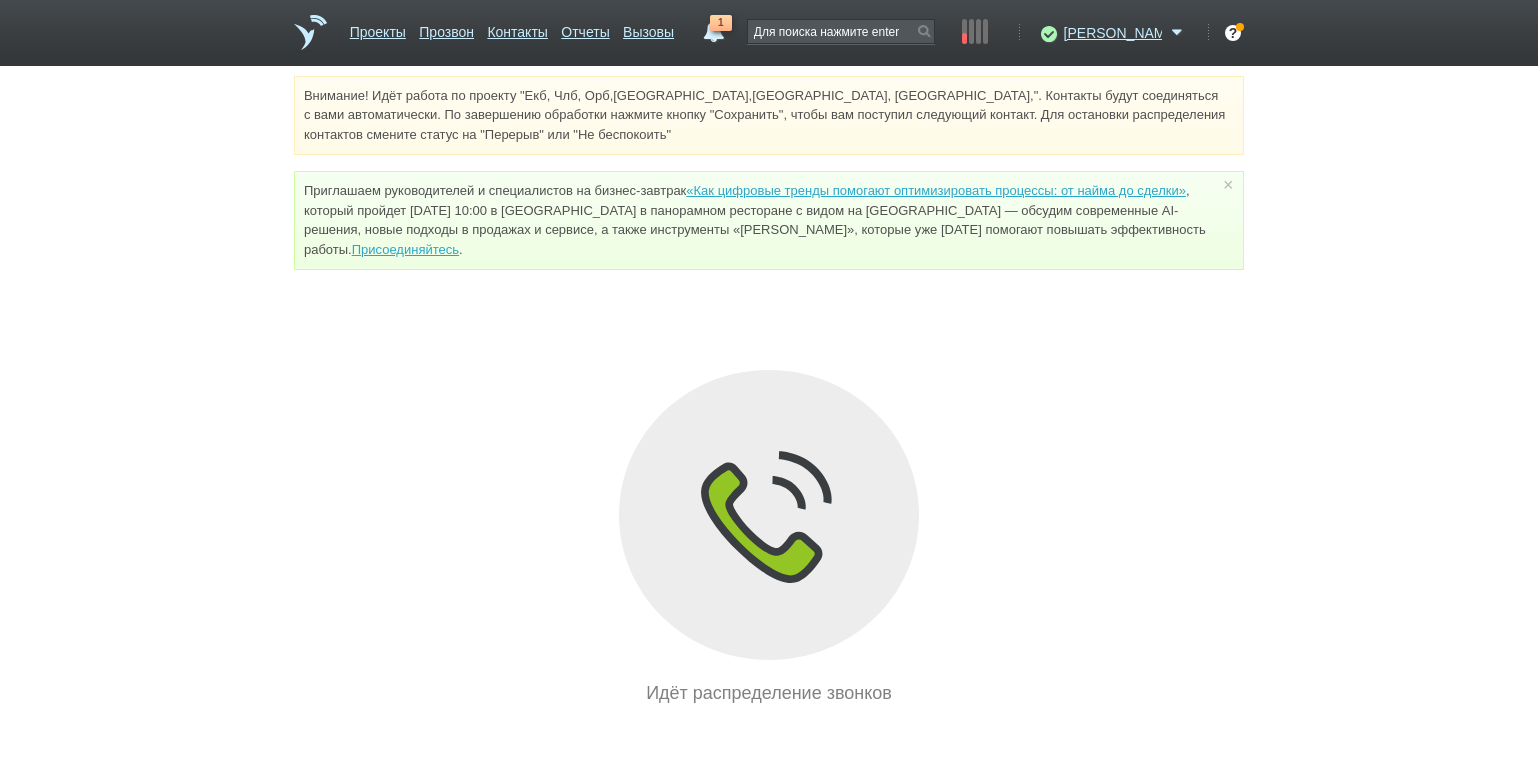 click on "Внимание! Идёт работа по проекту "Екб, Члб, Орб,[GEOGRAPHIC_DATA],[GEOGRAPHIC_DATA], [GEOGRAPHIC_DATA],". Контакты будут соединяться с вами автоматически. По завершению обработки нажмите кнопку "Сохранить", чтобы вам поступил следующий контакт. Для остановки распределения контактов смените статус на "Перерыв" или "Не беспокоить"
Приглашаем руководителей и специалистов на бизнес-завтрак  «Как цифровые тренды помогают оптимизировать процессы: от найма до сделки» Присоединяйтесь .
×
Идёт распределение звонков" at bounding box center [769, 391] 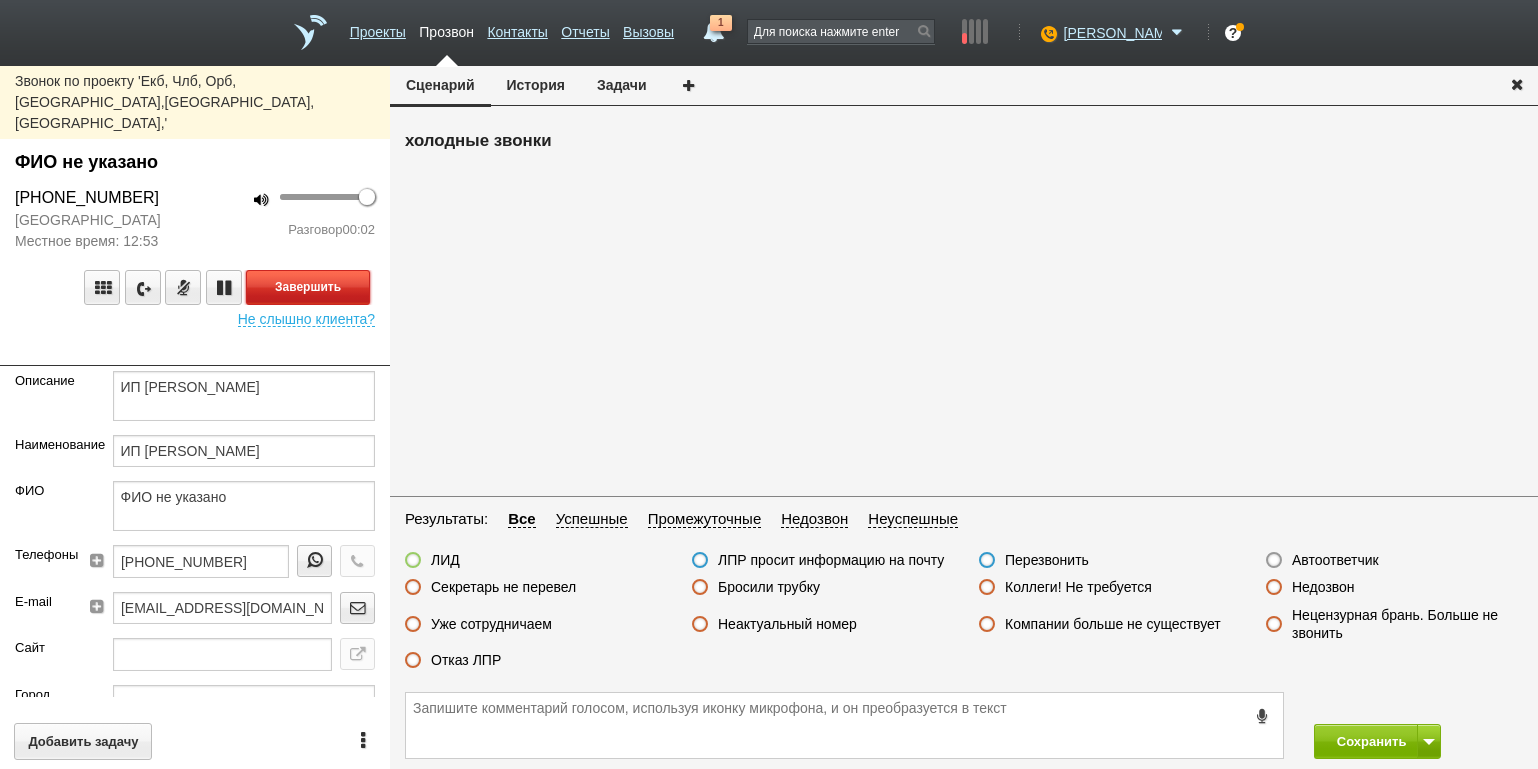 click on "Завершить" at bounding box center [308, 287] 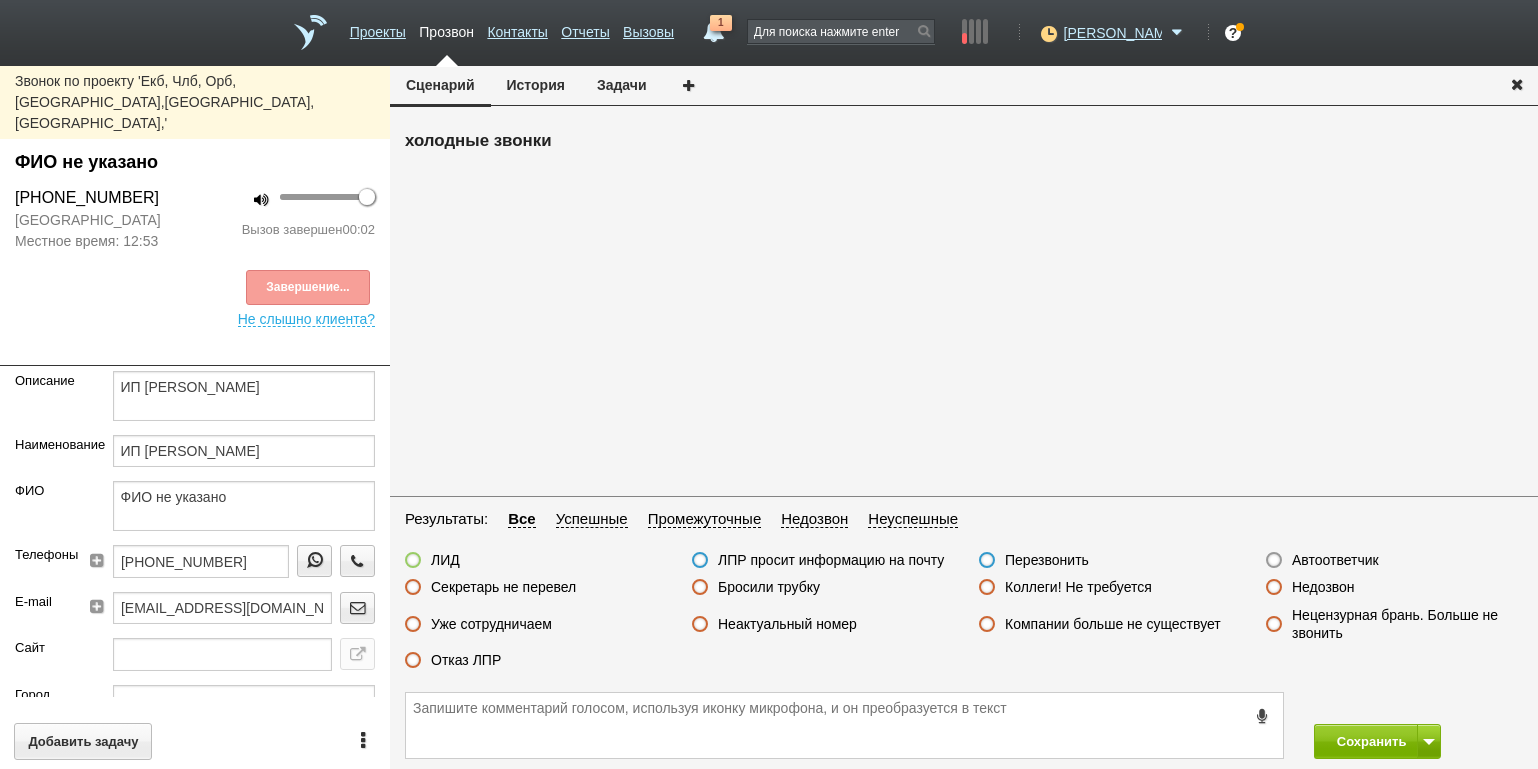 click on "Автоответчик" at bounding box center [1335, 560] 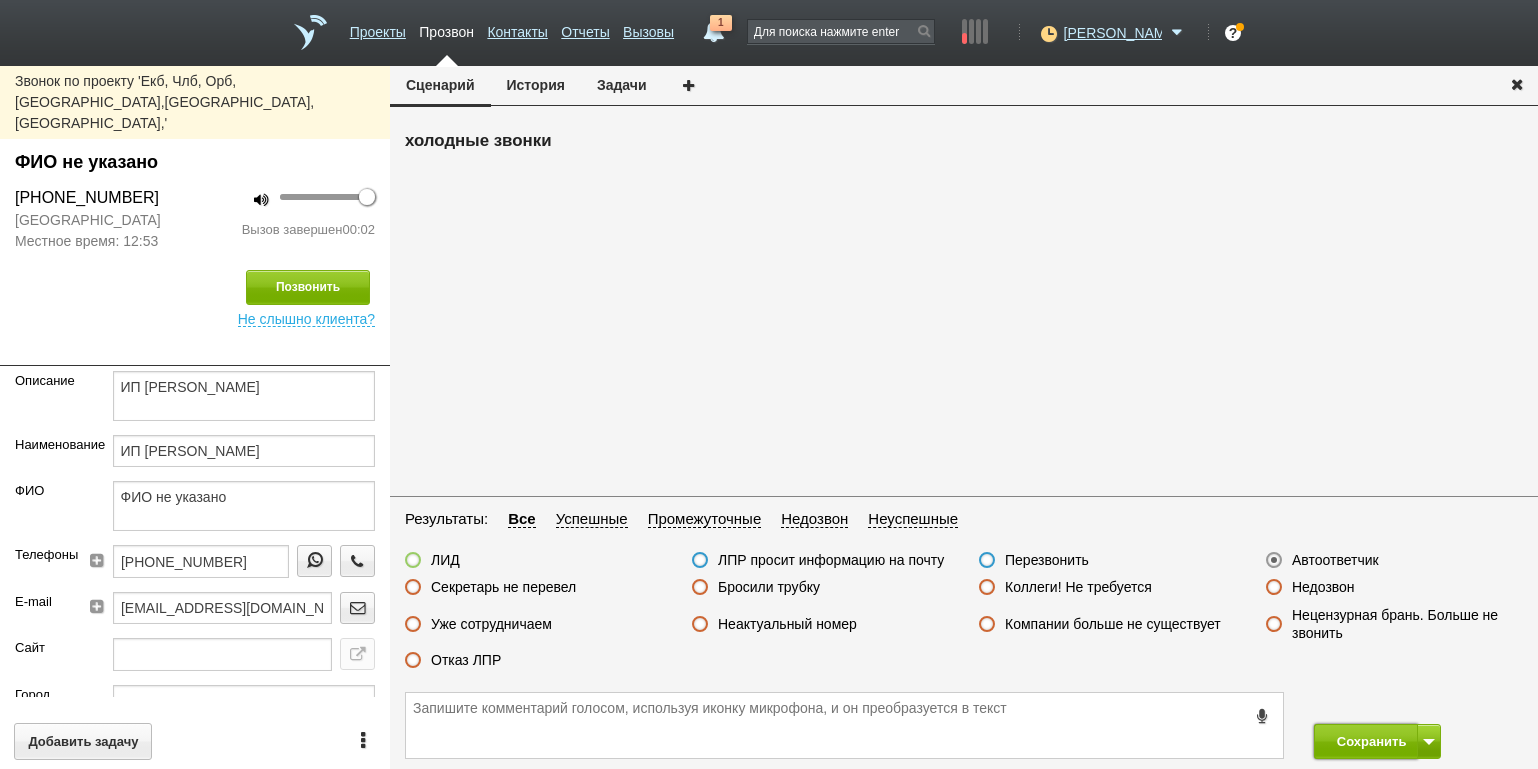 drag, startPoint x: 1358, startPoint y: 746, endPoint x: 1326, endPoint y: 702, distance: 54.405884 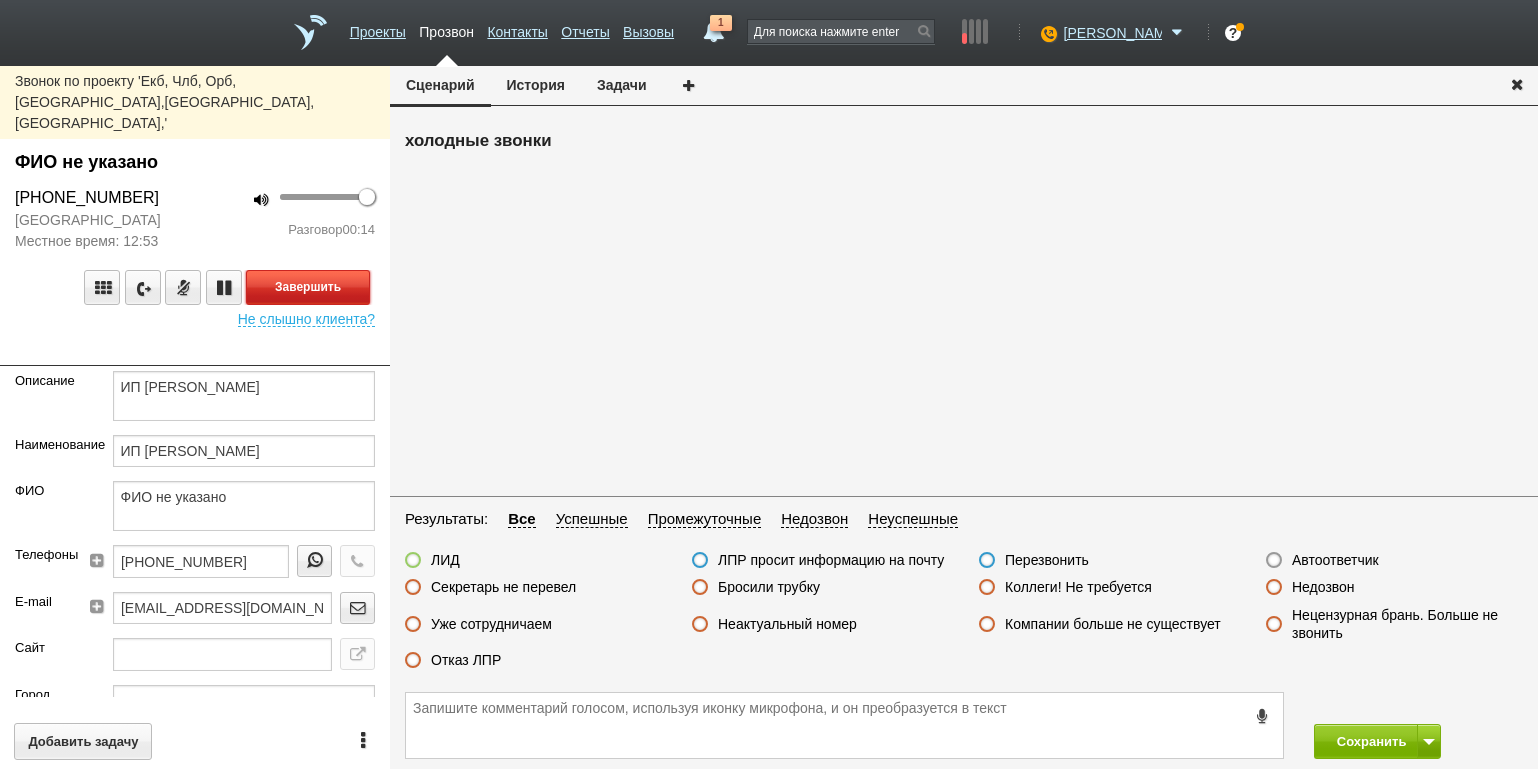 click on "Завершить" at bounding box center [308, 287] 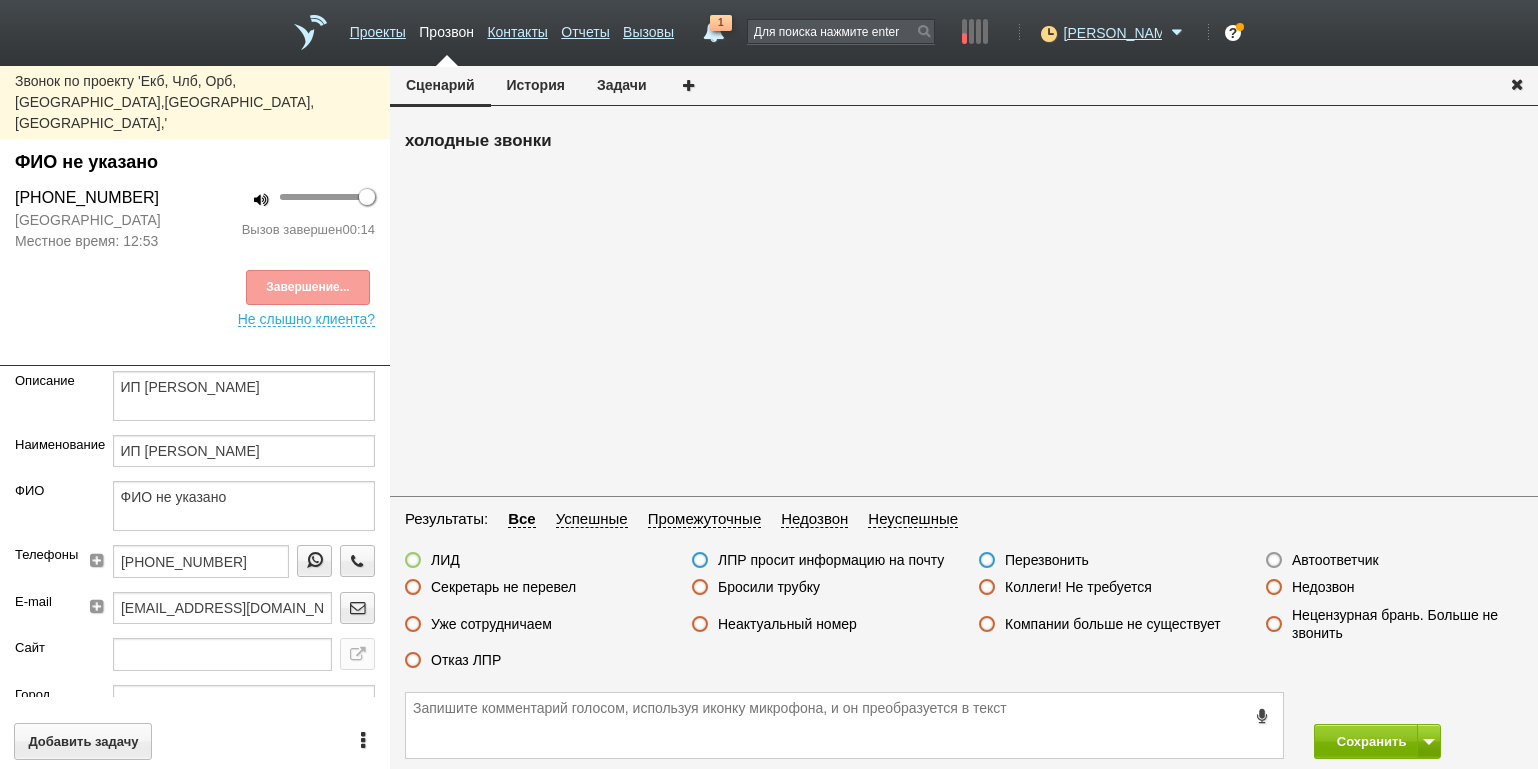 click on "Отказ ЛПР" at bounding box center (466, 660) 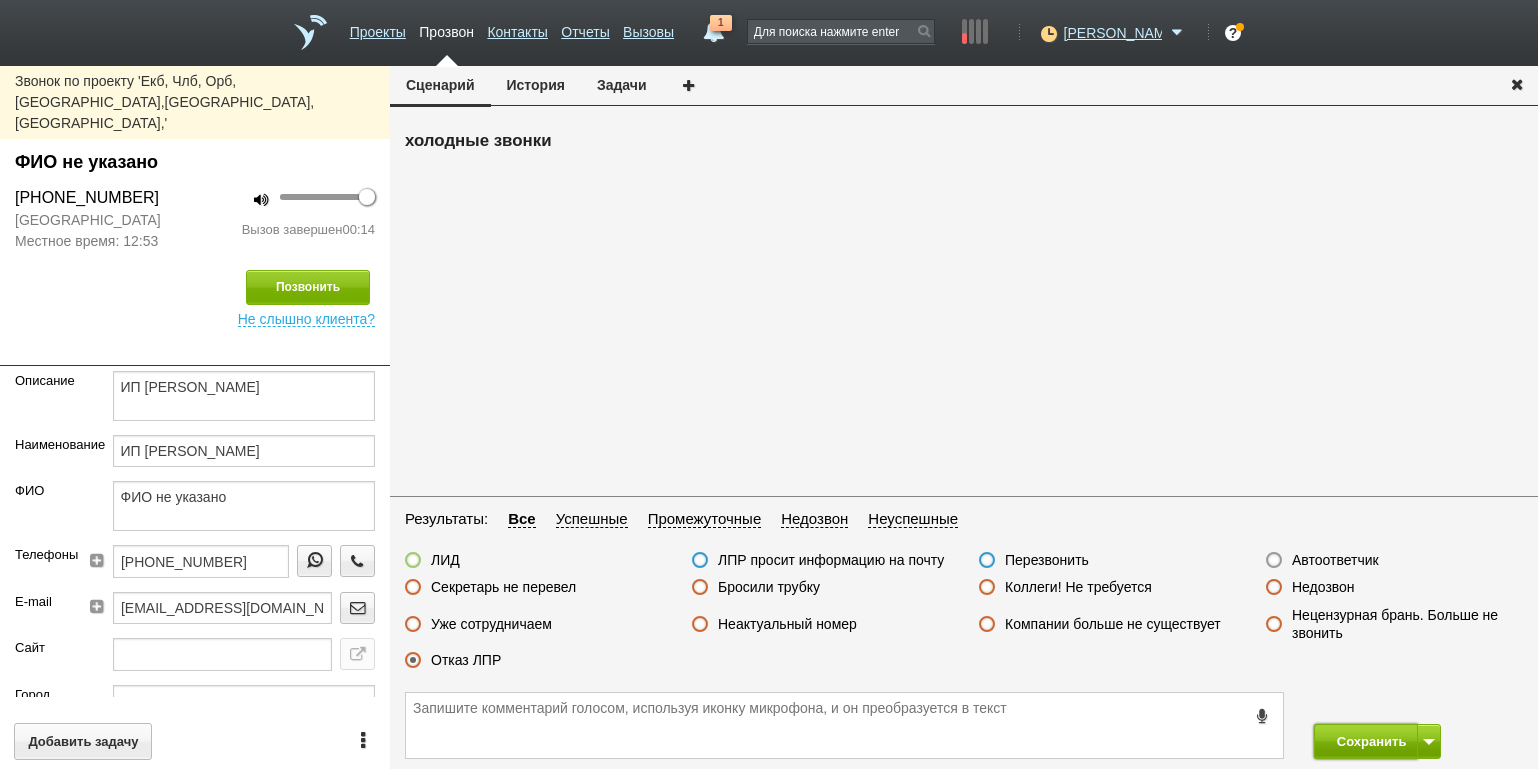 click on "Сохранить" at bounding box center [1366, 741] 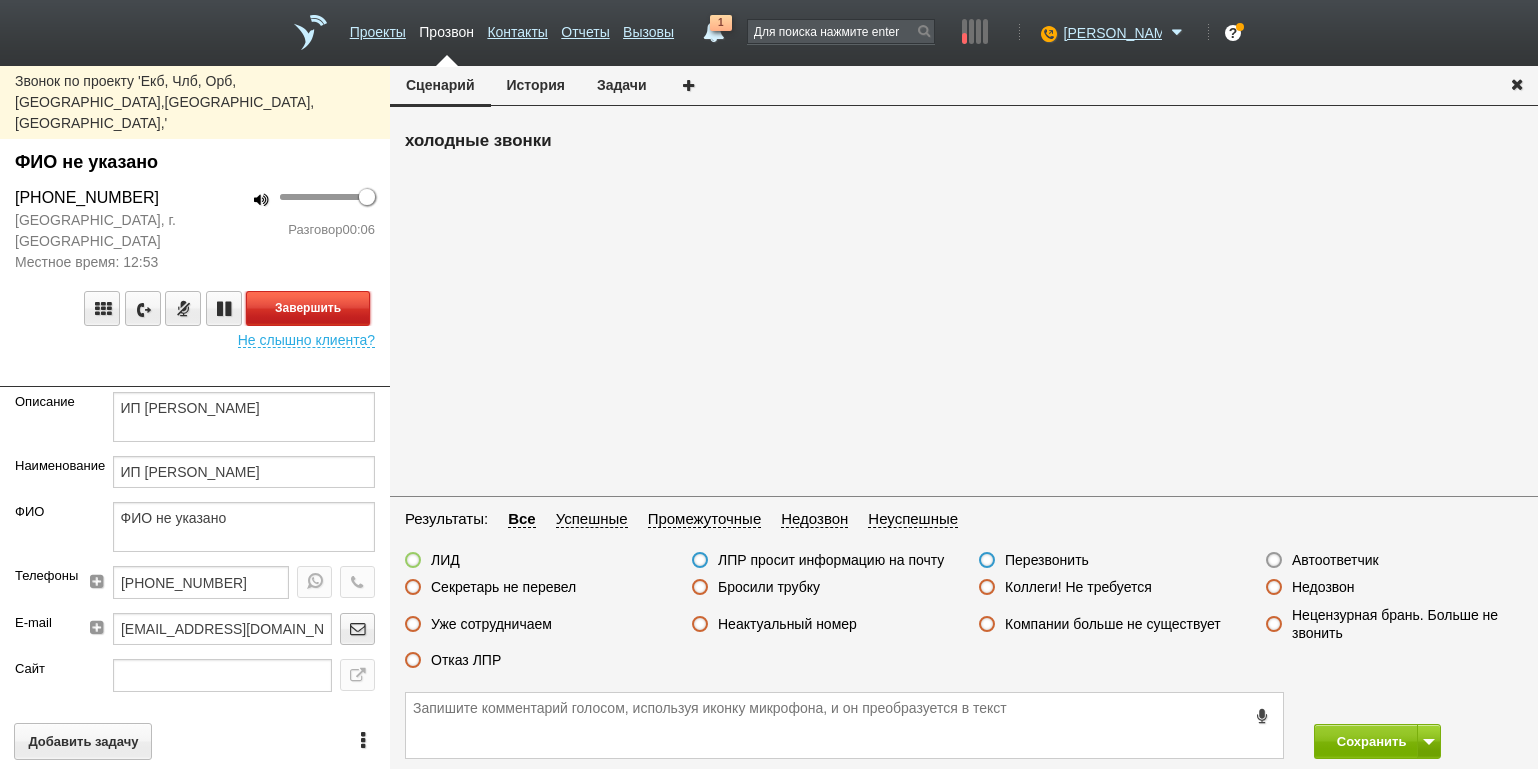 click on "Завершить" at bounding box center [308, 308] 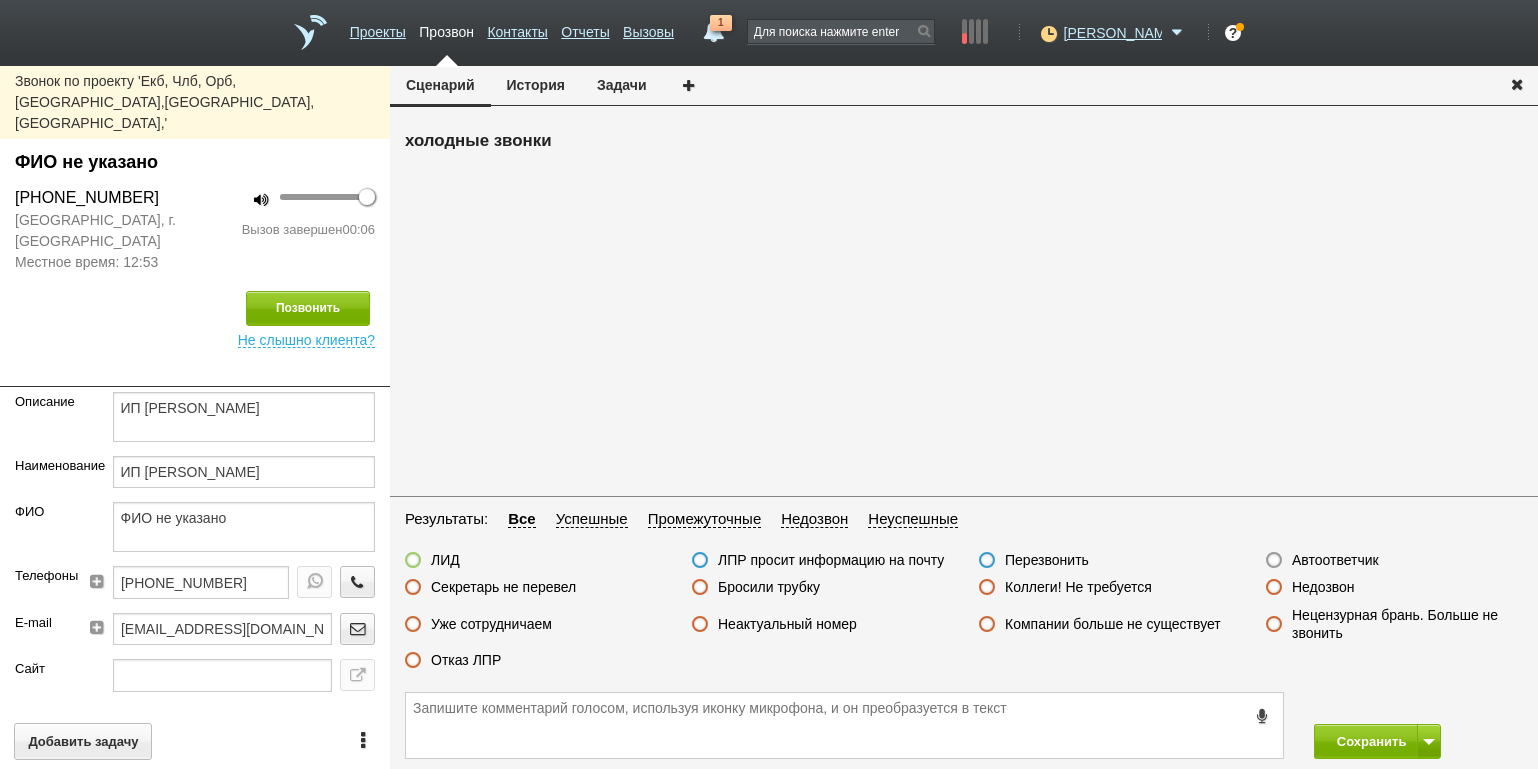 click on "Секретарь не перевел" at bounding box center (503, 587) 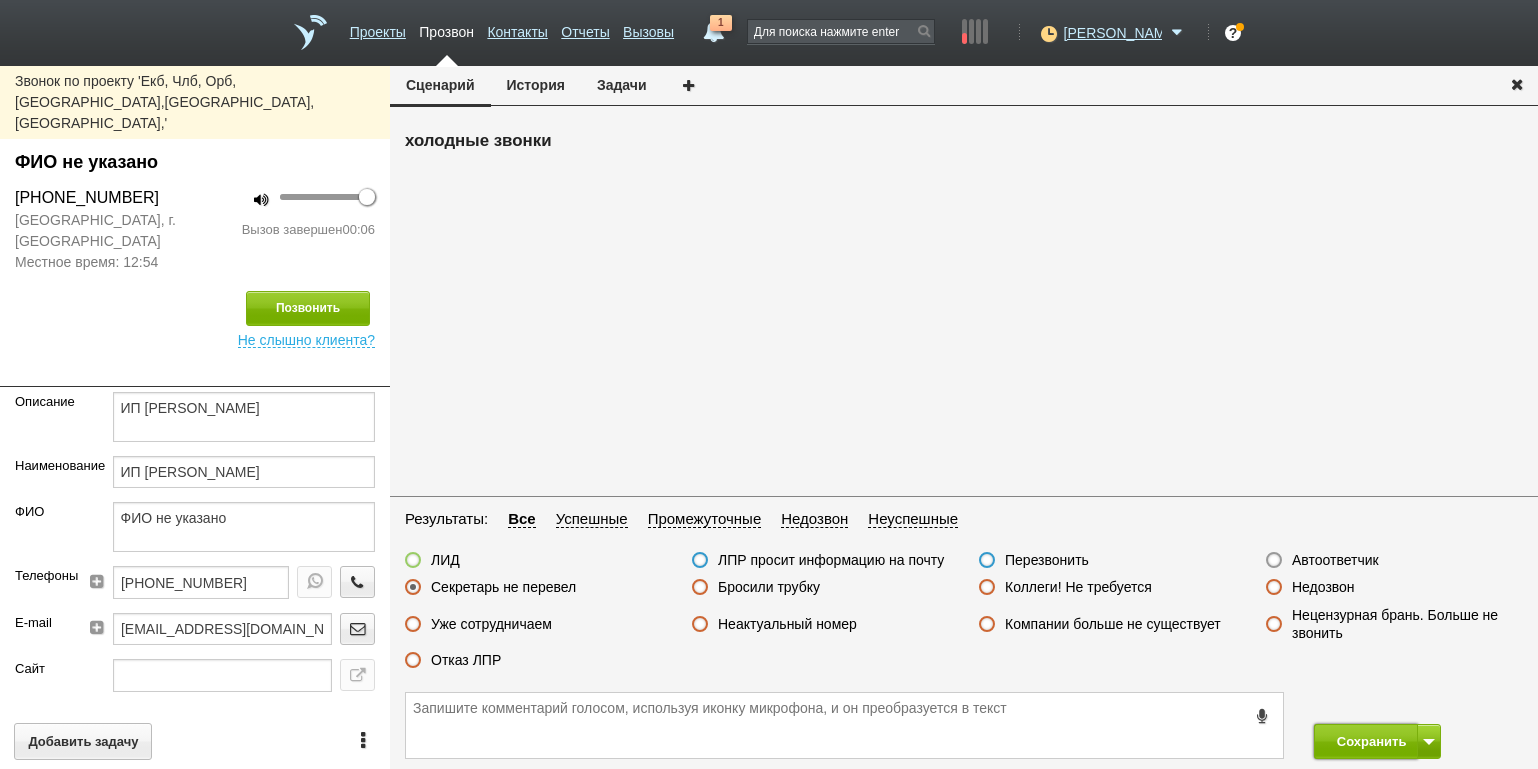 drag, startPoint x: 1360, startPoint y: 743, endPoint x: 1348, endPoint y: 712, distance: 33.24154 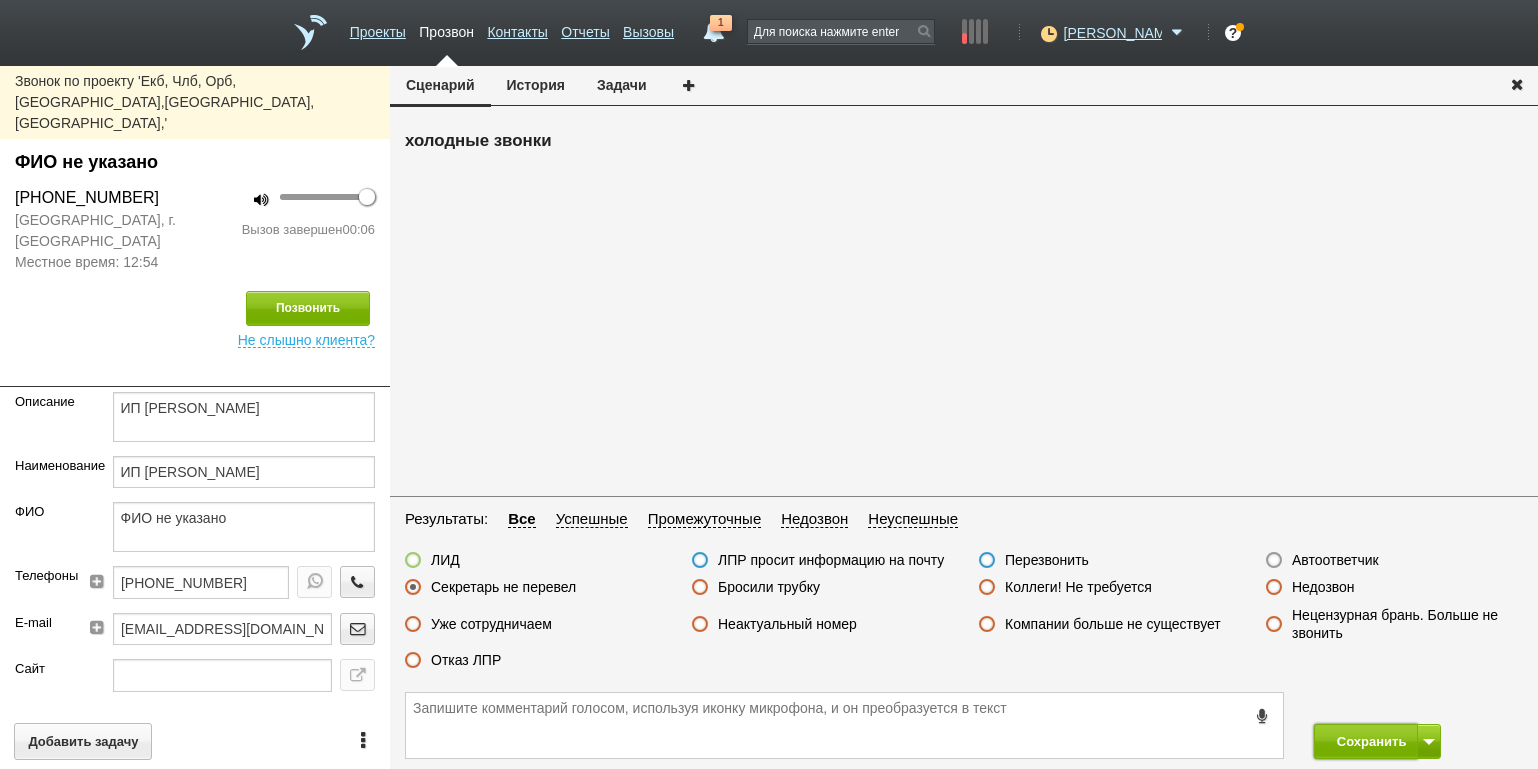 click on "Сохранить" at bounding box center [1366, 741] 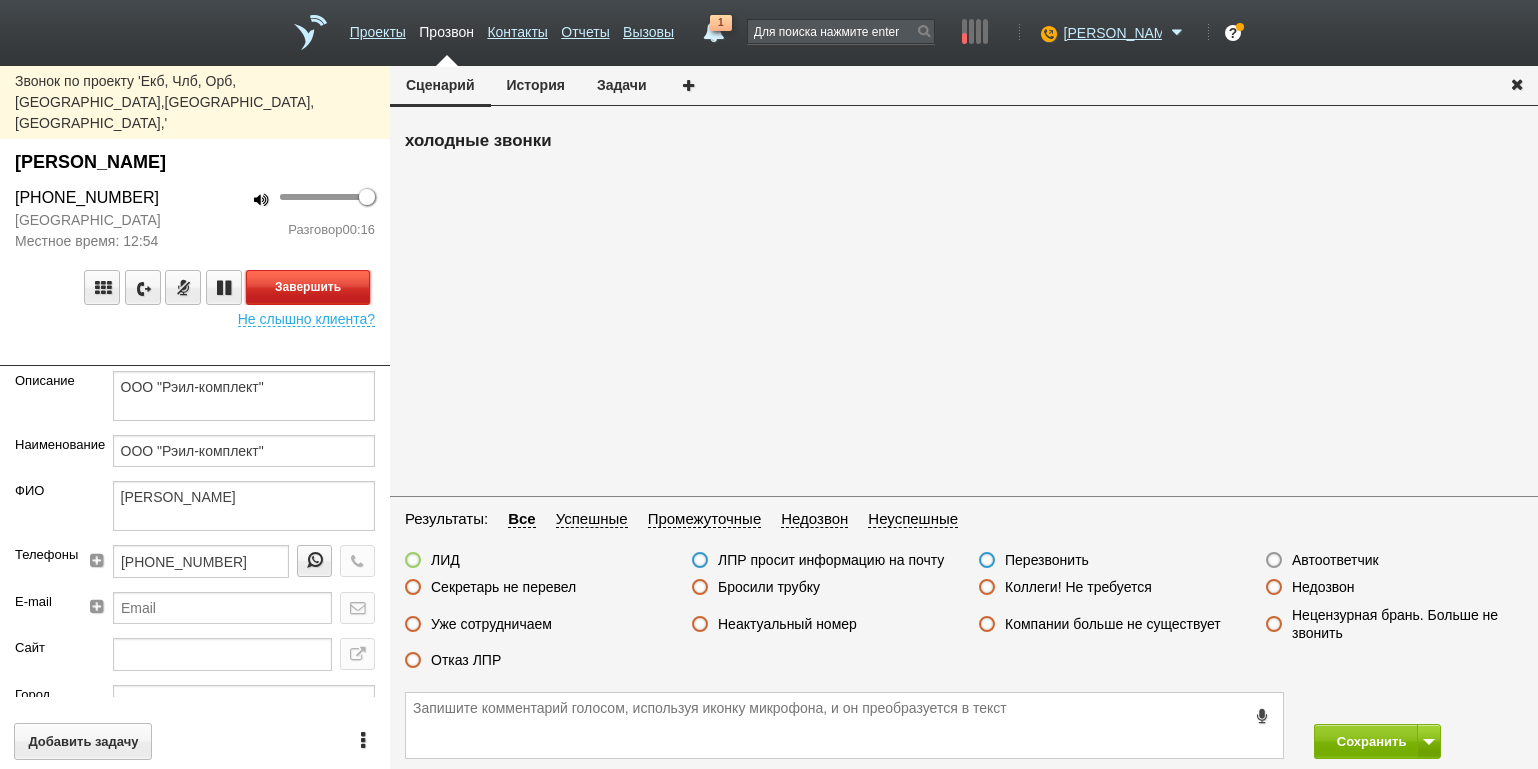 click on "Завершить" at bounding box center [308, 287] 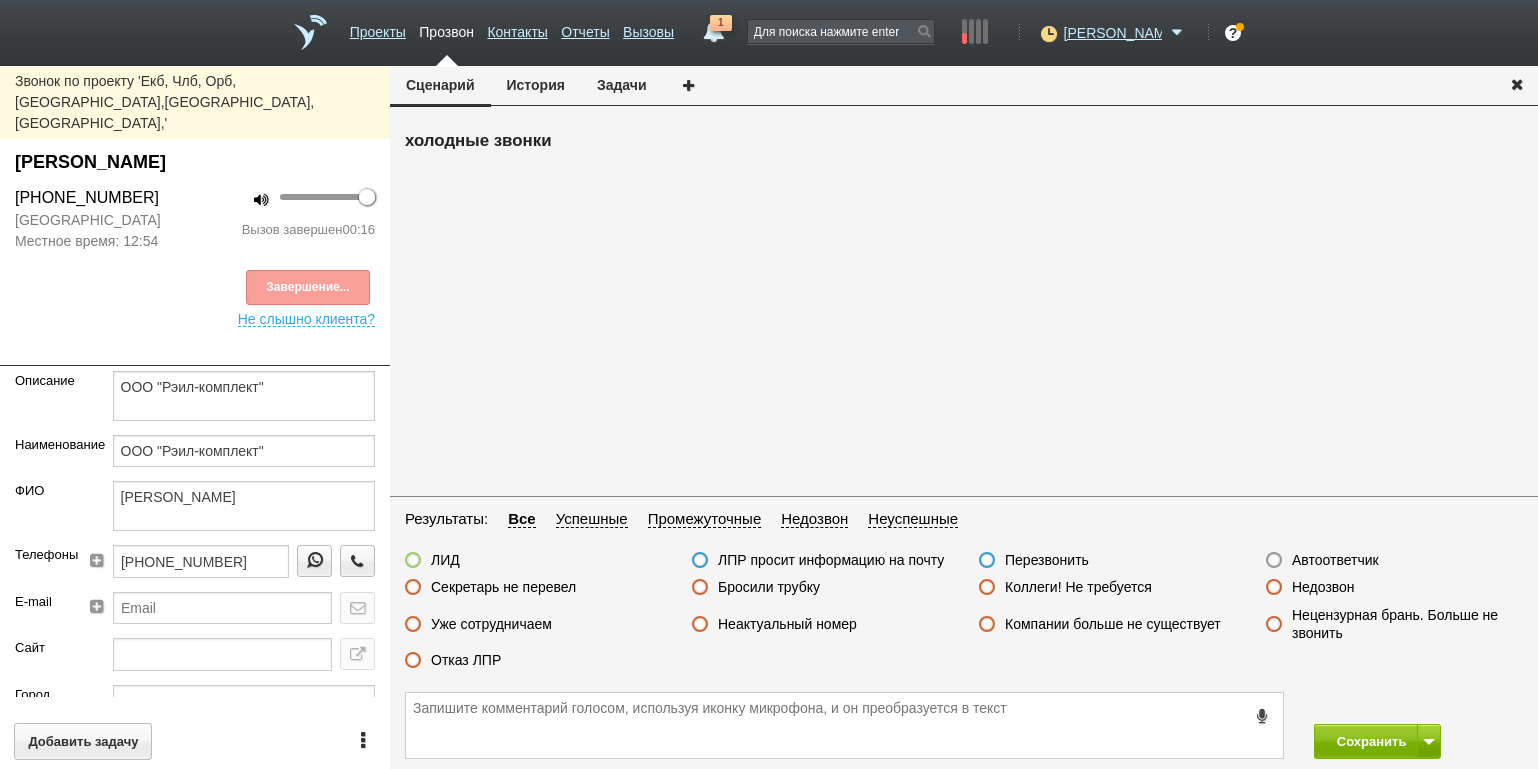 click on "Отказ ЛПР" at bounding box center (466, 660) 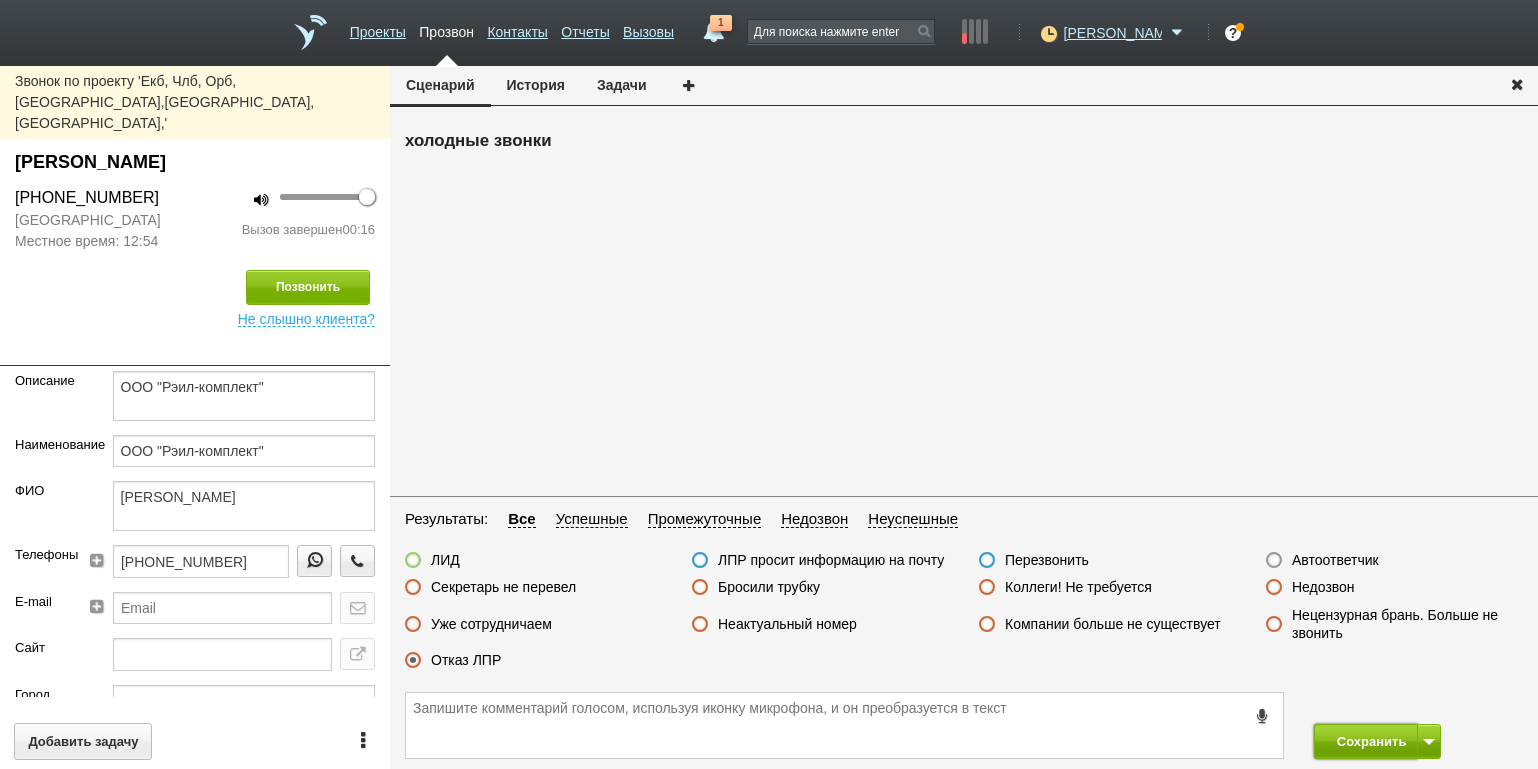 click on "Сохранить" at bounding box center (1366, 741) 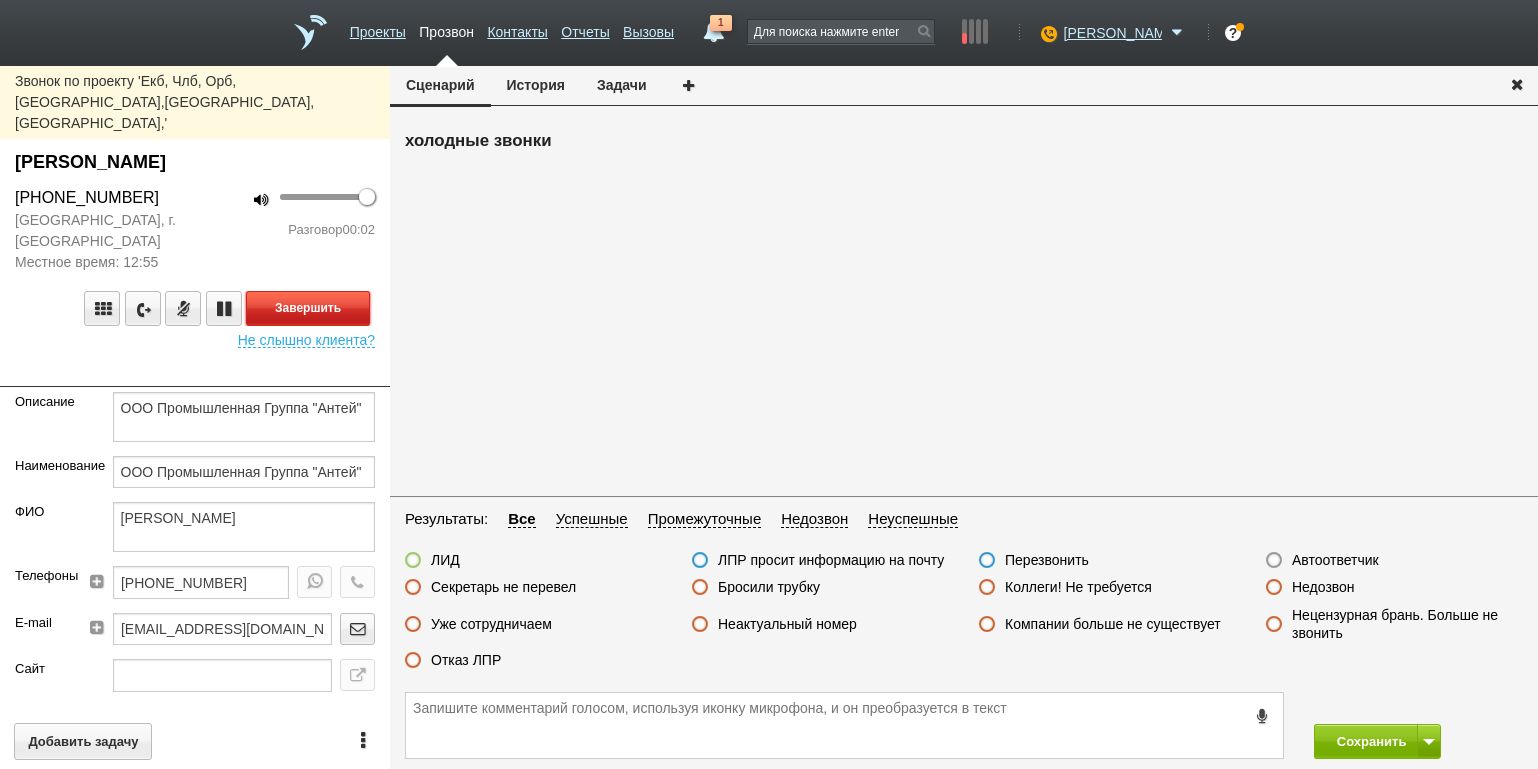 click on "Завершить" at bounding box center (308, 308) 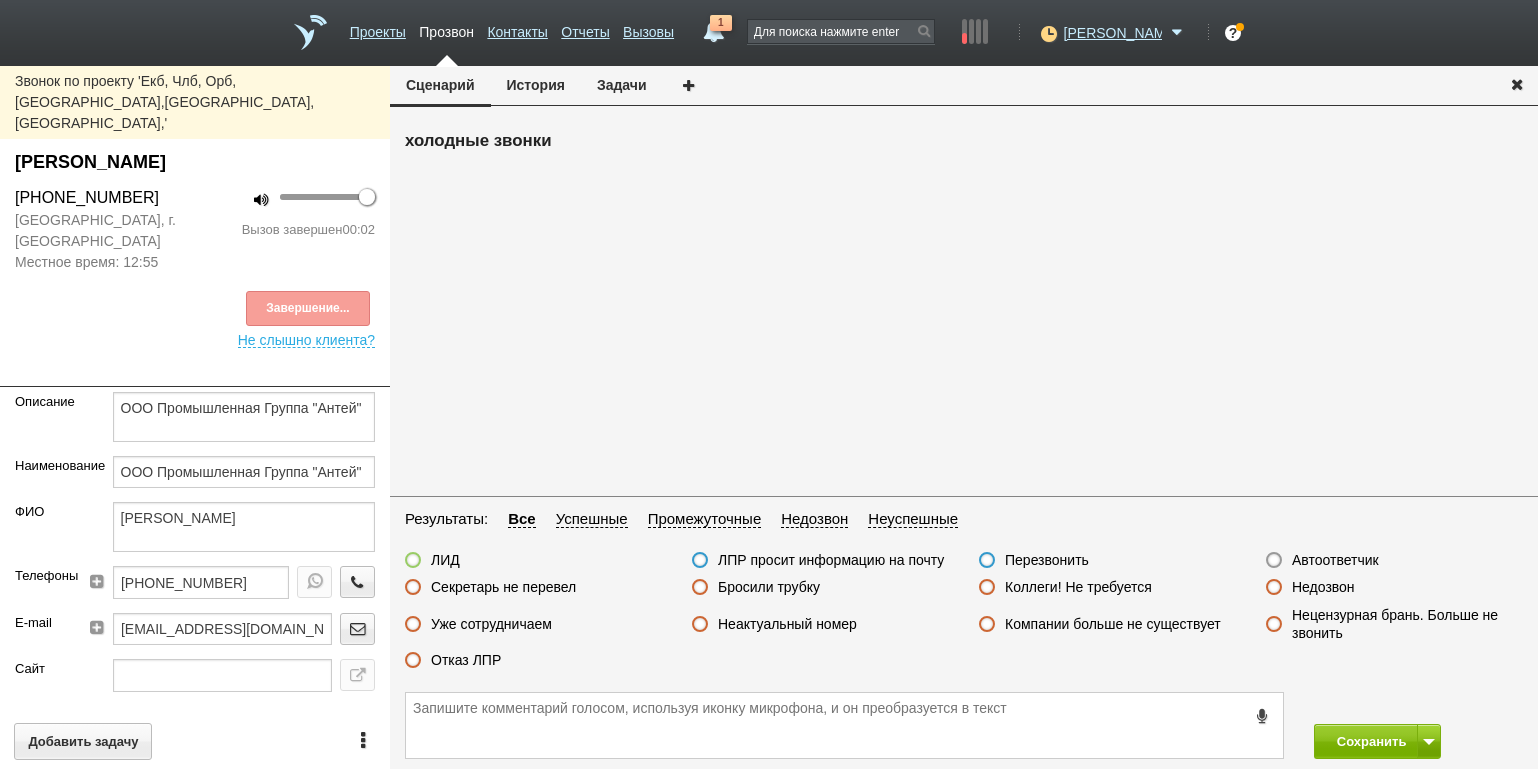drag, startPoint x: 1325, startPoint y: 559, endPoint x: 1356, endPoint y: 628, distance: 75.643906 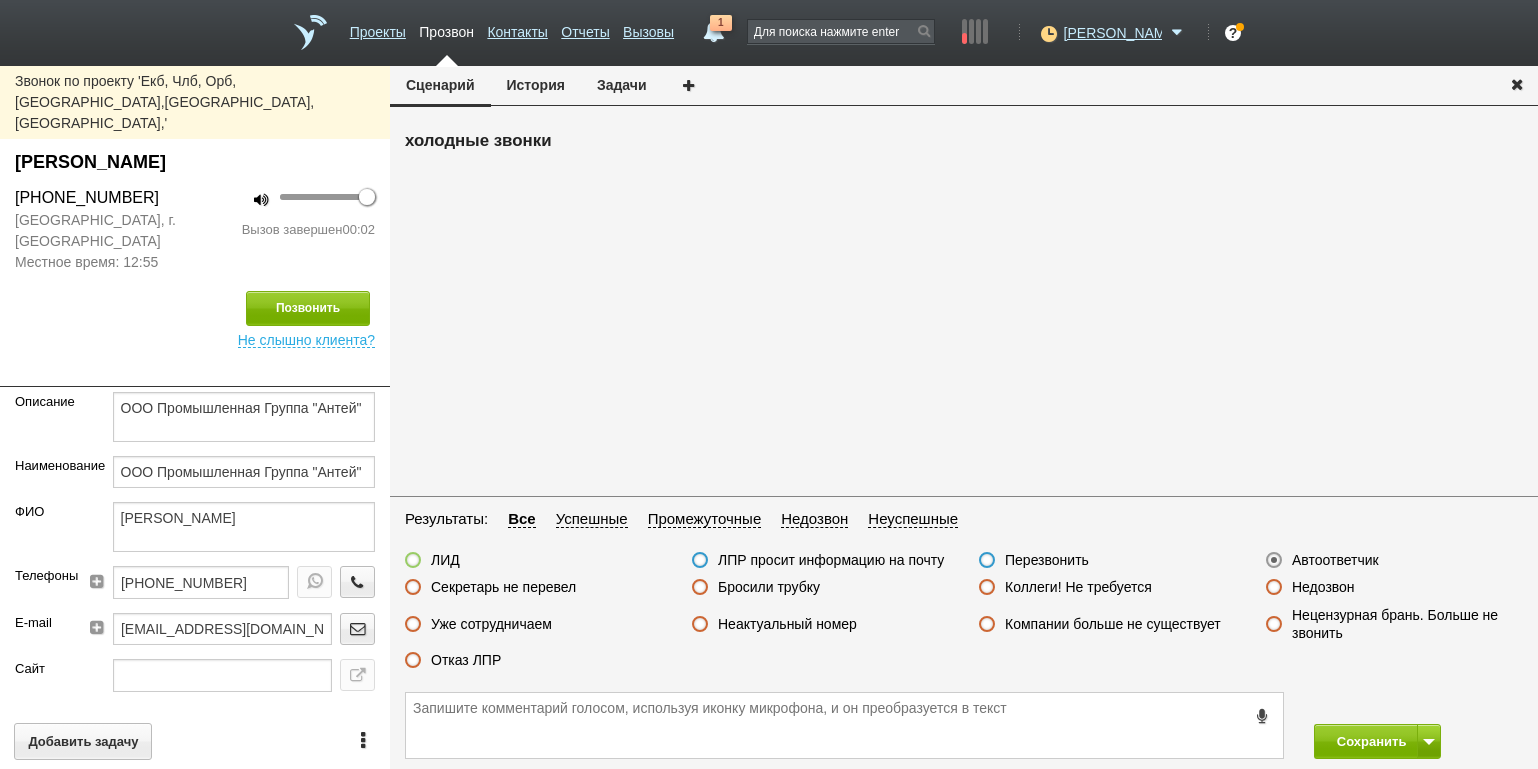 drag, startPoint x: 1355, startPoint y: 767, endPoint x: 1350, endPoint y: 756, distance: 12.083046 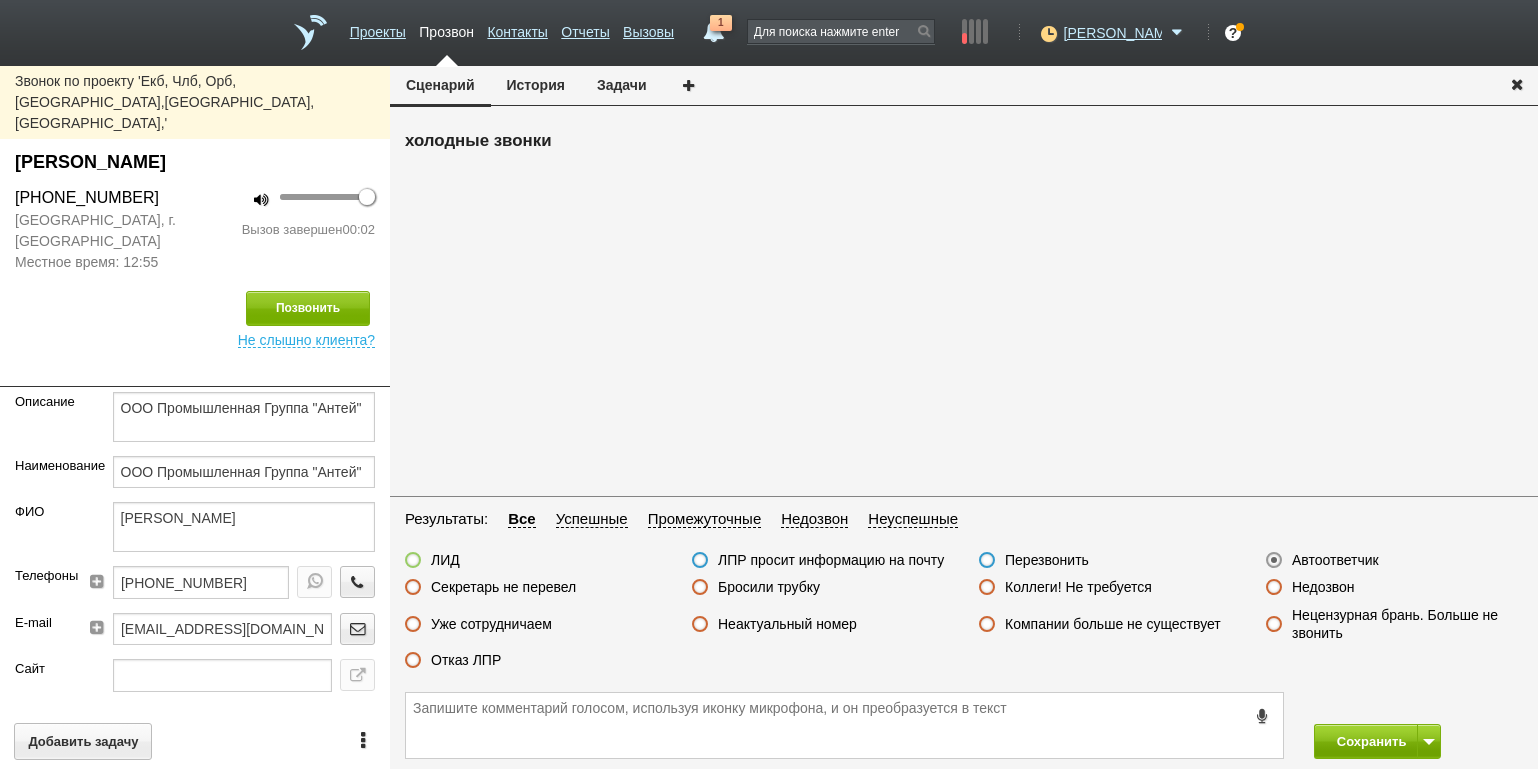 click on "Сохранить" at bounding box center (964, 725) 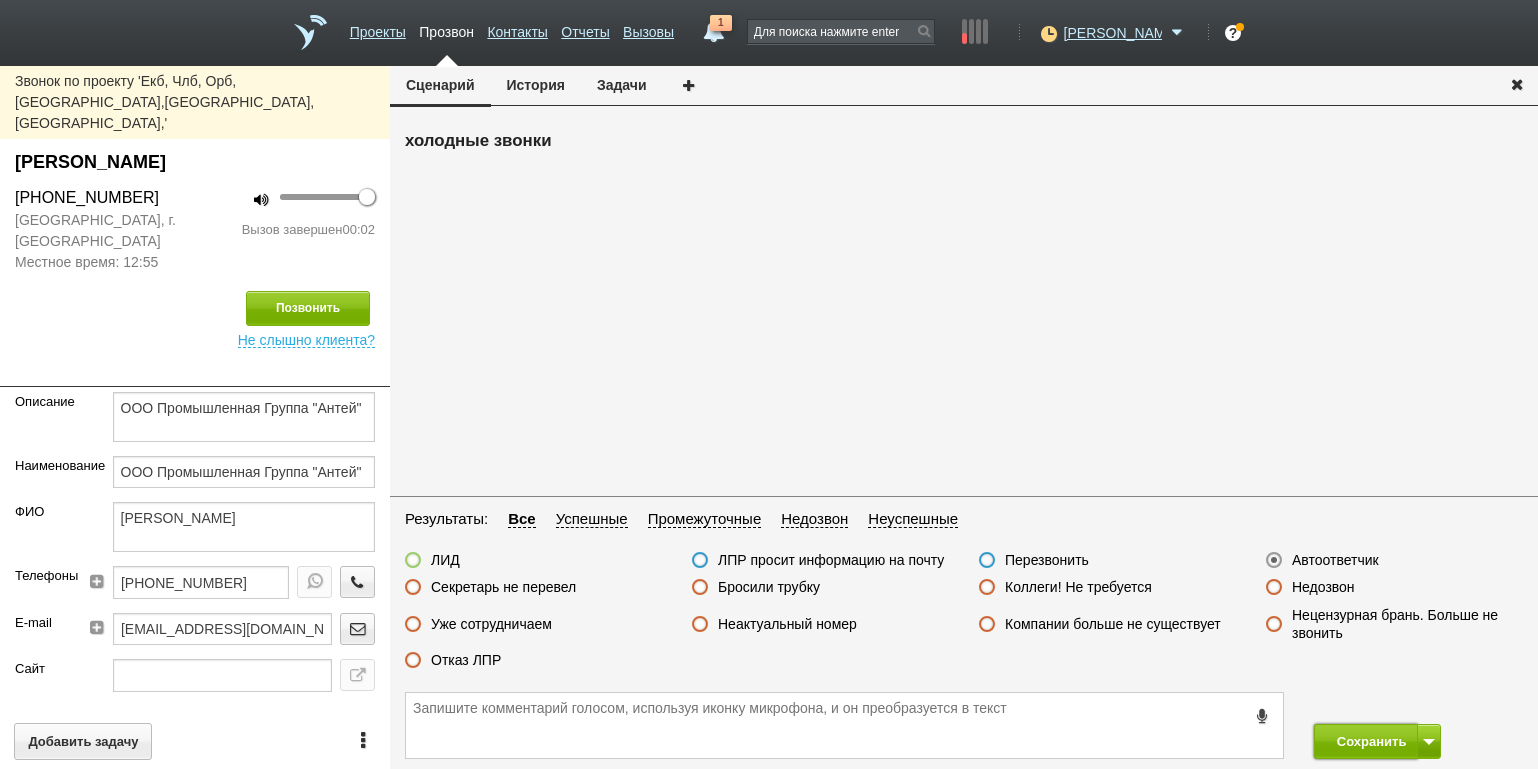drag, startPoint x: 1346, startPoint y: 740, endPoint x: 1314, endPoint y: 657, distance: 88.95505 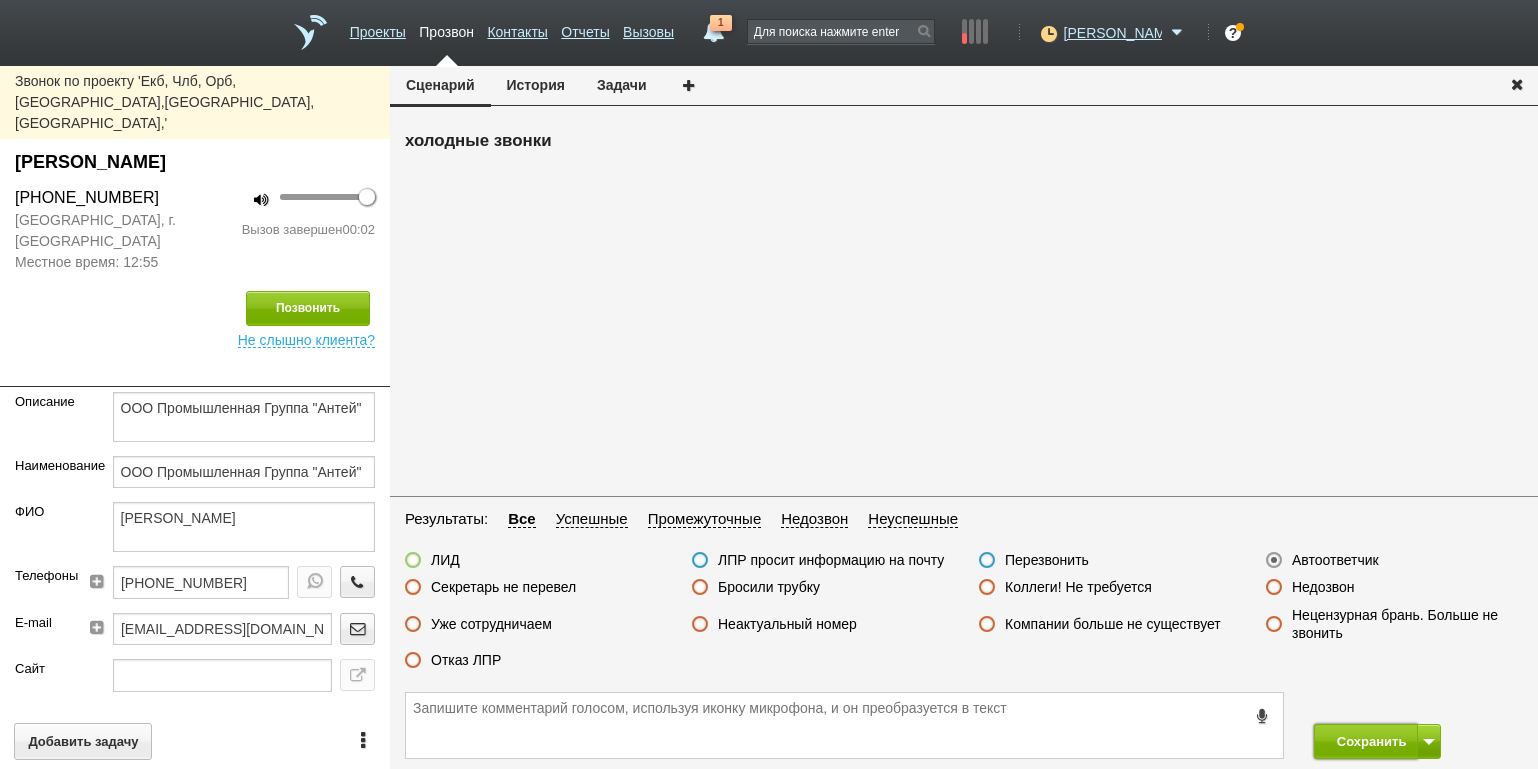 click on "Сохранить" at bounding box center [1366, 741] 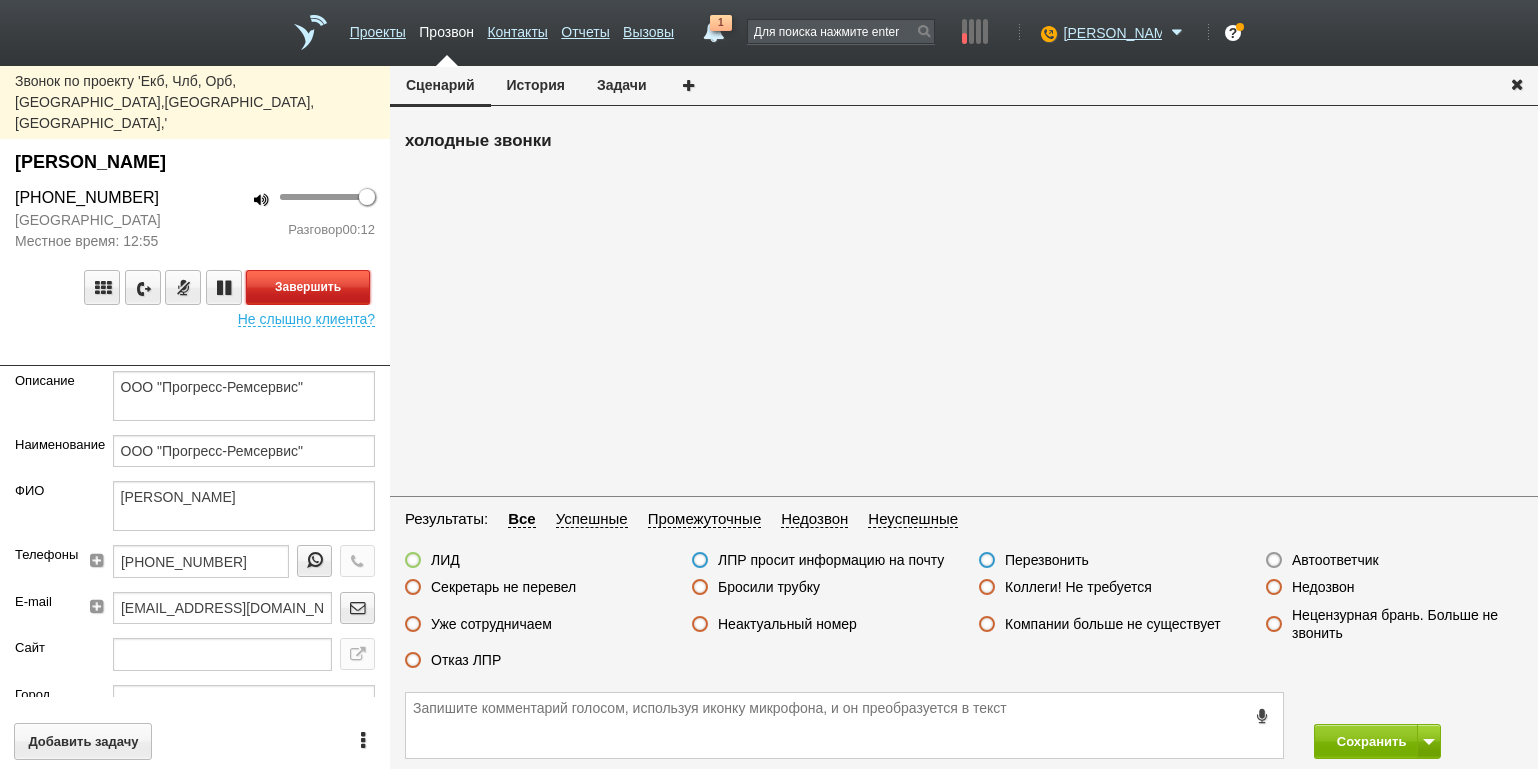 click on "Завершить" at bounding box center (308, 287) 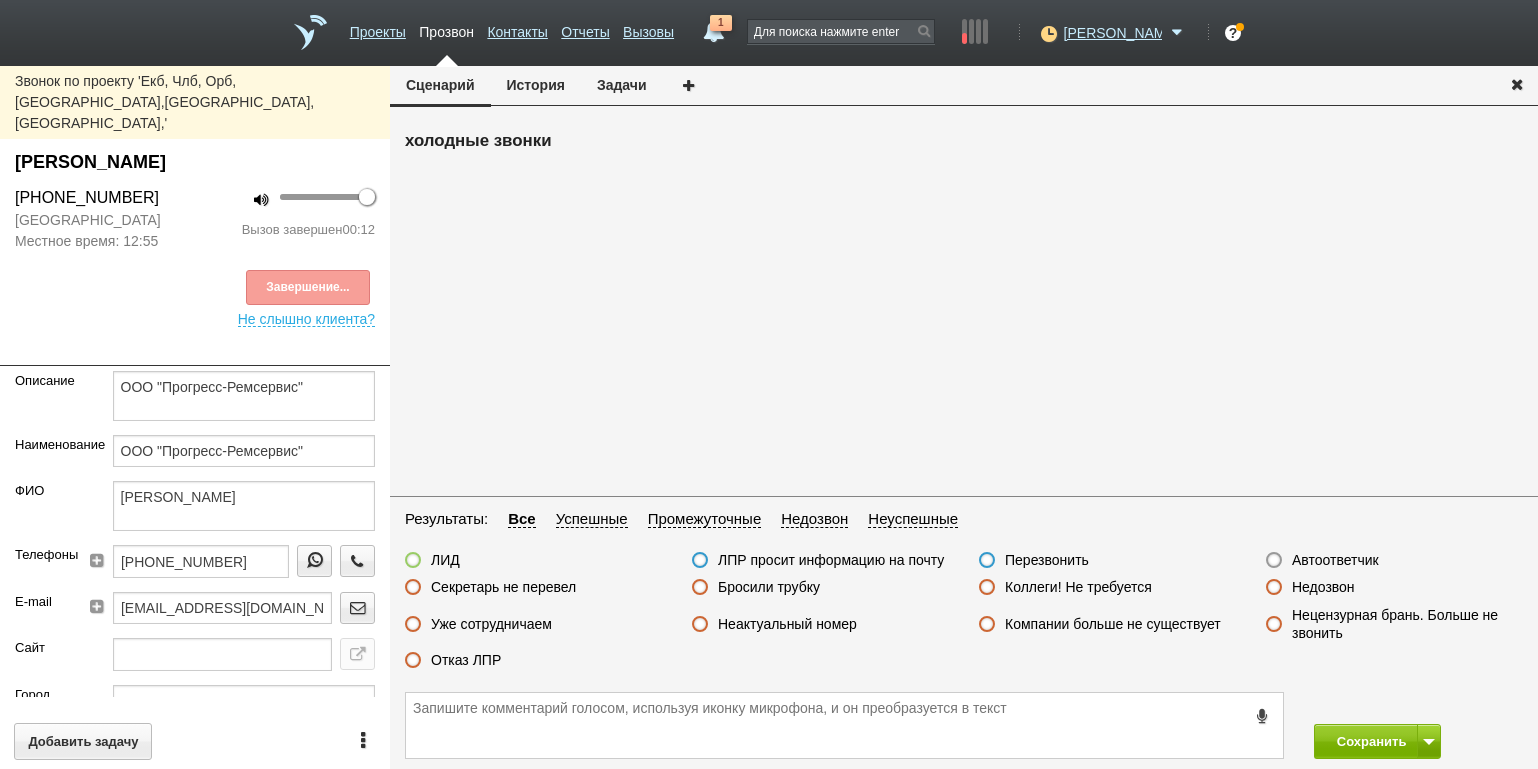 click on "Отказ ЛПР" at bounding box center (466, 660) 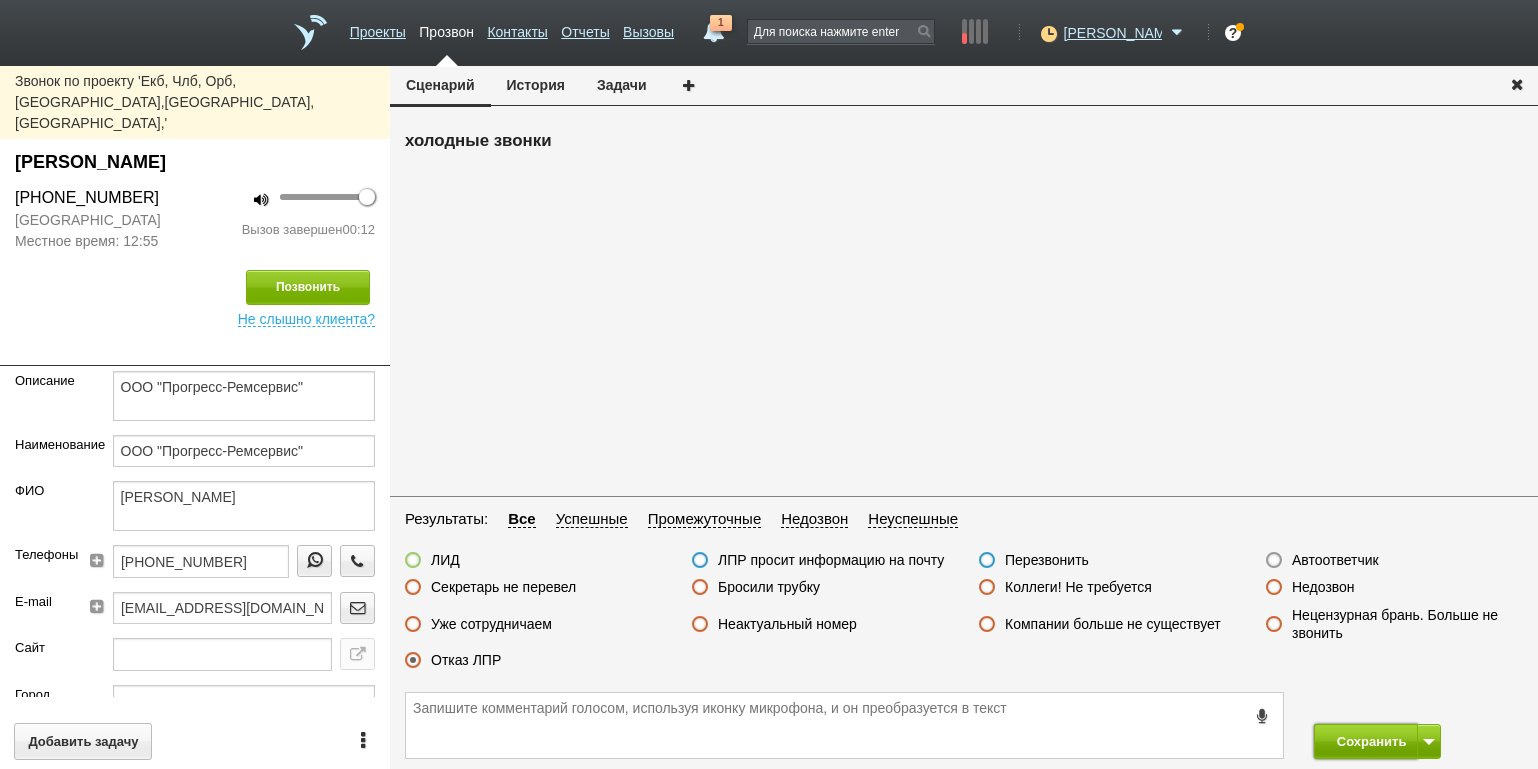 click on "Сохранить" at bounding box center (1366, 741) 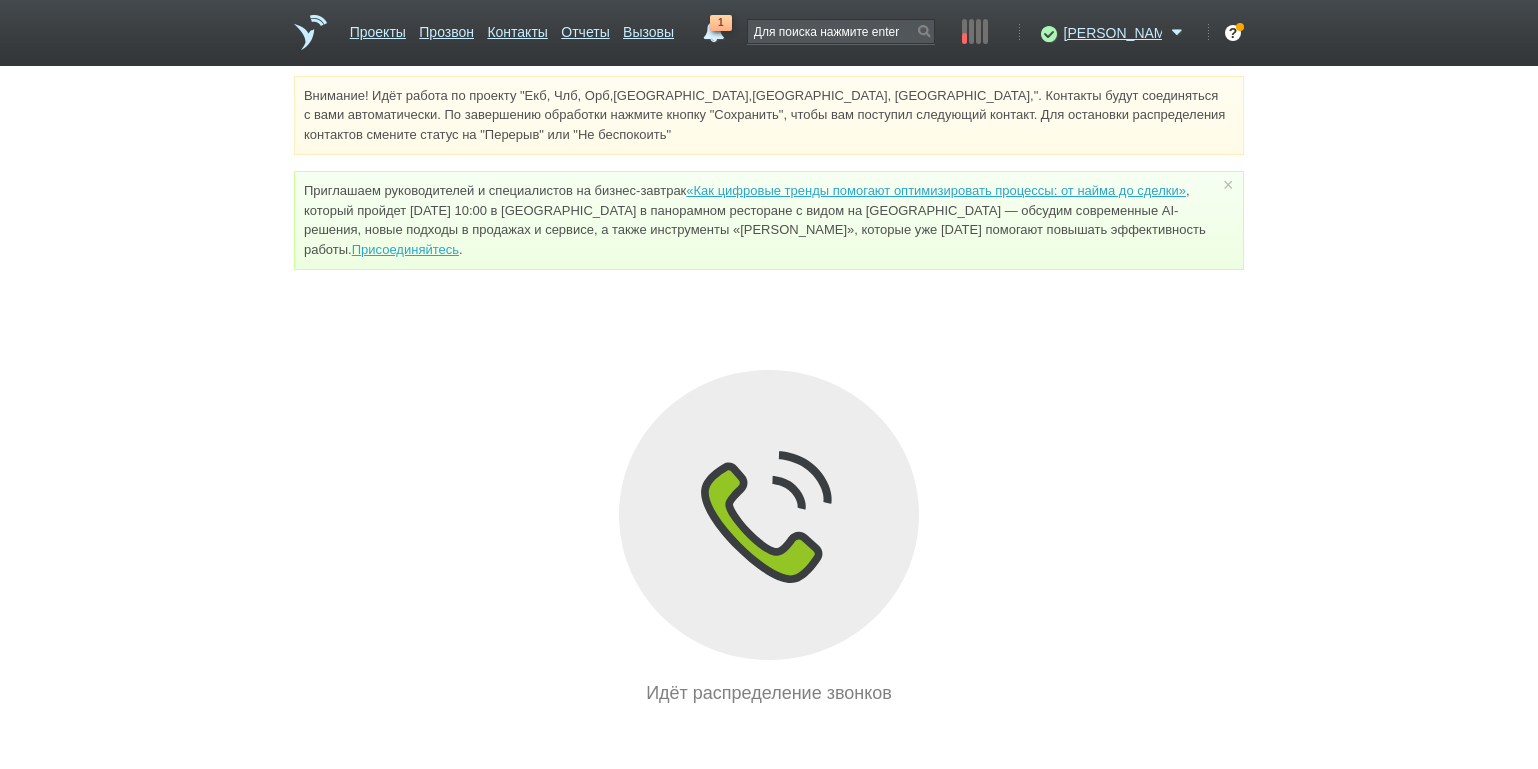 click on "Внимание! Идёт работа по проекту "Екб, Члб, Орб,[GEOGRAPHIC_DATA],[GEOGRAPHIC_DATA], [GEOGRAPHIC_DATA],". Контакты будут соединяться с вами автоматически. По завершению обработки нажмите кнопку "Сохранить", чтобы вам поступил следующий контакт. Для остановки распределения контактов смените статус на "Перерыв" или "Не беспокоить"
Приглашаем руководителей и специалистов на бизнес-завтрак  «Как цифровые тренды помогают оптимизировать процессы: от найма до сделки» Присоединяйтесь .
×
Идёт распределение звонков" at bounding box center (769, 391) 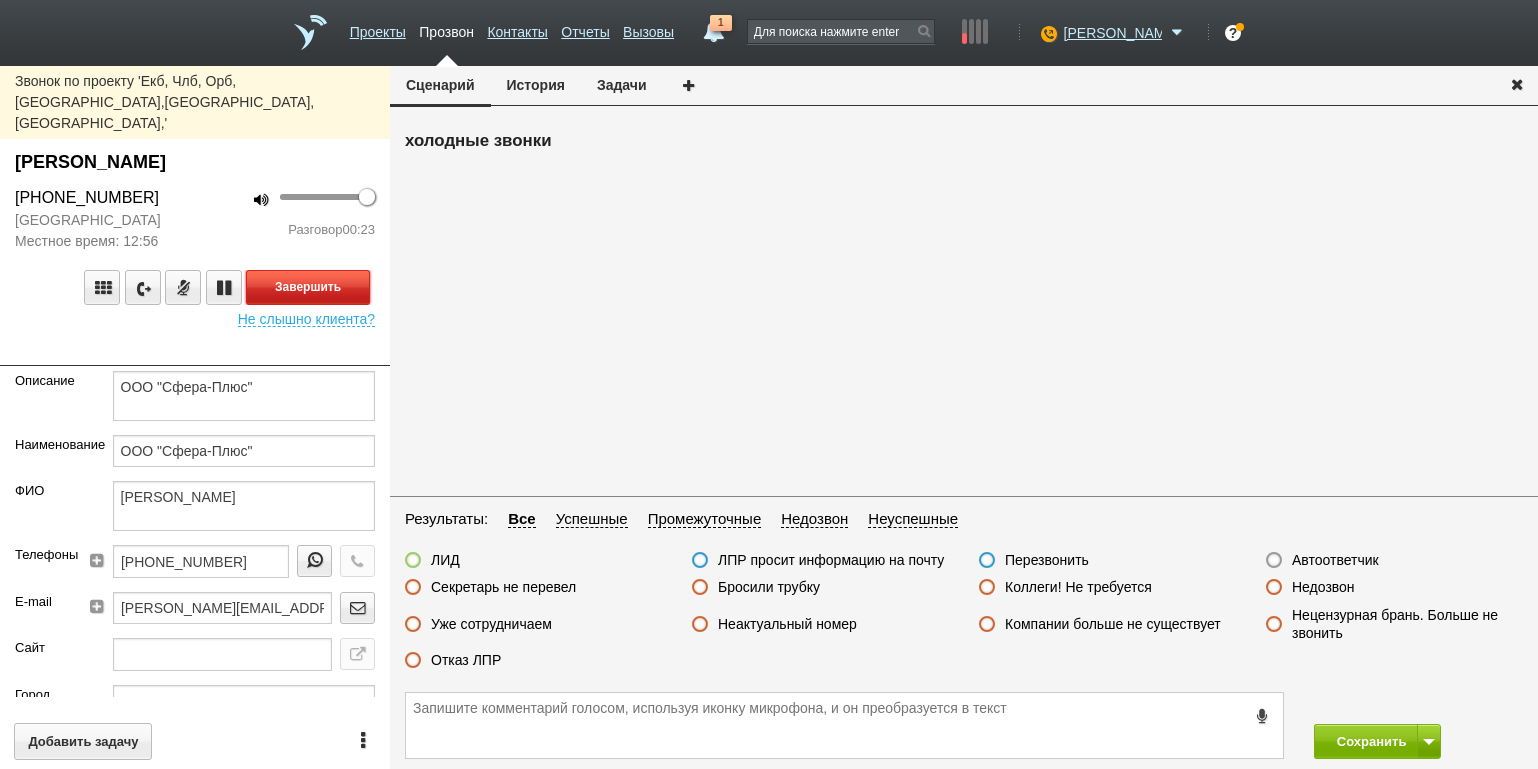 click on "Завершить" at bounding box center (308, 287) 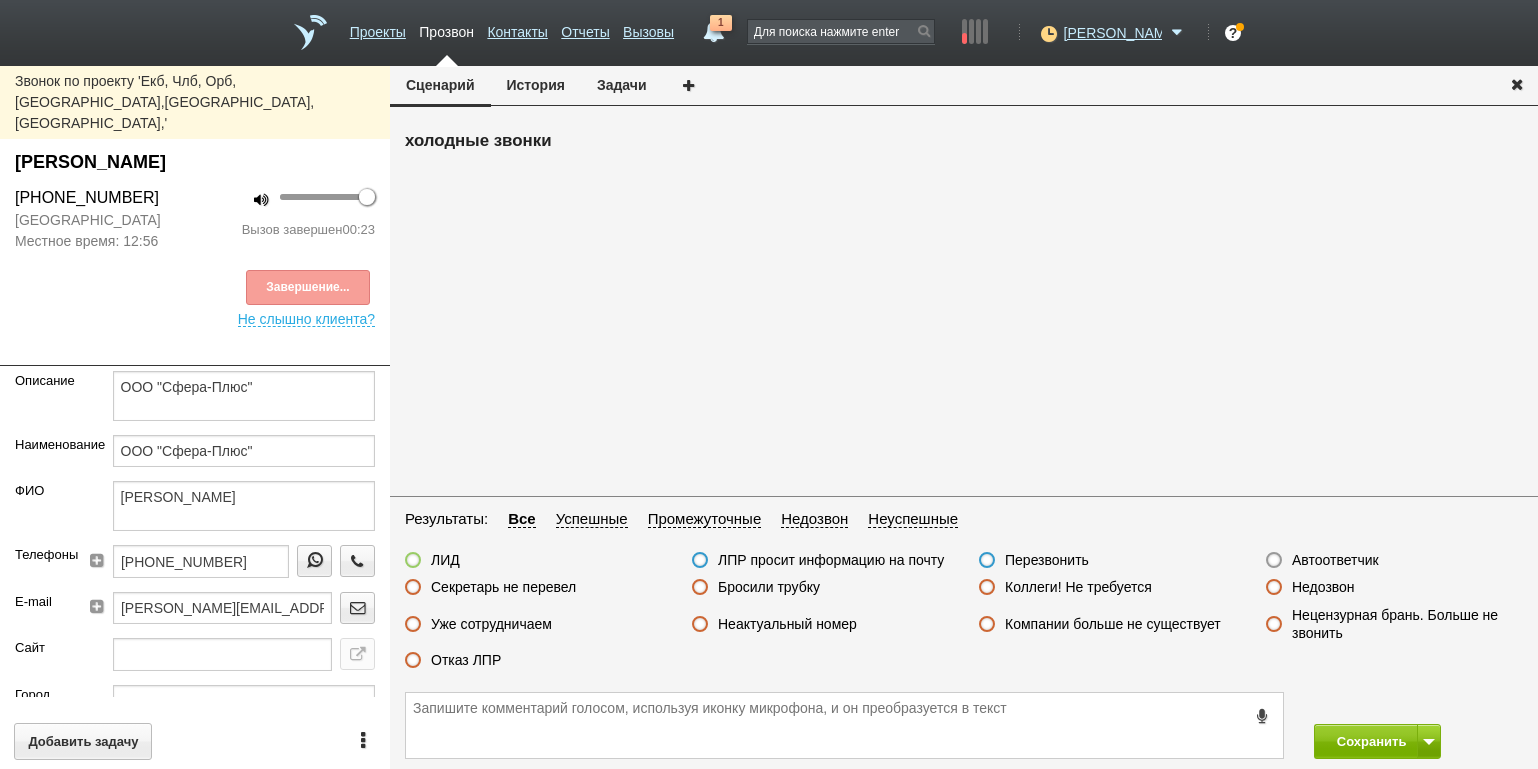 click on "Отказ ЛПР" at bounding box center (466, 660) 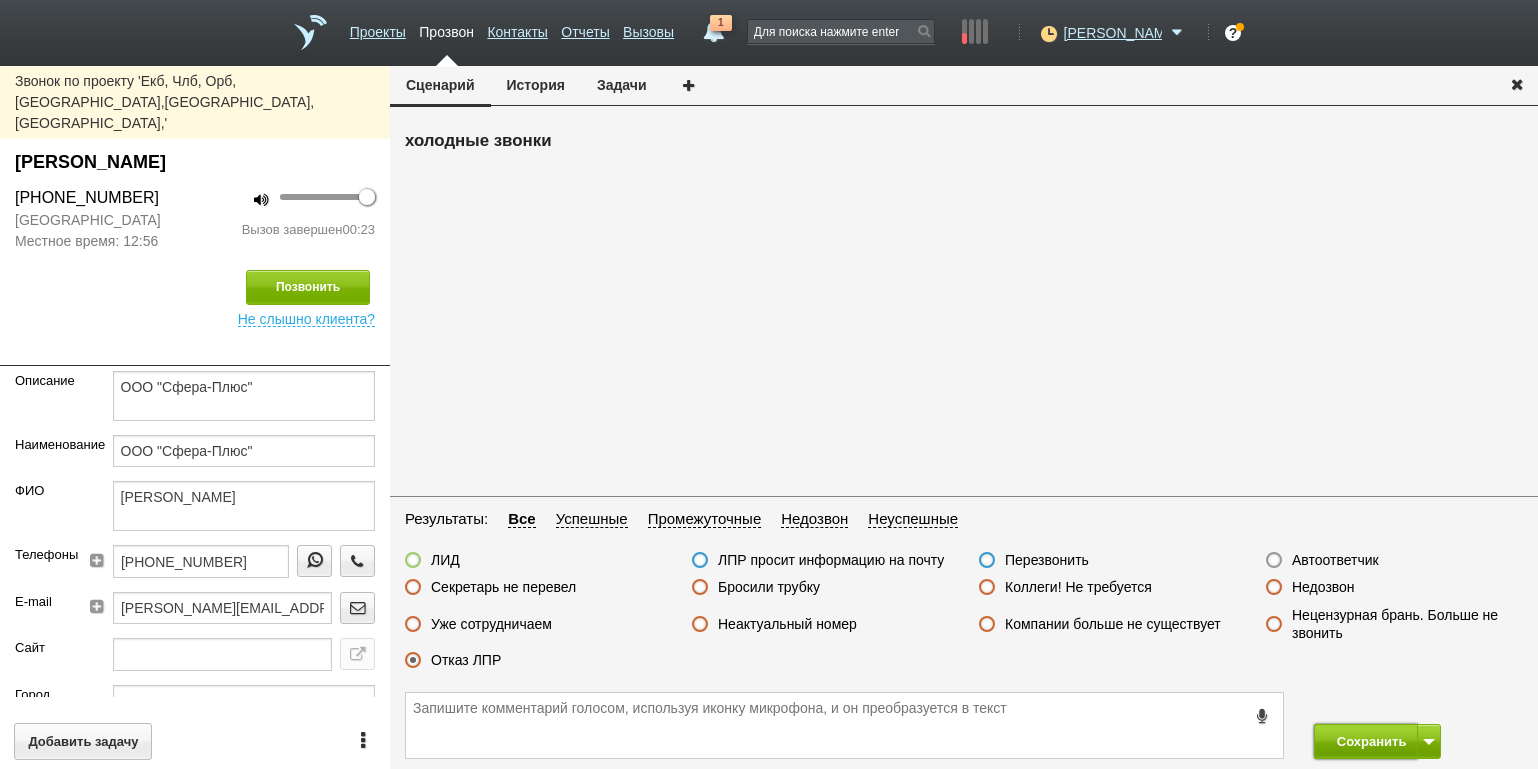 click on "Сохранить" at bounding box center (1366, 741) 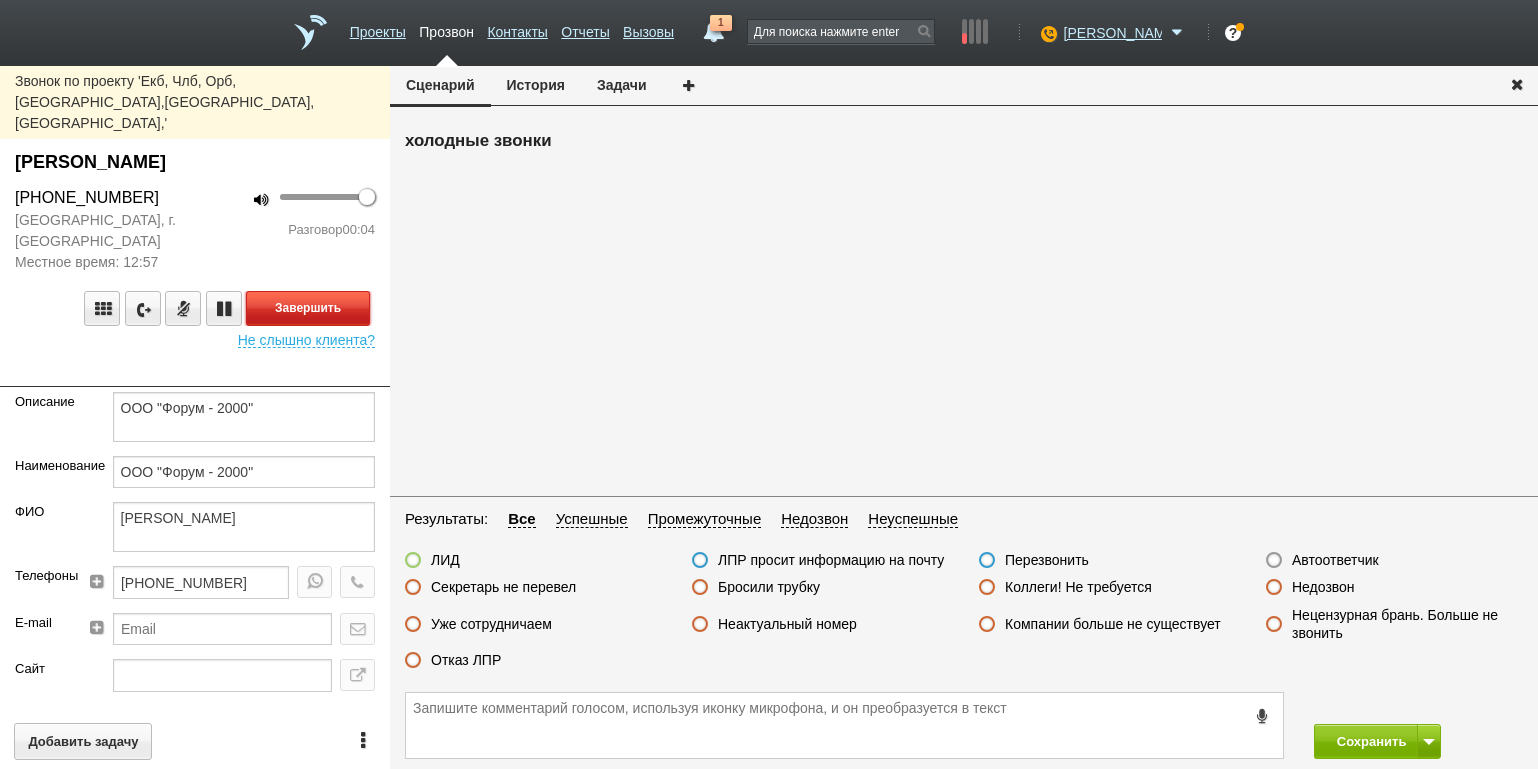 click on "Завершить" at bounding box center (308, 308) 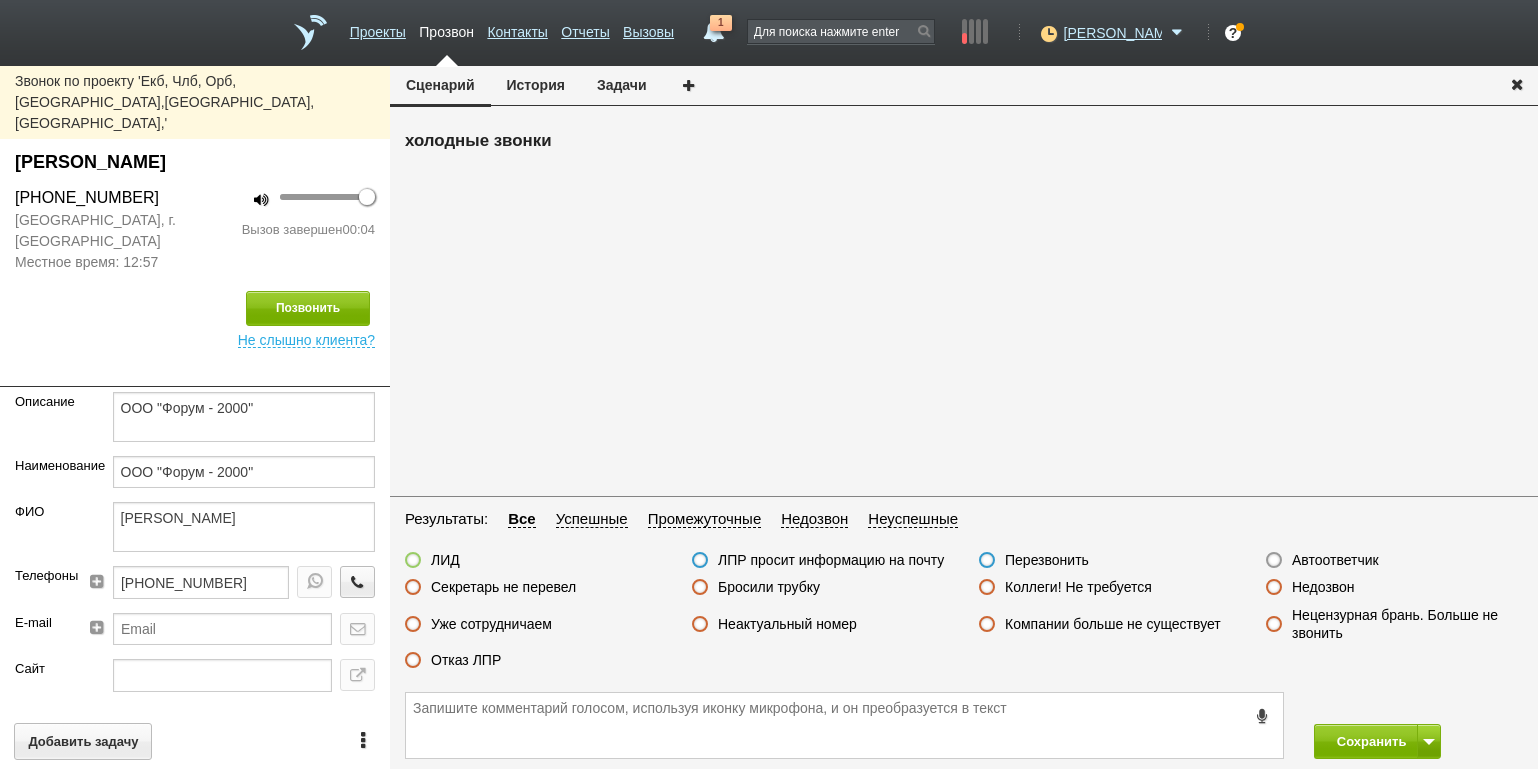 click on "Бросили трубку" at bounding box center (769, 587) 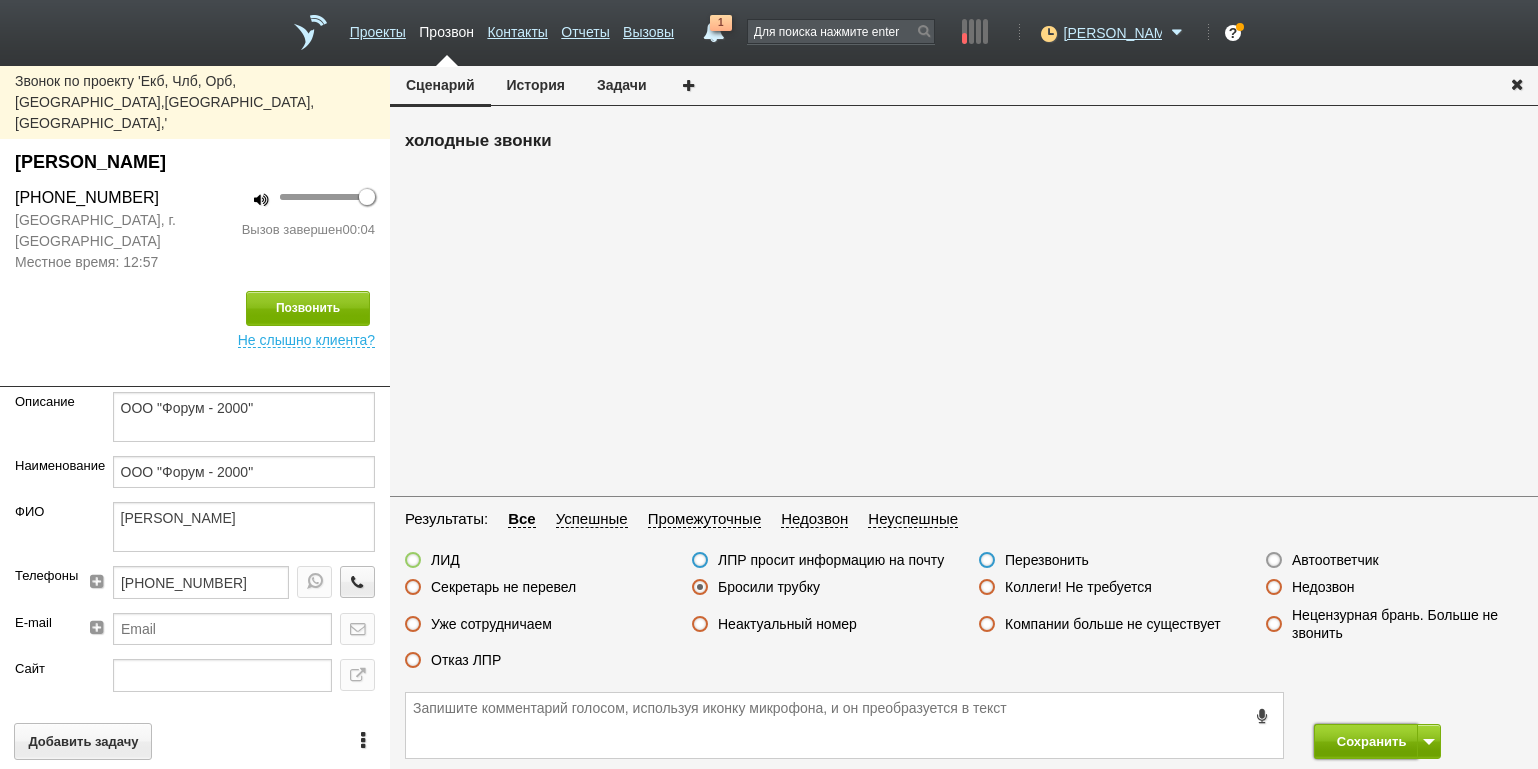 click on "Сохранить" at bounding box center [1366, 741] 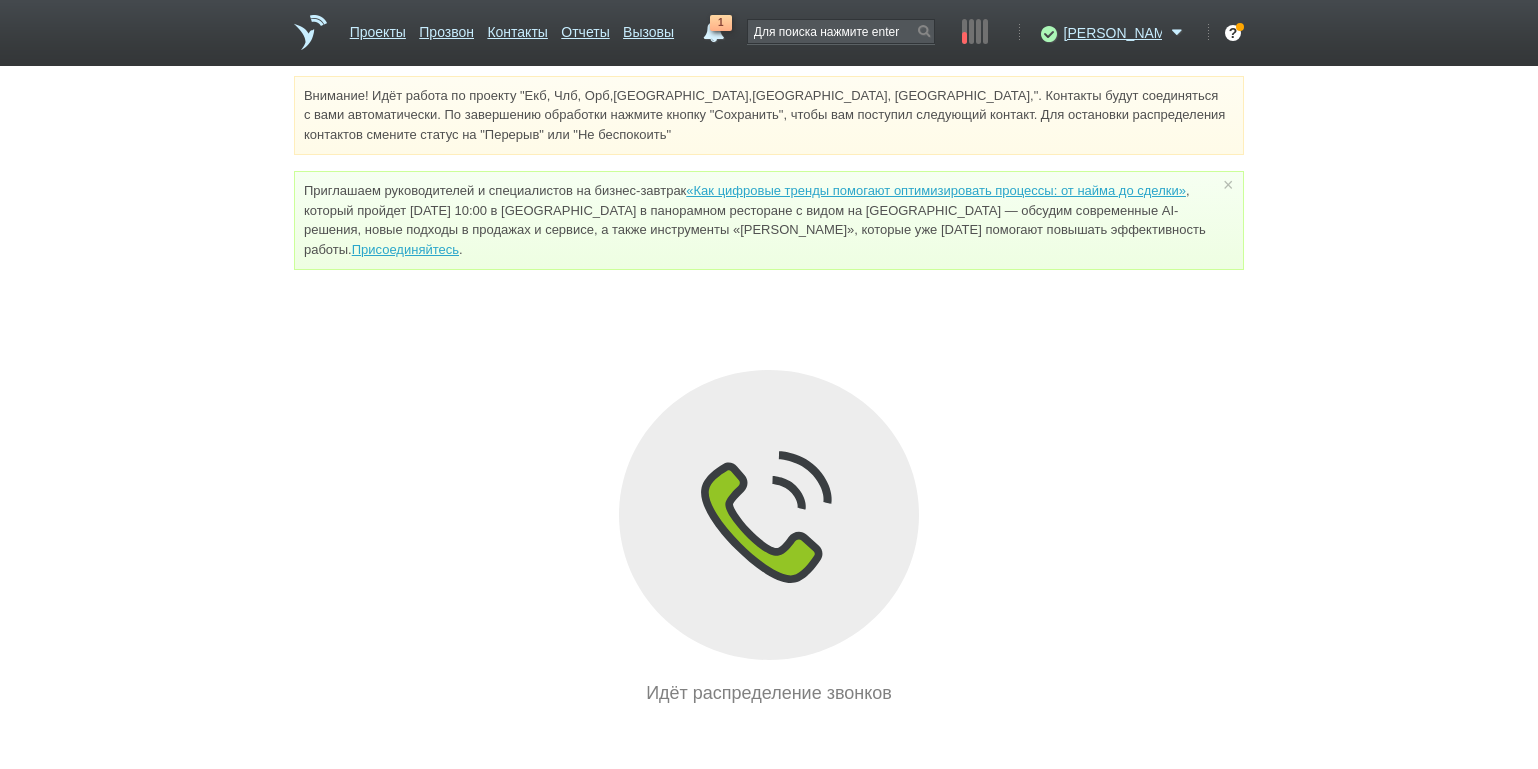 click on "Внимание! Идёт работа по проекту "Екб, Члб, Орб,[GEOGRAPHIC_DATA],[GEOGRAPHIC_DATA], [GEOGRAPHIC_DATA],". Контакты будут соединяться с вами автоматически. По завершению обработки нажмите кнопку "Сохранить", чтобы вам поступил следующий контакт. Для остановки распределения контактов смените статус на "Перерыв" или "Не беспокоить"
Приглашаем руководителей и специалистов на бизнес-завтрак  «Как цифровые тренды помогают оптимизировать процессы: от найма до сделки» Присоединяйтесь .
×
Идёт распределение звонков" at bounding box center [769, 391] 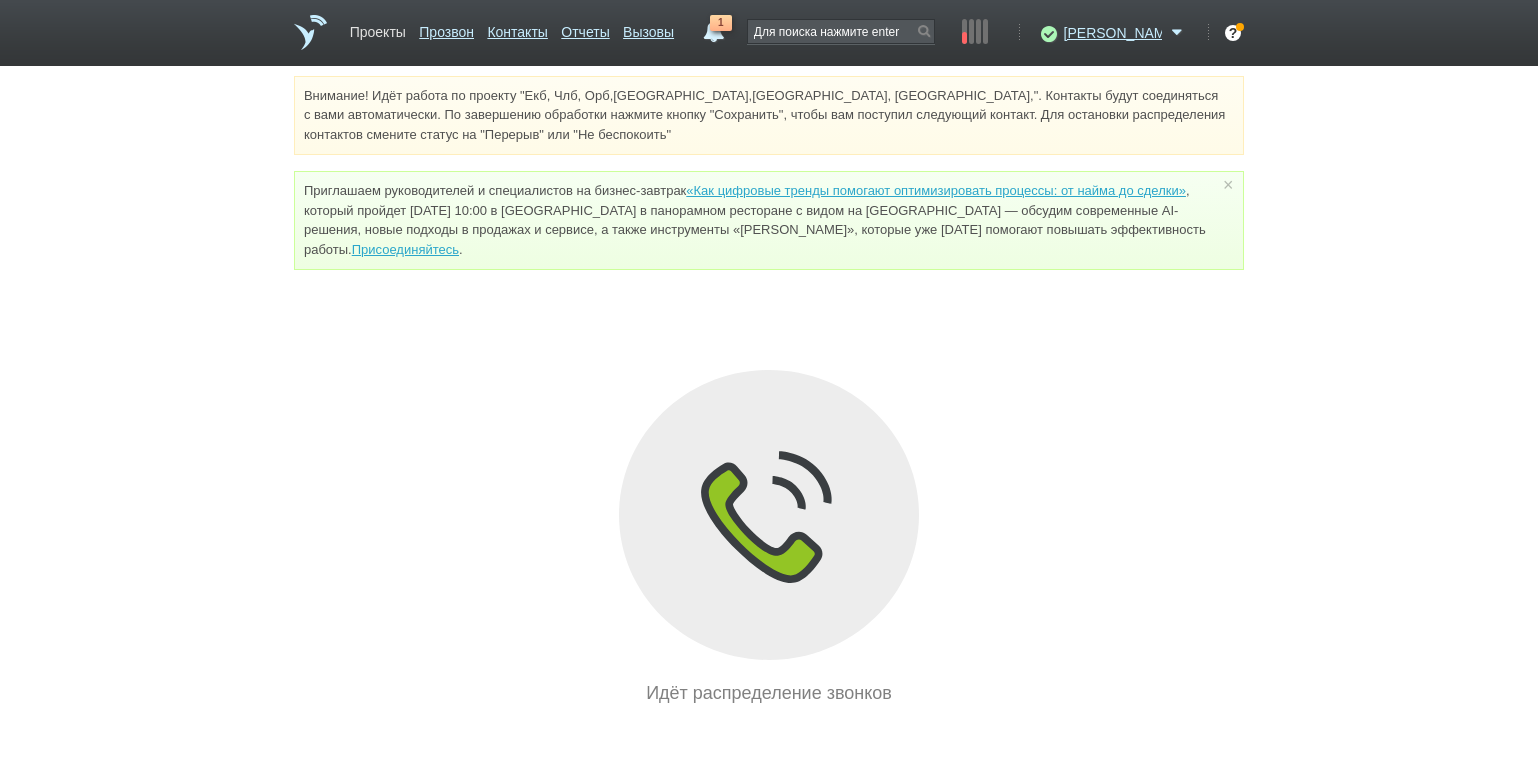 click on "Проекты" at bounding box center (378, 28) 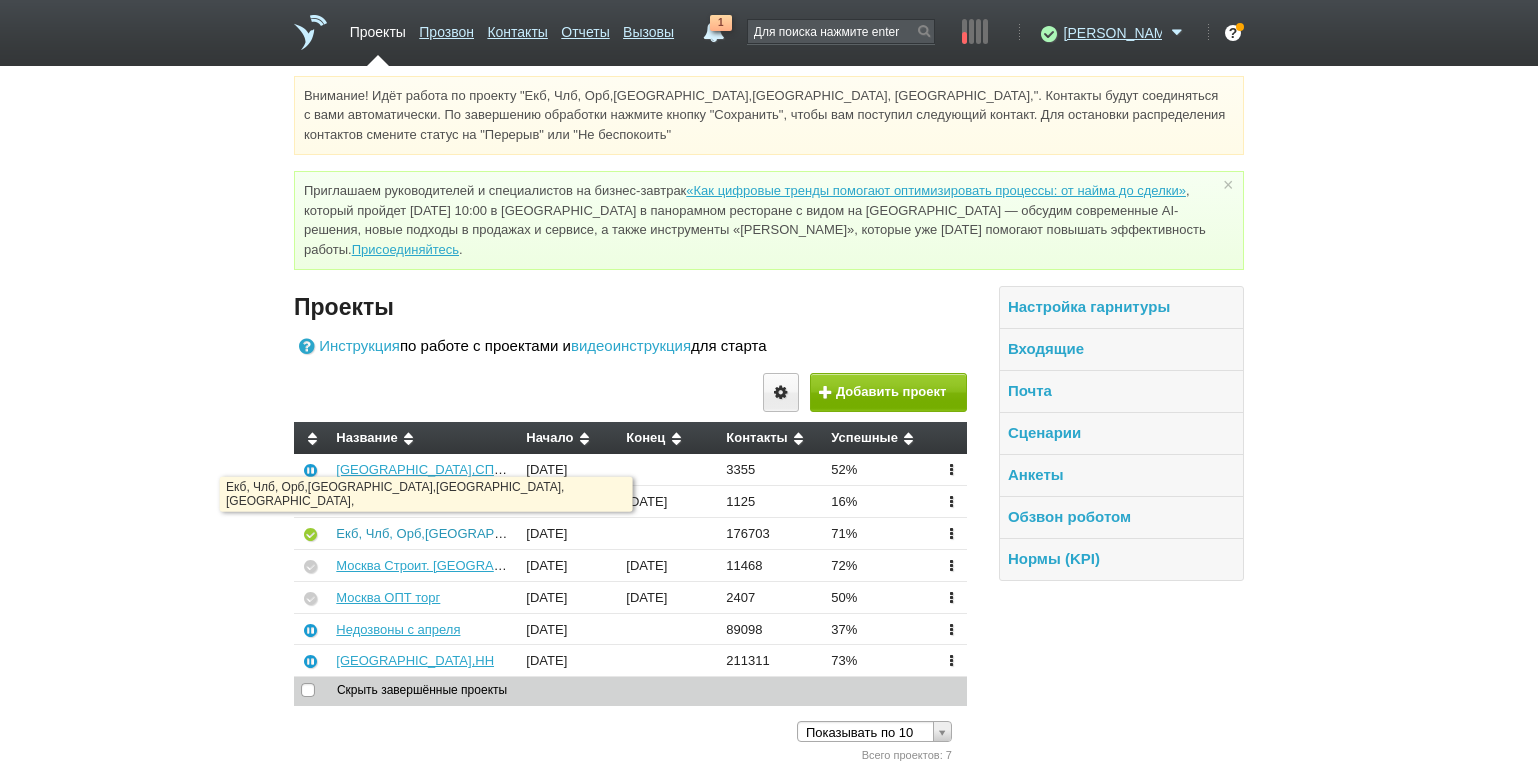 click on "Екб, Члб, Орб,[GEOGRAPHIC_DATA],[GEOGRAPHIC_DATA], [GEOGRAPHIC_DATA]," at bounding box center [590, 533] 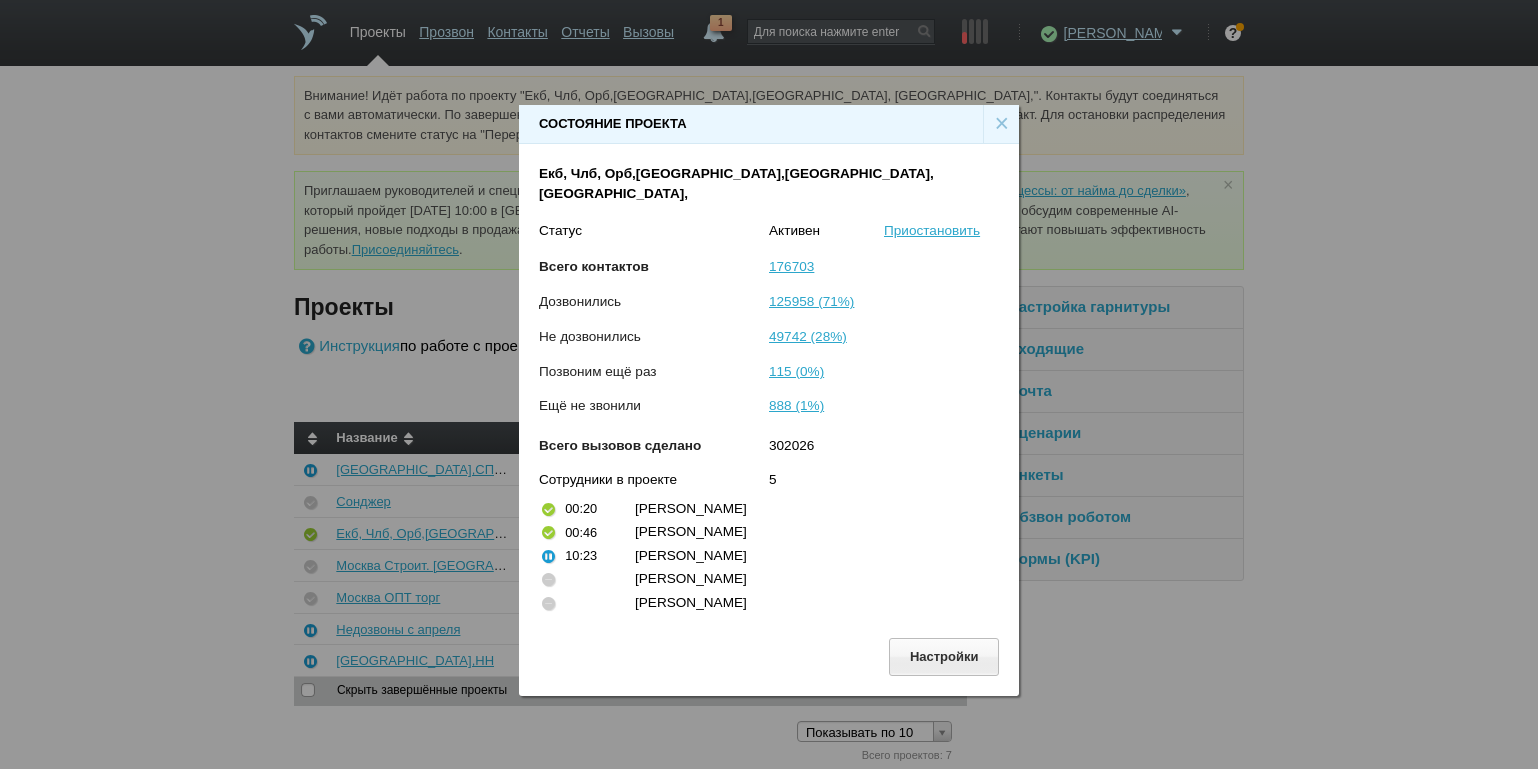 click on "×" at bounding box center (1001, 124) 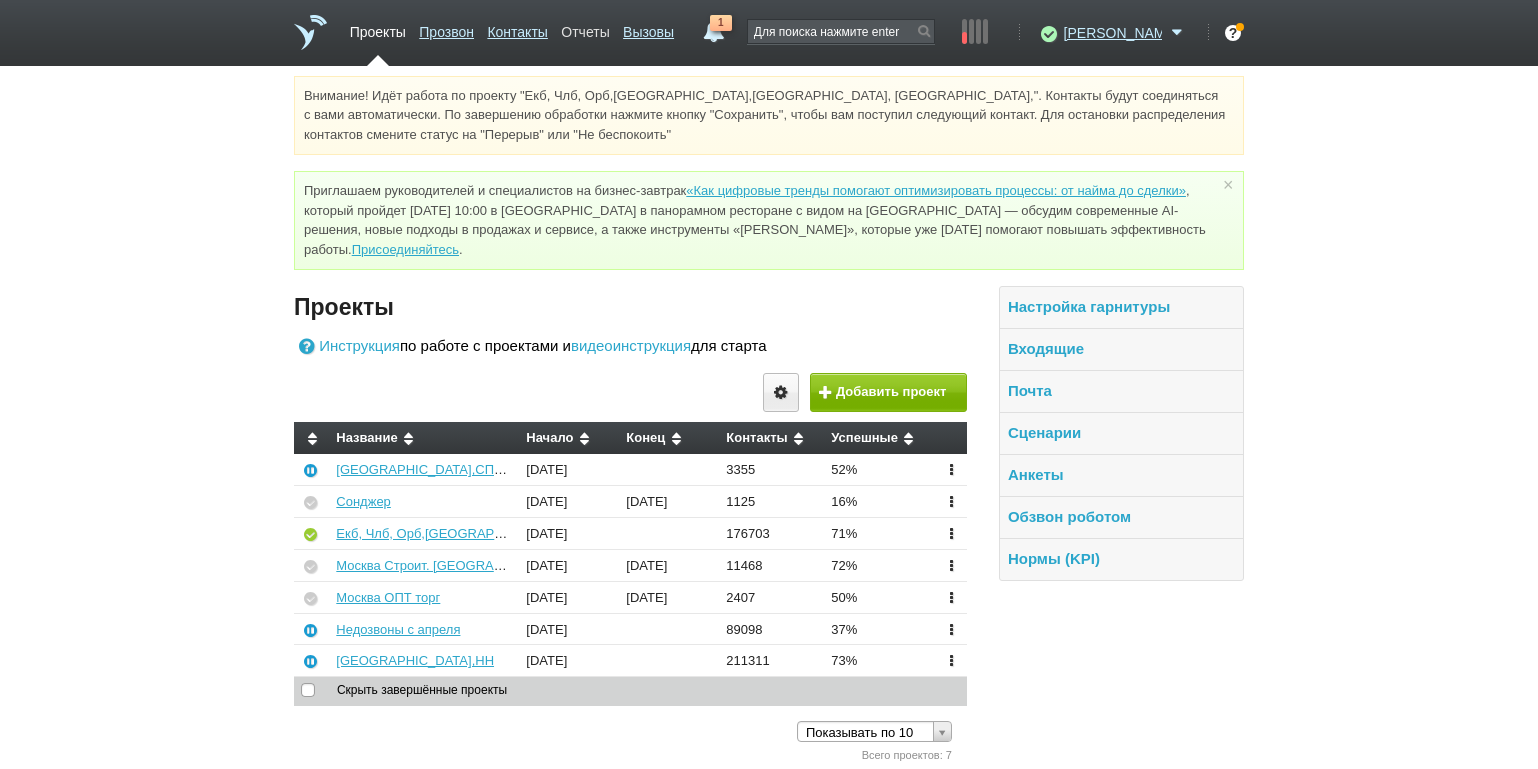 click on "Отчеты" at bounding box center (585, 28) 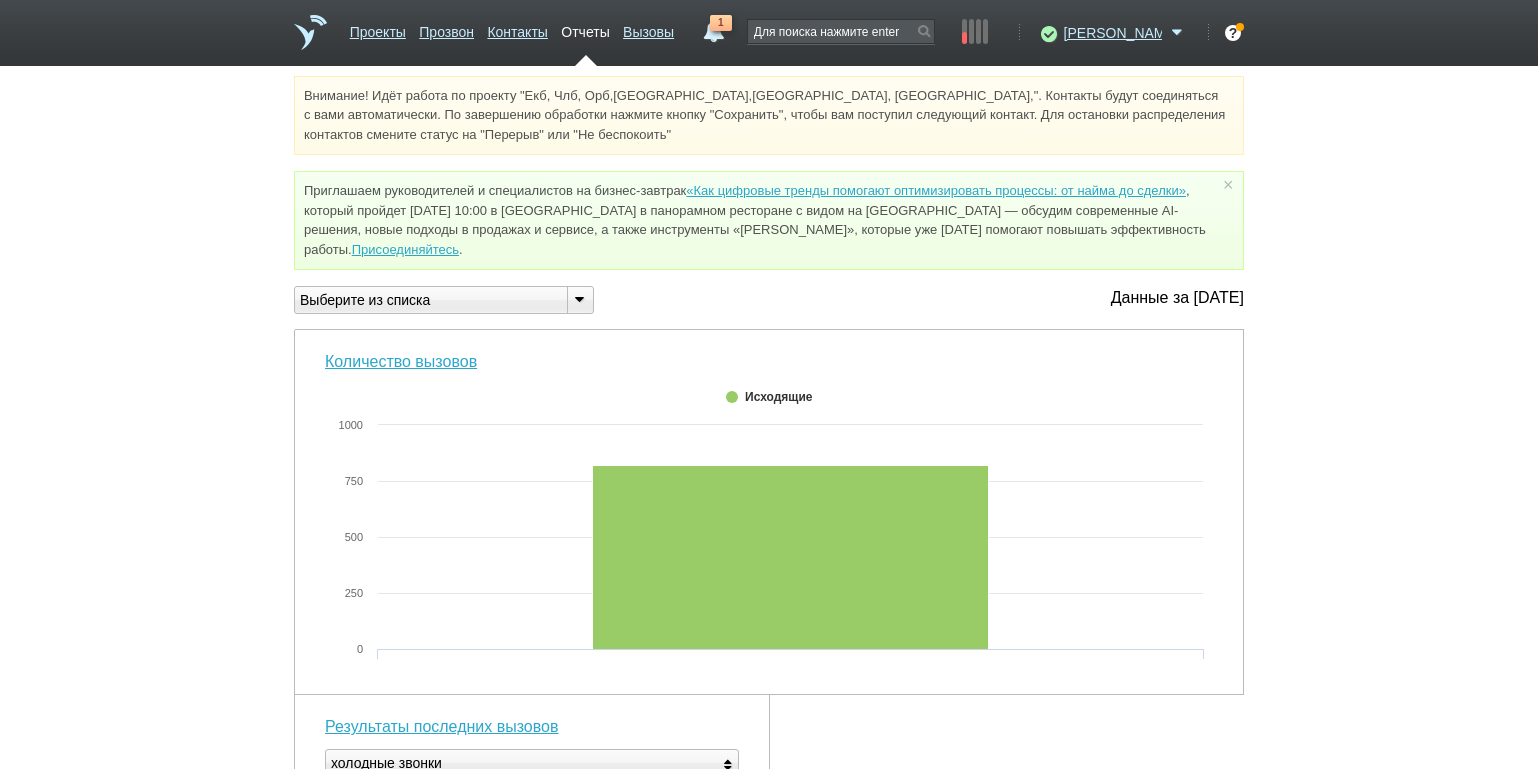 click at bounding box center (579, 298) 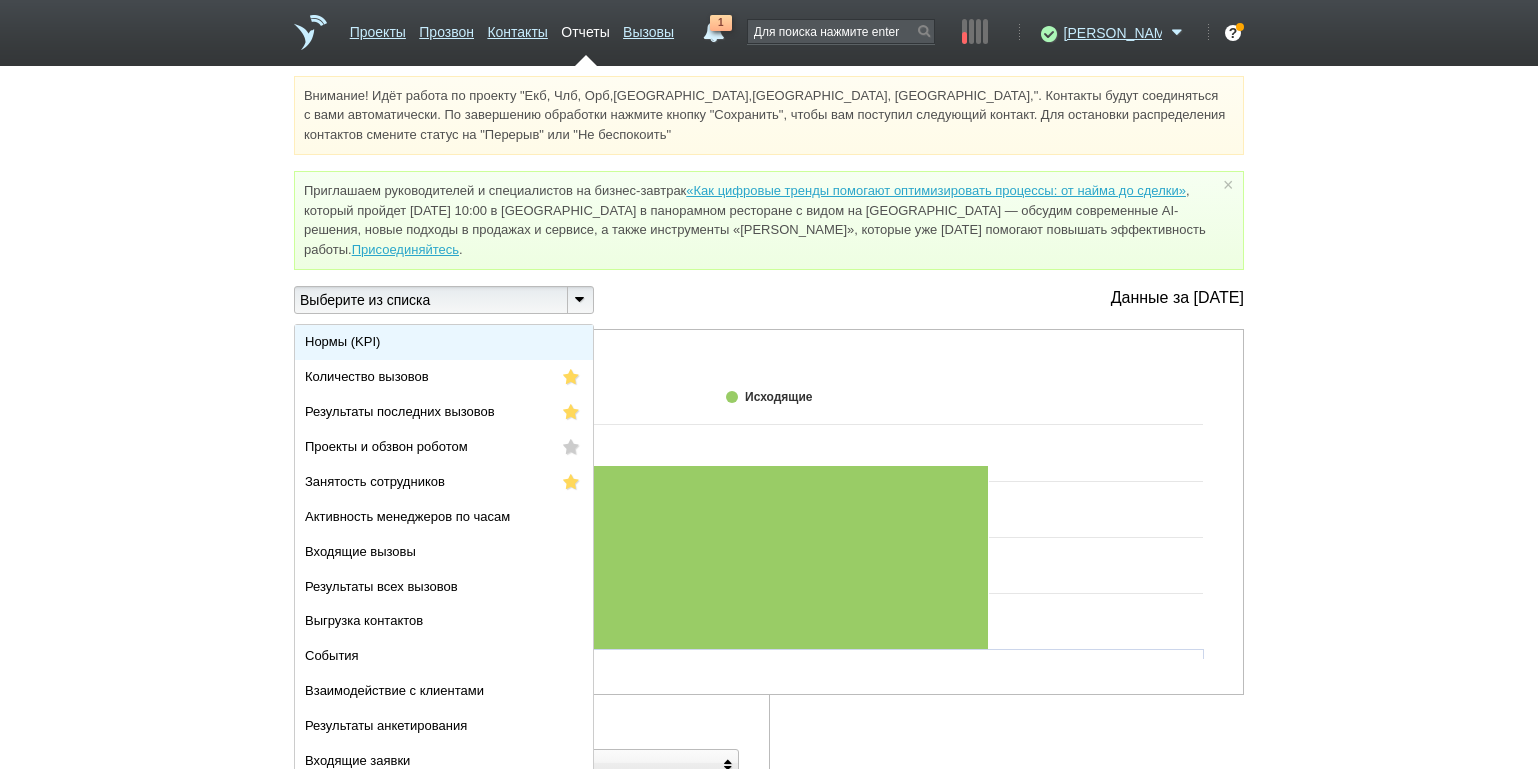click on "Нормы (KPI)" at bounding box center (444, 342) 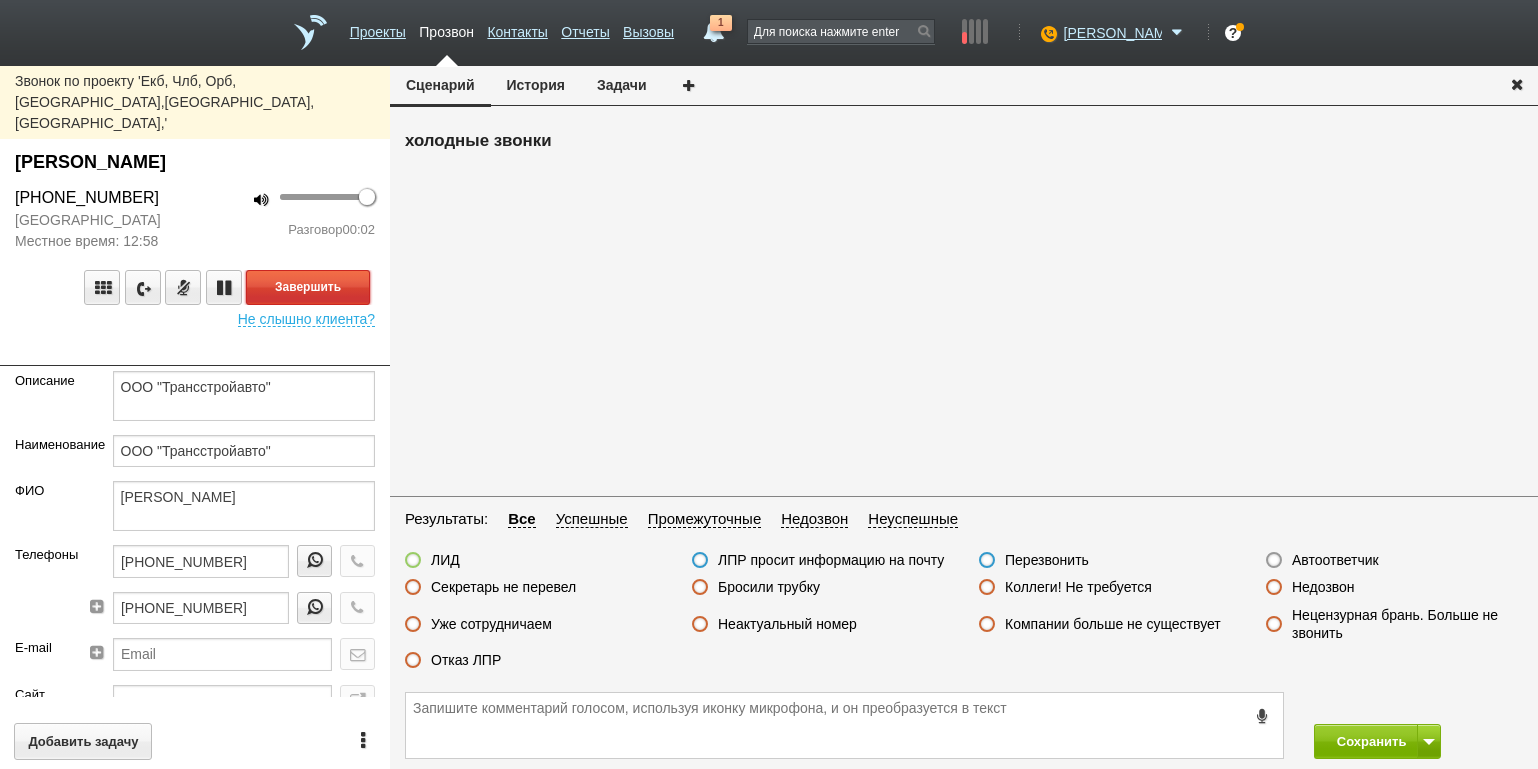 drag, startPoint x: 333, startPoint y: 235, endPoint x: 558, endPoint y: 316, distance: 239.13594 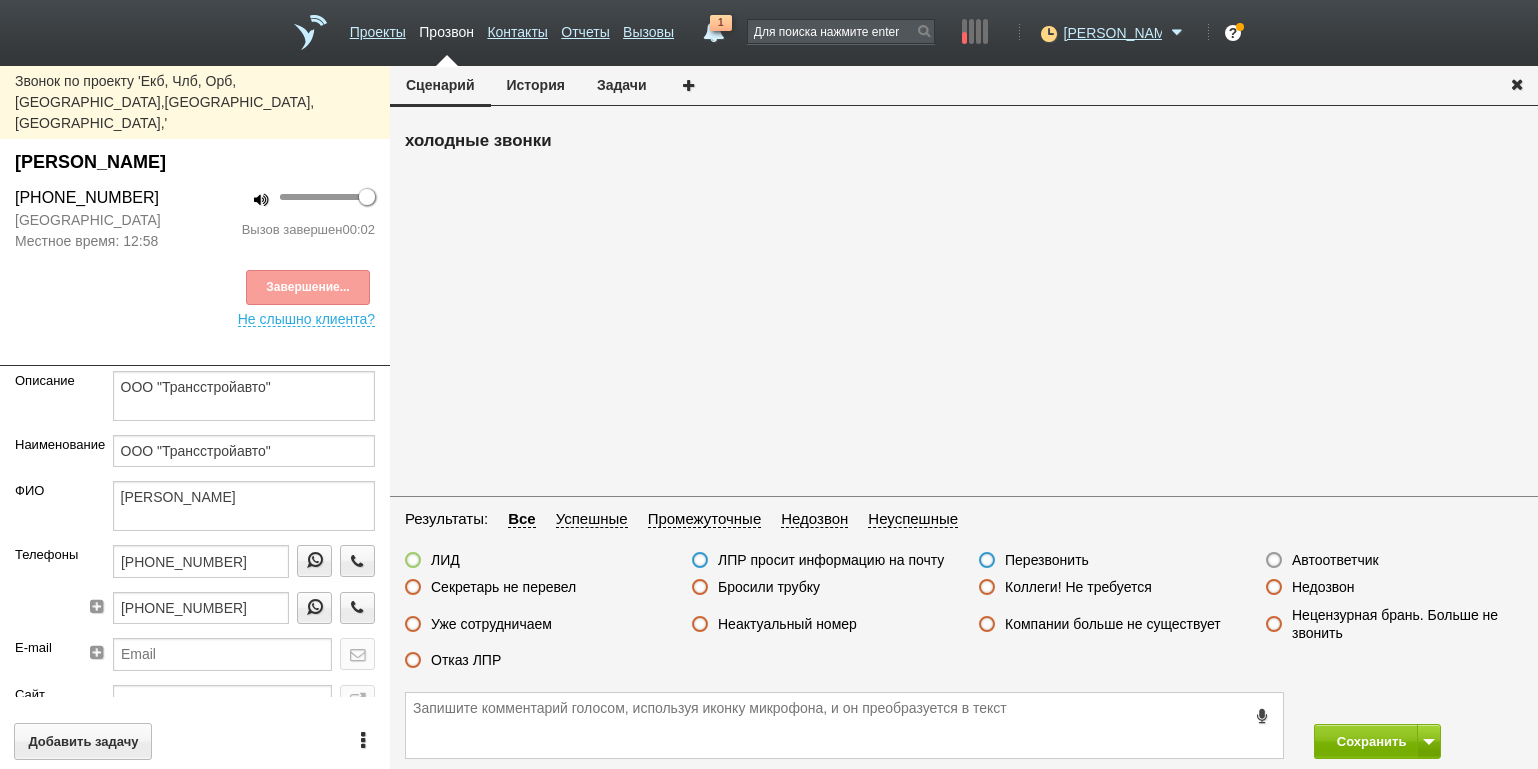 click on "Автоответчик" at bounding box center [1335, 560] 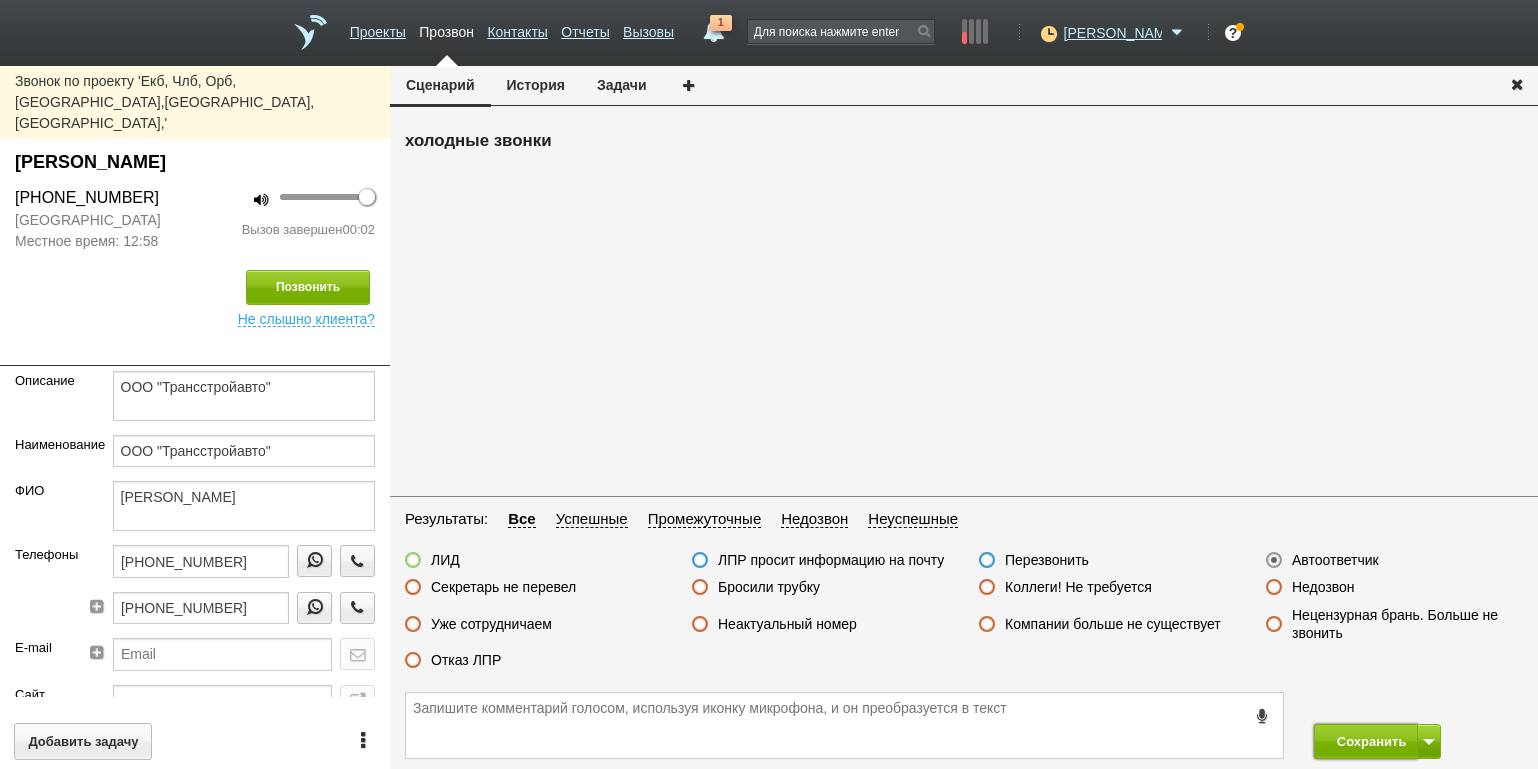 drag, startPoint x: 1366, startPoint y: 748, endPoint x: 1219, endPoint y: 629, distance: 189.12958 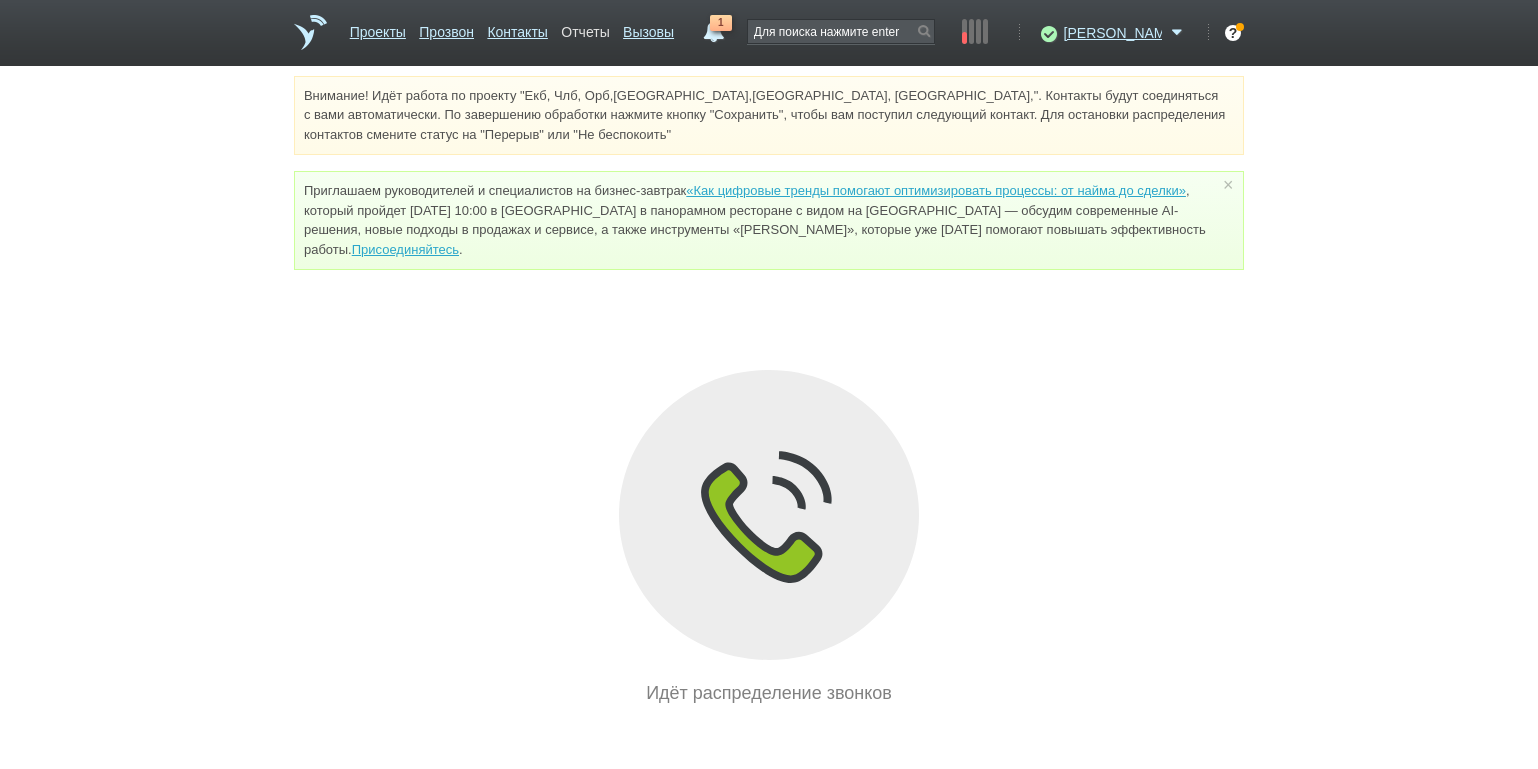 click on "Отчеты" at bounding box center [585, 28] 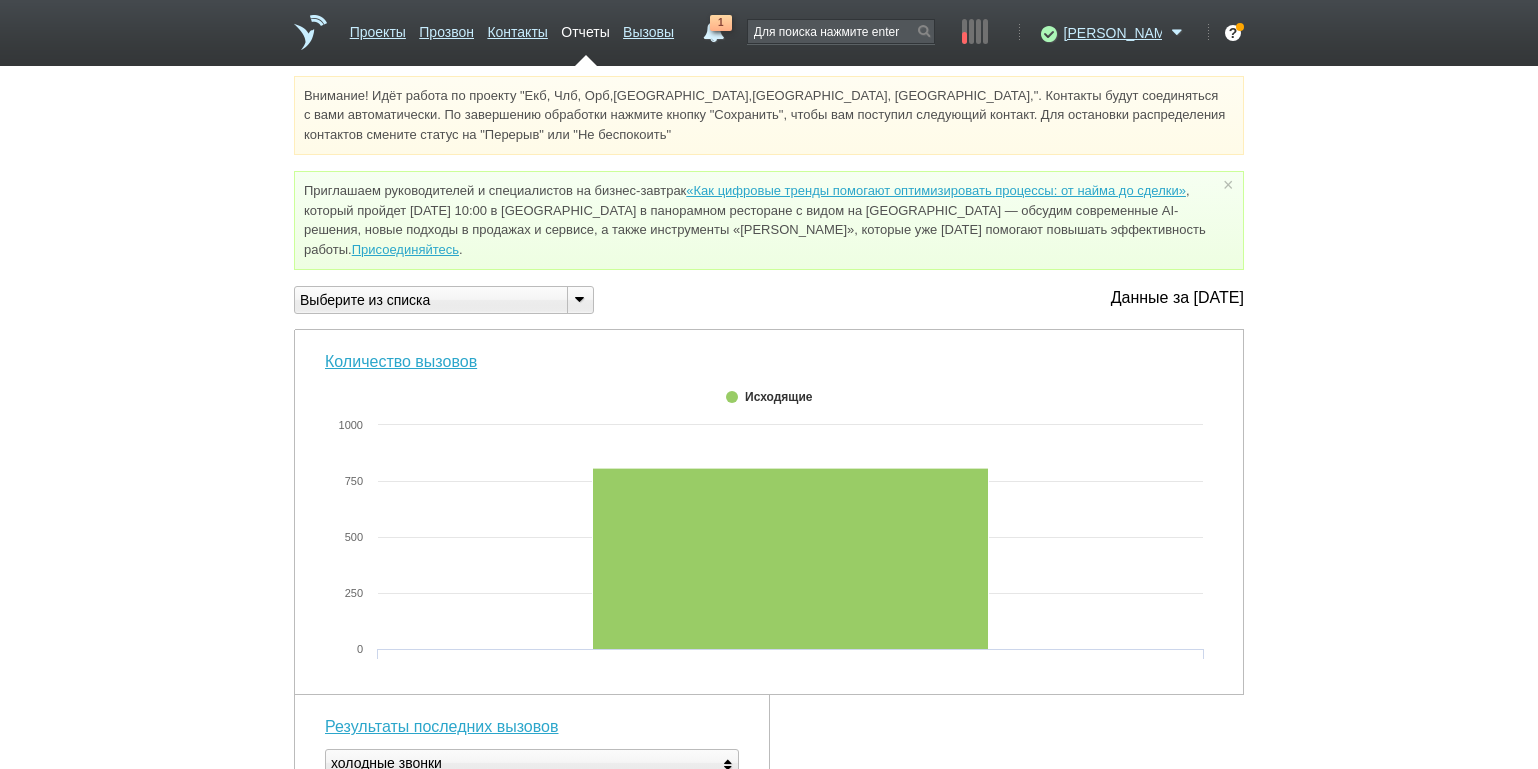 click at bounding box center [579, 298] 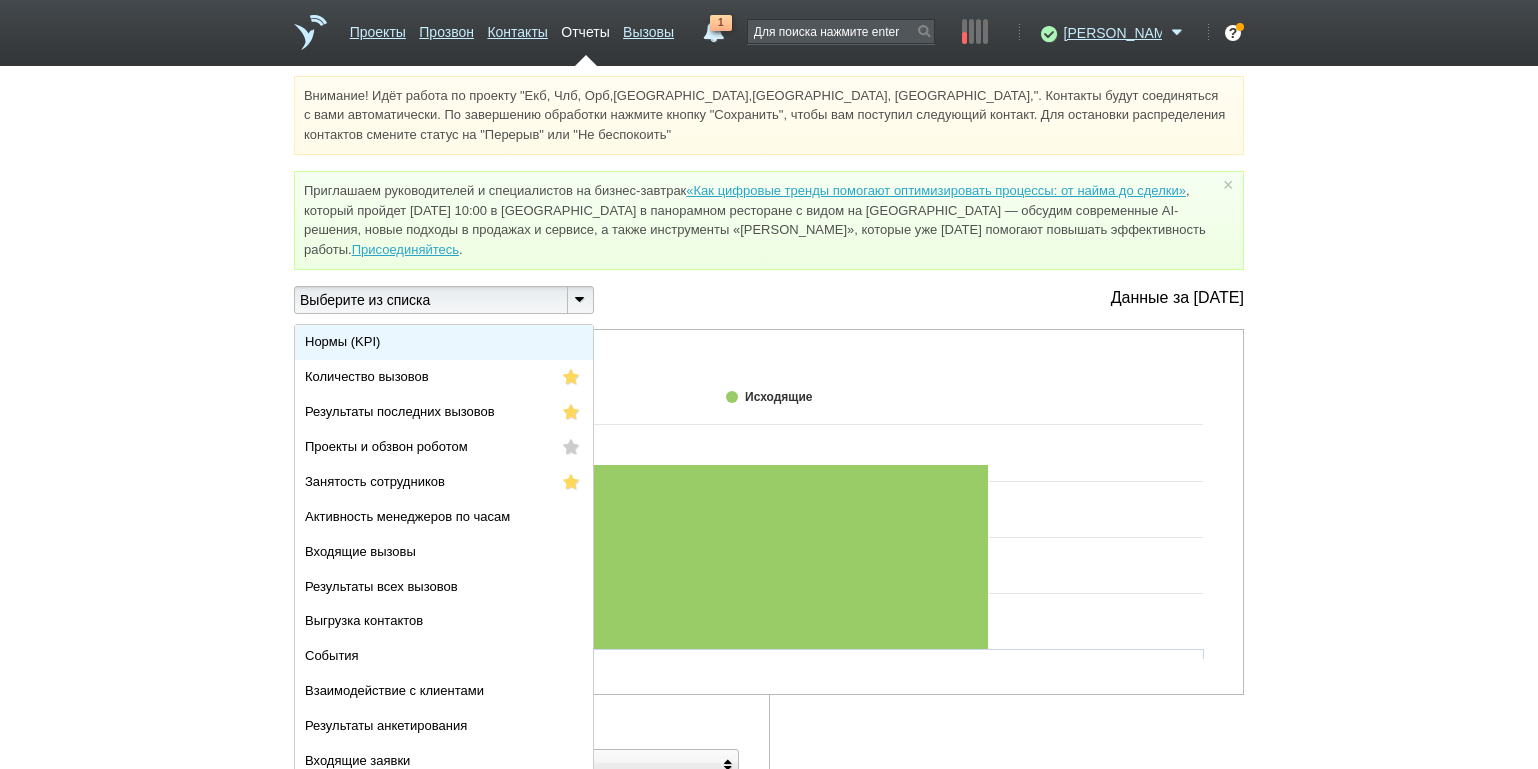click on "Нормы (KPI)" at bounding box center [444, 342] 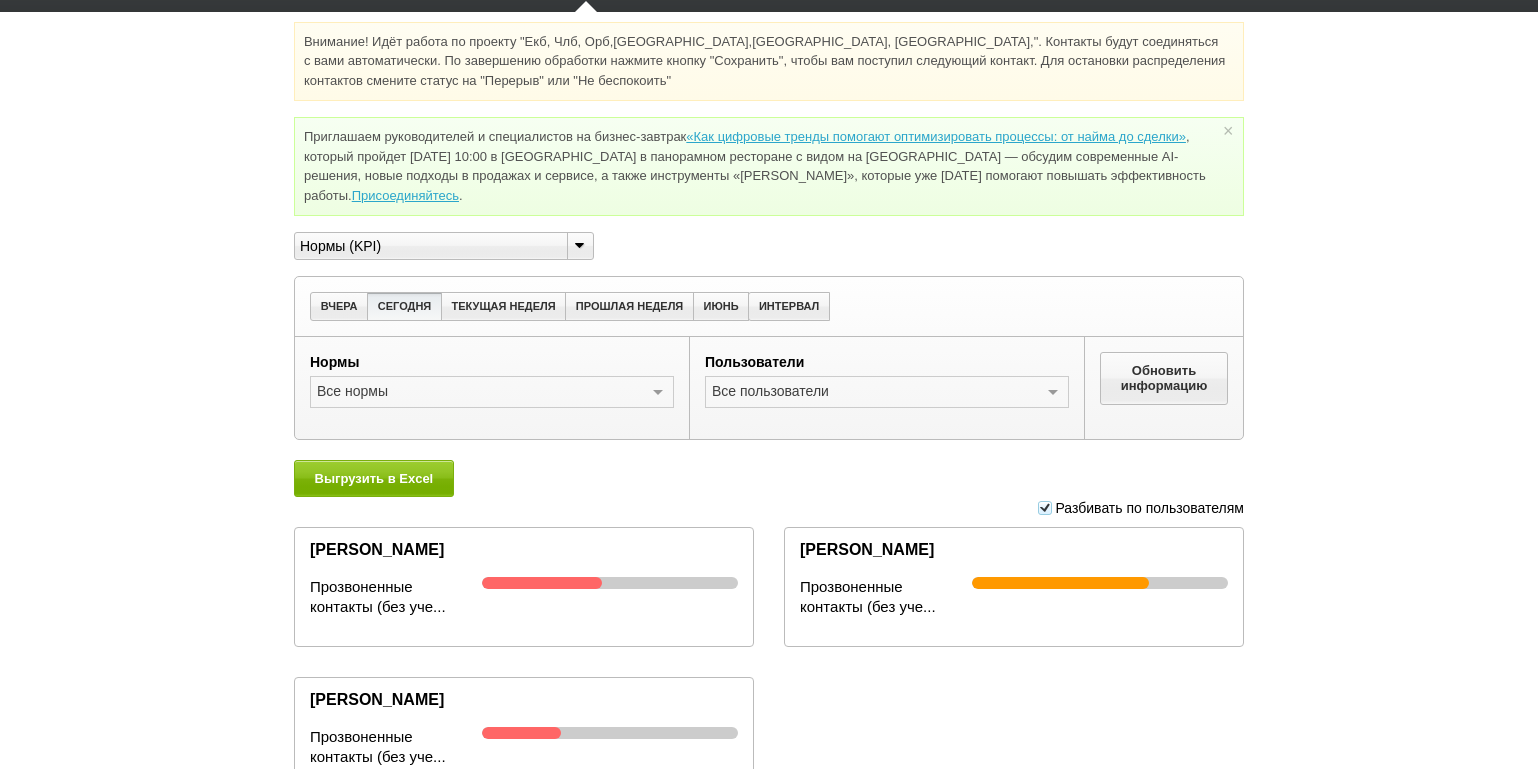 scroll, scrollTop: 148, scrollLeft: 0, axis: vertical 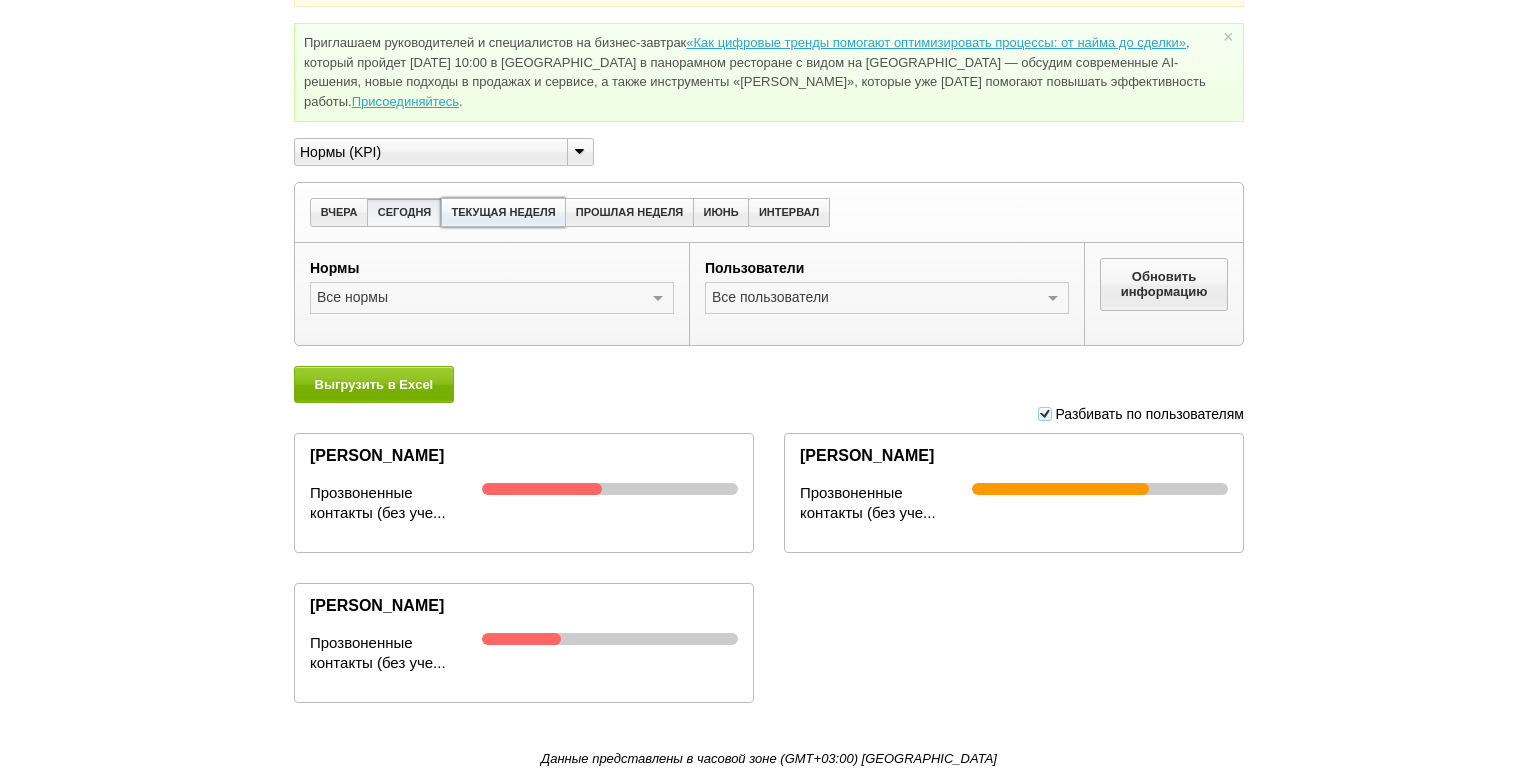click on "ТЕКУЩАЯ НЕДЕЛЯ" at bounding box center (503, 212) 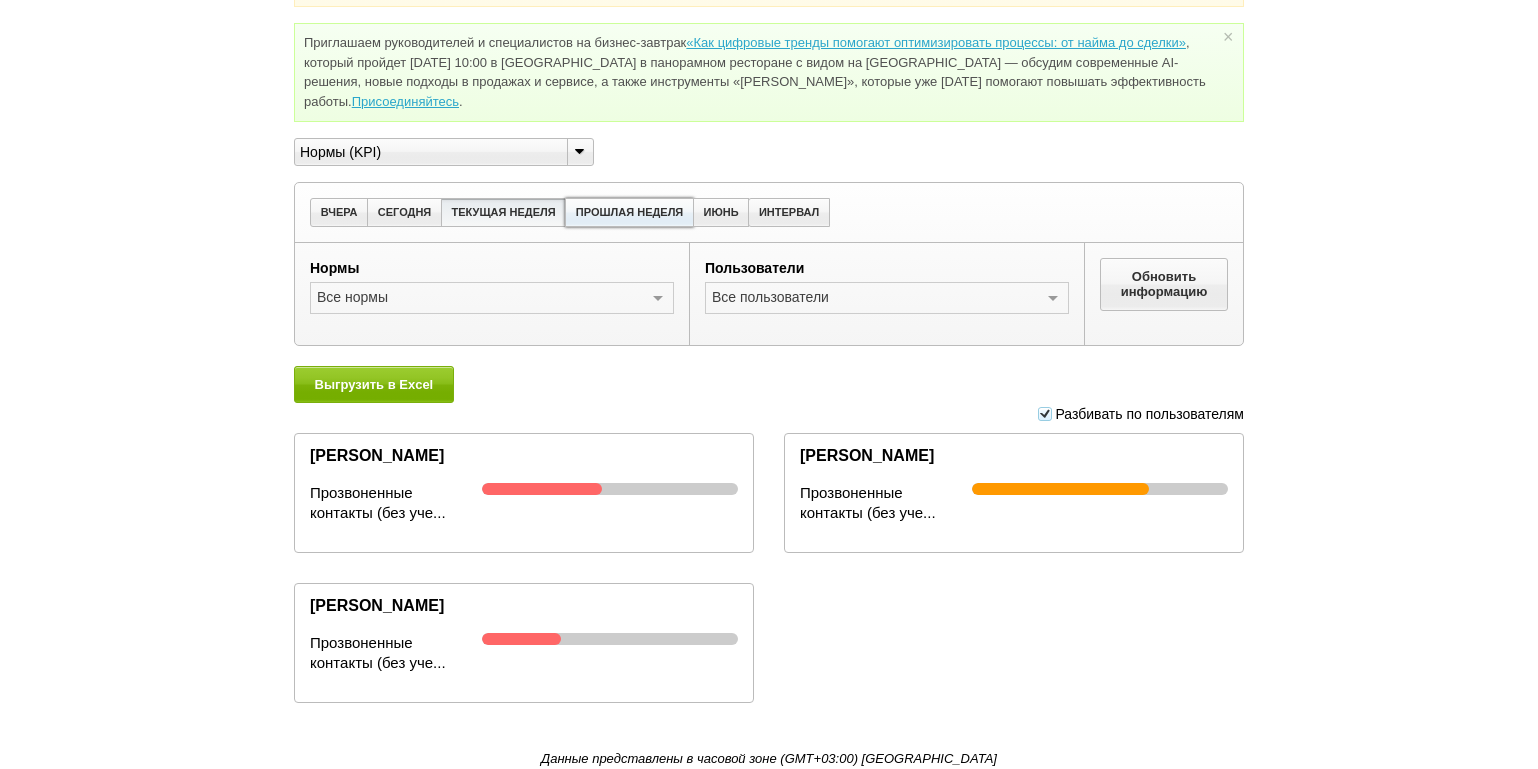 click on "ПРОШЛАЯ НЕДЕЛЯ" at bounding box center (629, 212) 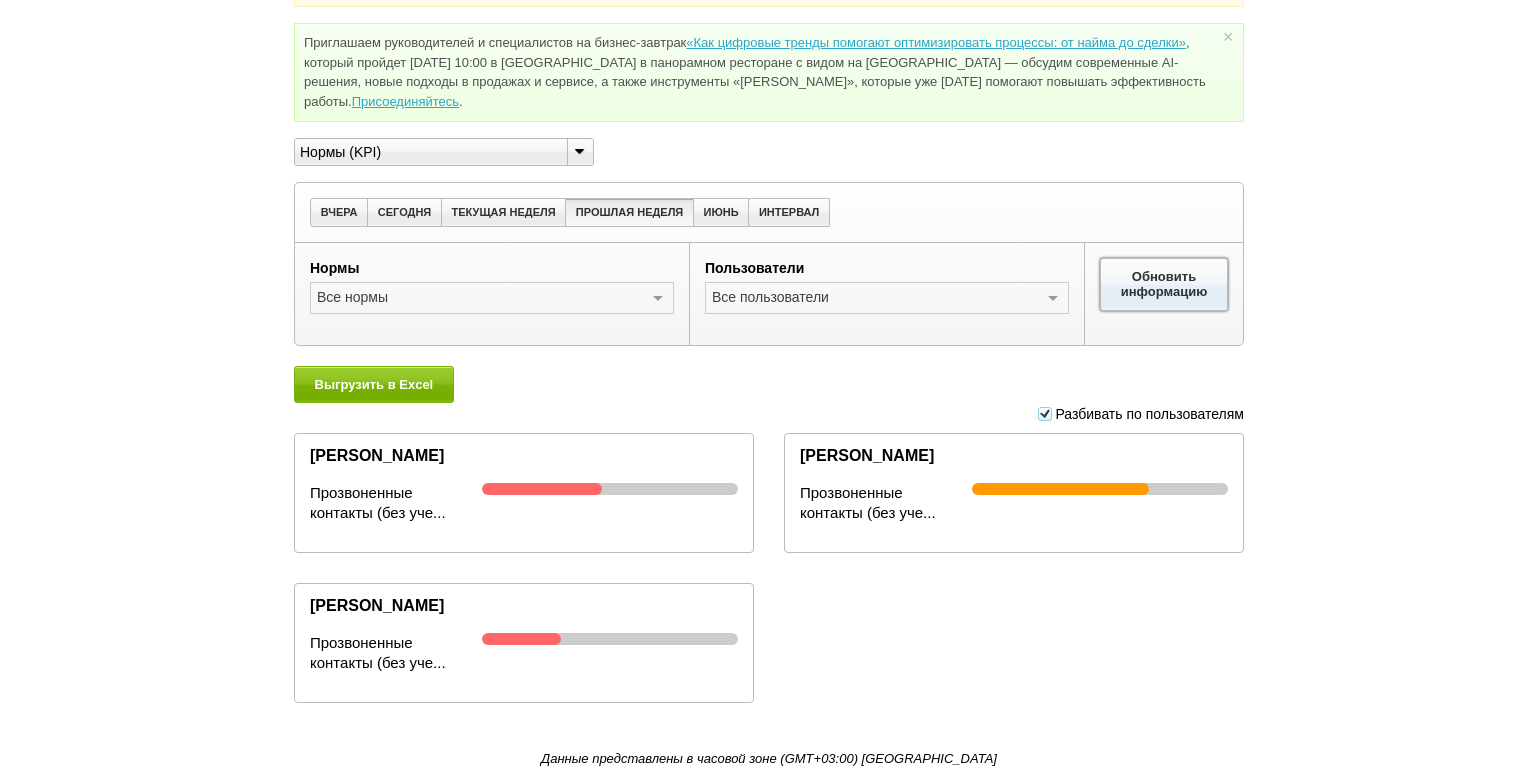 click on "Обновить информацию" at bounding box center (1164, 284) 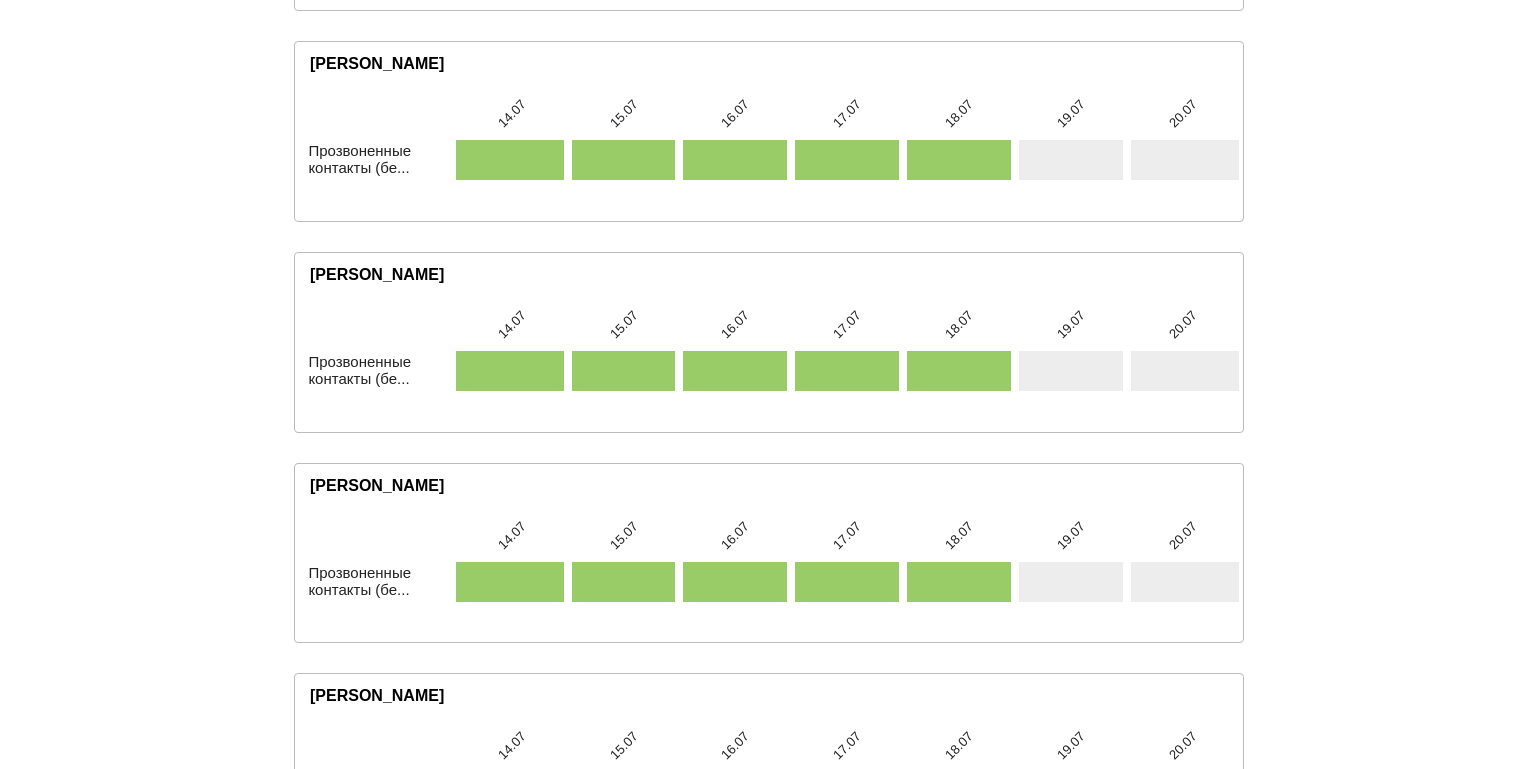 scroll, scrollTop: 848, scrollLeft: 0, axis: vertical 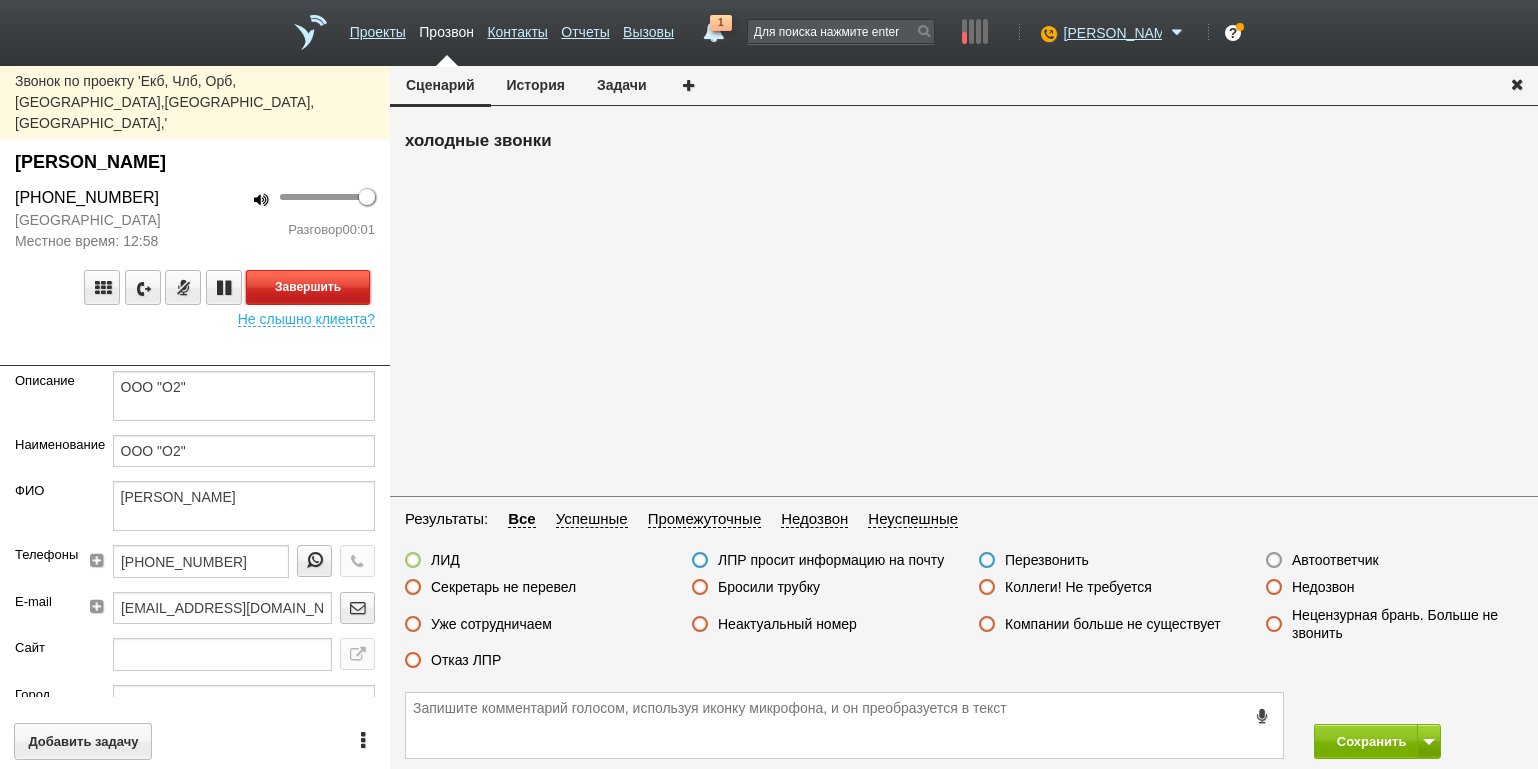 click on "Завершить" at bounding box center (308, 287) 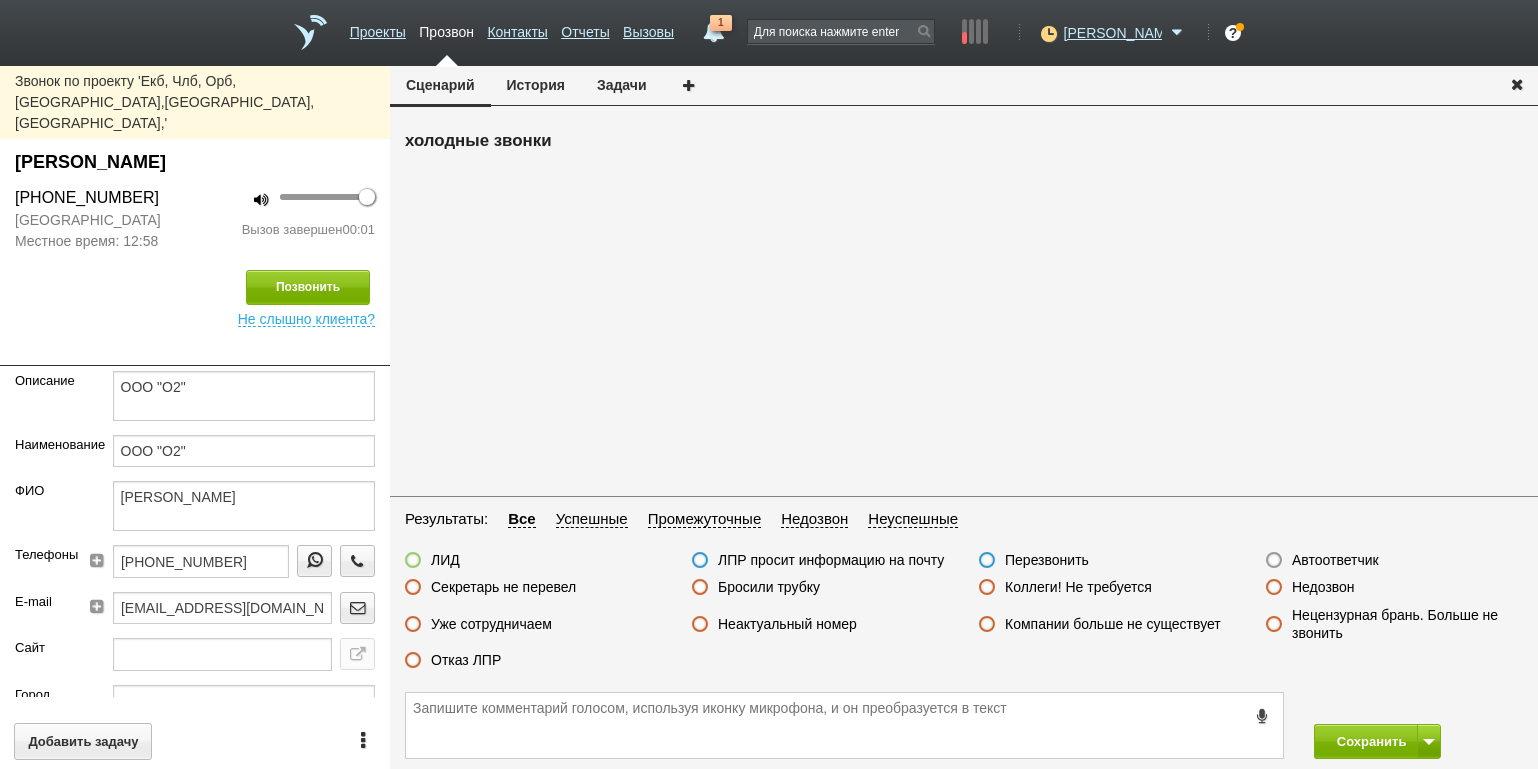 click on "Автоответчик" at bounding box center [1335, 560] 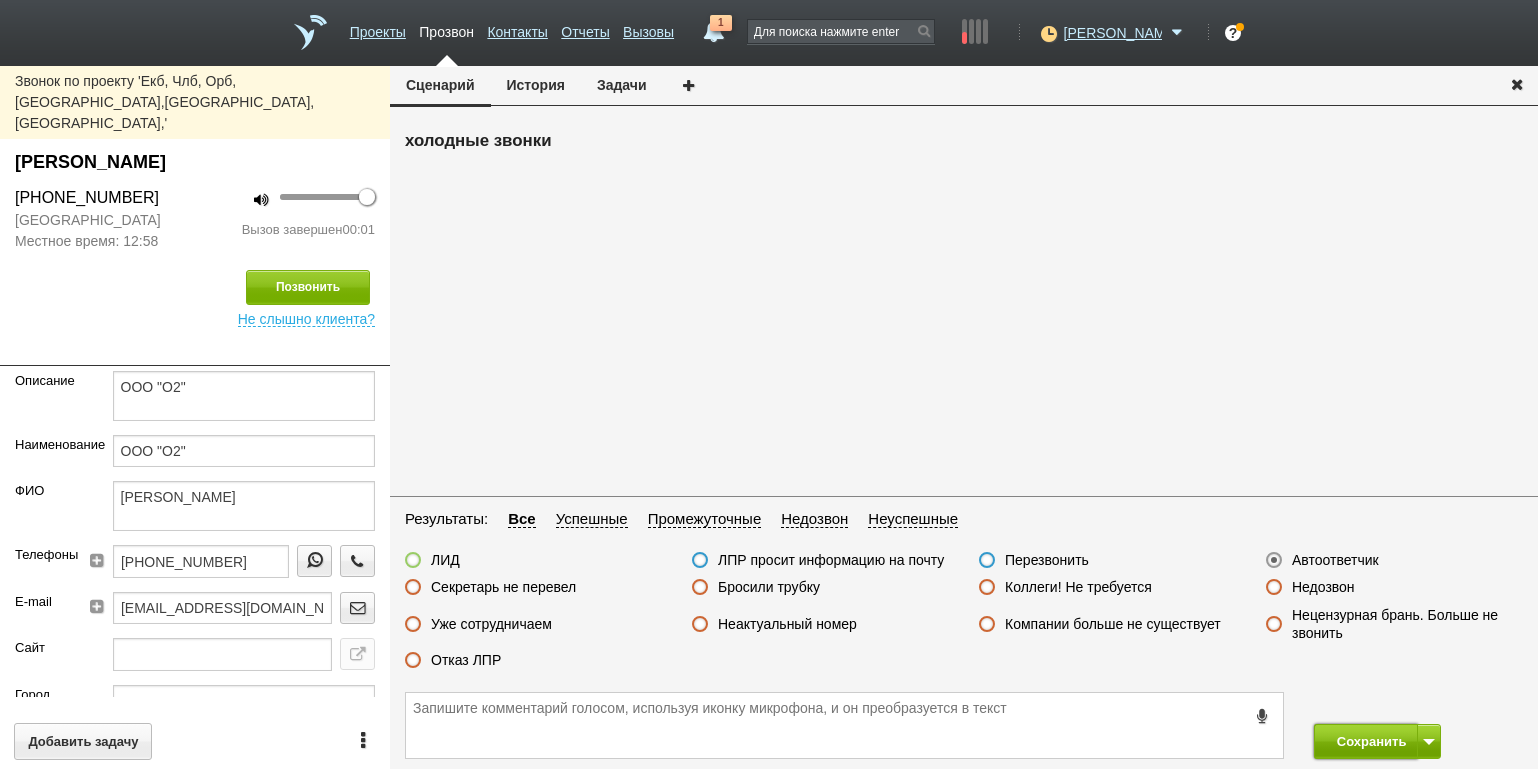 click on "Сохранить" at bounding box center [1366, 741] 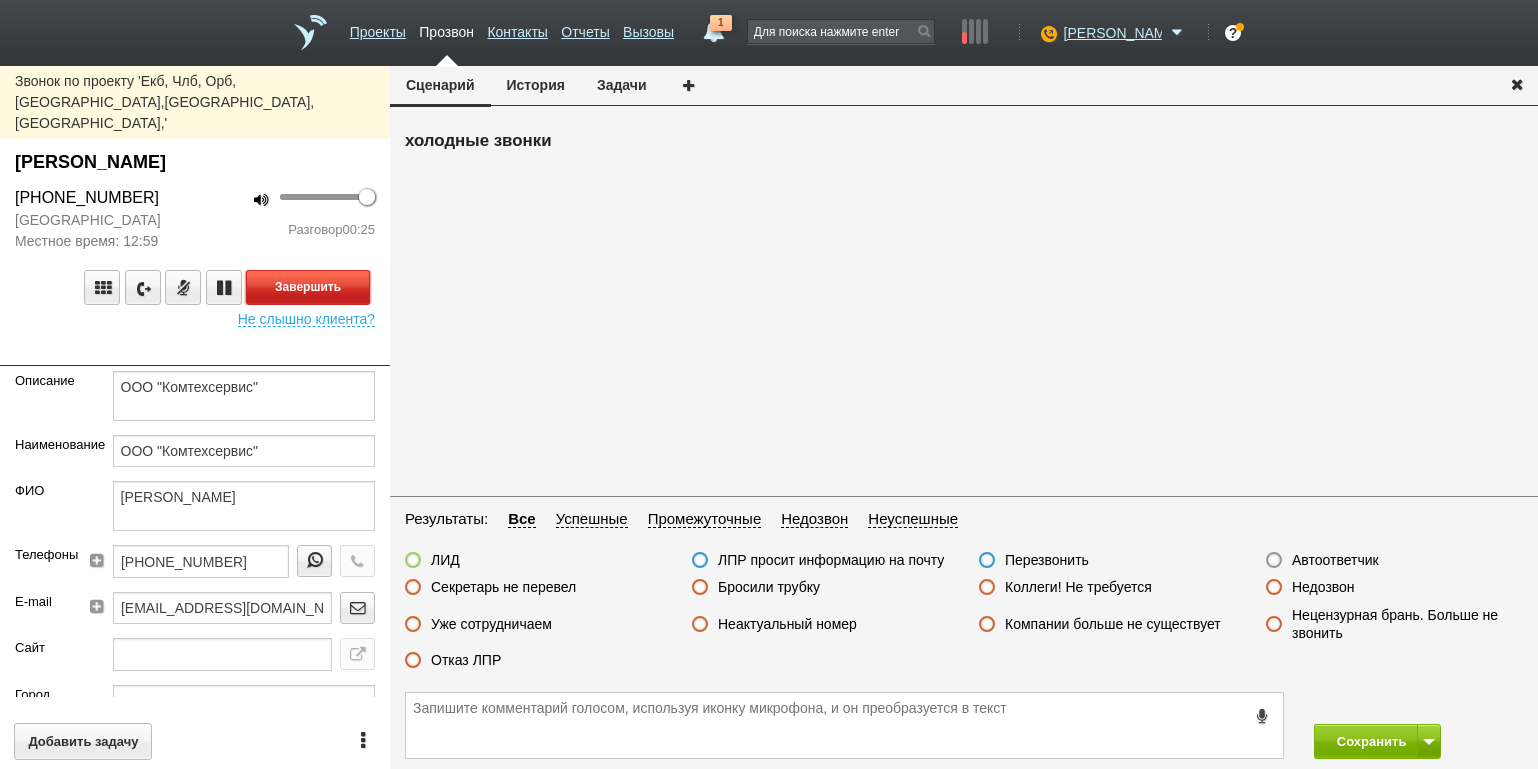 click on "Завершить" at bounding box center (308, 287) 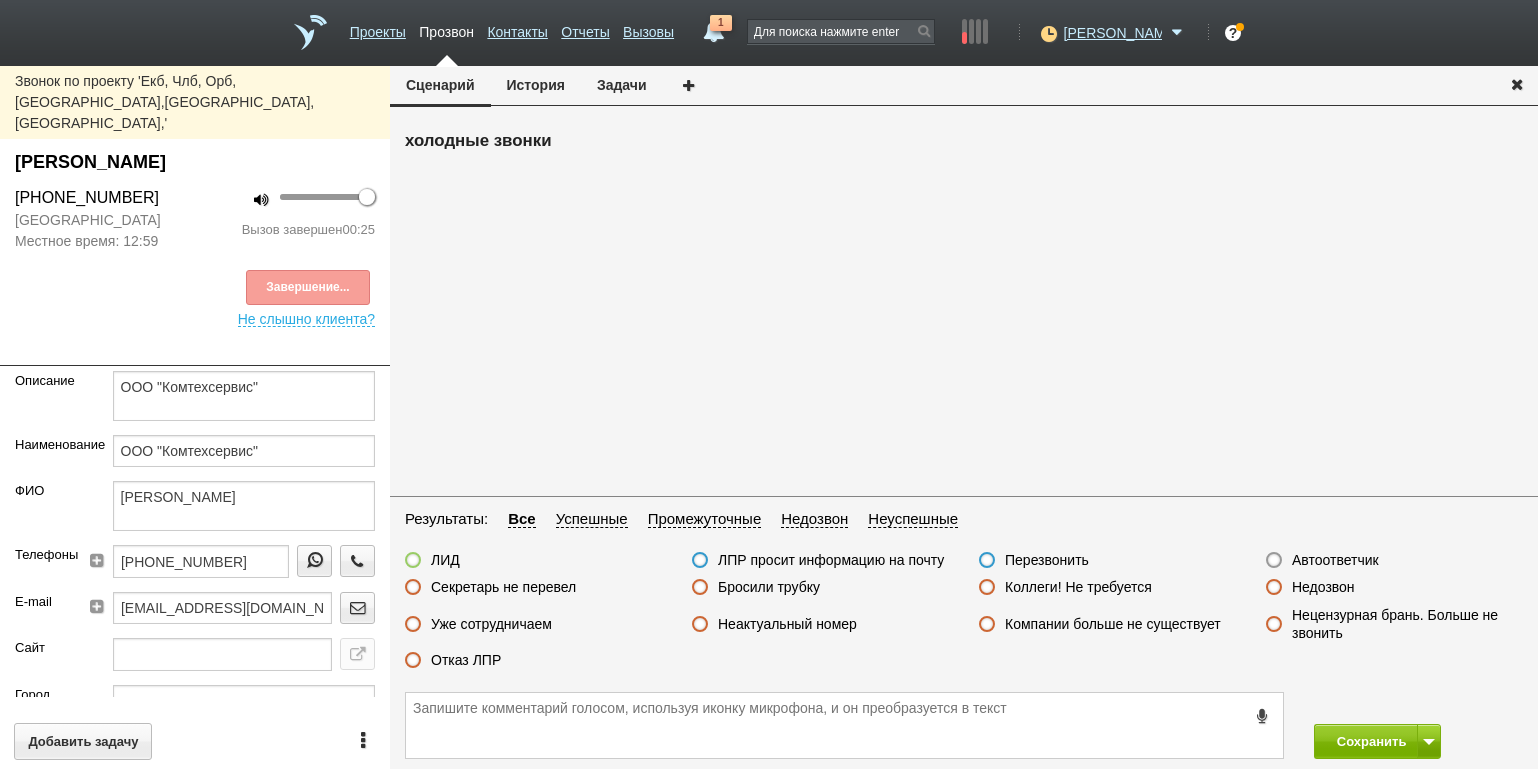 click on "Отказ ЛПР" at bounding box center [466, 660] 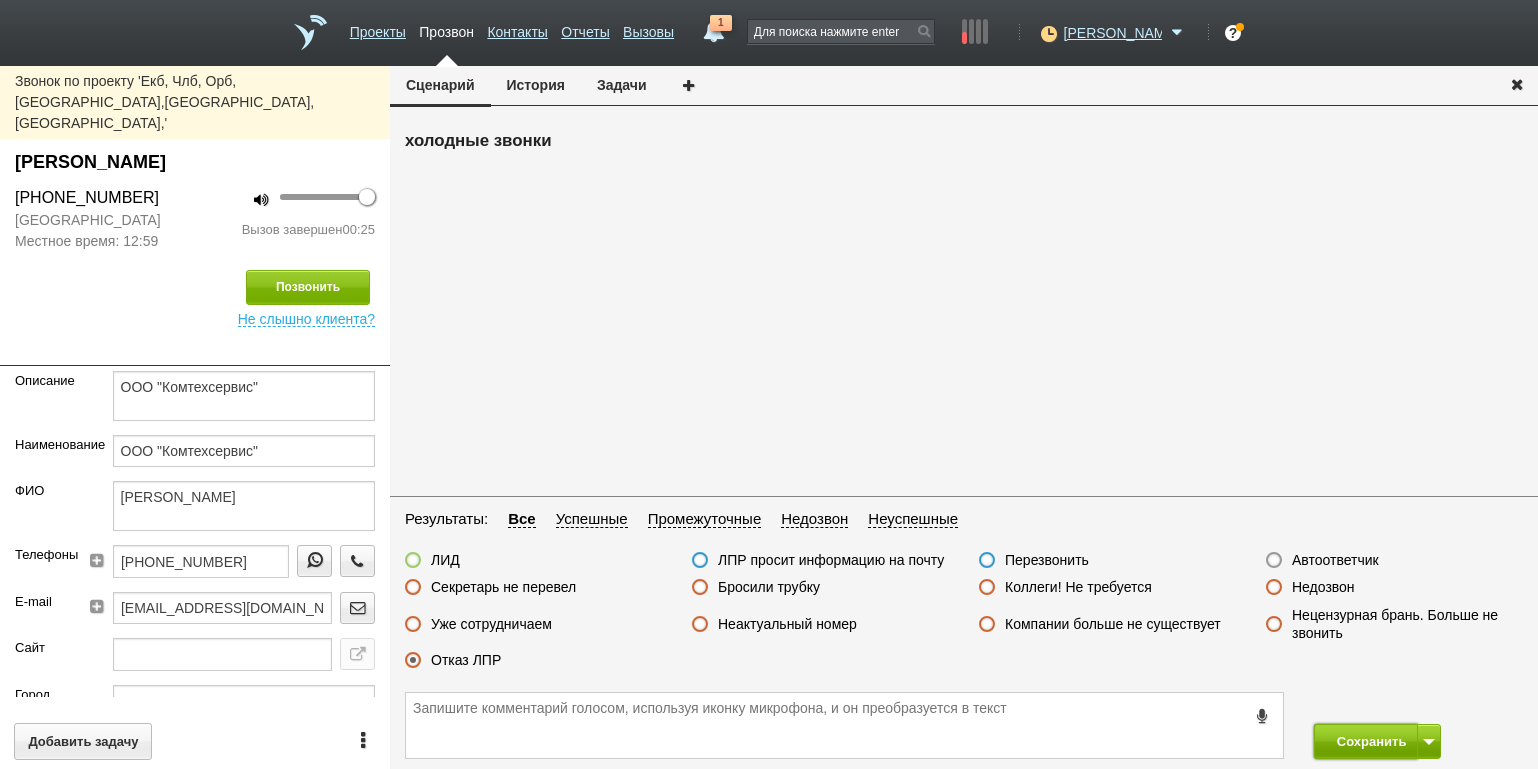 click on "Сохранить" at bounding box center [1366, 741] 